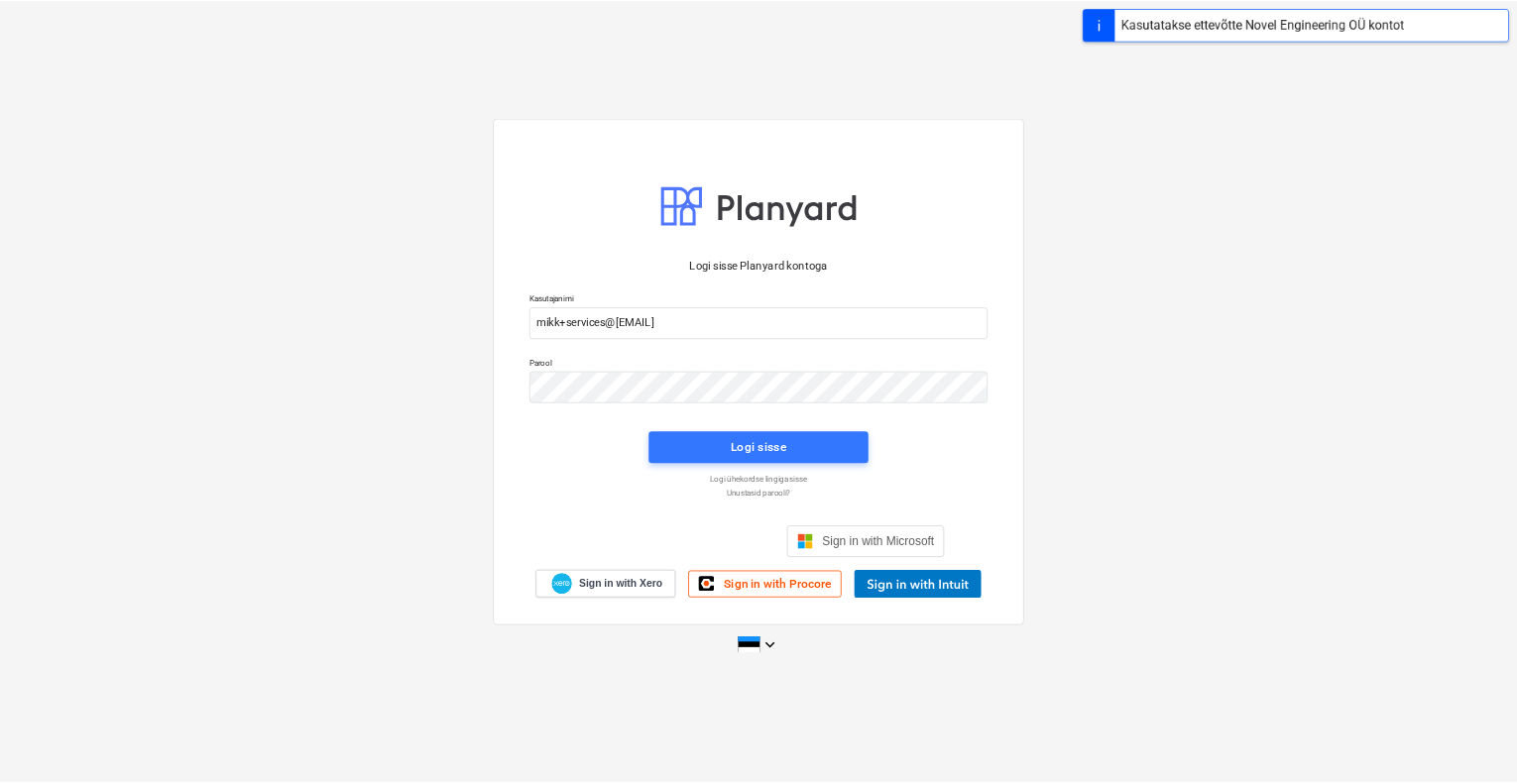 scroll, scrollTop: 0, scrollLeft: 0, axis: both 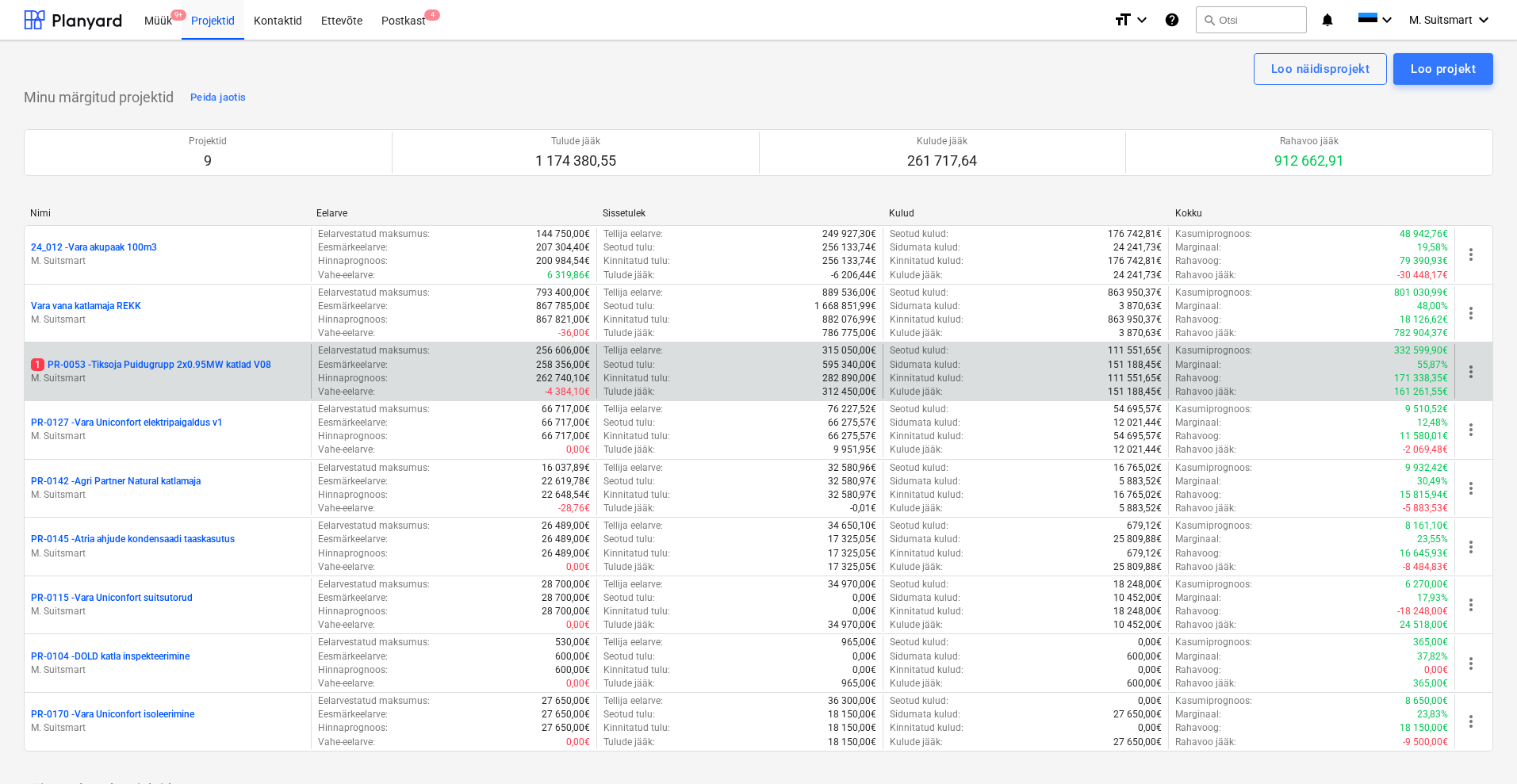 click on "1  PR-0053 -  Tiksoja Puidugrupp 2x0.95MW katlad V08" at bounding box center [151, 365] 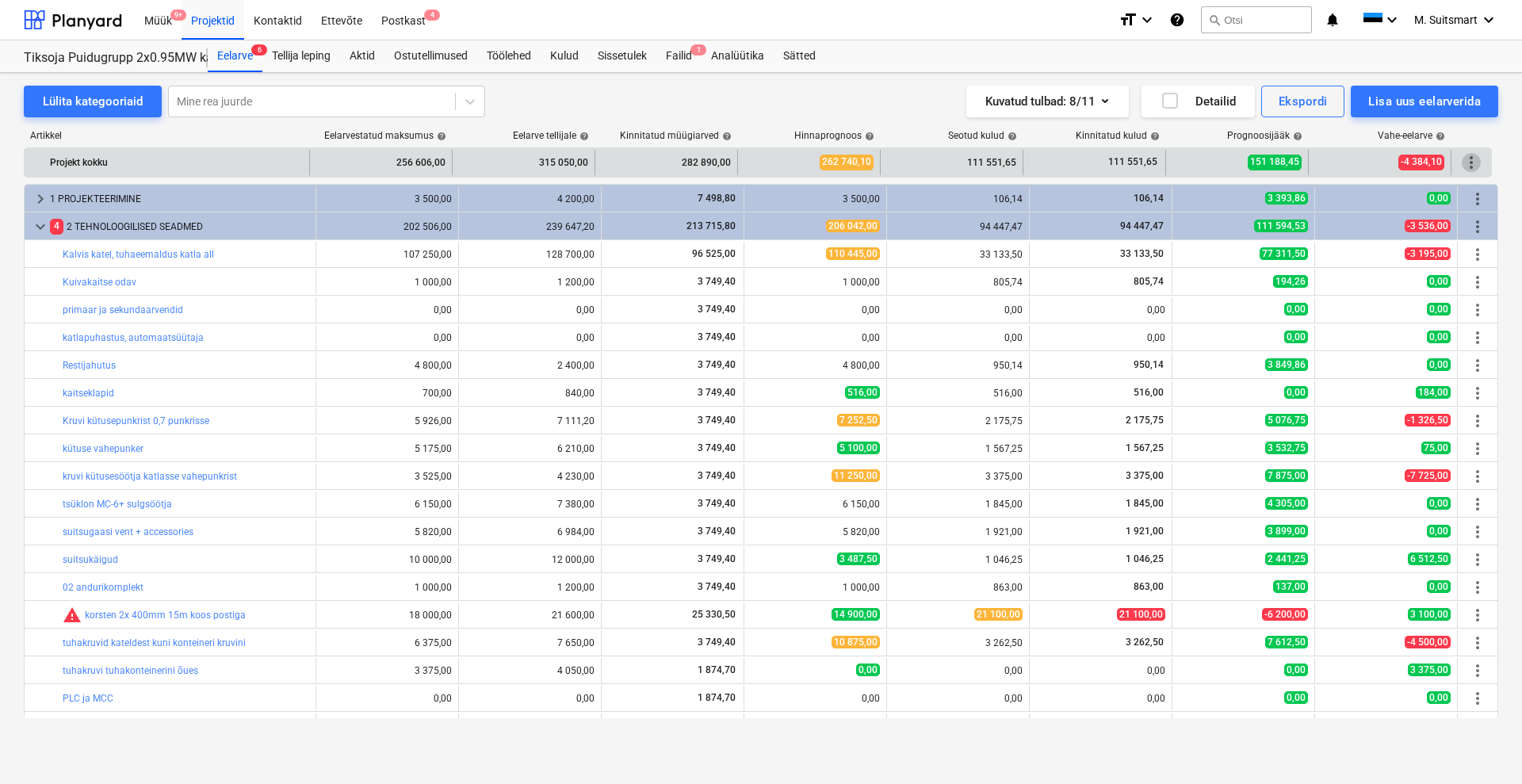 click on "more_vert" at bounding box center [1471, 163] 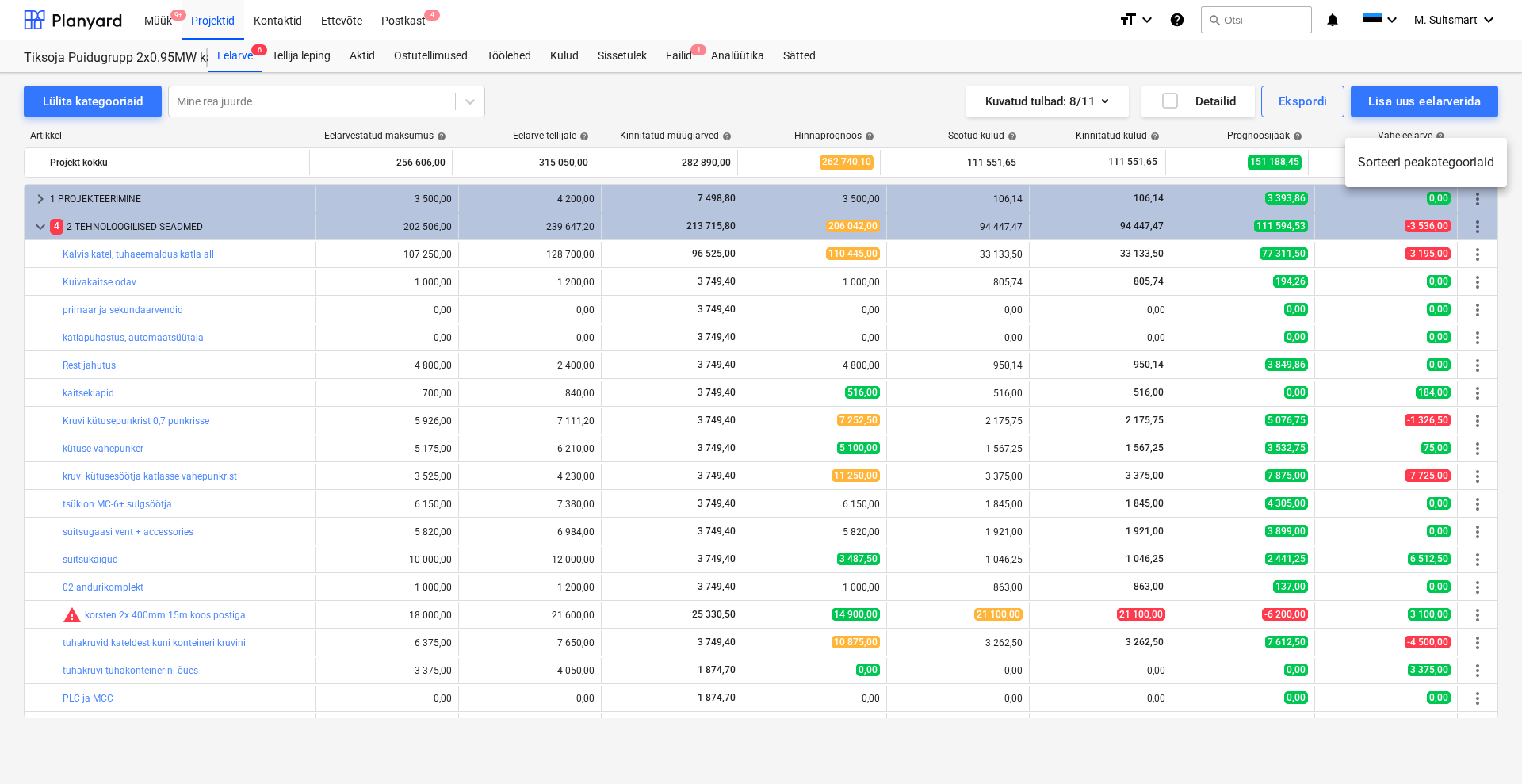 click at bounding box center [761, 392] 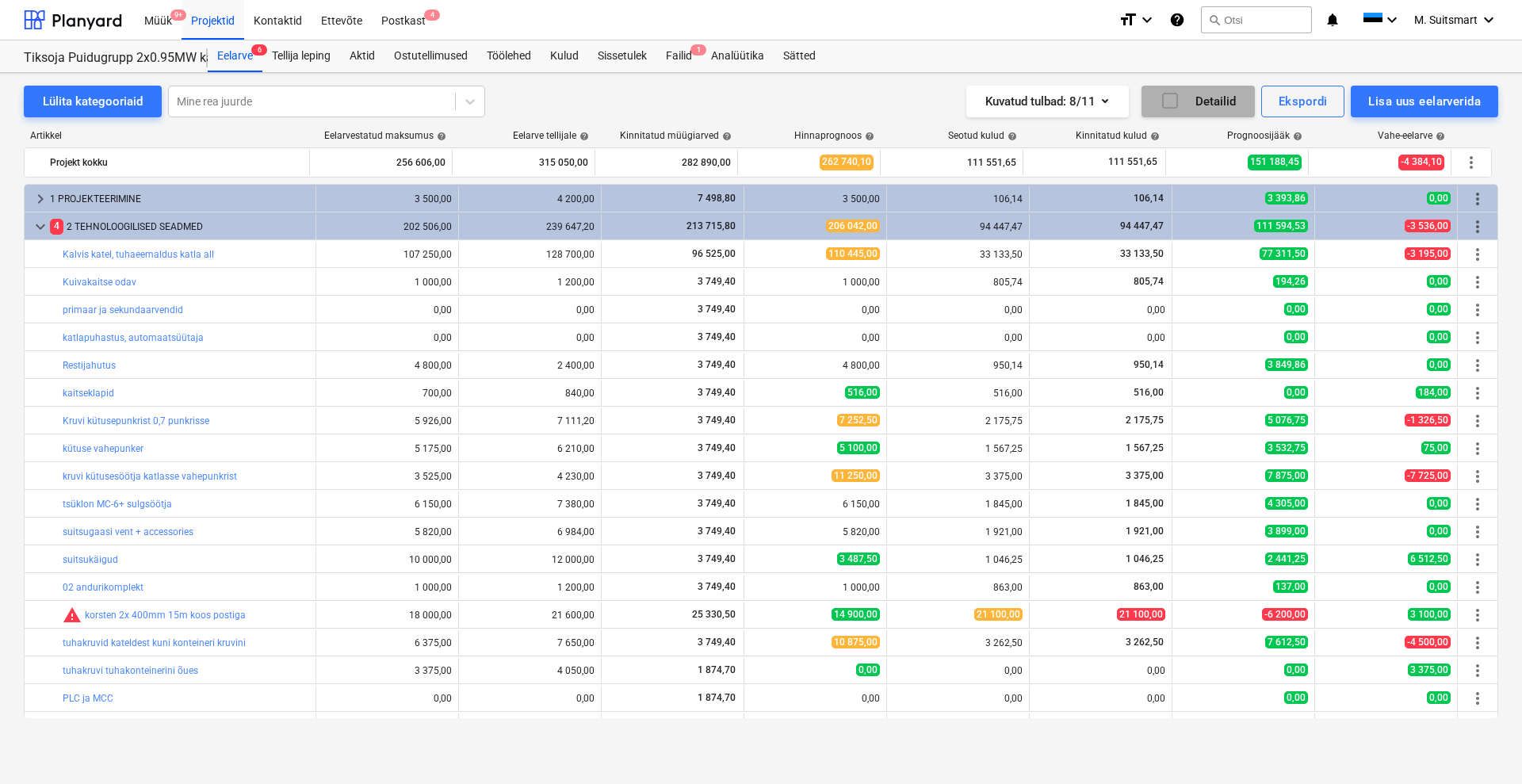 click 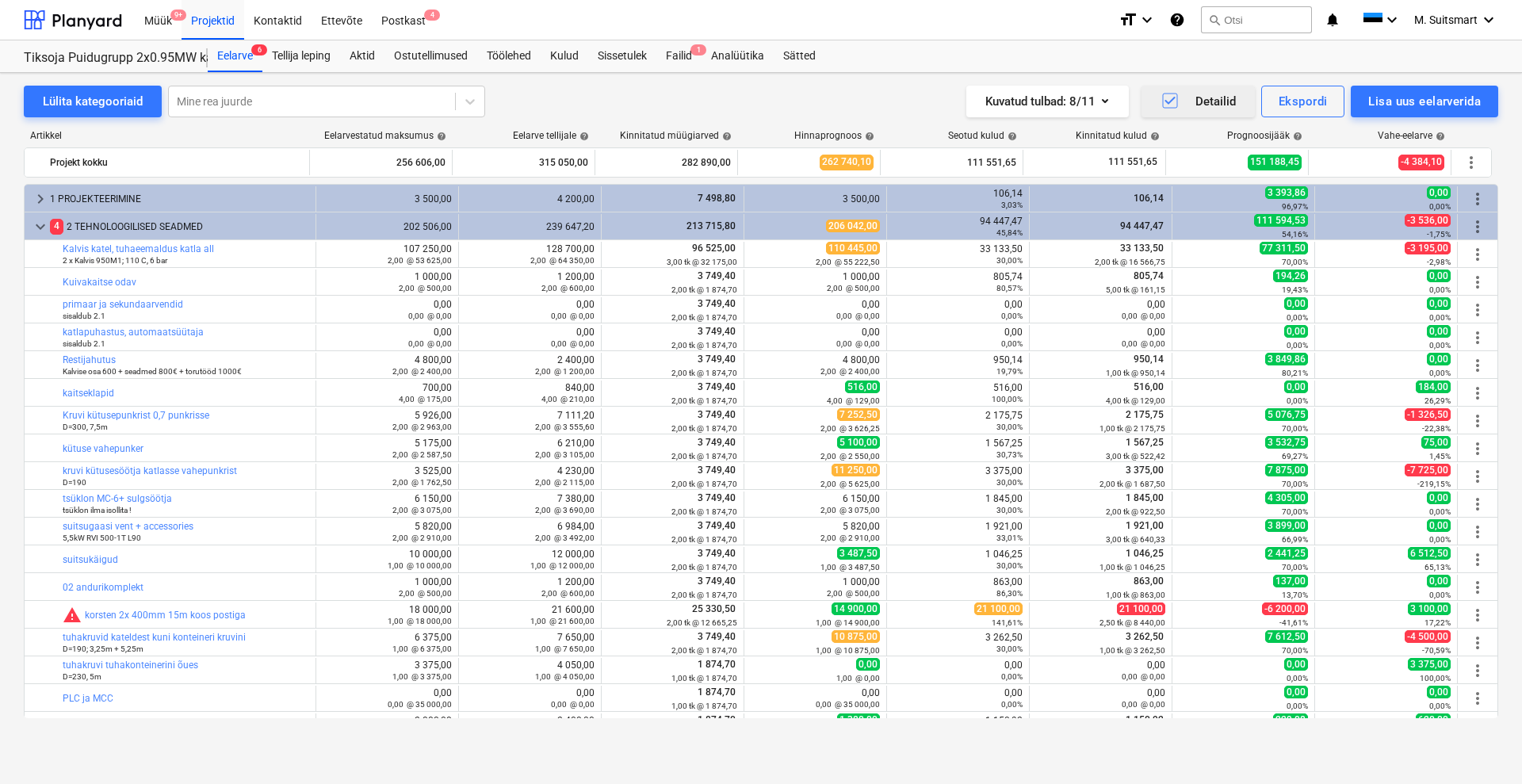 type 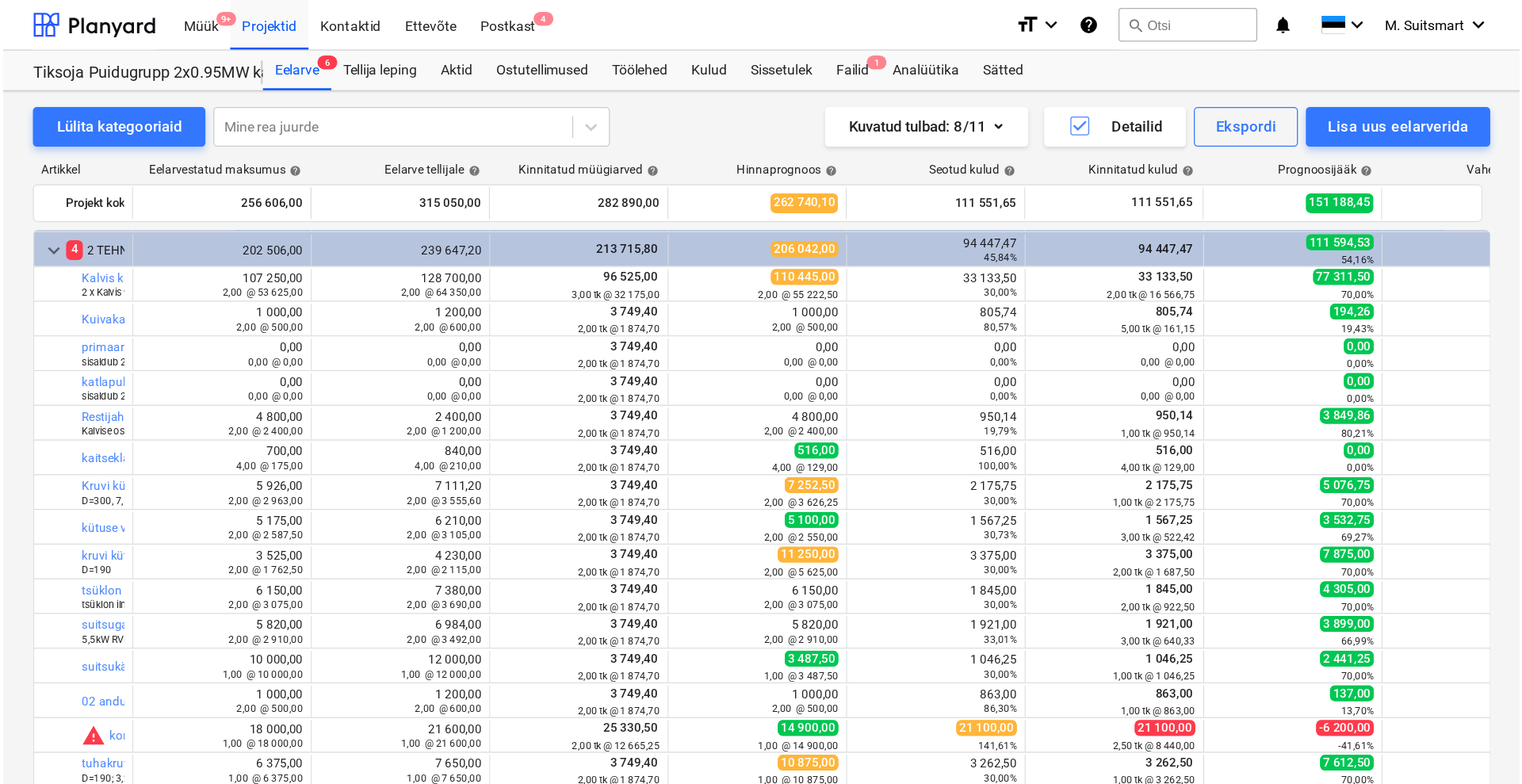 scroll, scrollTop: 0, scrollLeft: 0, axis: both 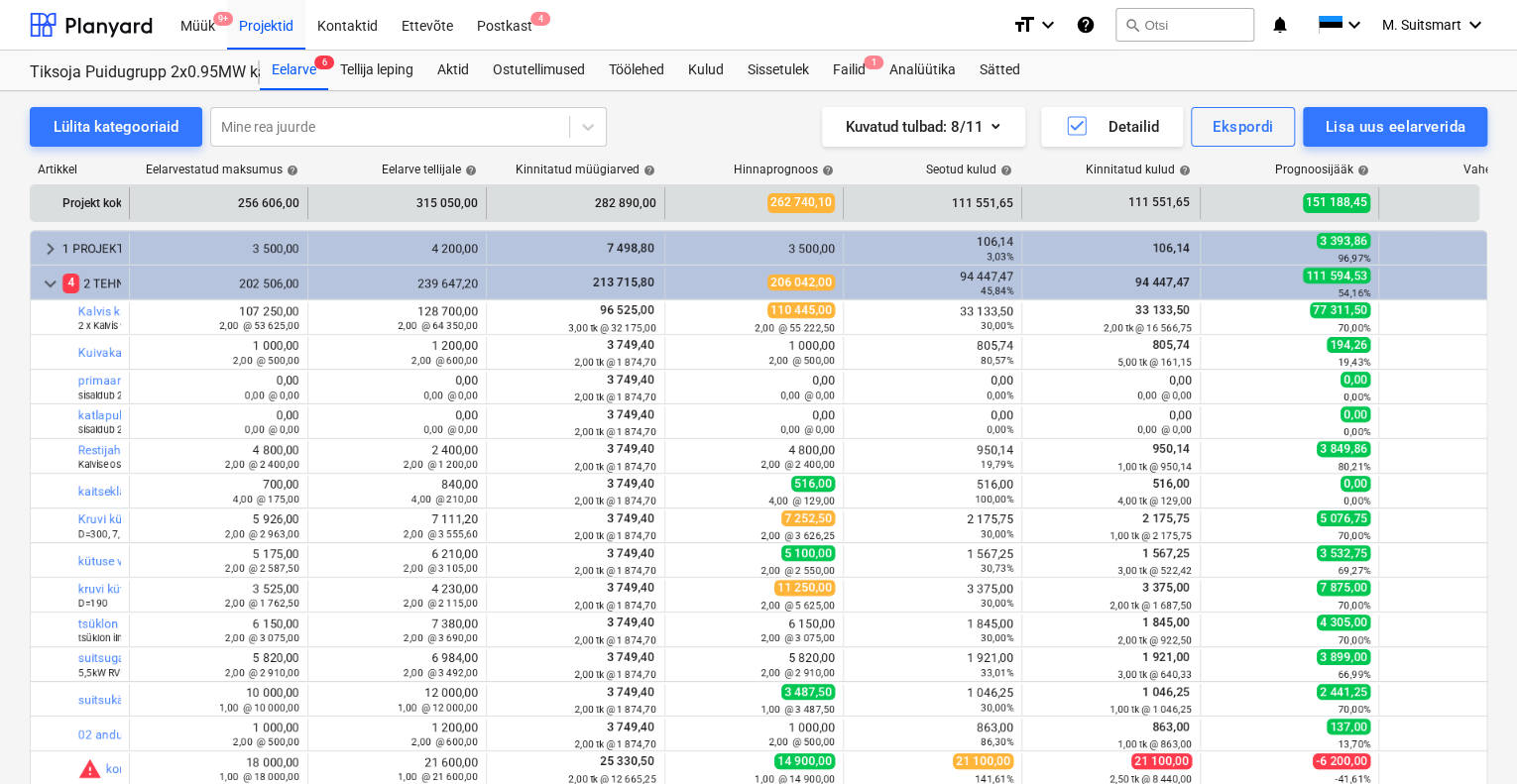 drag, startPoint x: 127, startPoint y: 201, endPoint x: 176, endPoint y: 201, distance: 49 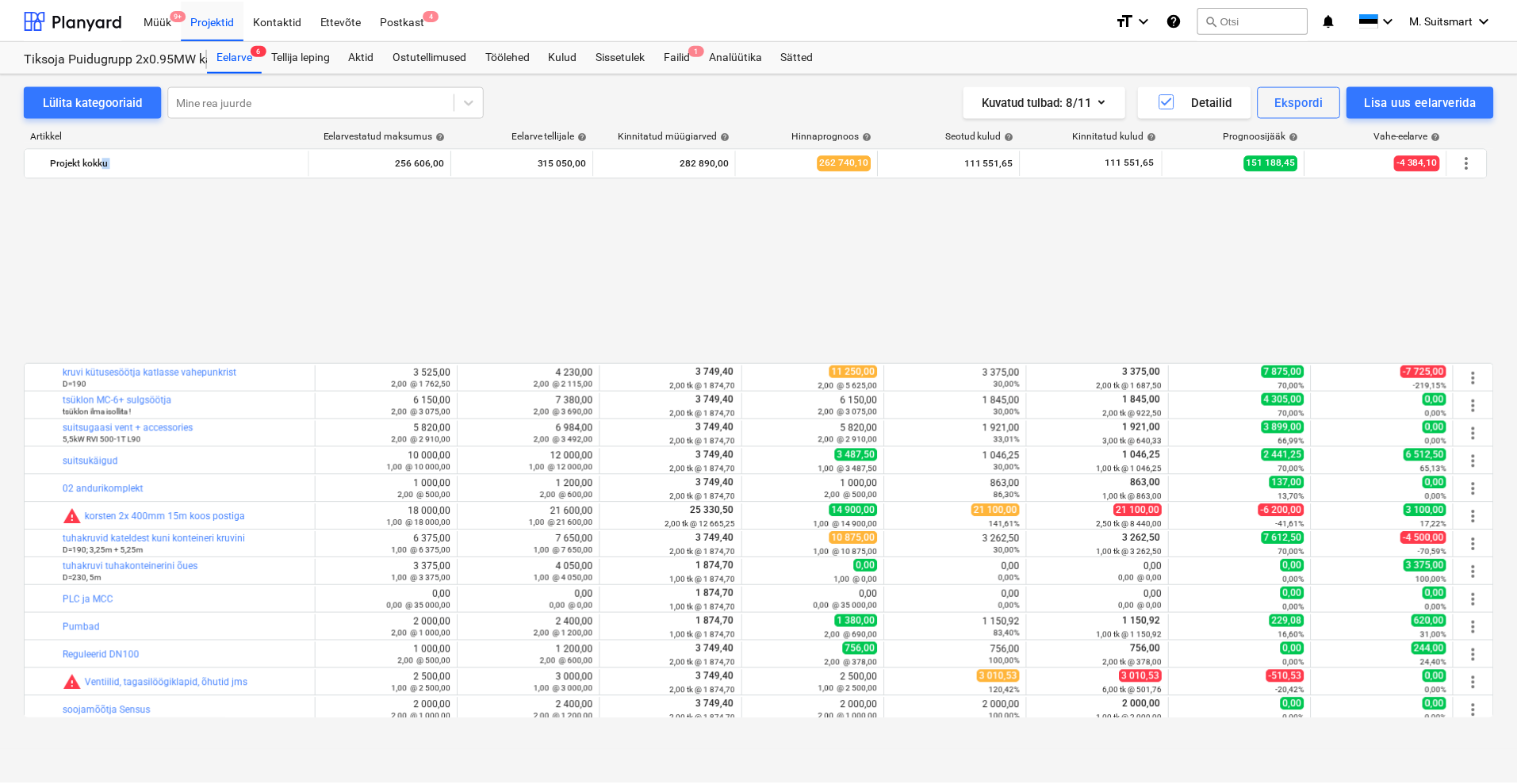 scroll, scrollTop: 409, scrollLeft: 0, axis: vertical 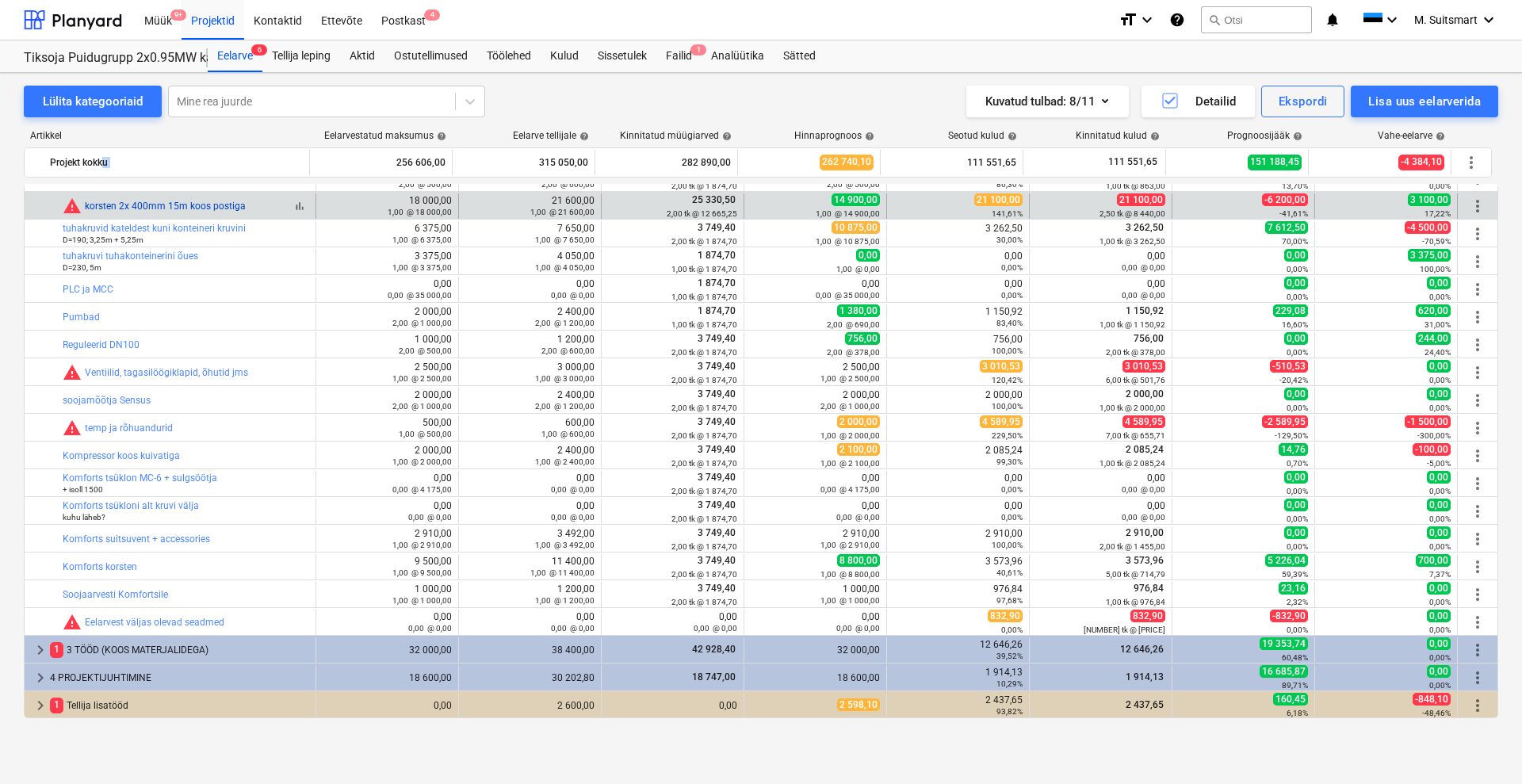 click on "korsten 2x 400mm 15m koos postiga" at bounding box center [165, 206] 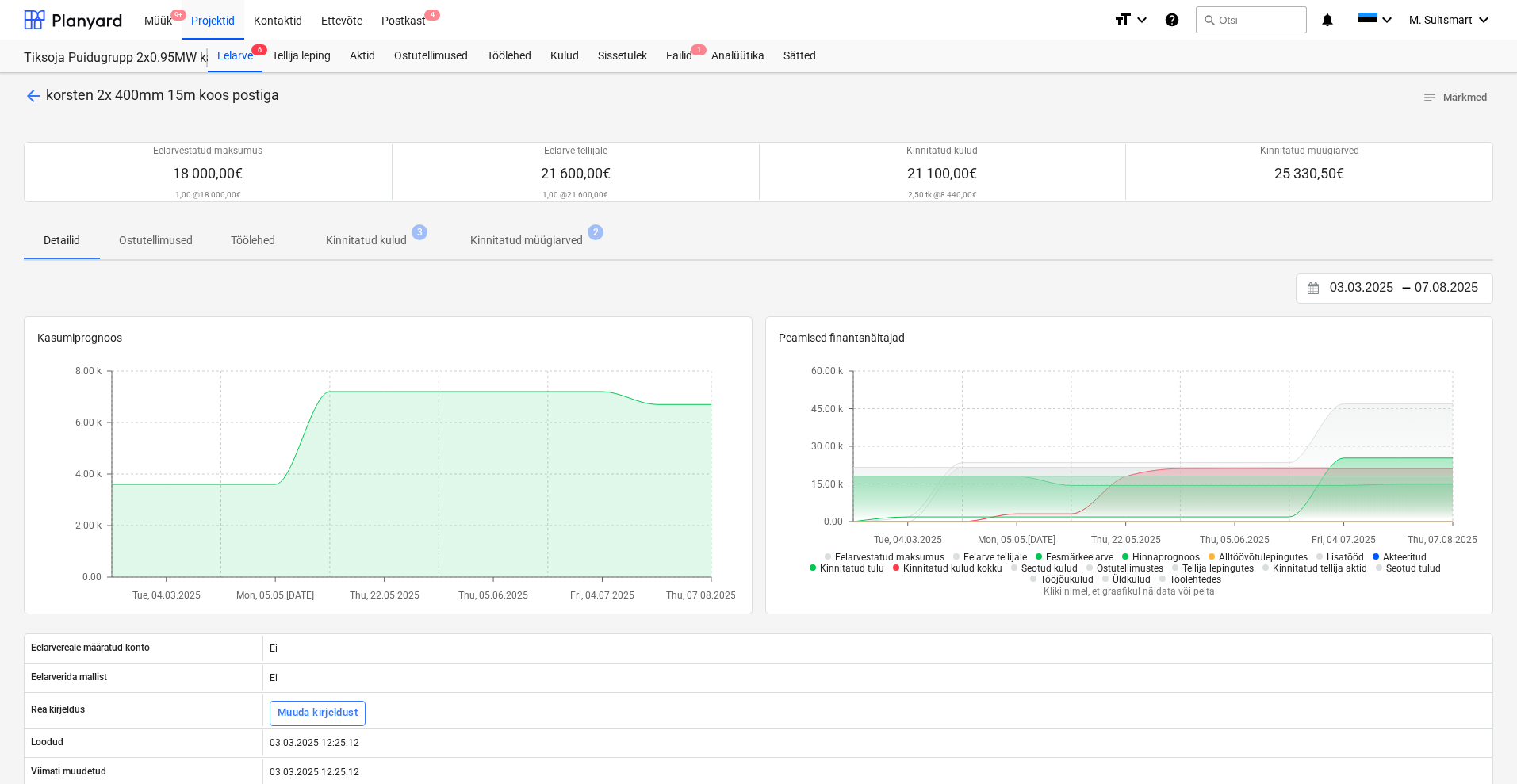 click on "Kinnitatud kulud" at bounding box center (366, 240) 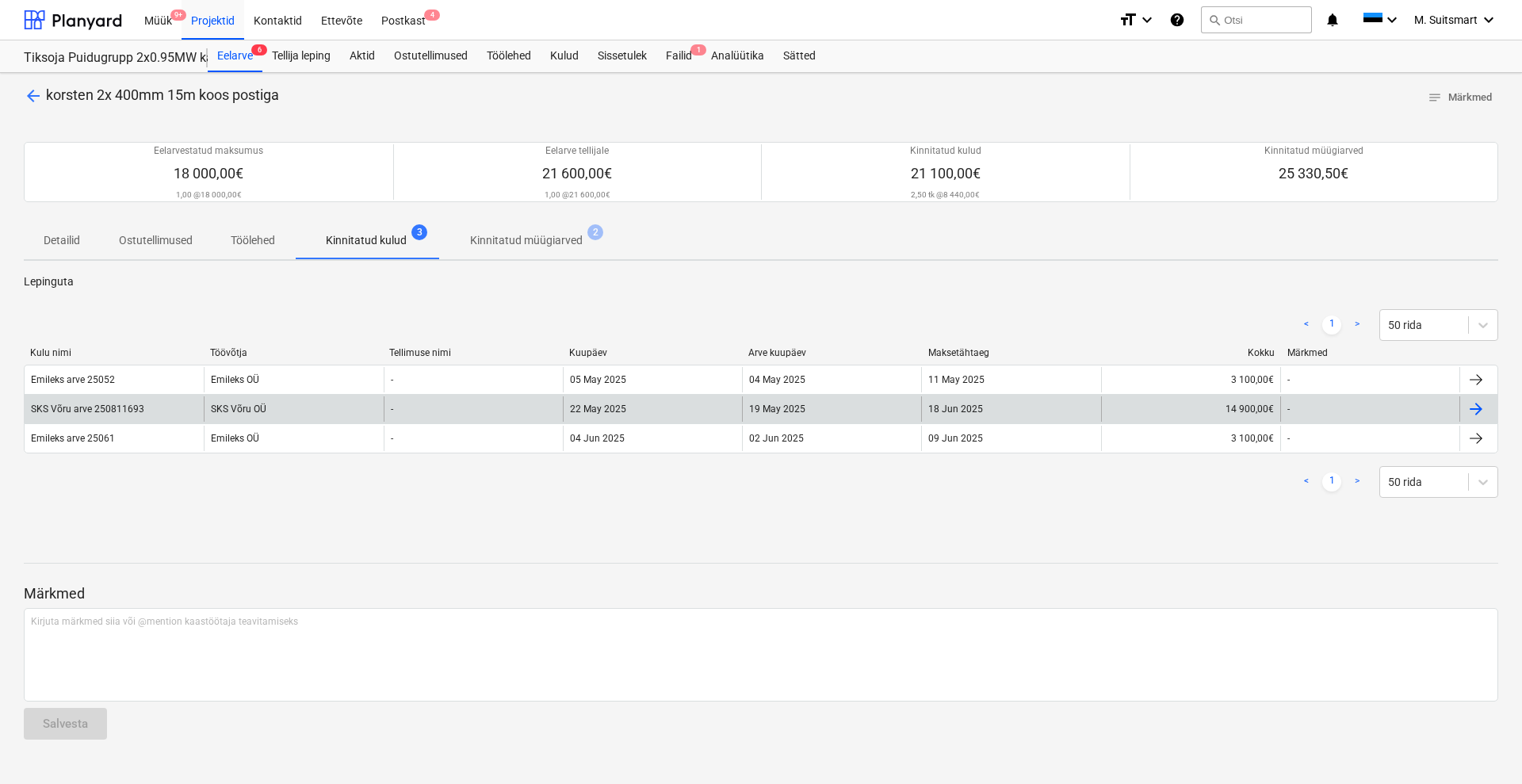 click at bounding box center [1476, 409] 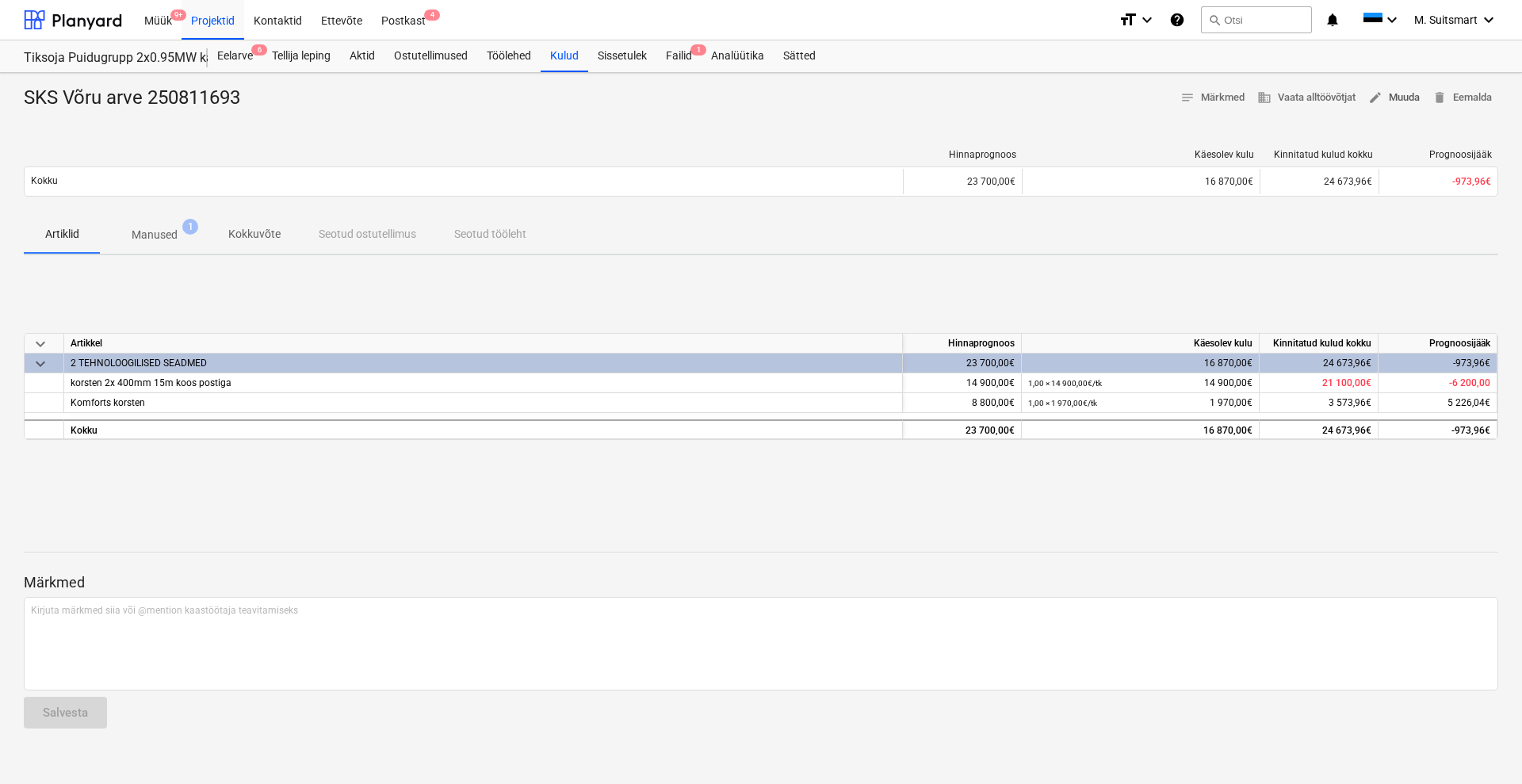 click on "edit Muuda" at bounding box center [1394, 98] 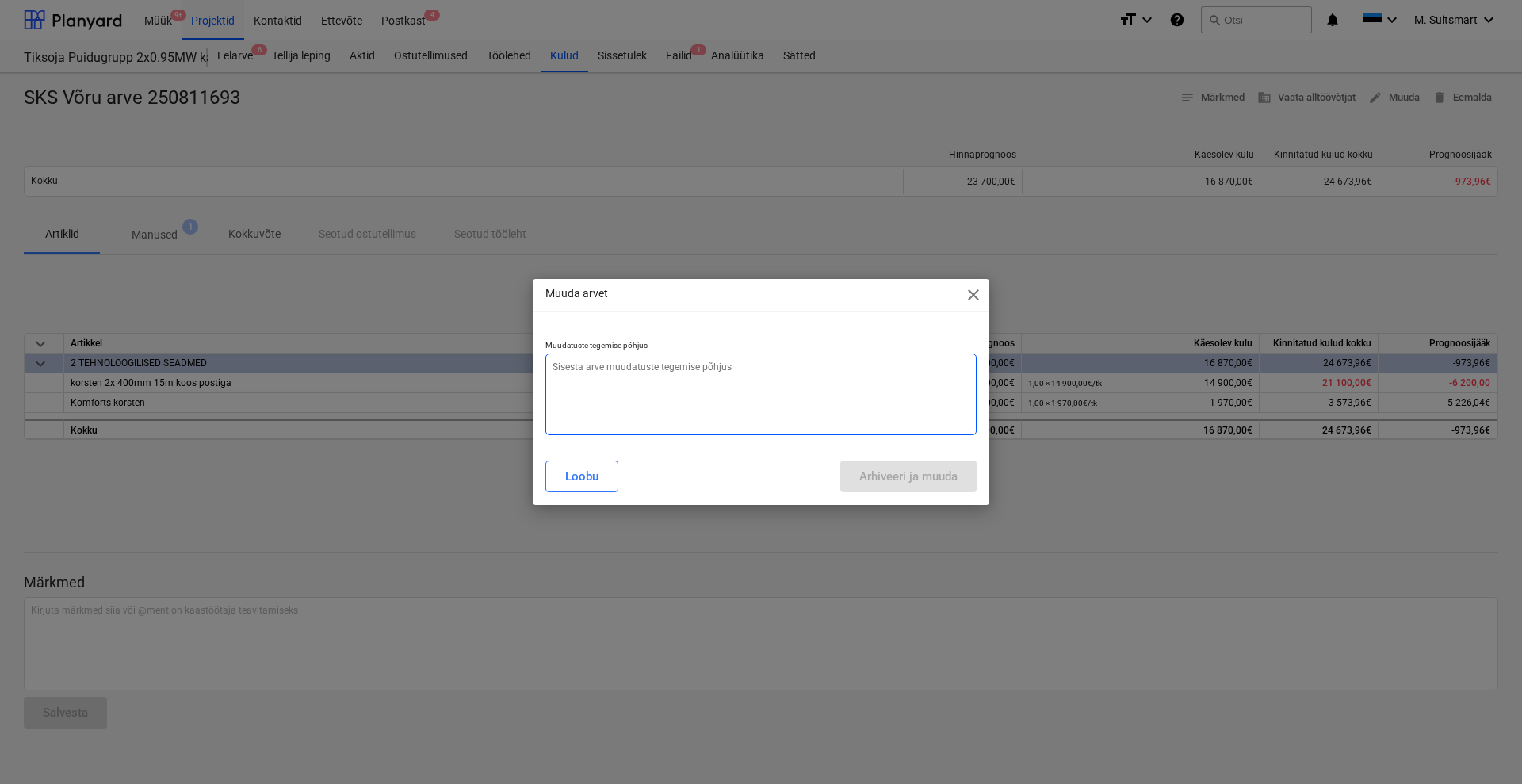 click at bounding box center (761, 394) 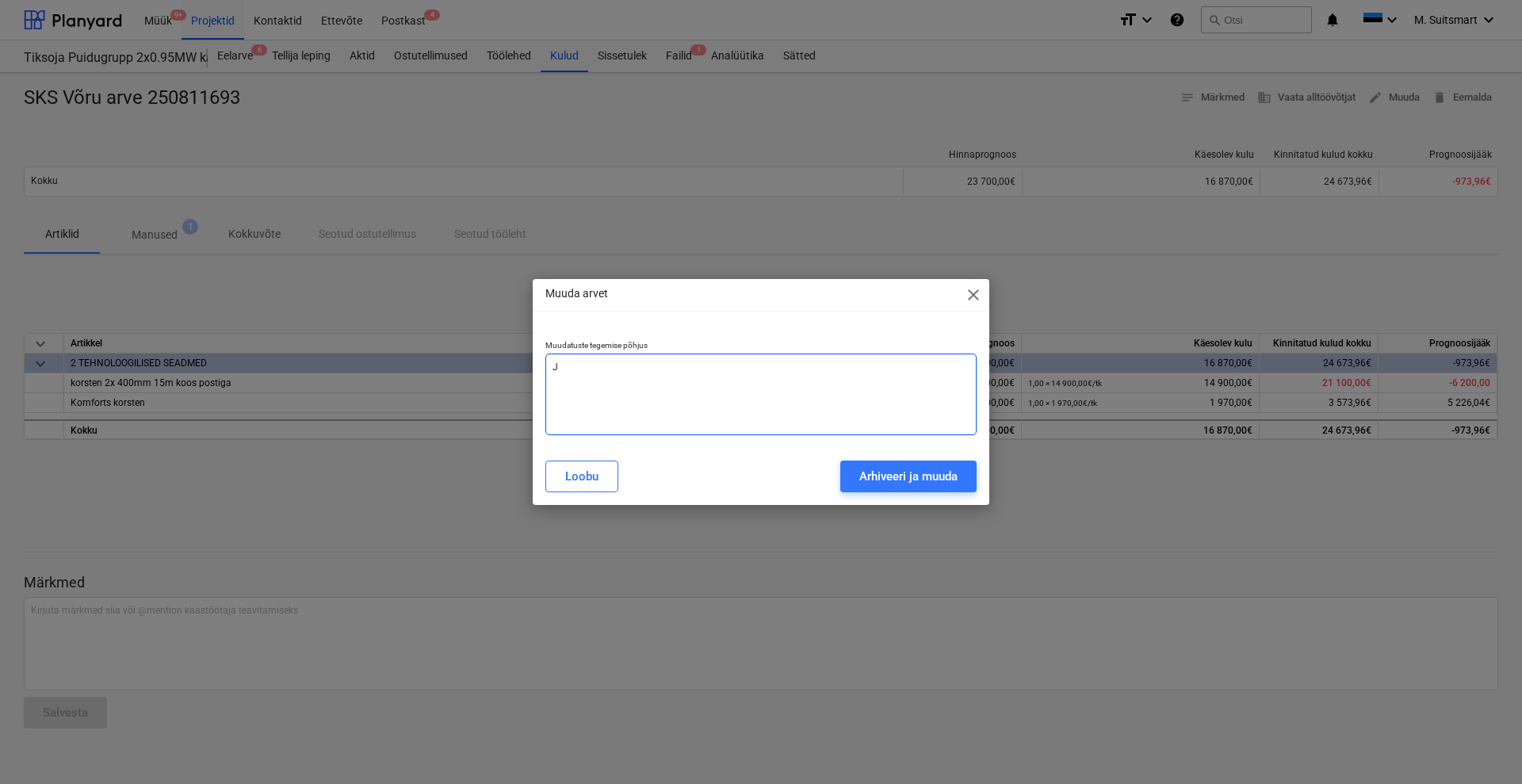 type on "x" 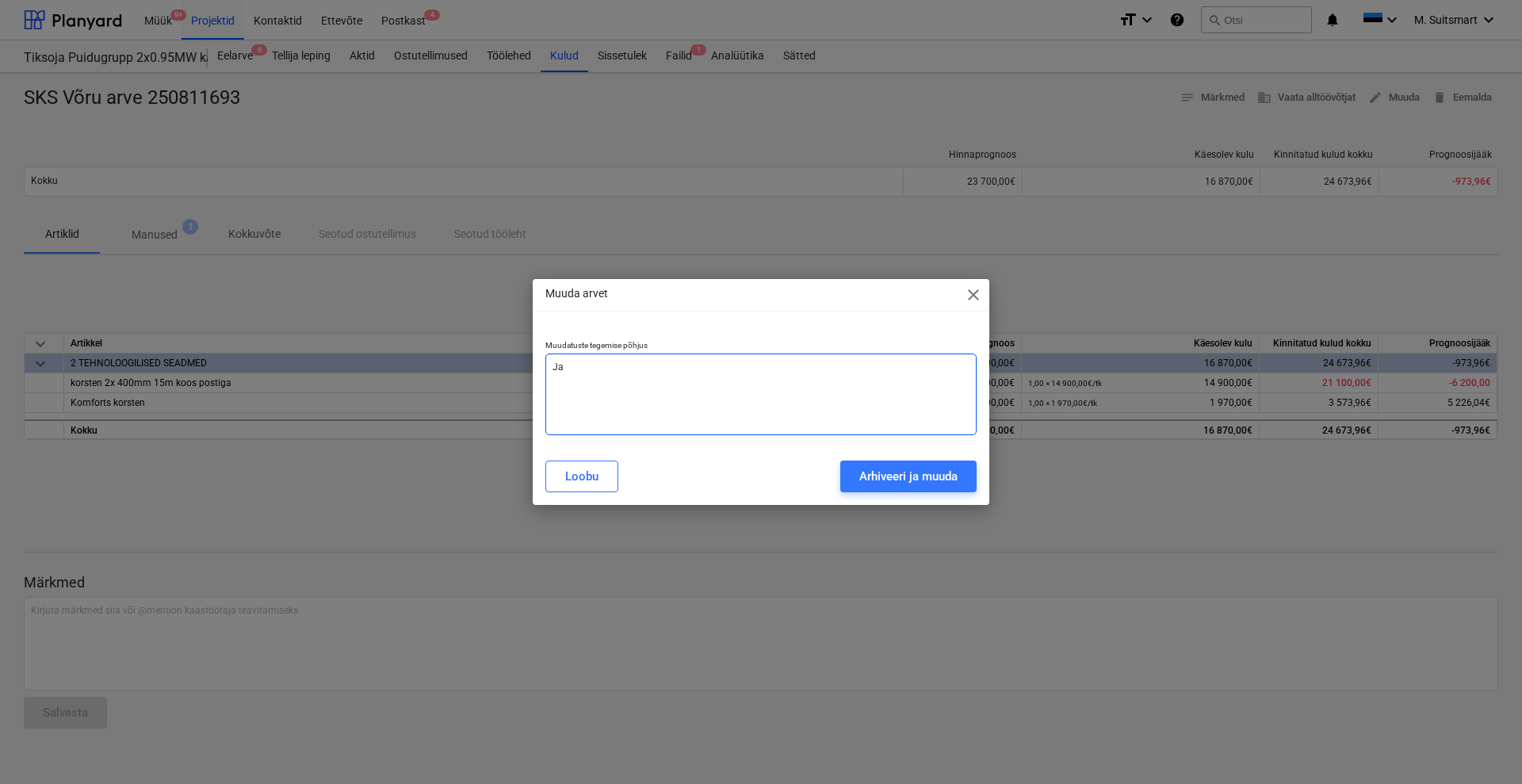 type on "x" 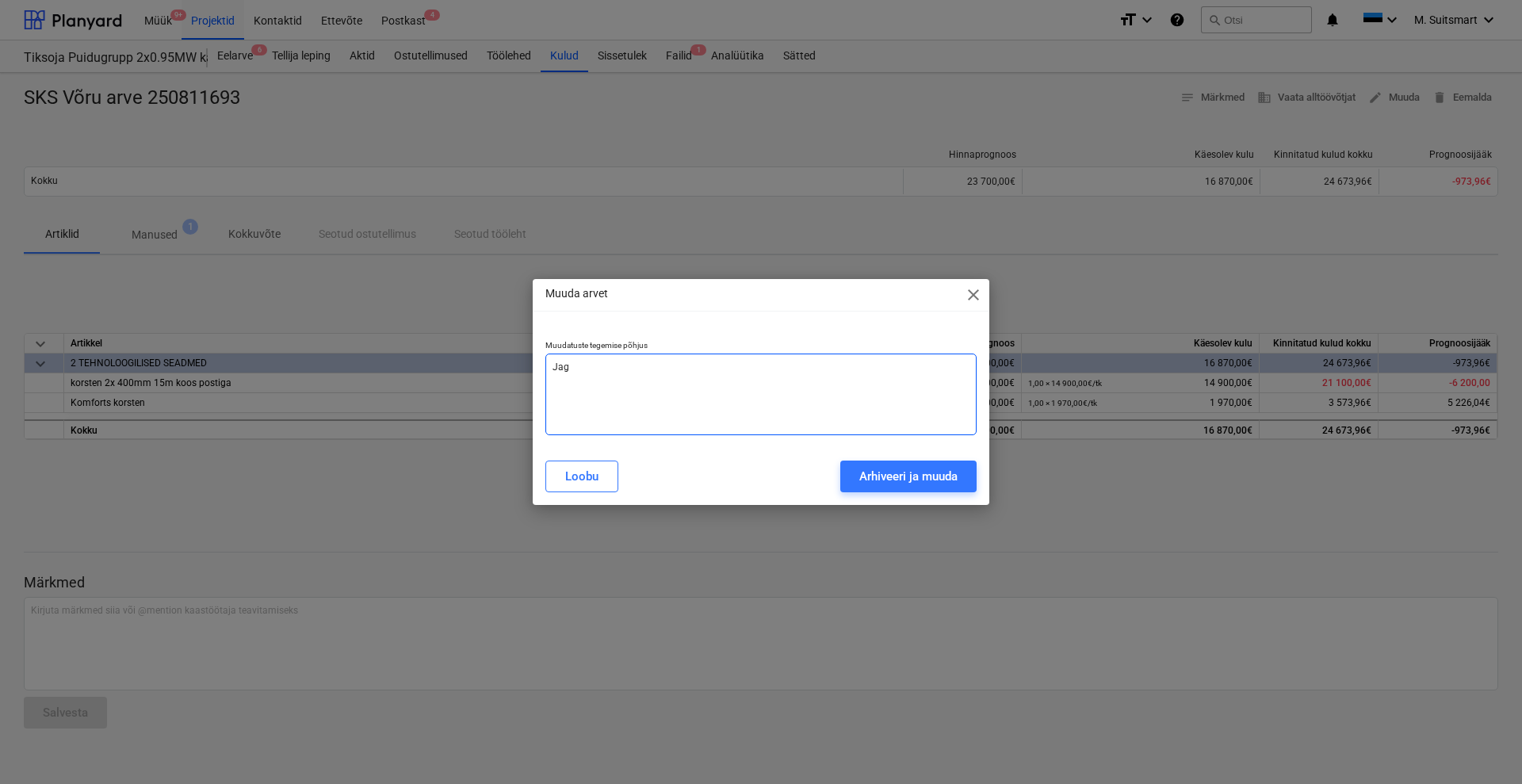 type on "x" 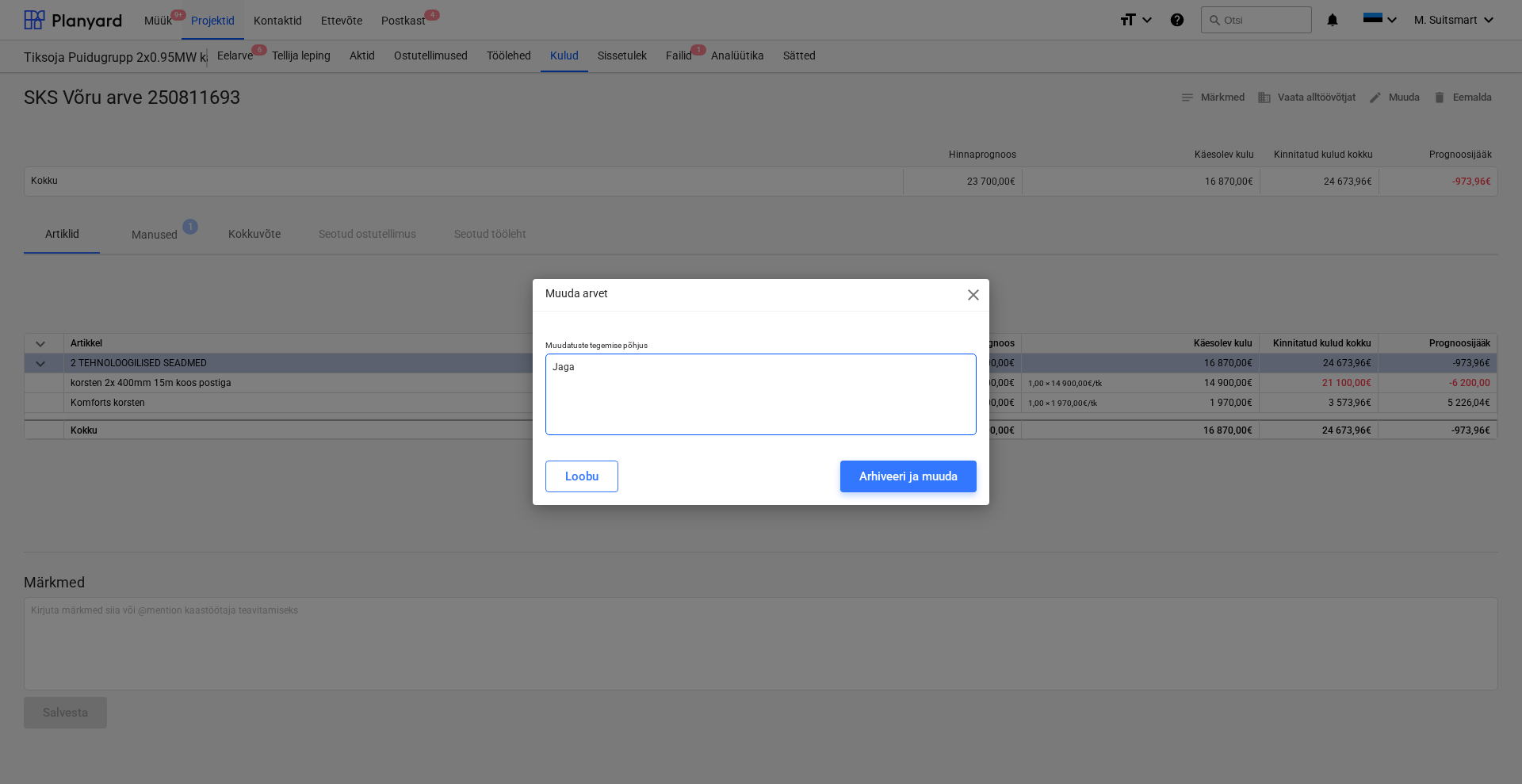 type on "x" 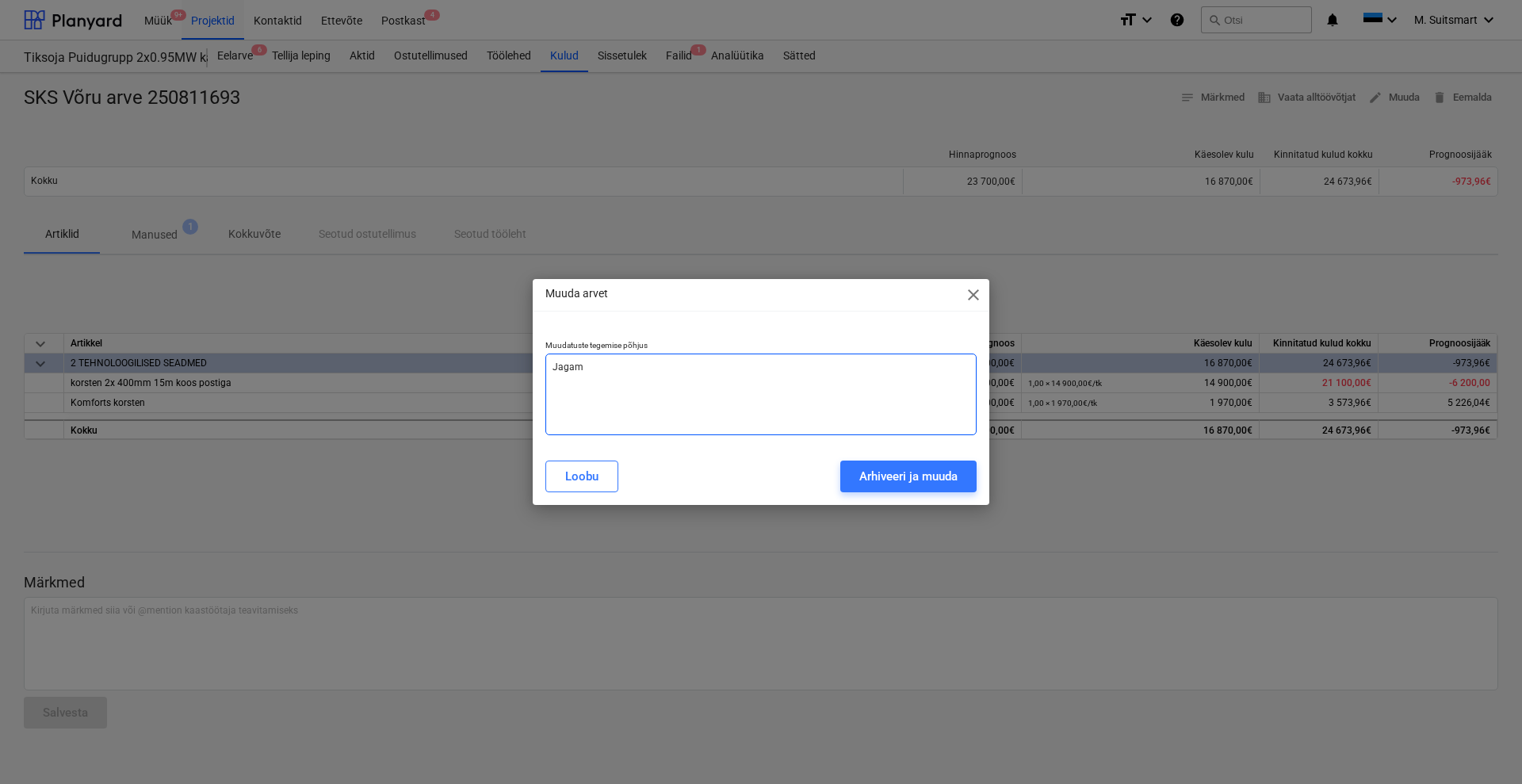 type on "x" 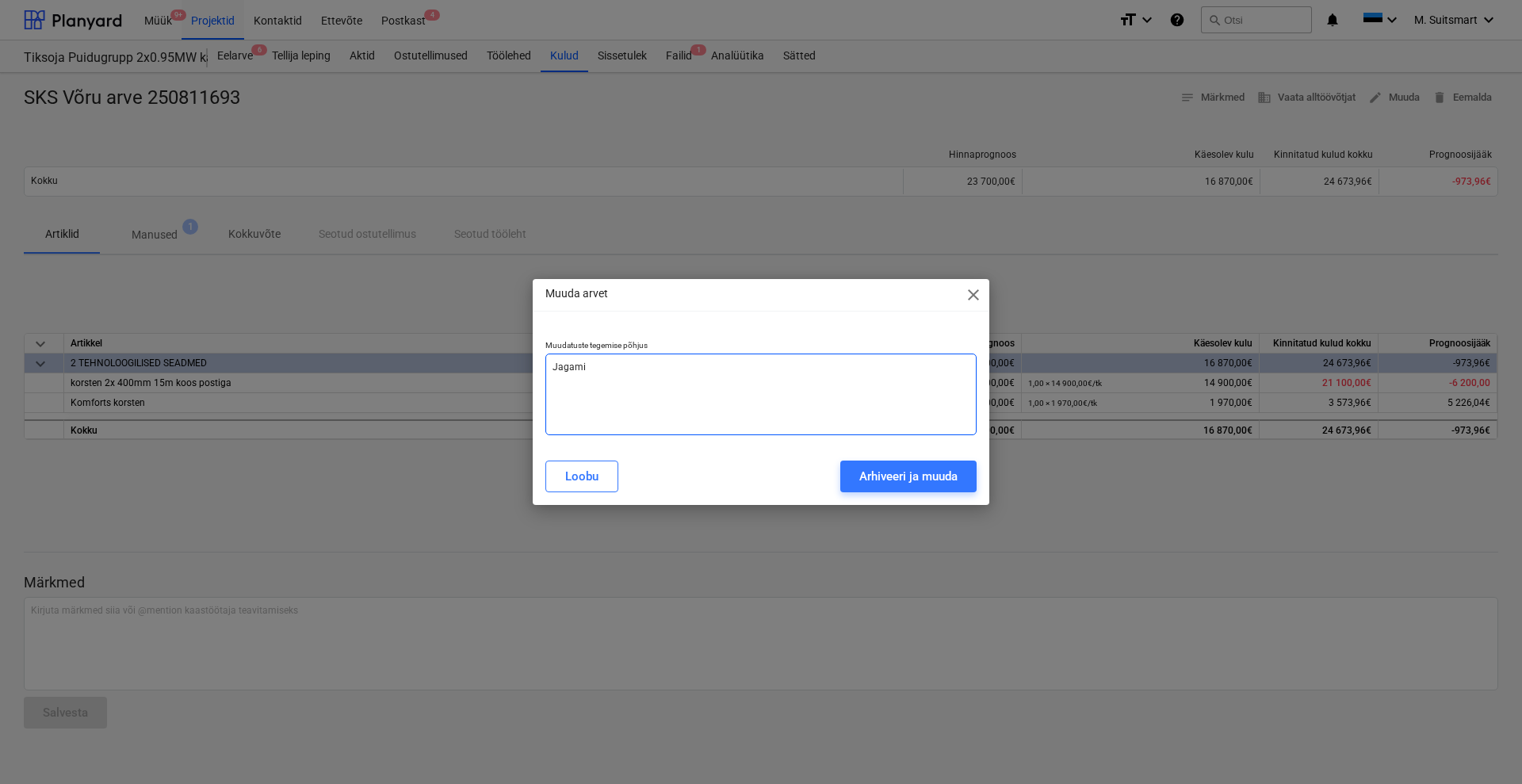 type on "x" 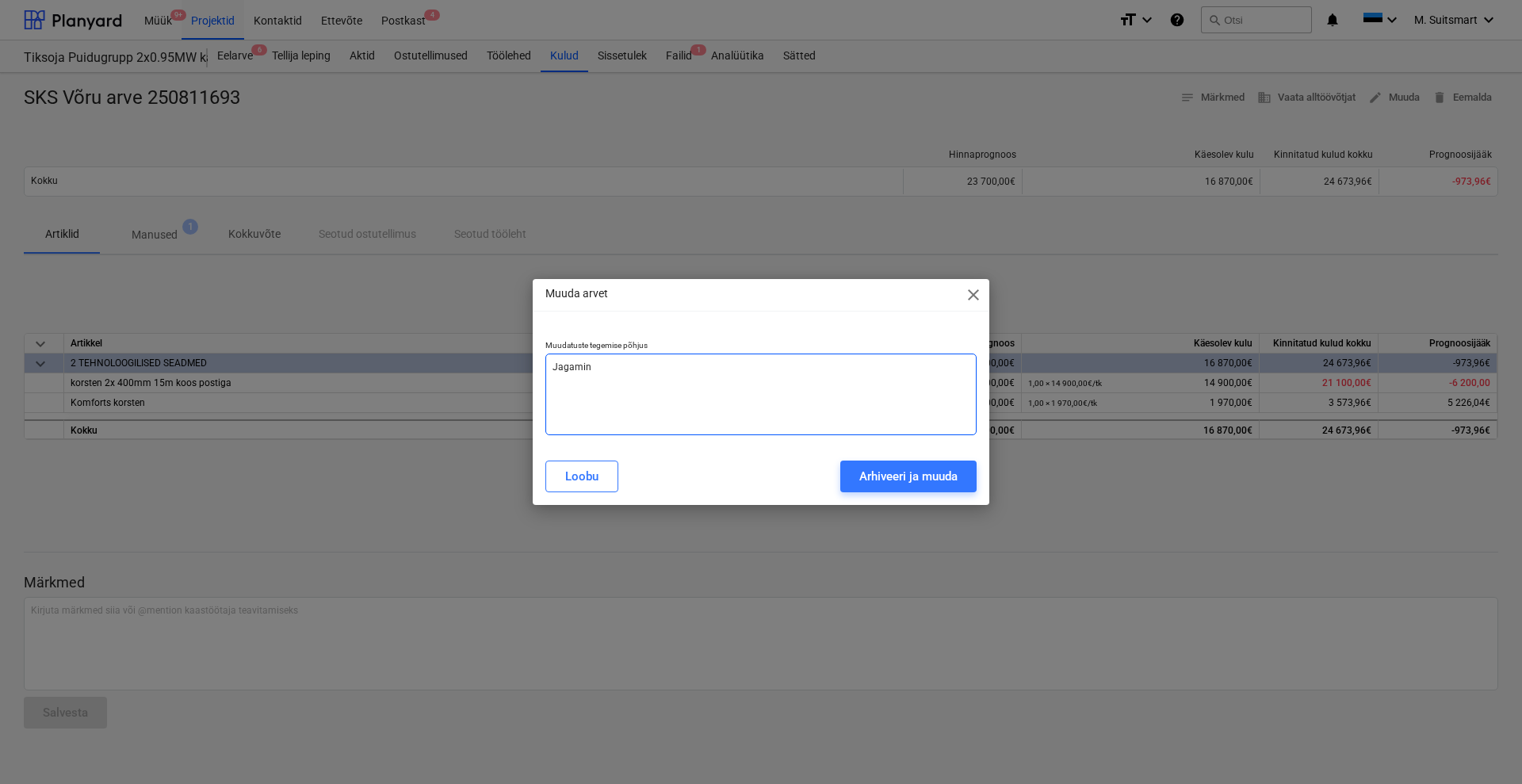 type on "x" 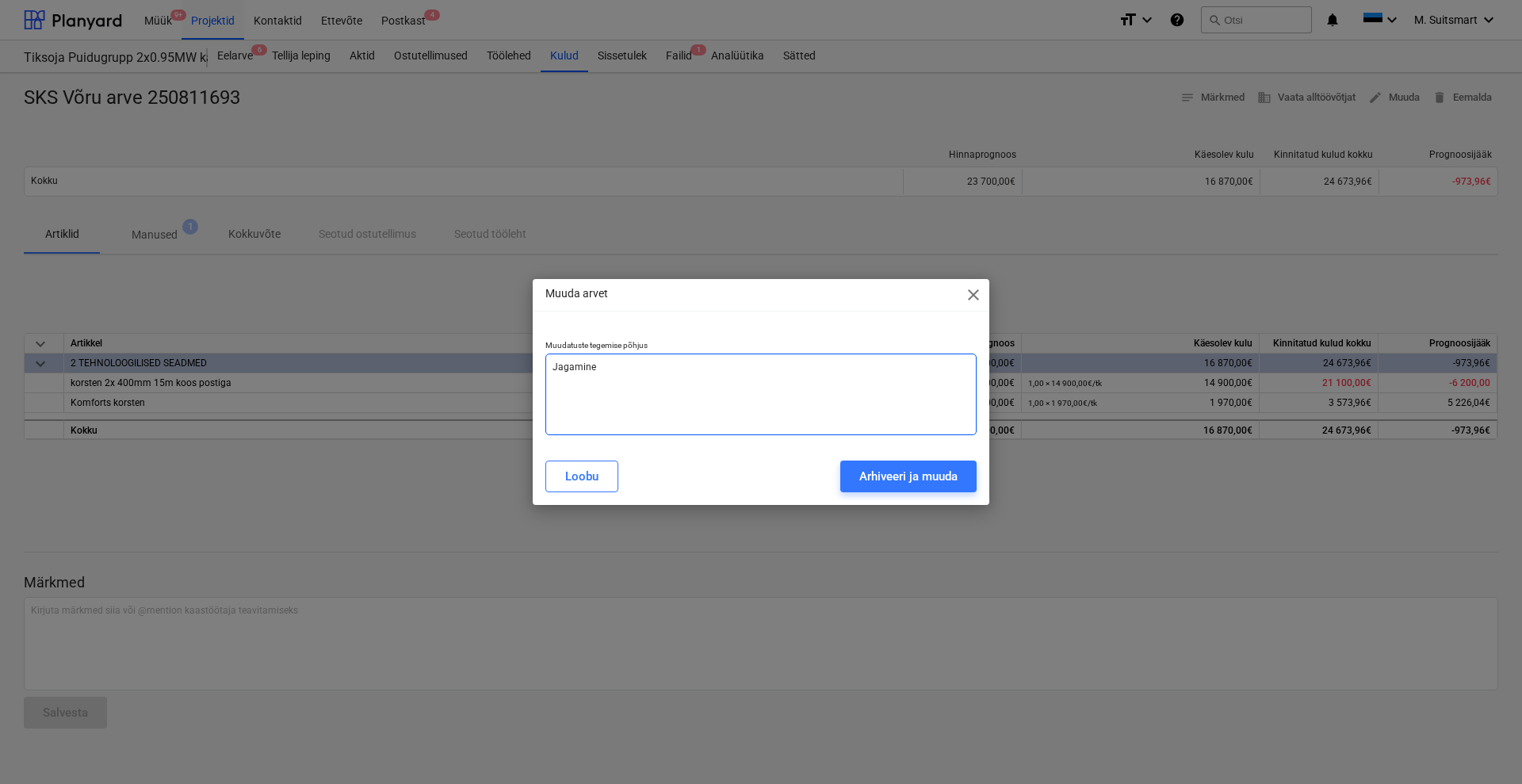 type on "x" 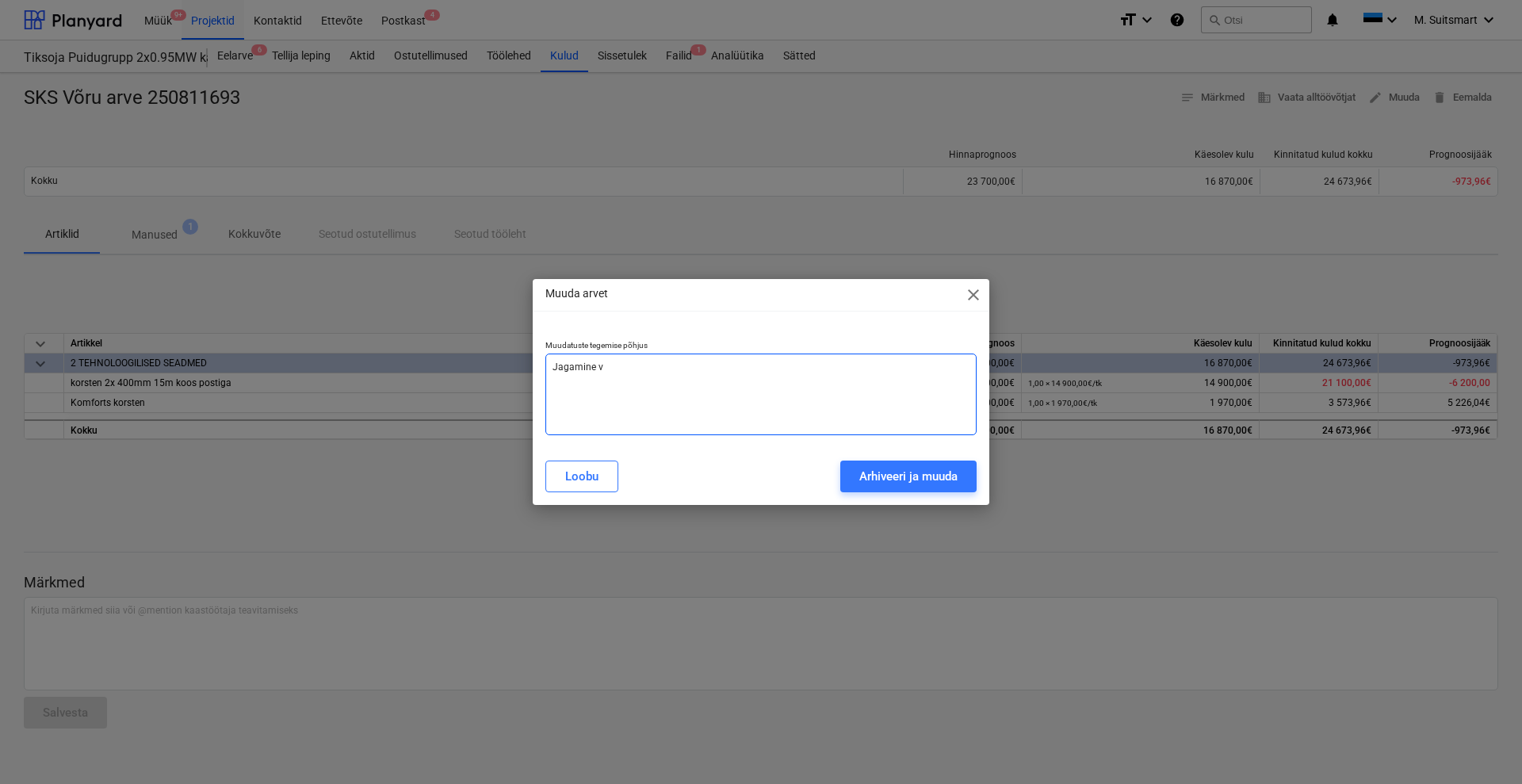 type on "x" 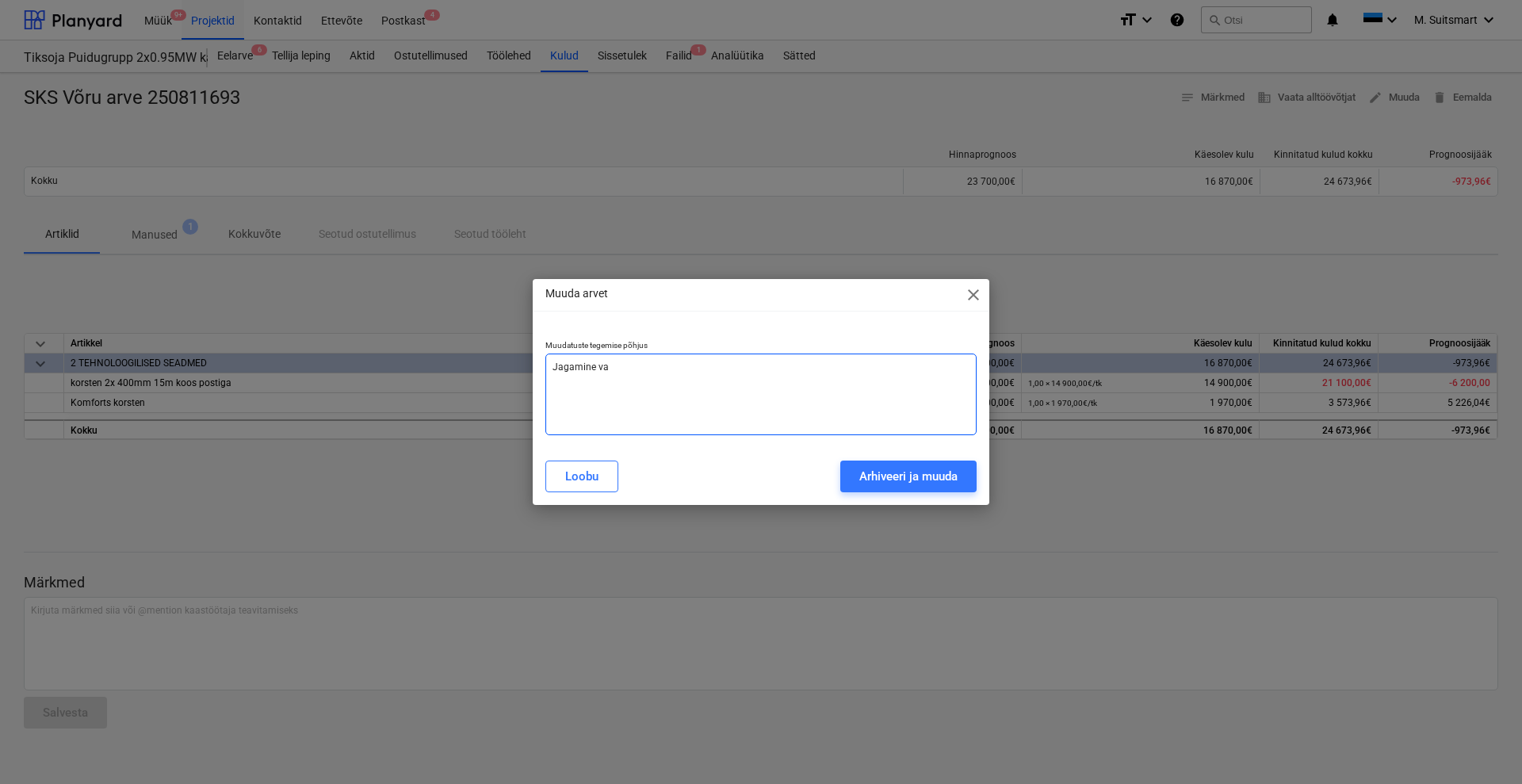 type on "x" 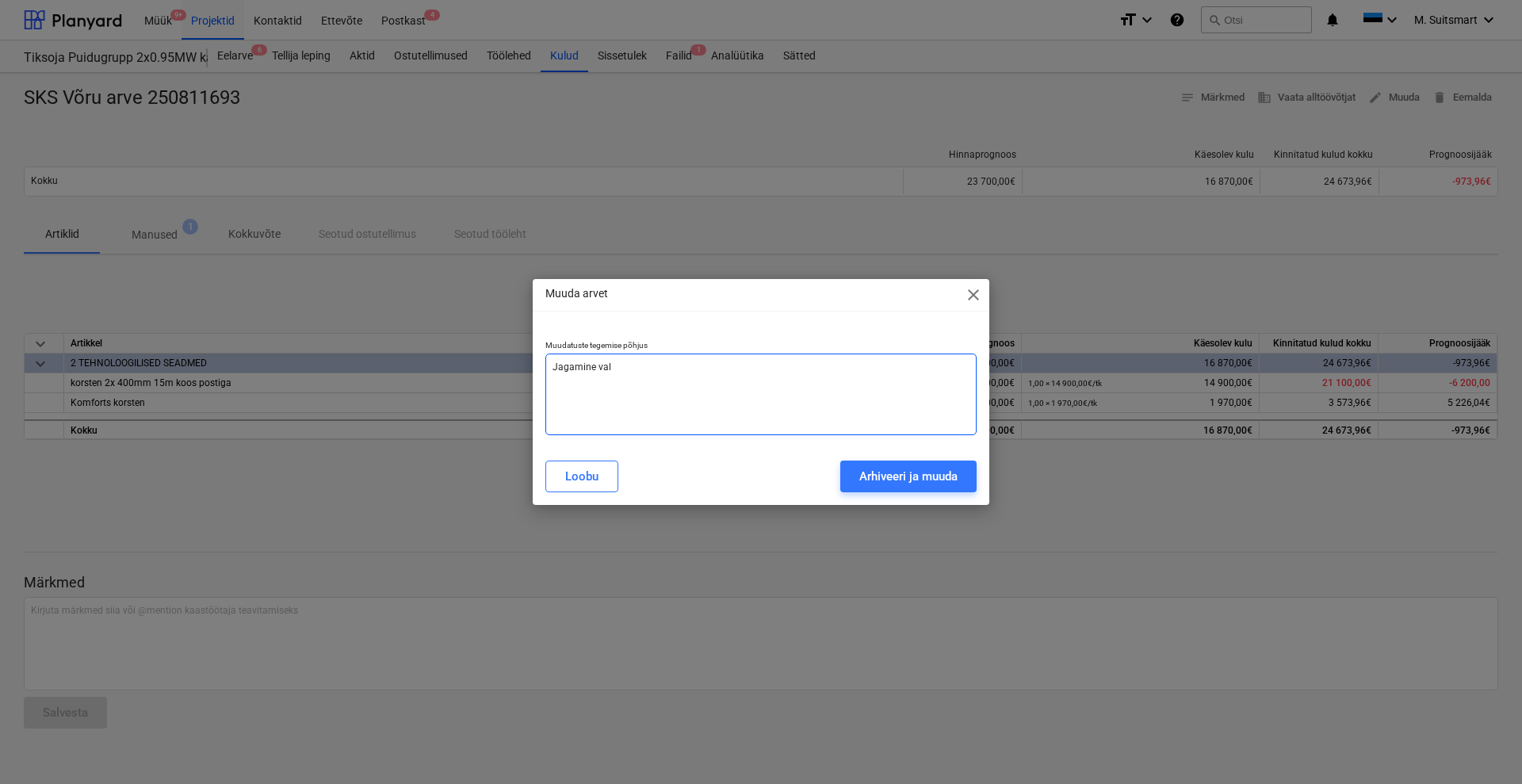 type on "x" 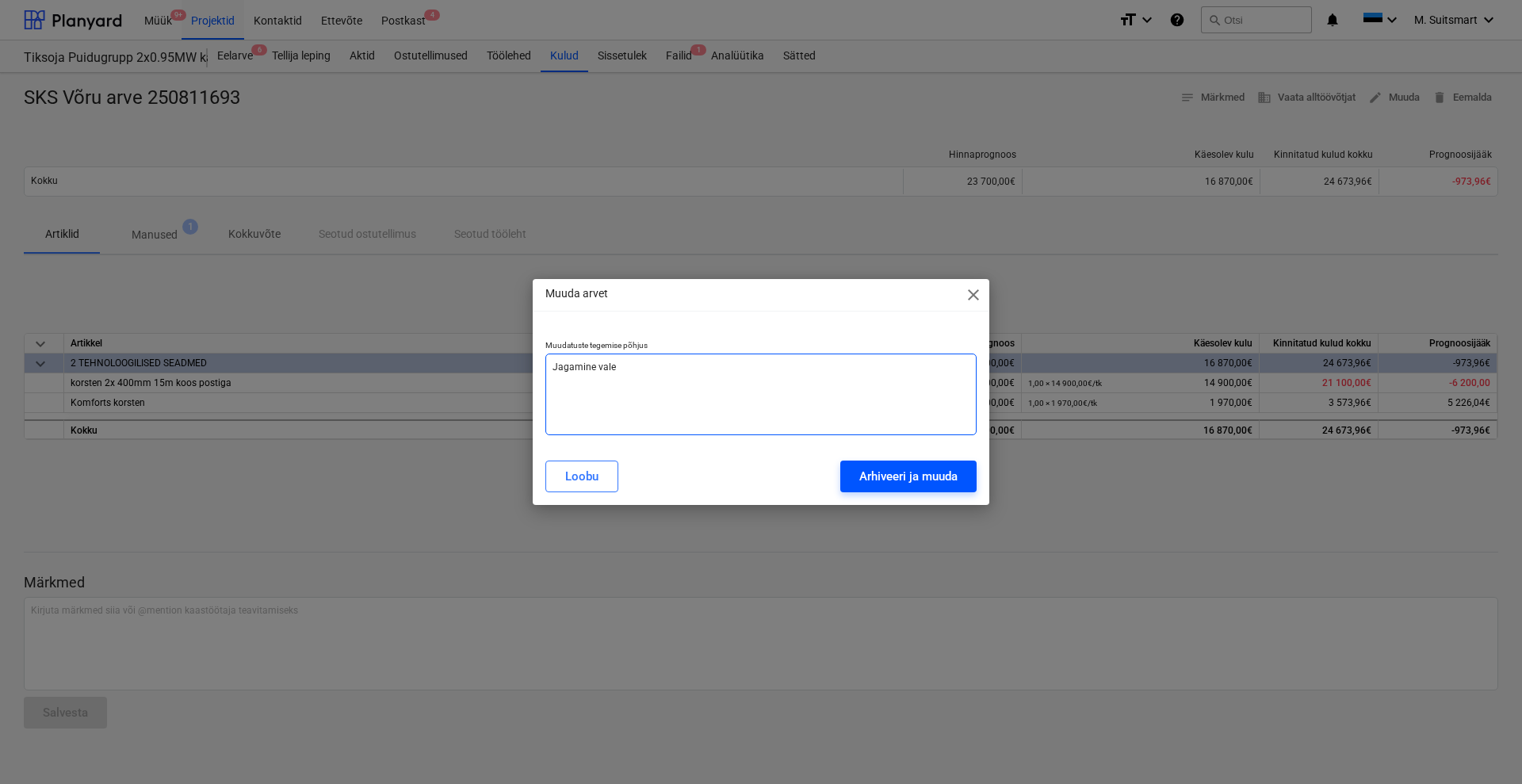 type on "Jagamine vale" 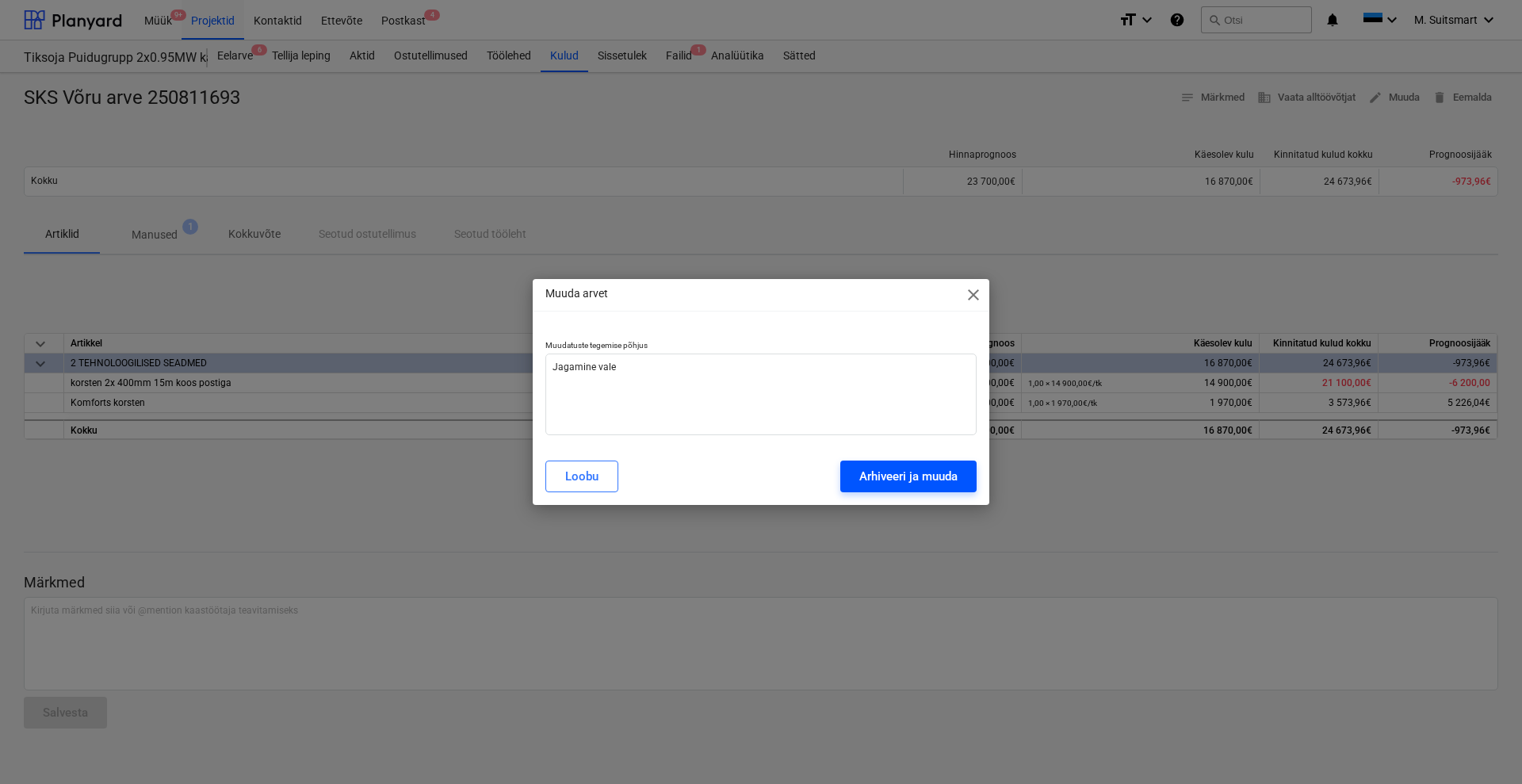 click on "Arhiveeri ja muuda" at bounding box center (908, 476) 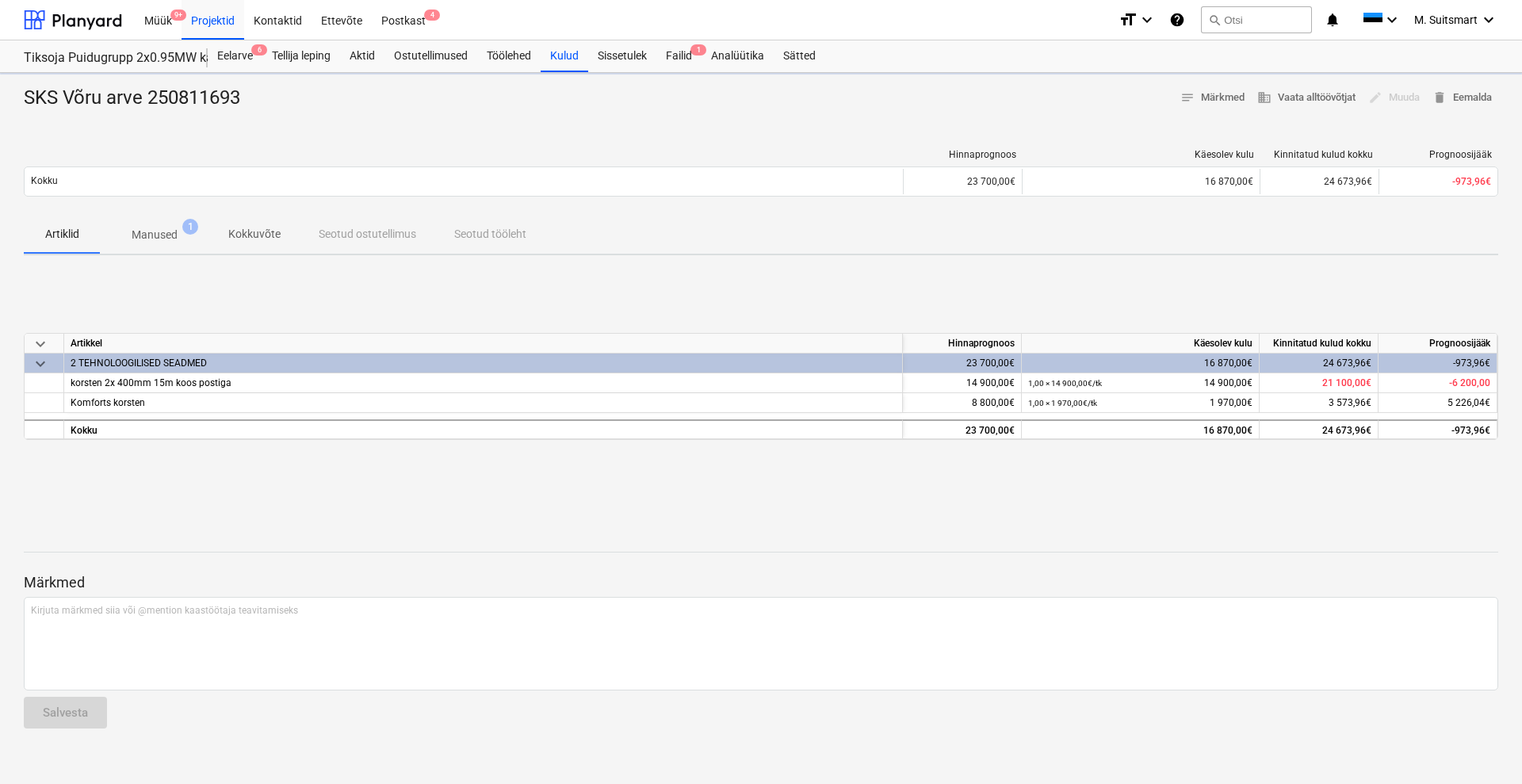 type on "x" 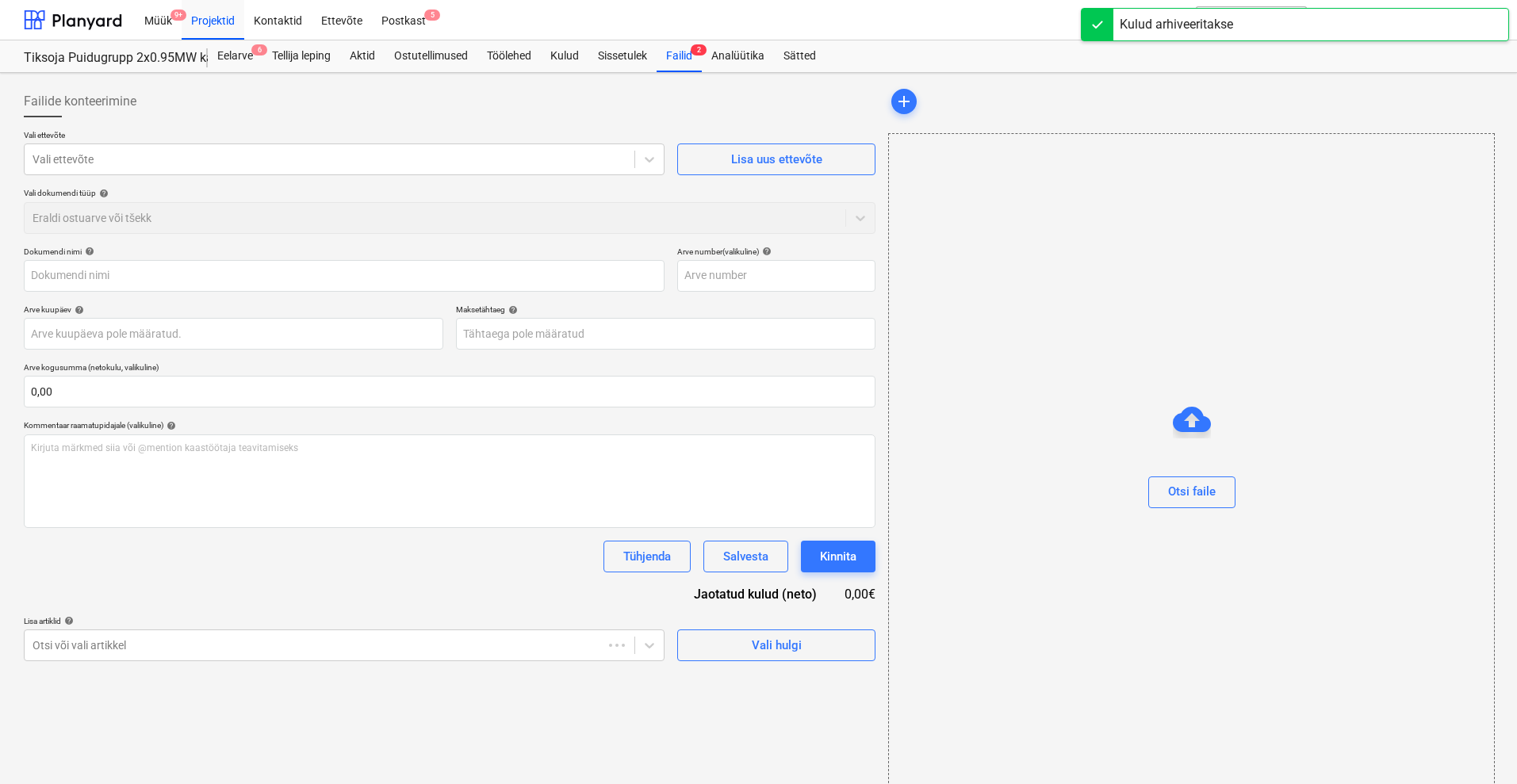 type on "SKS Võru arve 250811693" 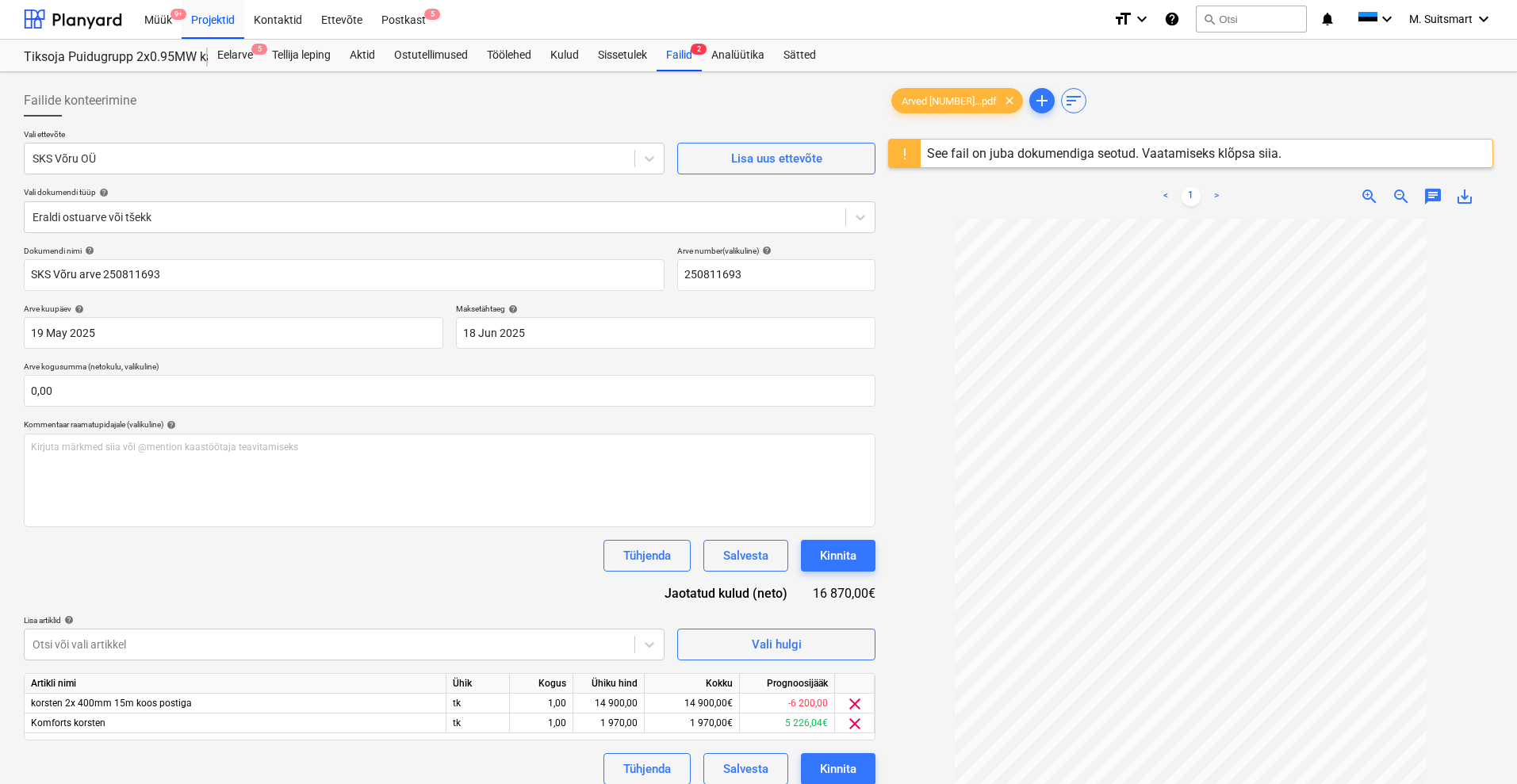 scroll, scrollTop: 0, scrollLeft: 0, axis: both 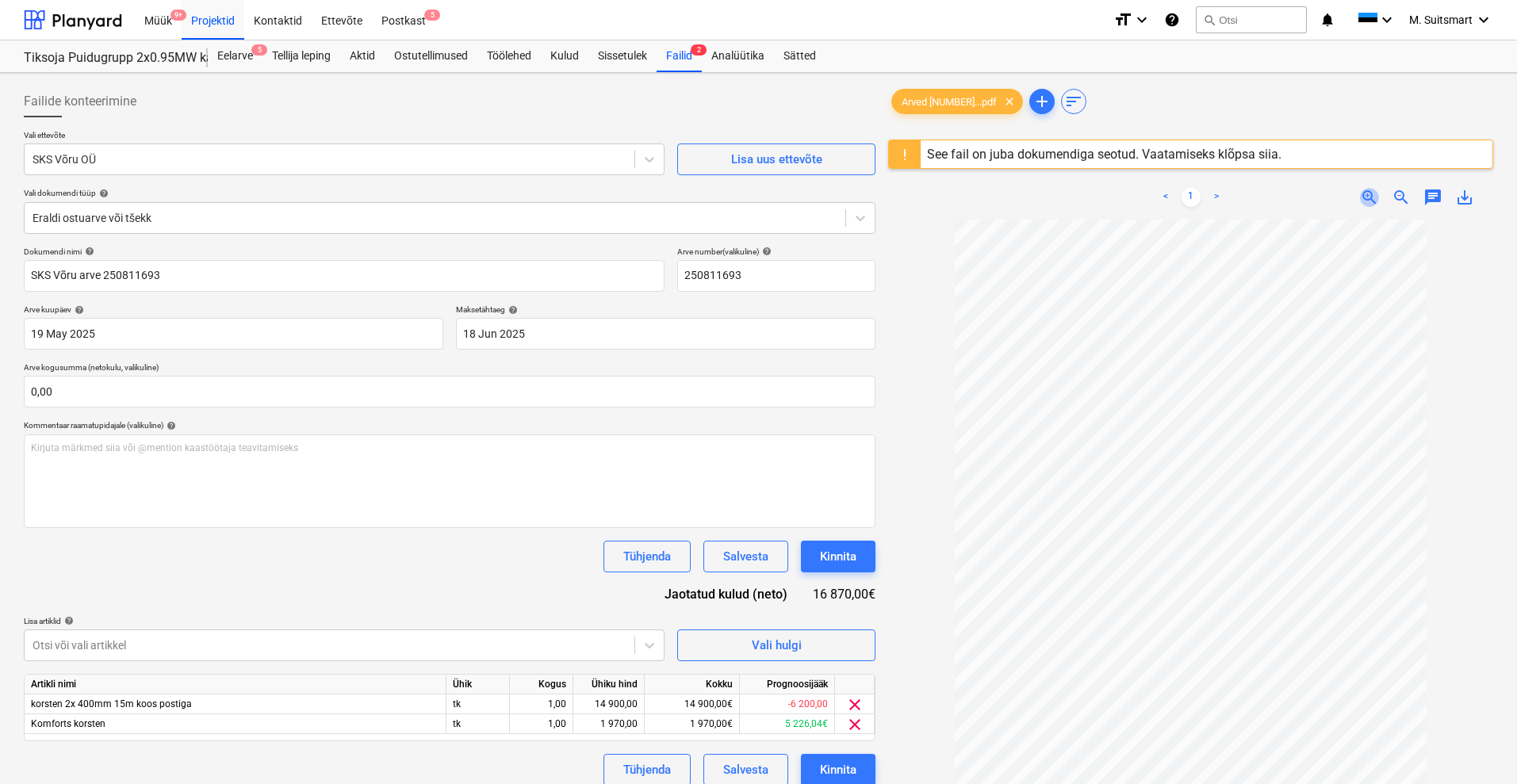 click on "zoom_in" at bounding box center (1370, 197) 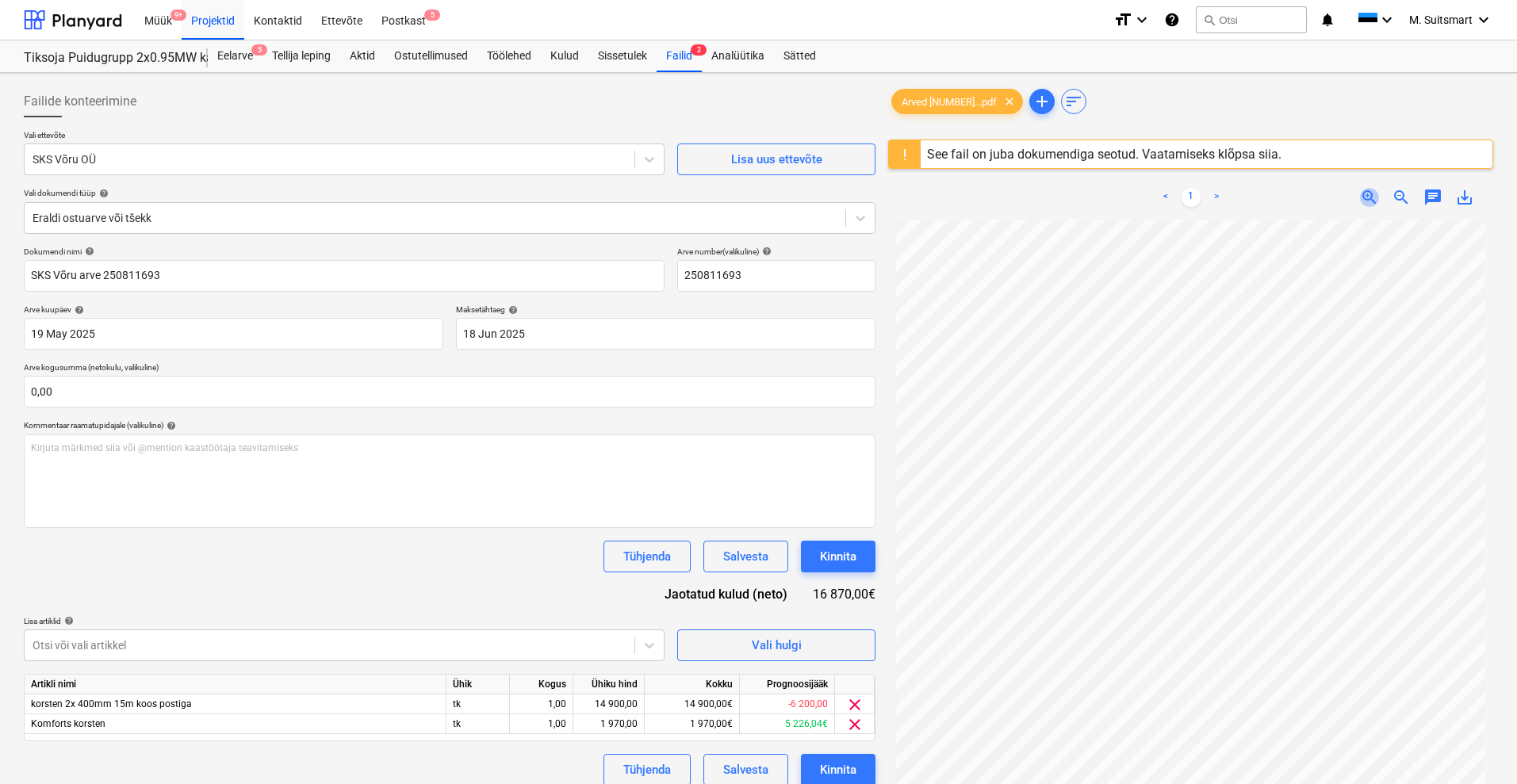 click on "zoom_in" at bounding box center (1370, 197) 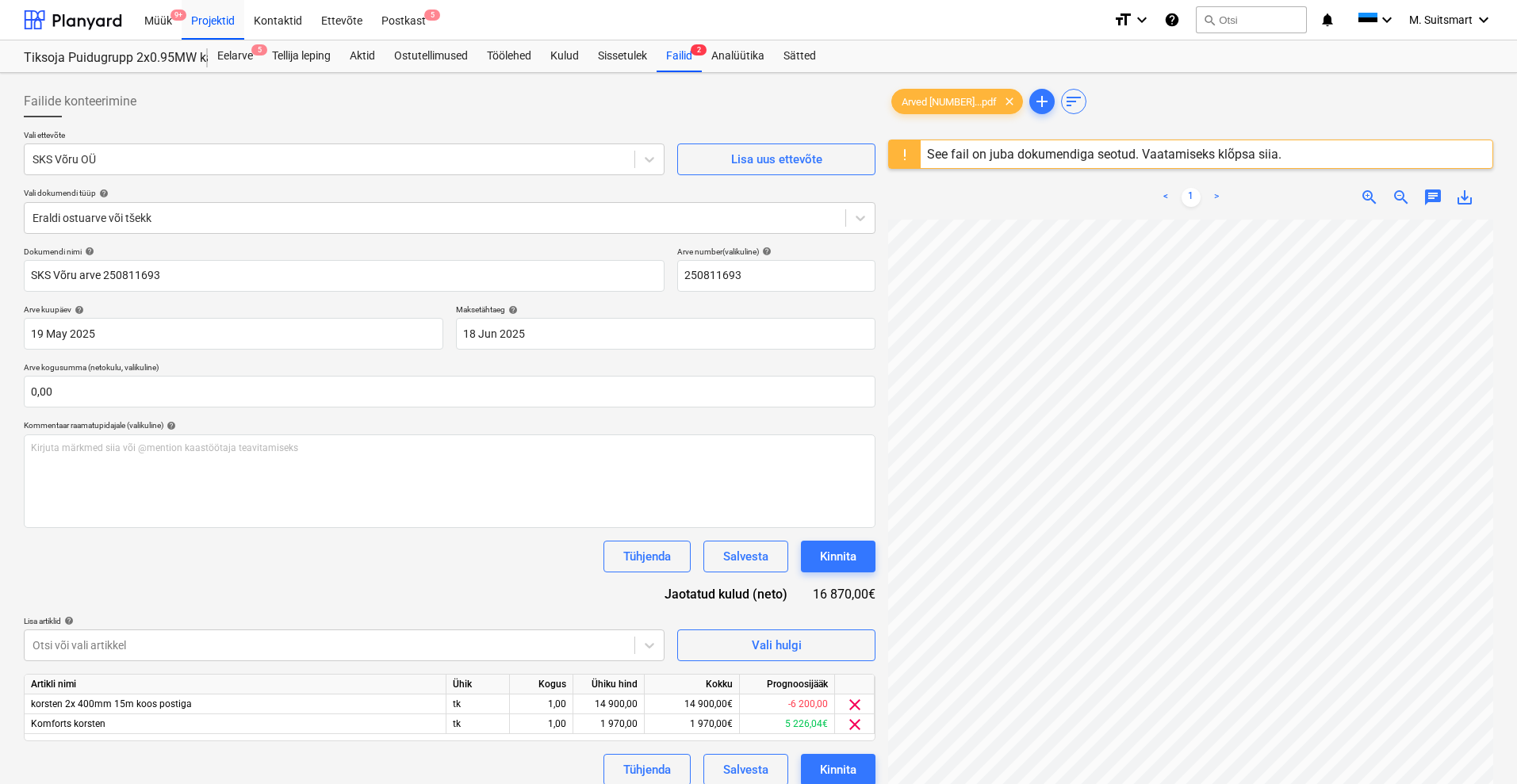 scroll, scrollTop: 273, scrollLeft: 112, axis: both 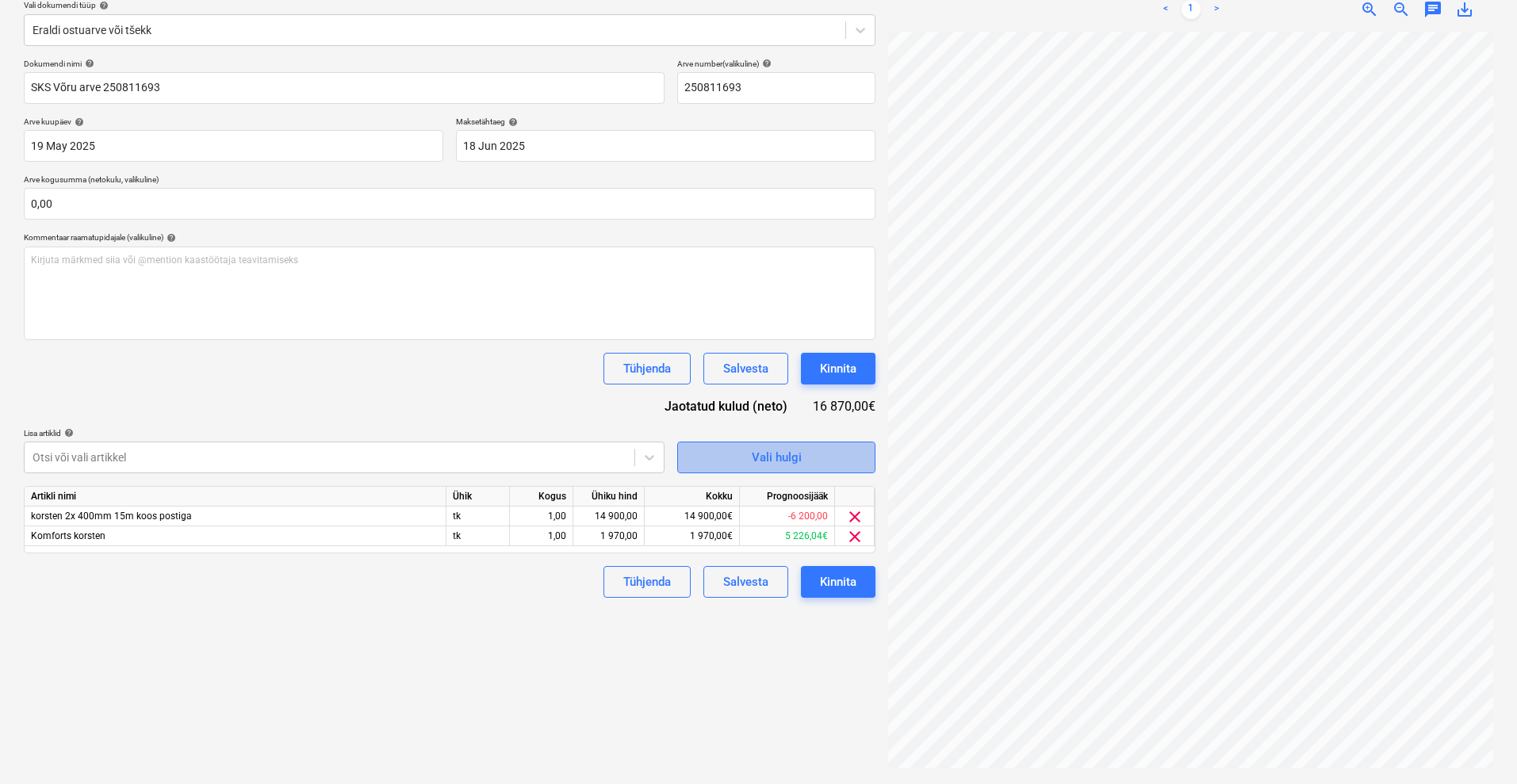 click on "Vali hulgi" at bounding box center (776, 457) 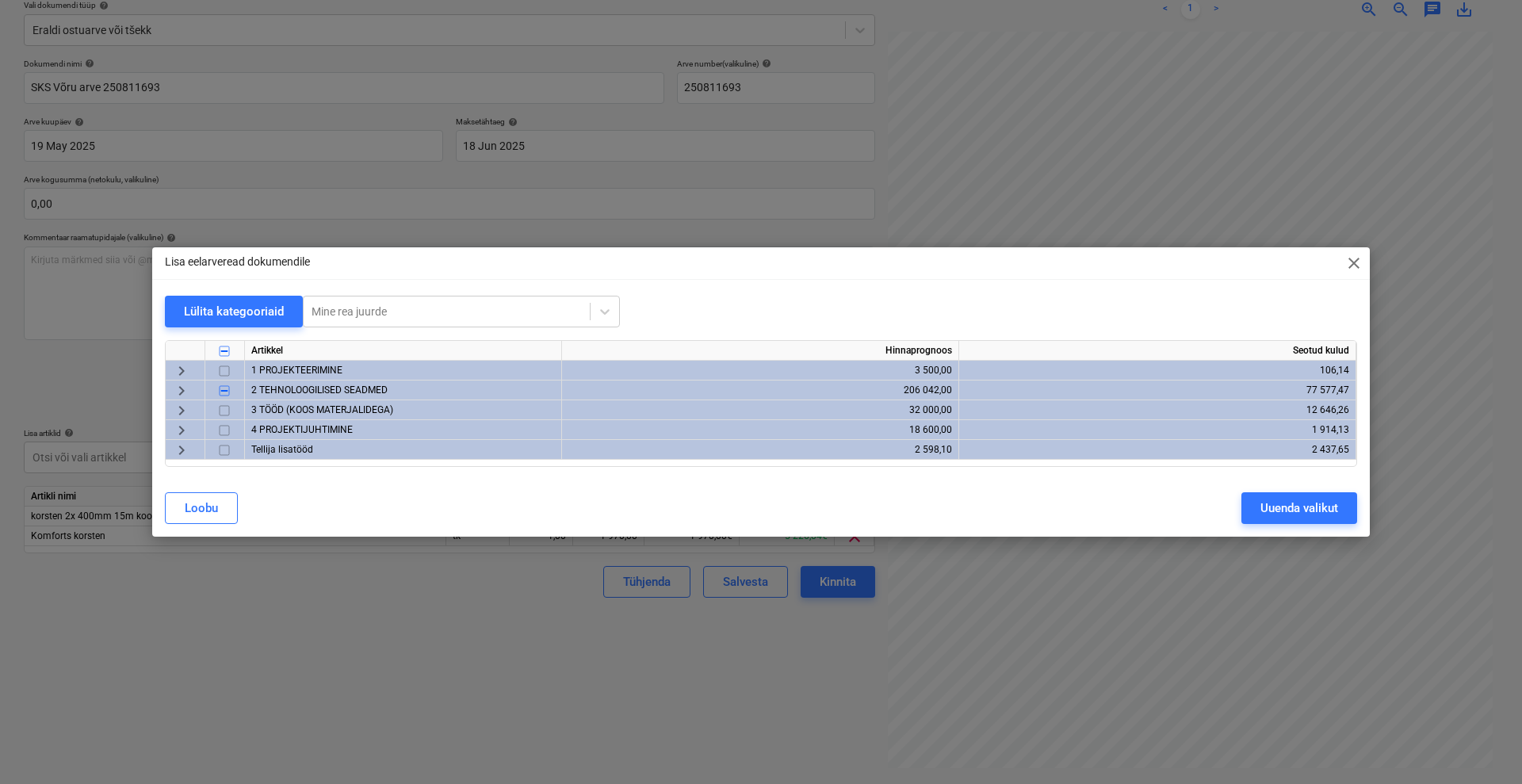 click on "keyboard_arrow_right" at bounding box center [182, 391] 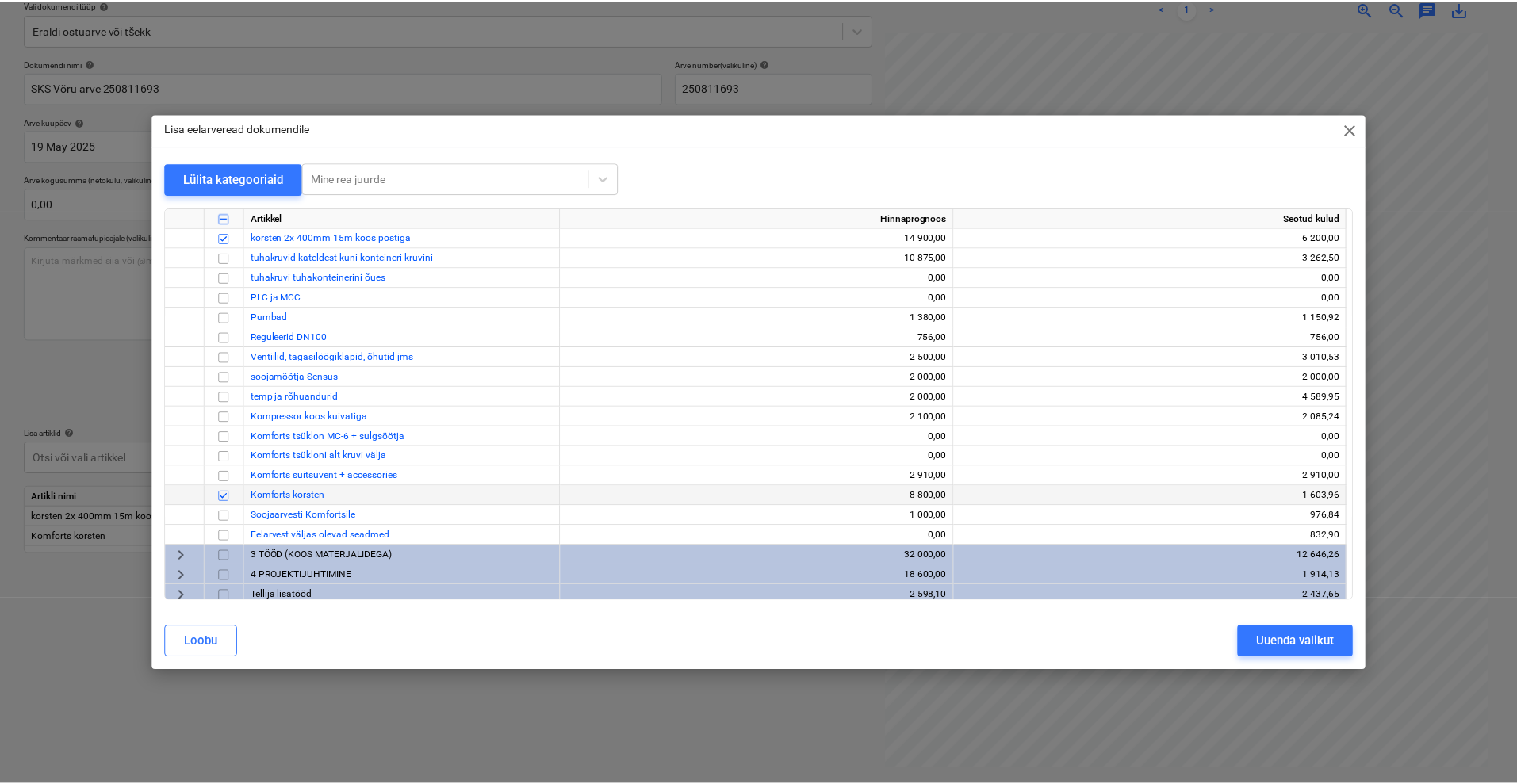 scroll, scrollTop: 198, scrollLeft: 0, axis: vertical 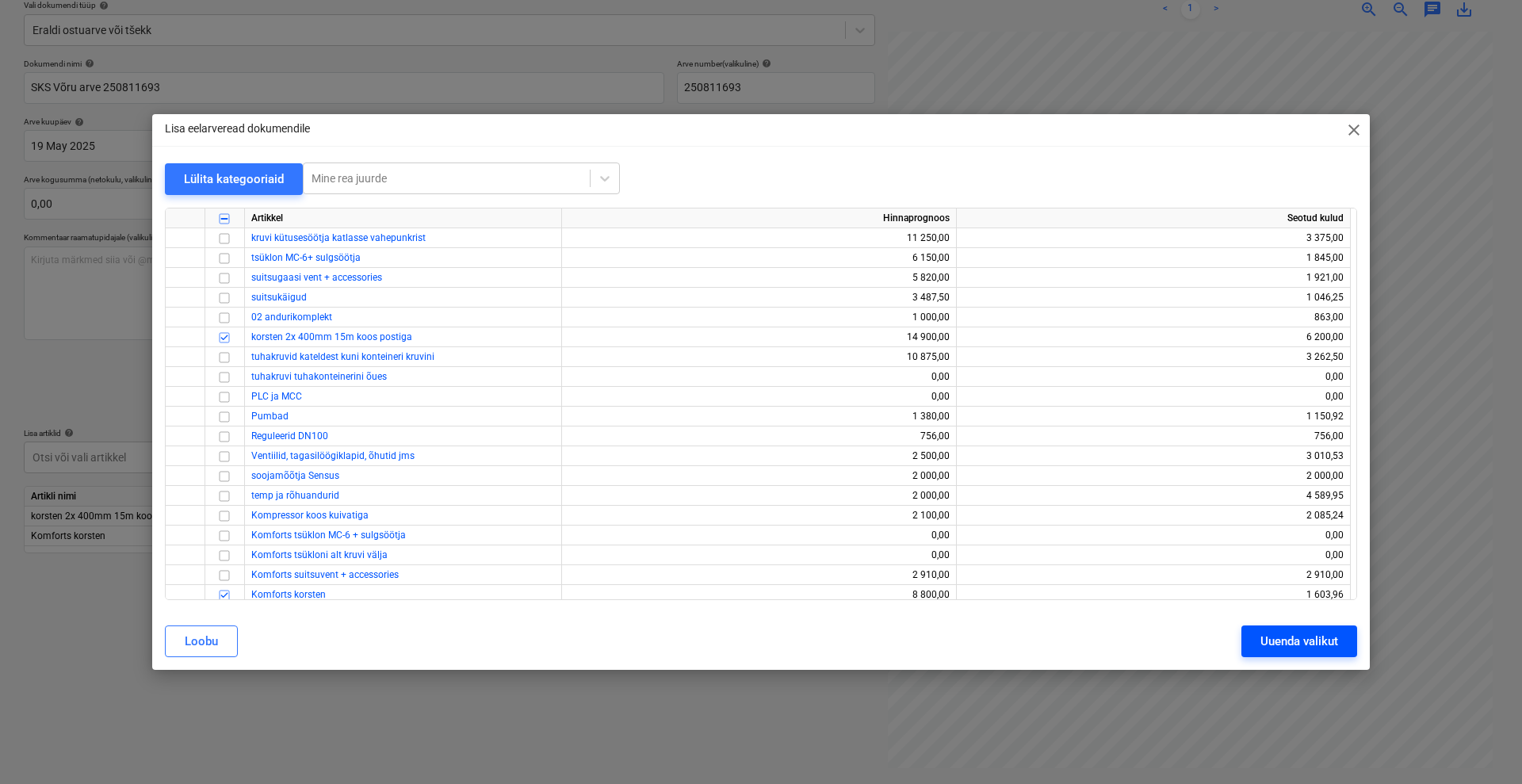 click on "Uuenda valikut" at bounding box center (1299, 641) 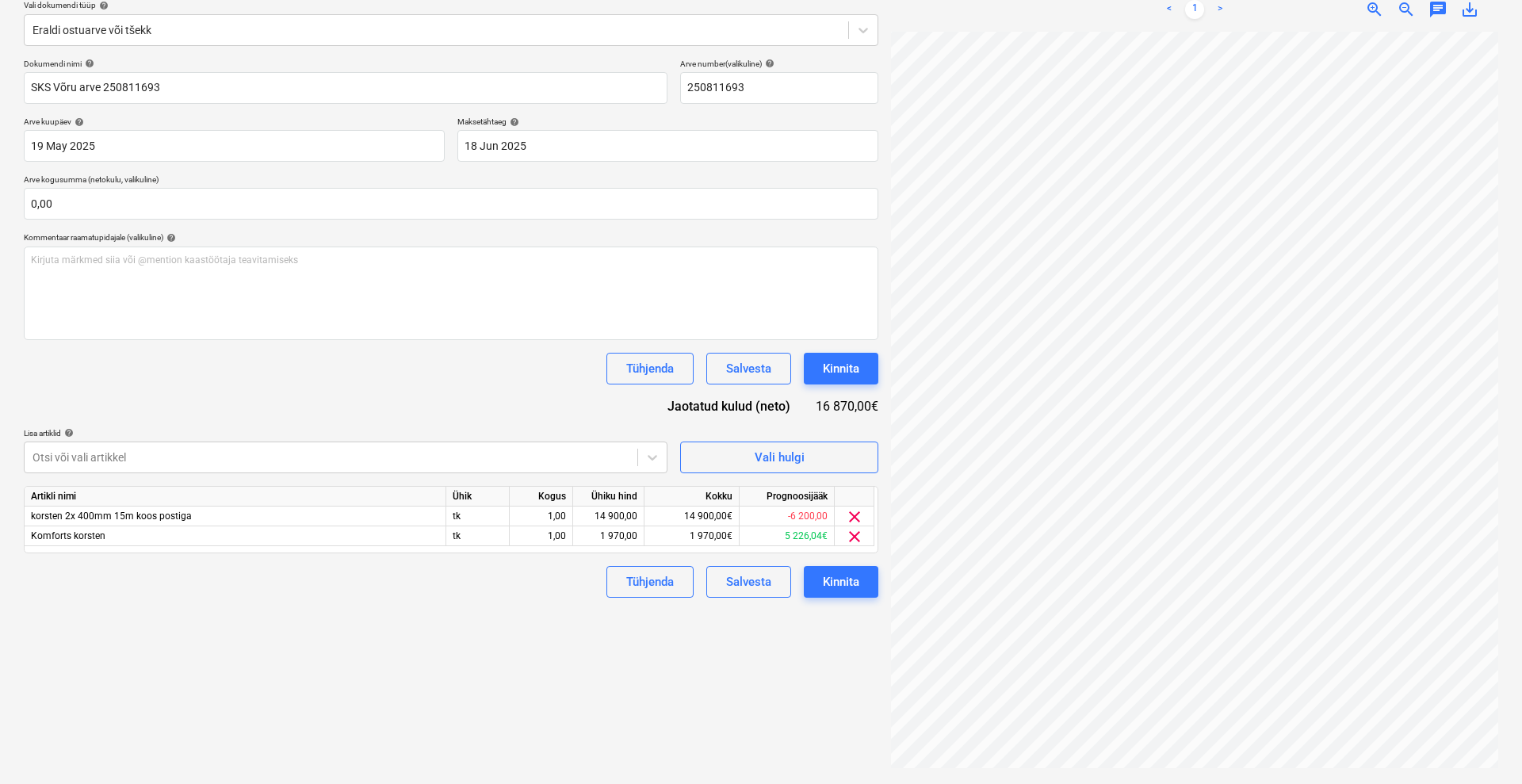 scroll, scrollTop: 273, scrollLeft: 109, axis: both 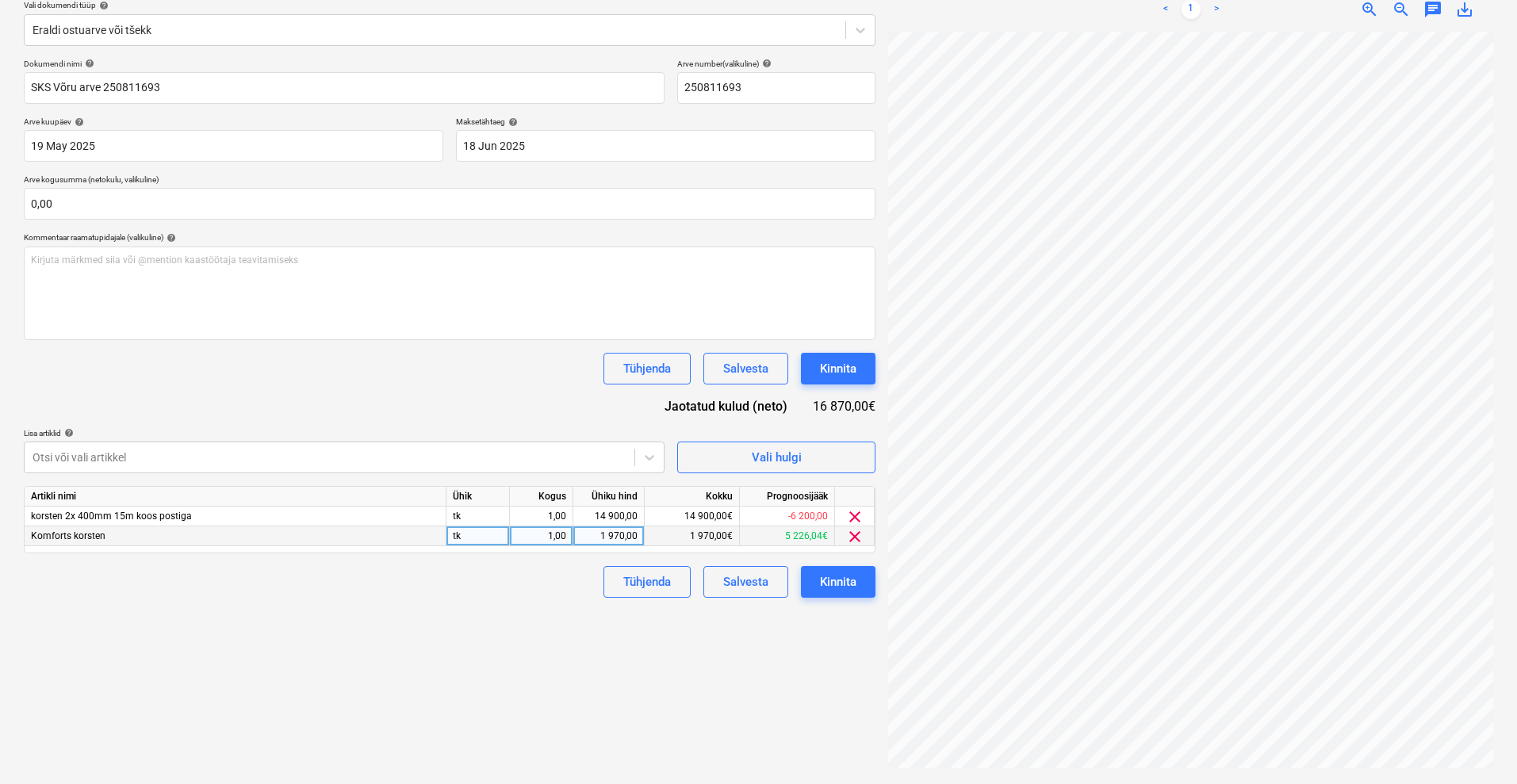 click on "1 970,00" at bounding box center (608, 536) 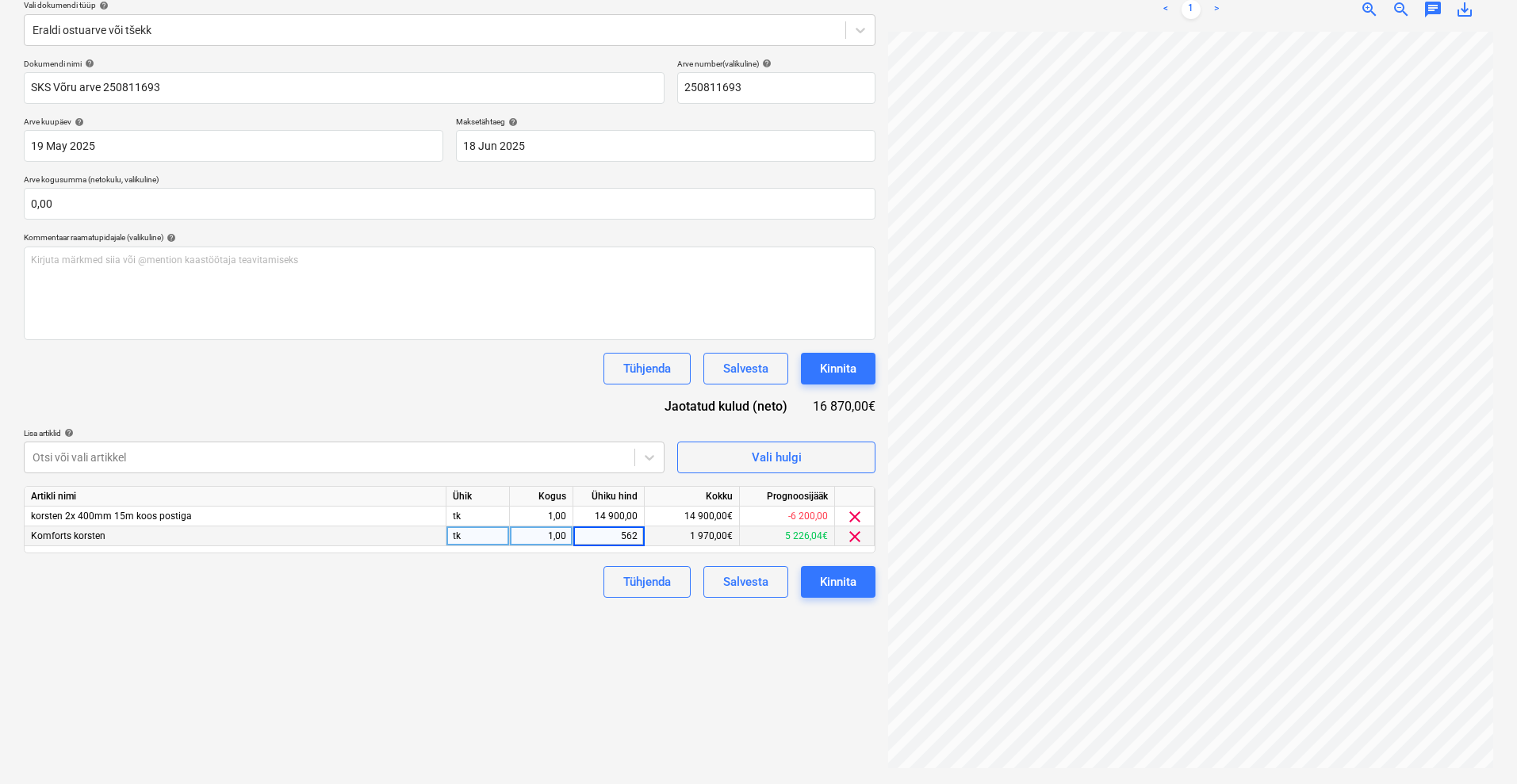 type on "5624" 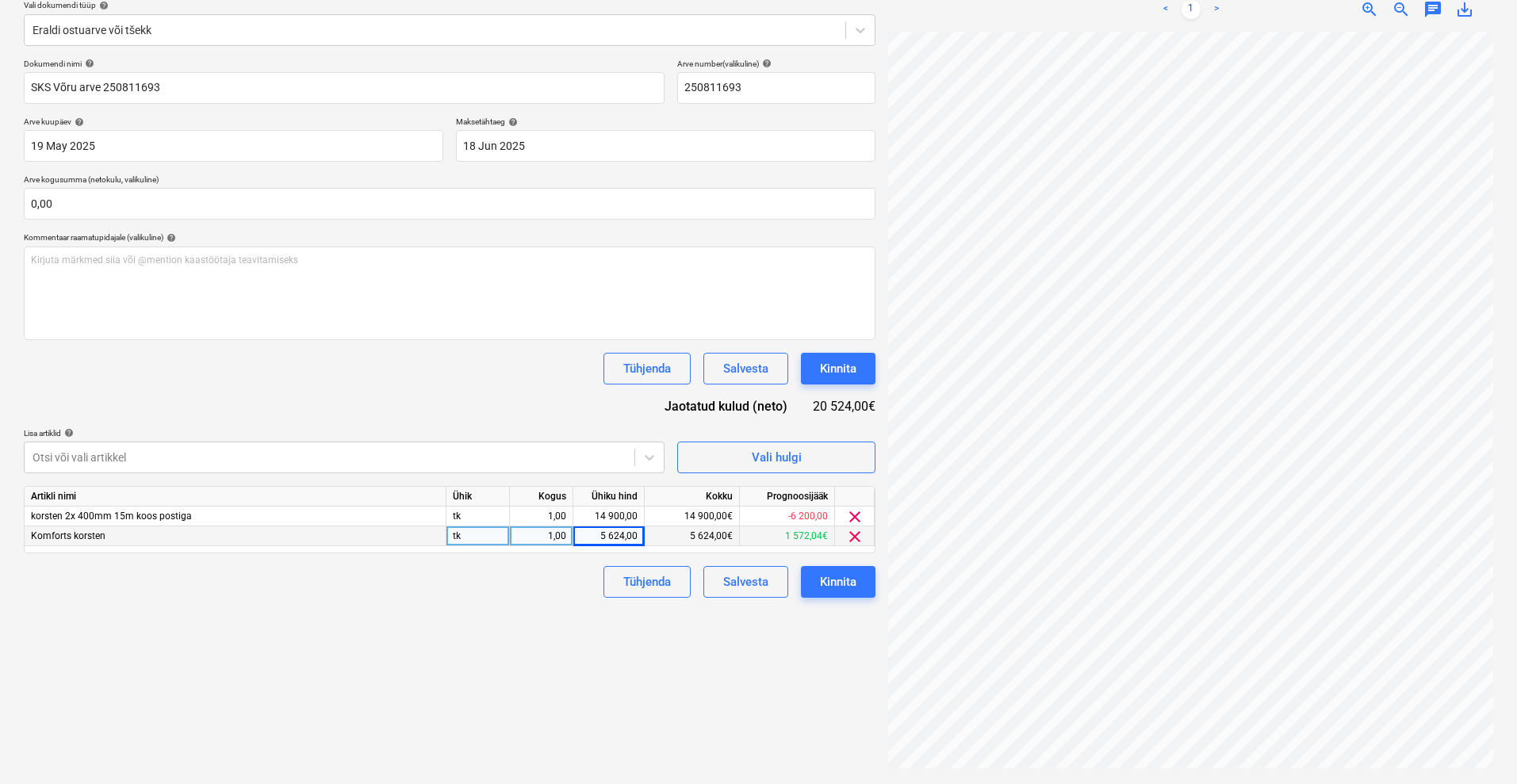 click on "Failide konteerimine Vali ettevõte SKS Võru OÜ   Lisa uus ettevõte Vali dokumendi tüüp help Eraldi ostuarve või tšekk Dokumendi nimi help SKS Võru arve 250811693 Arve number  (valikuline) help 250811693 Arve kuupäev help 19 May [DATE] 19.05.[DATE] Press the down arrow key to interact with the calendar and
select a date. Press the question mark key to get the keyboard shortcuts for changing dates. Maksetähtaeg help 18 Jun [DATE] 18.06.[DATE] Press the down arrow key to interact with the calendar and
select a date. Press the question mark key to get the keyboard shortcuts for changing dates. Arve kogusumma (netokulu, valikuline) 0,00 Kommentaar raamatupidajale (valikuline) help Kirjuta märkmed siia või @mention kaastöötaja teavitamiseks ﻿ Tühjenda Salvesta Kinnita Jaotatud kulud (neto) 20 524,00€ Lisa artiklid help Otsi või vali artikkel Vali hulgi Artikli nimi Ühik Kogus Ühiku hind Kokku Prognoosijääk  korsten 2x 400mm 15m koos postiga tk 1,00 14 900,00 14 900,00€ -6 200,00€ clear tk" at bounding box center (450, 335) 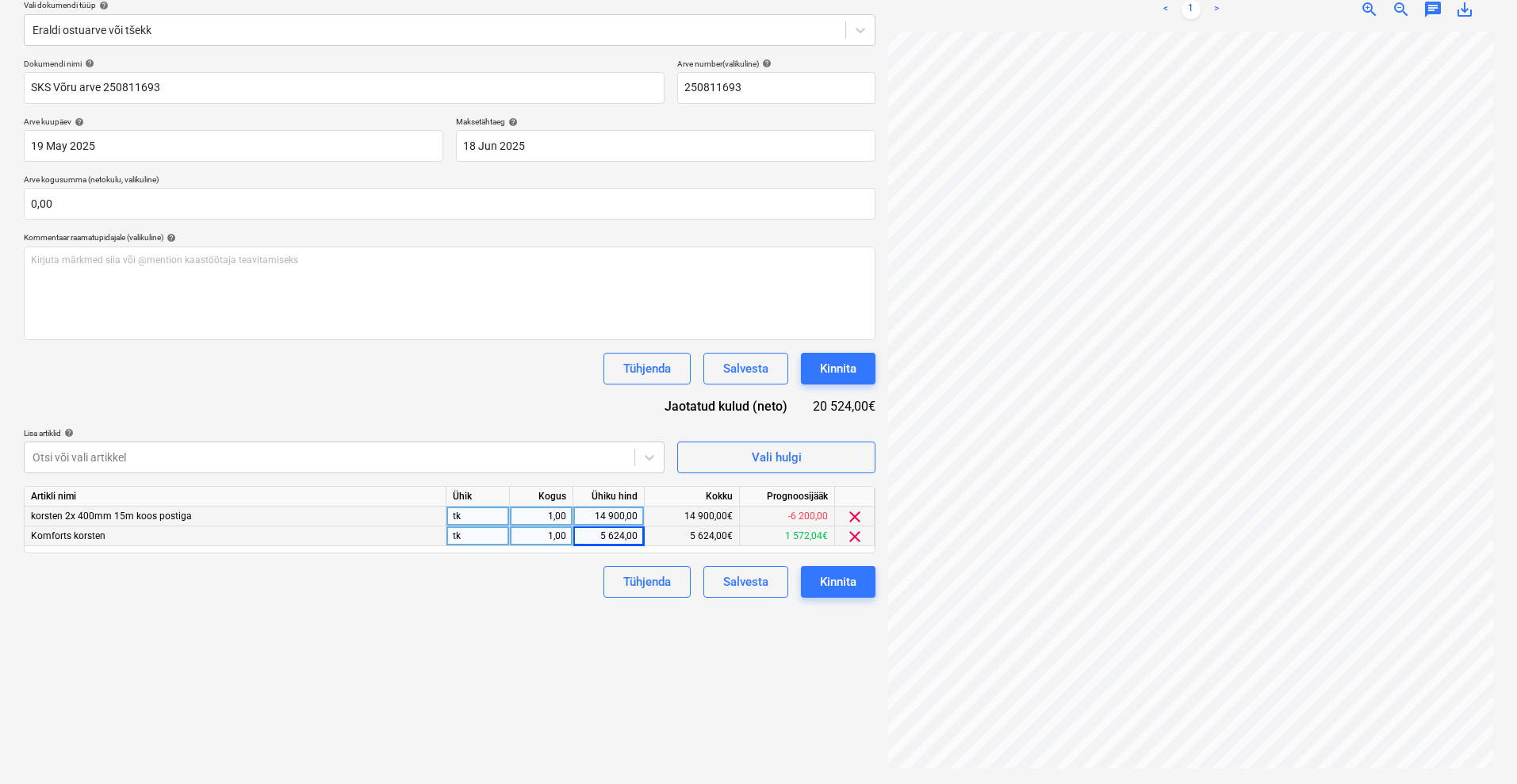 click on "14 900,00€" at bounding box center [692, 516] 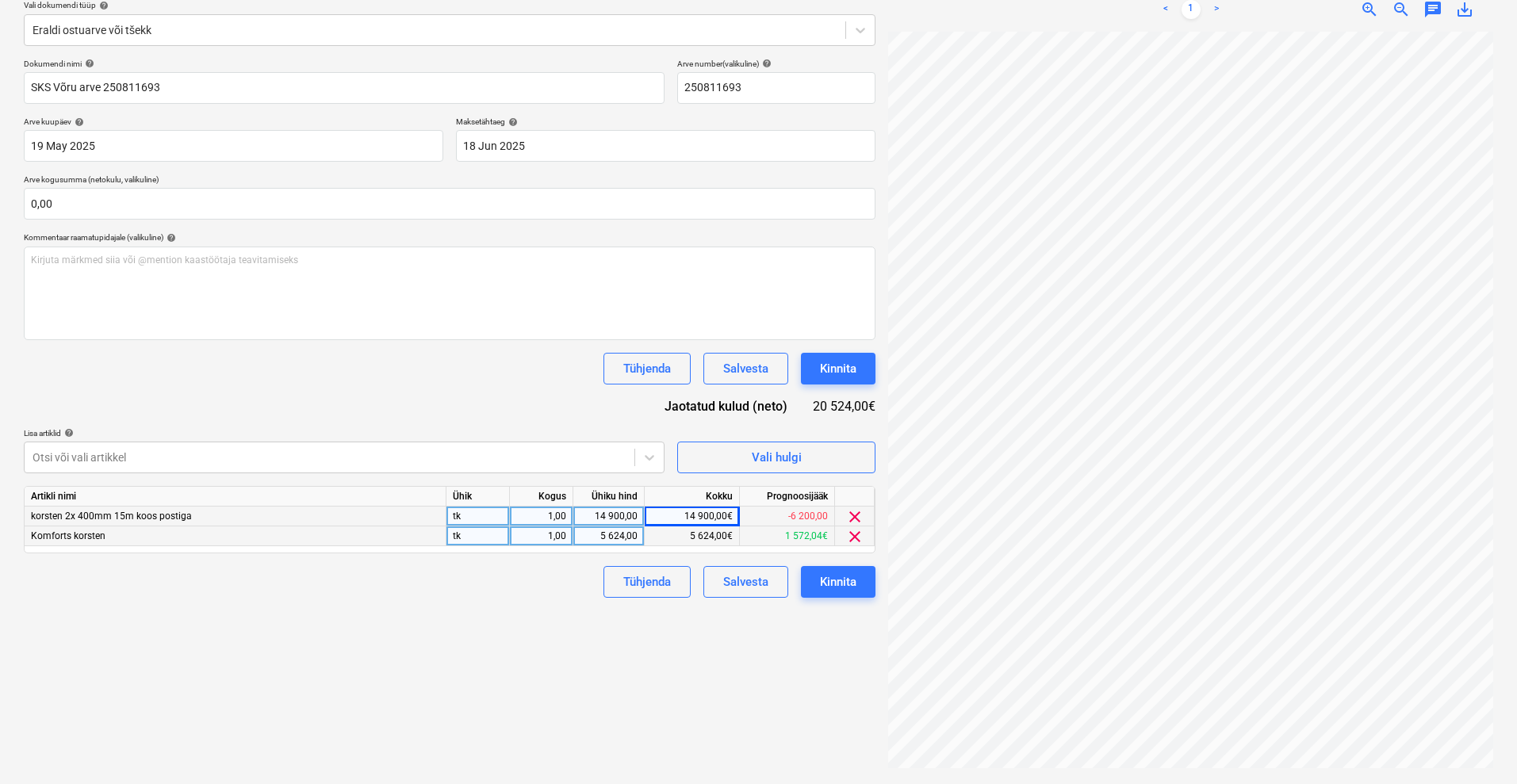 click on "14 900,00" at bounding box center [608, 516] 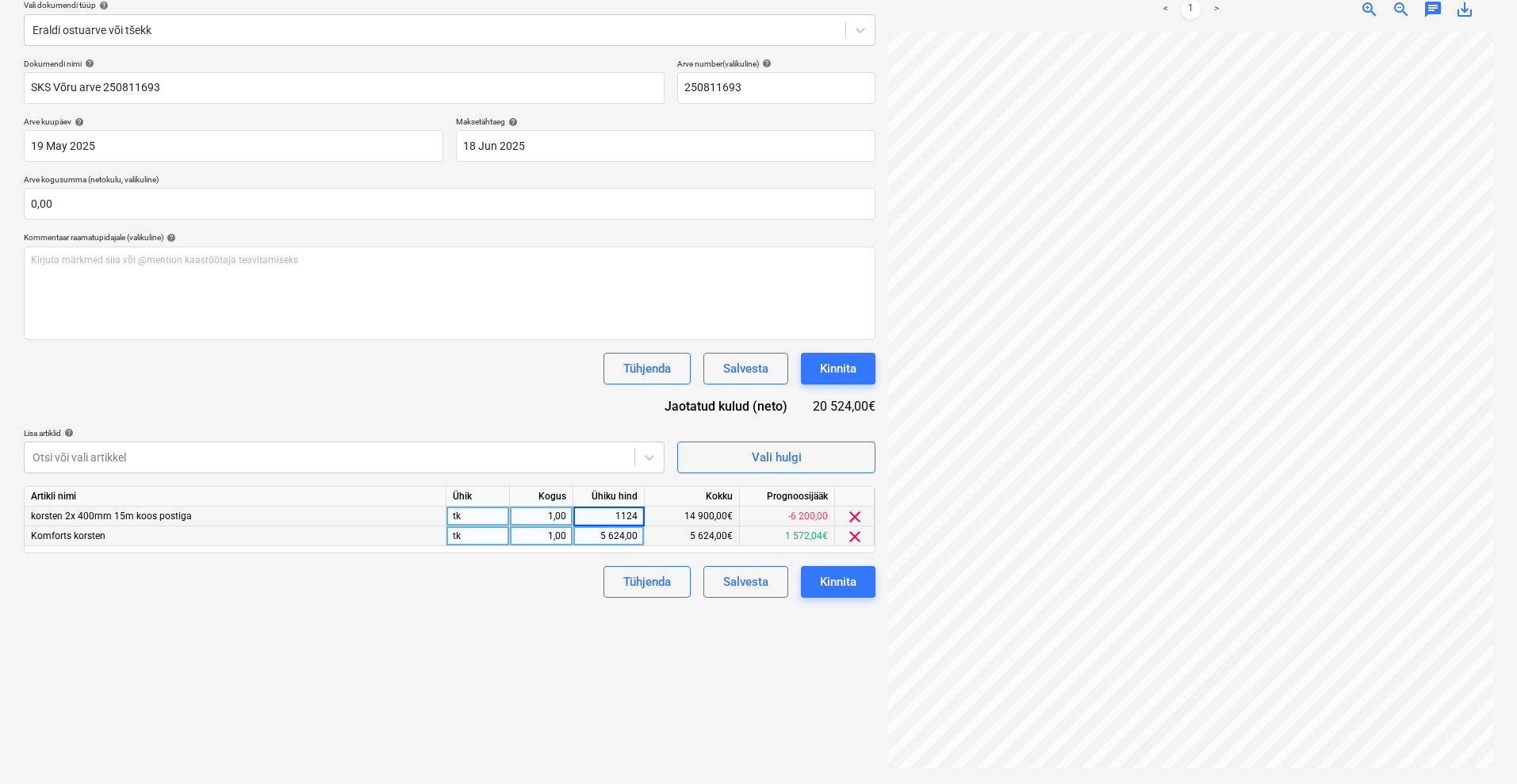 type on "11246" 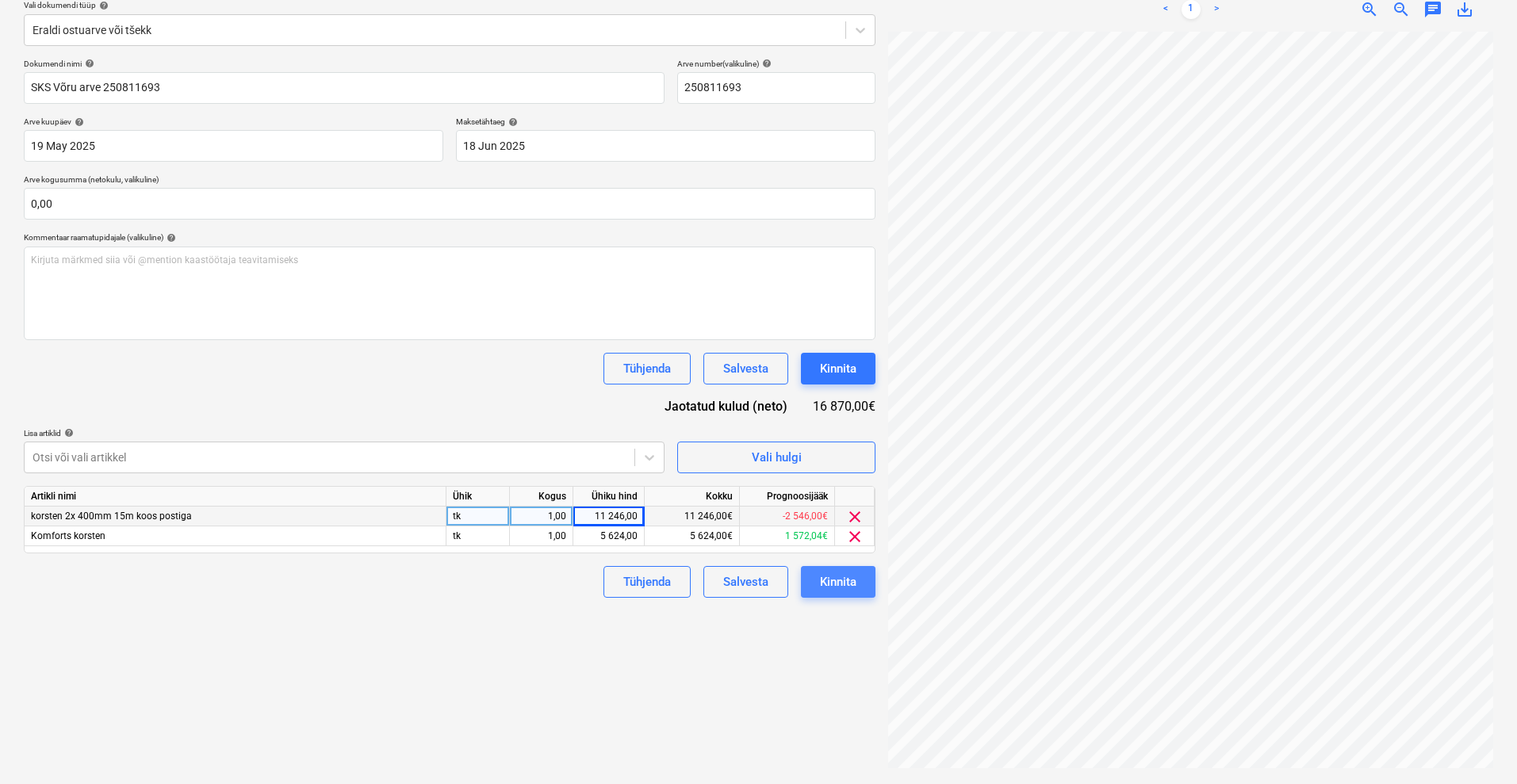 click on "Kinnita" at bounding box center (838, 582) 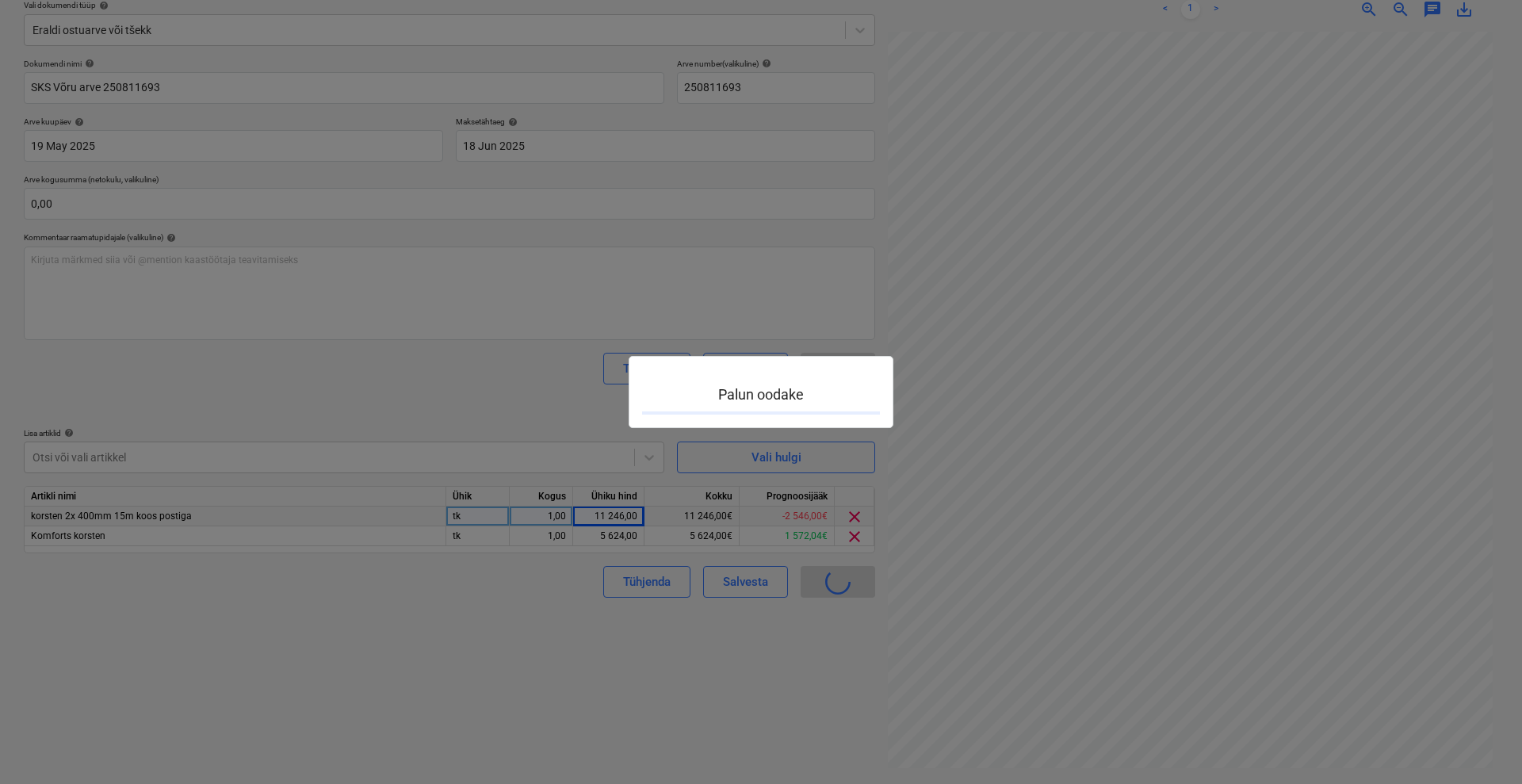 scroll, scrollTop: 0, scrollLeft: 0, axis: both 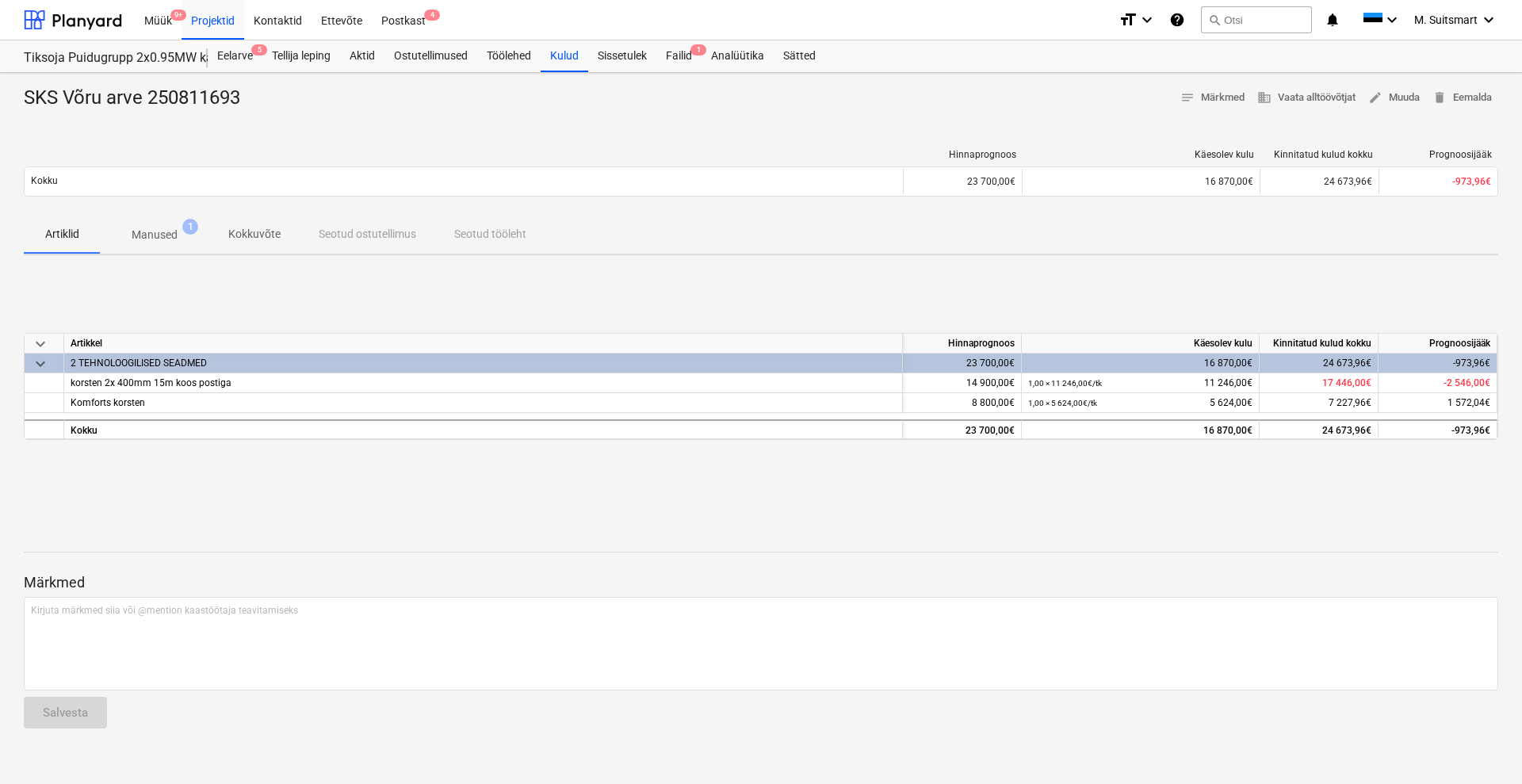 click on "Manused 1" at bounding box center [155, 235] 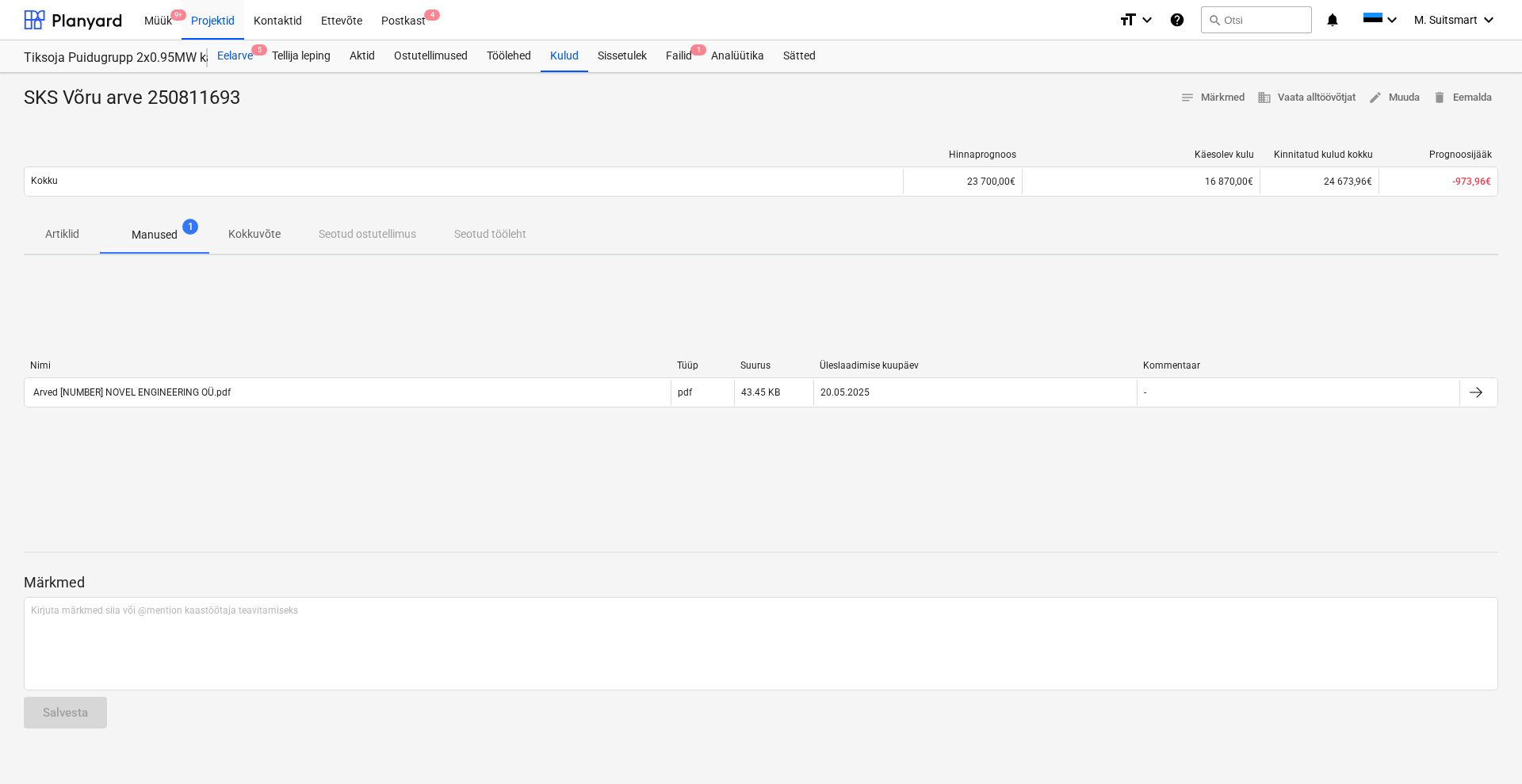 click on "Eelarve 5" at bounding box center (235, 56) 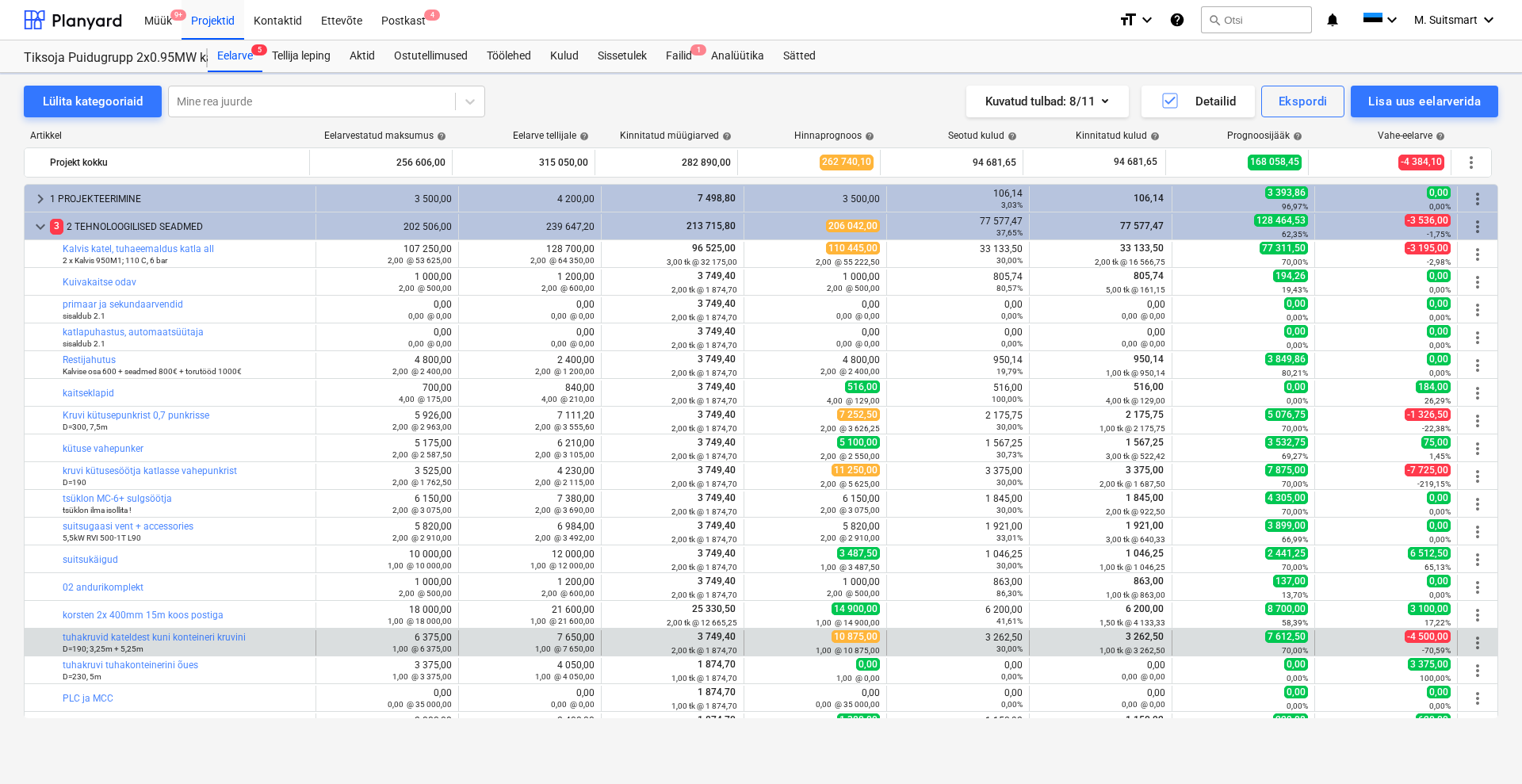 scroll, scrollTop: 409, scrollLeft: 0, axis: vertical 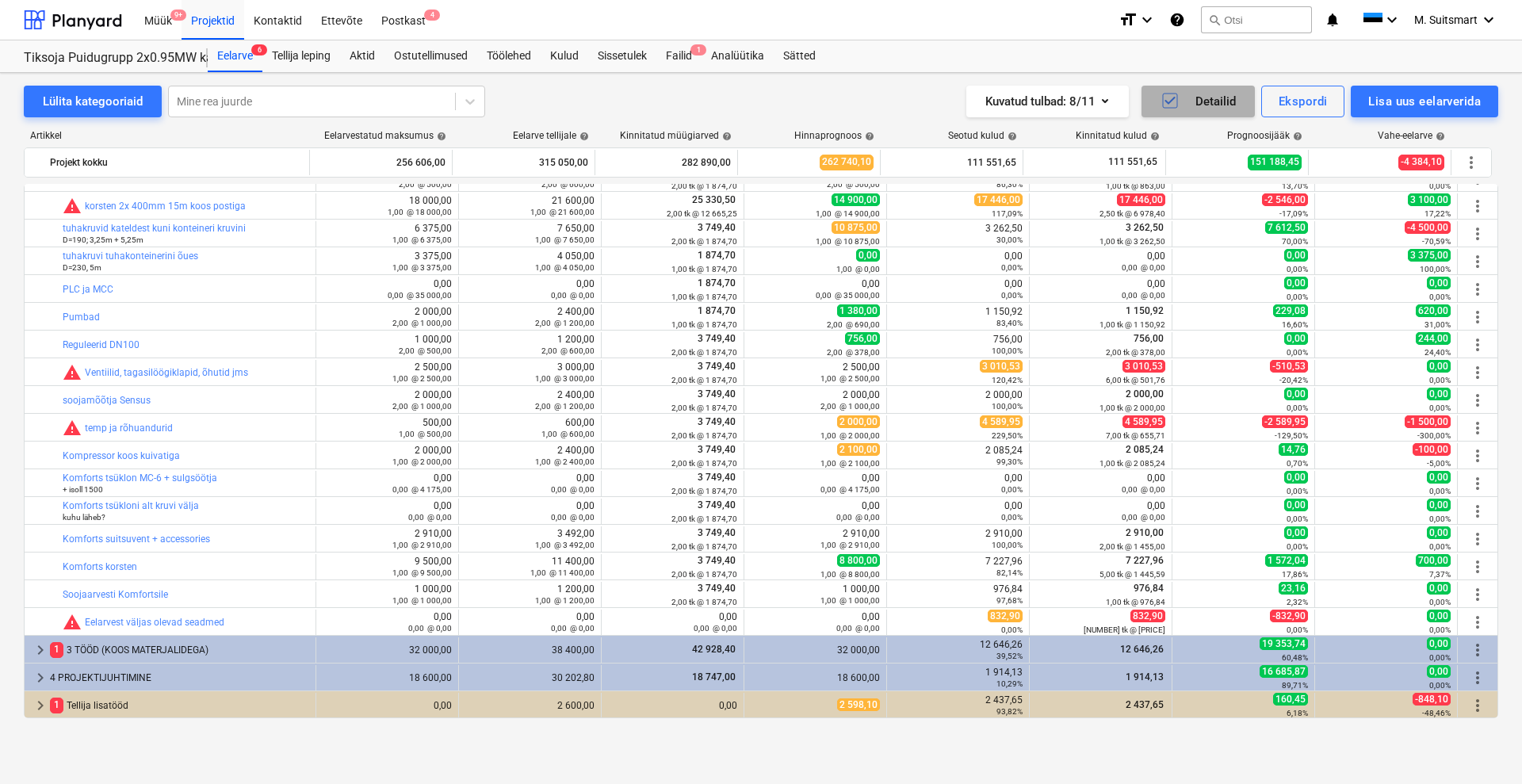 click 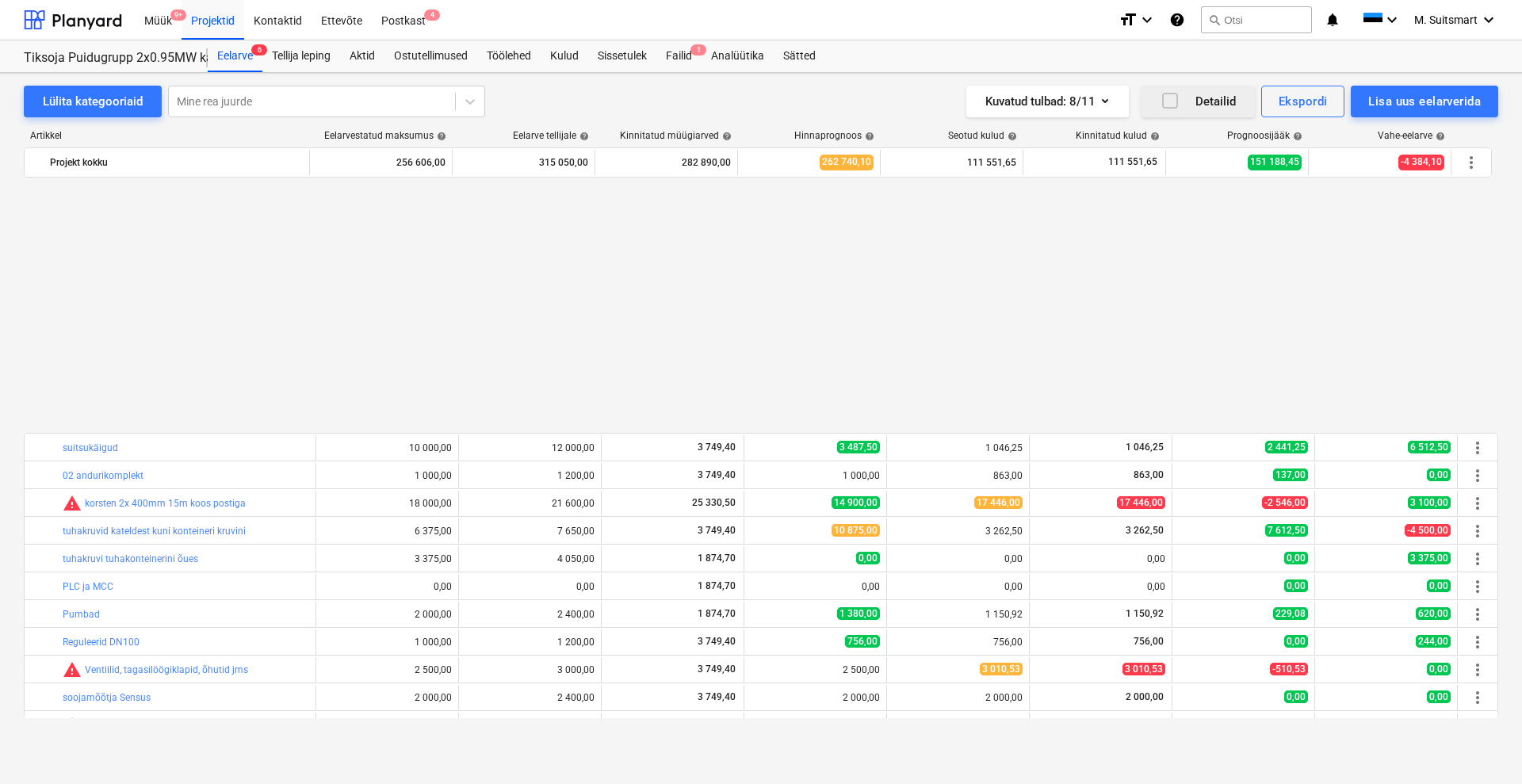 scroll, scrollTop: 409, scrollLeft: 0, axis: vertical 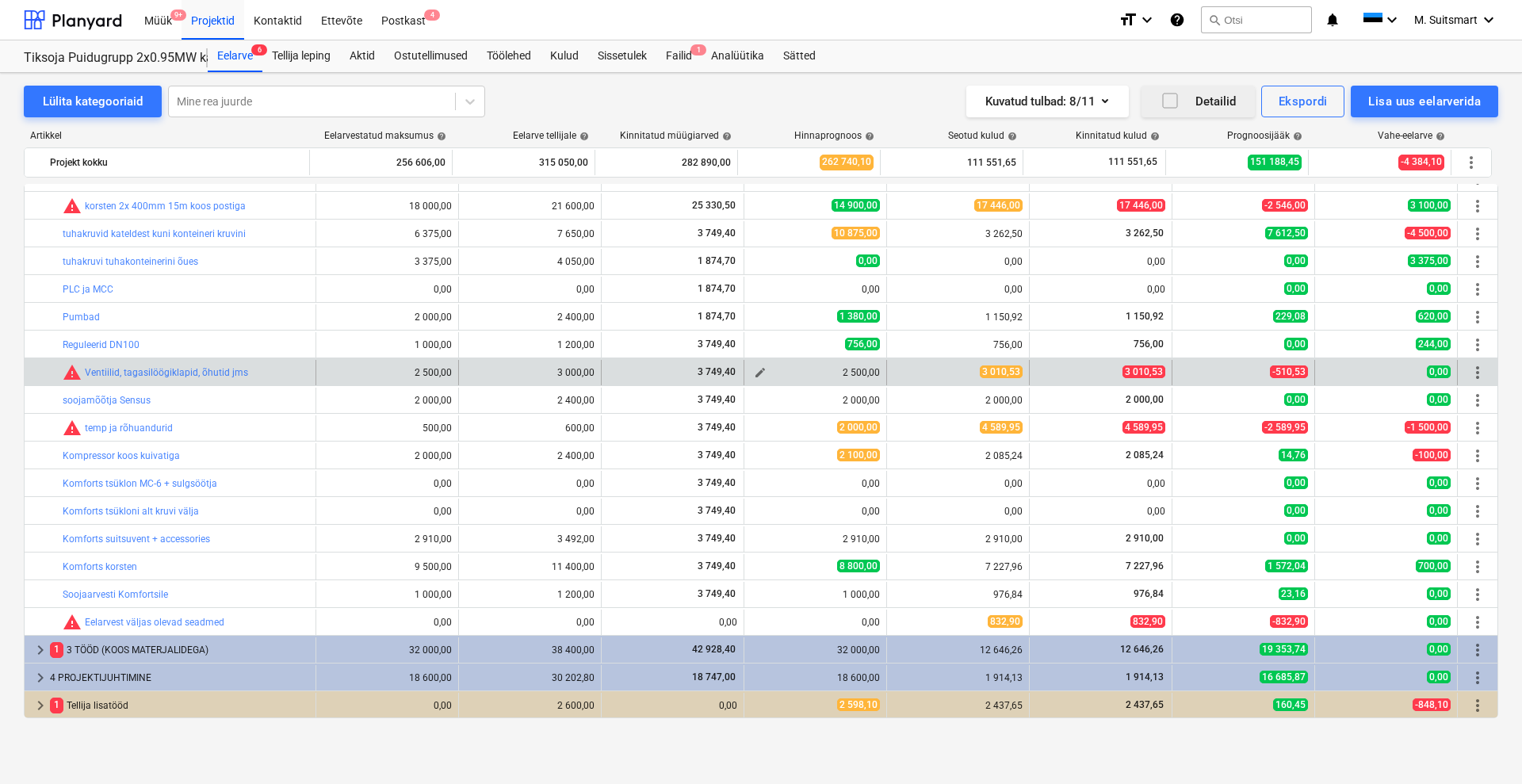 click on "edit" at bounding box center (760, 373) 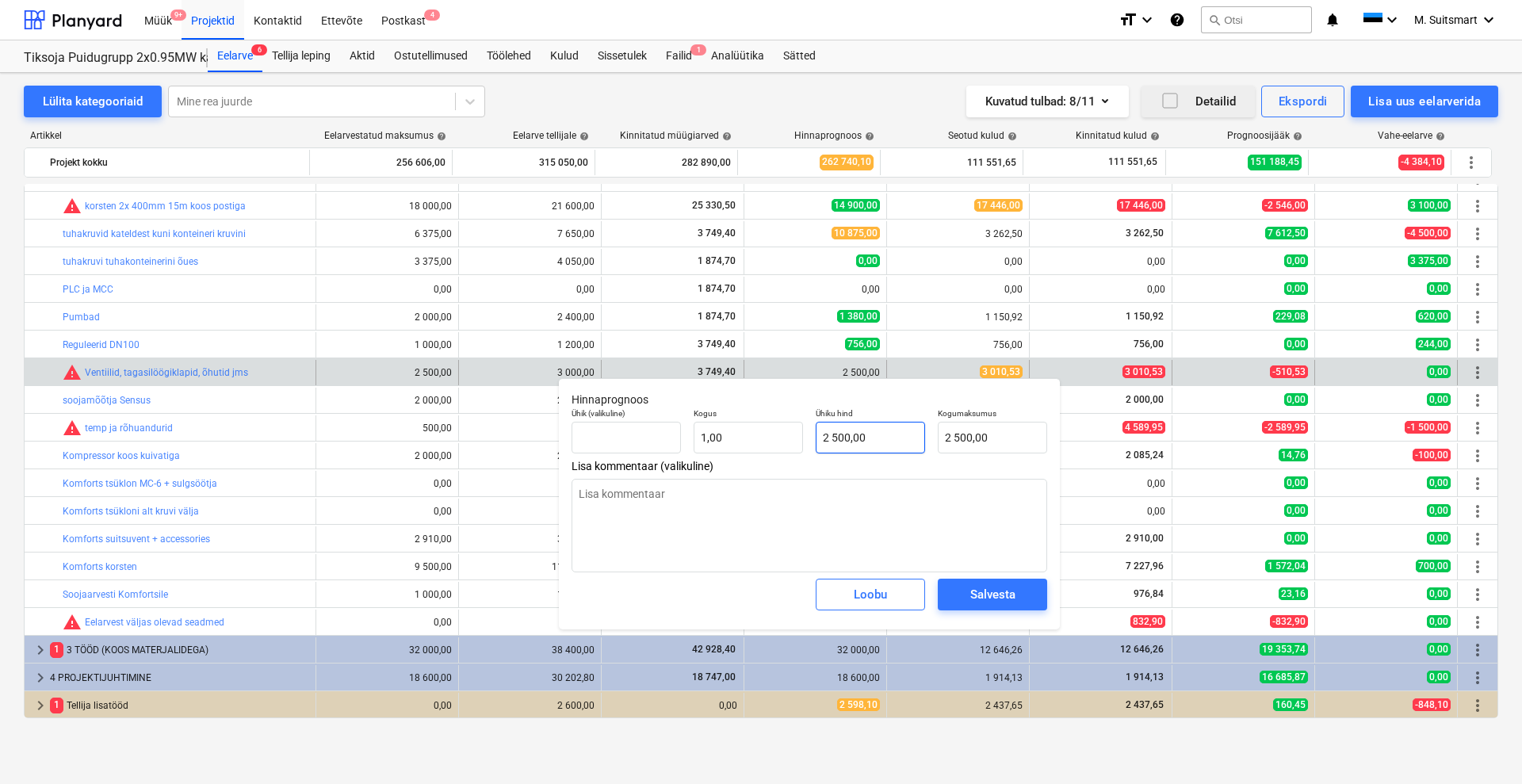 type on "2500" 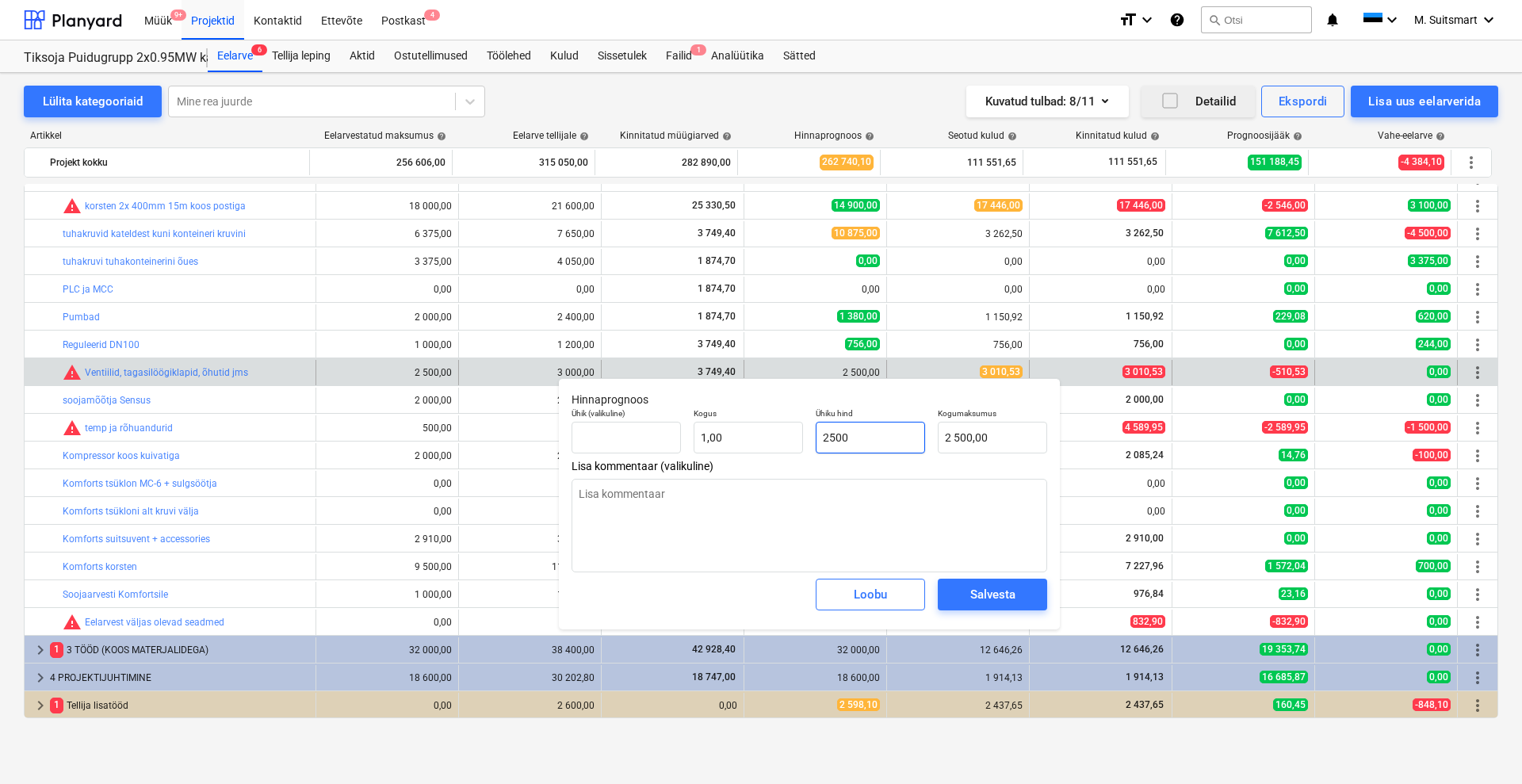 click on "2500" at bounding box center [870, 438] 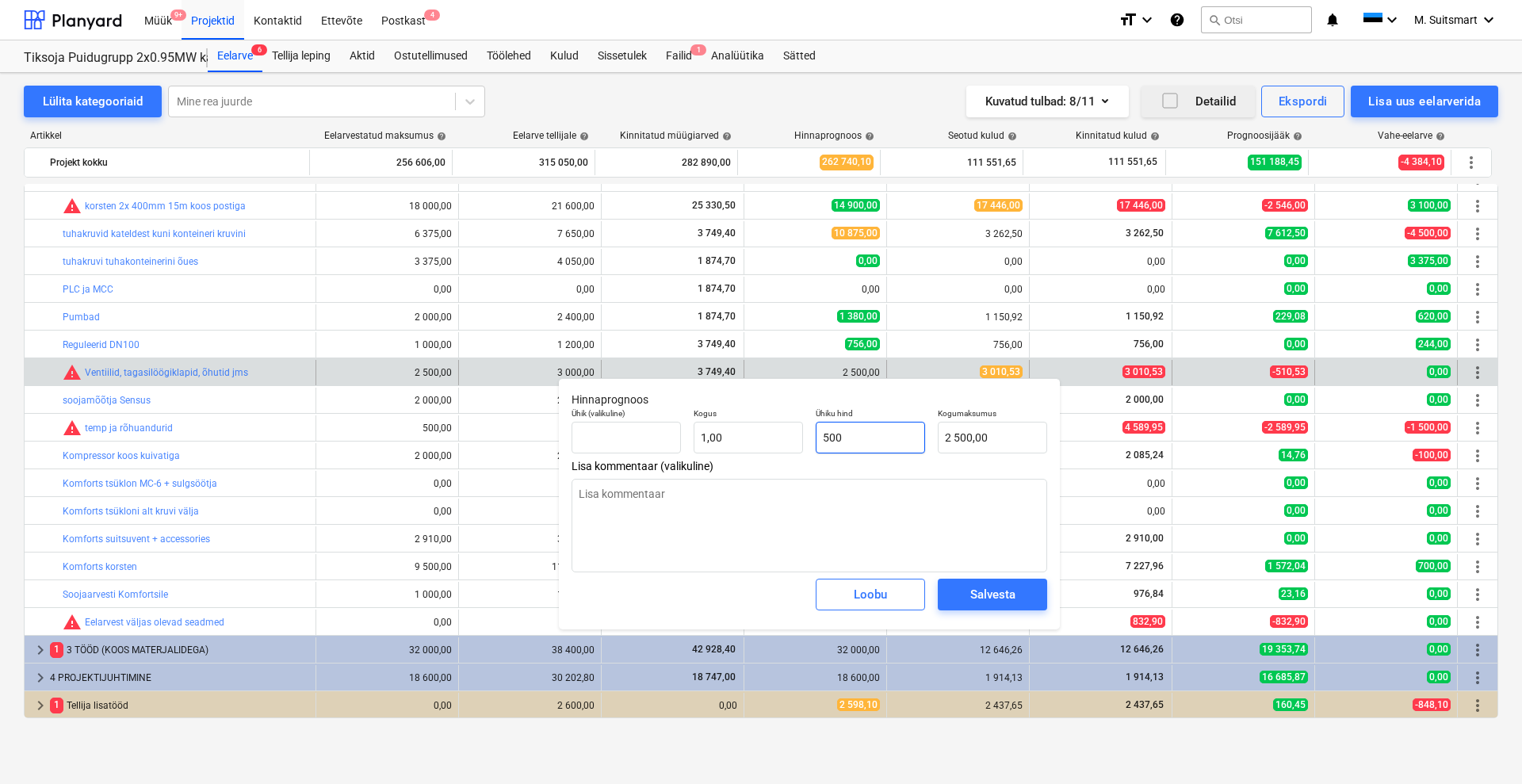 type on "500,00" 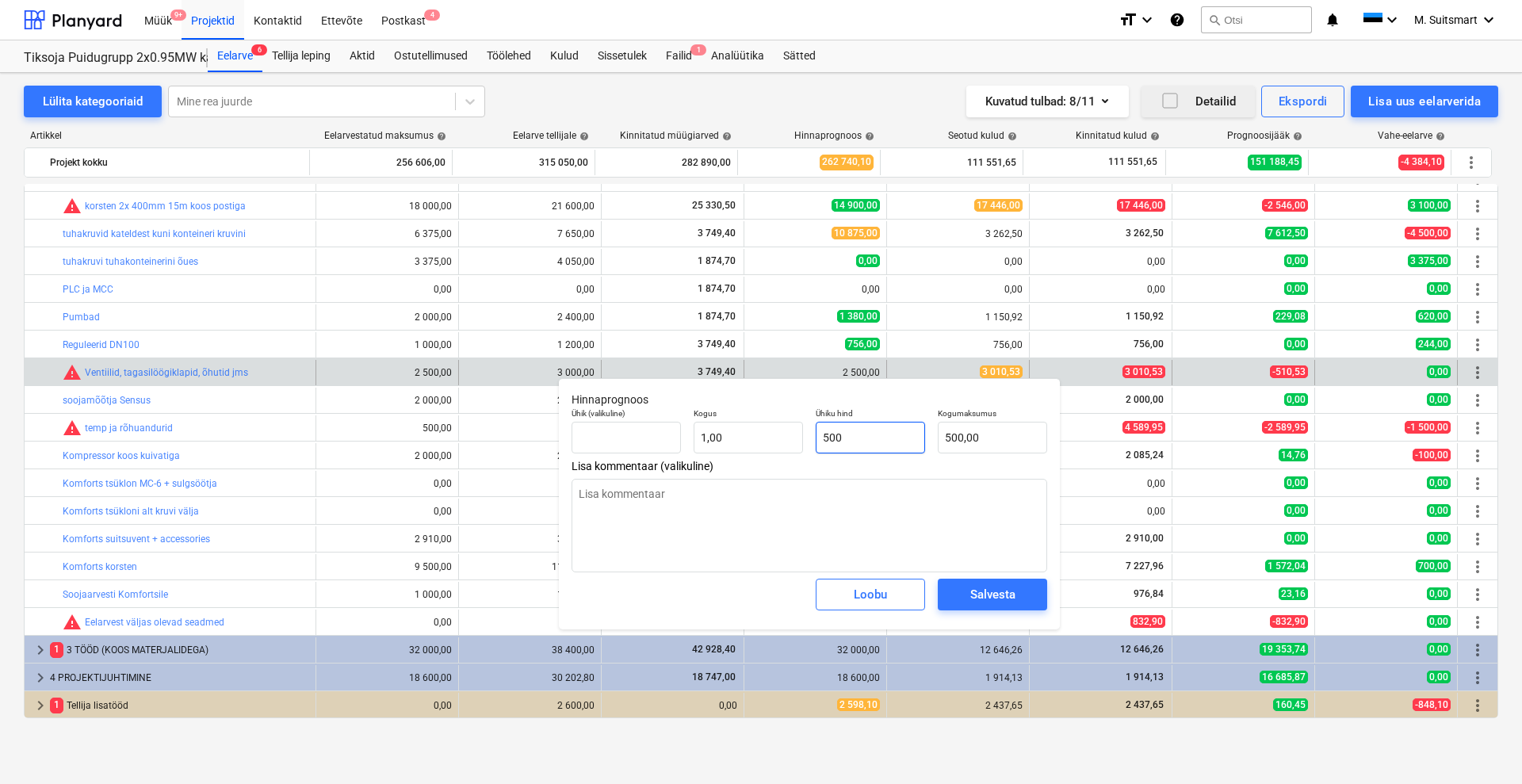 type on "x" 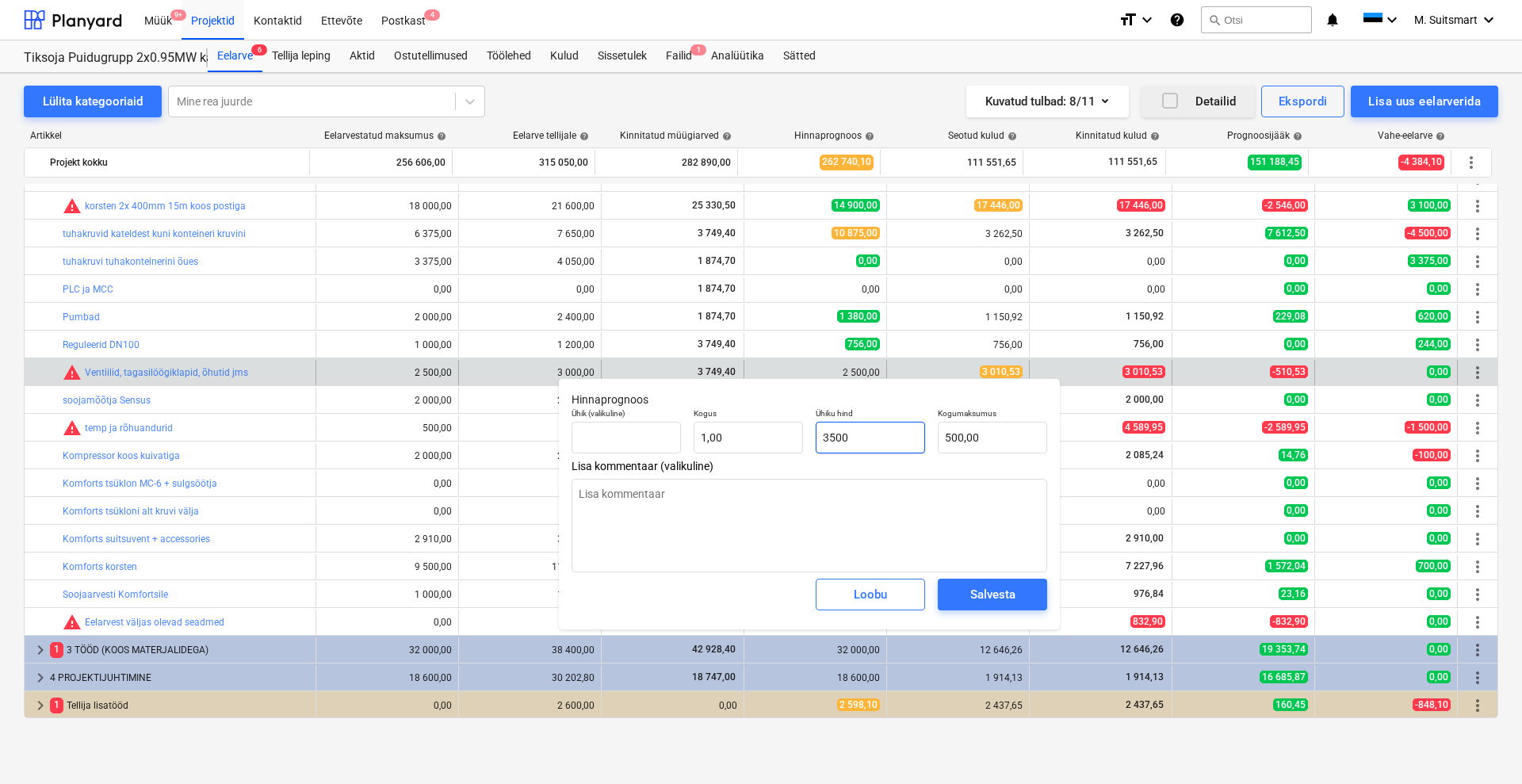 type on "3 500,00" 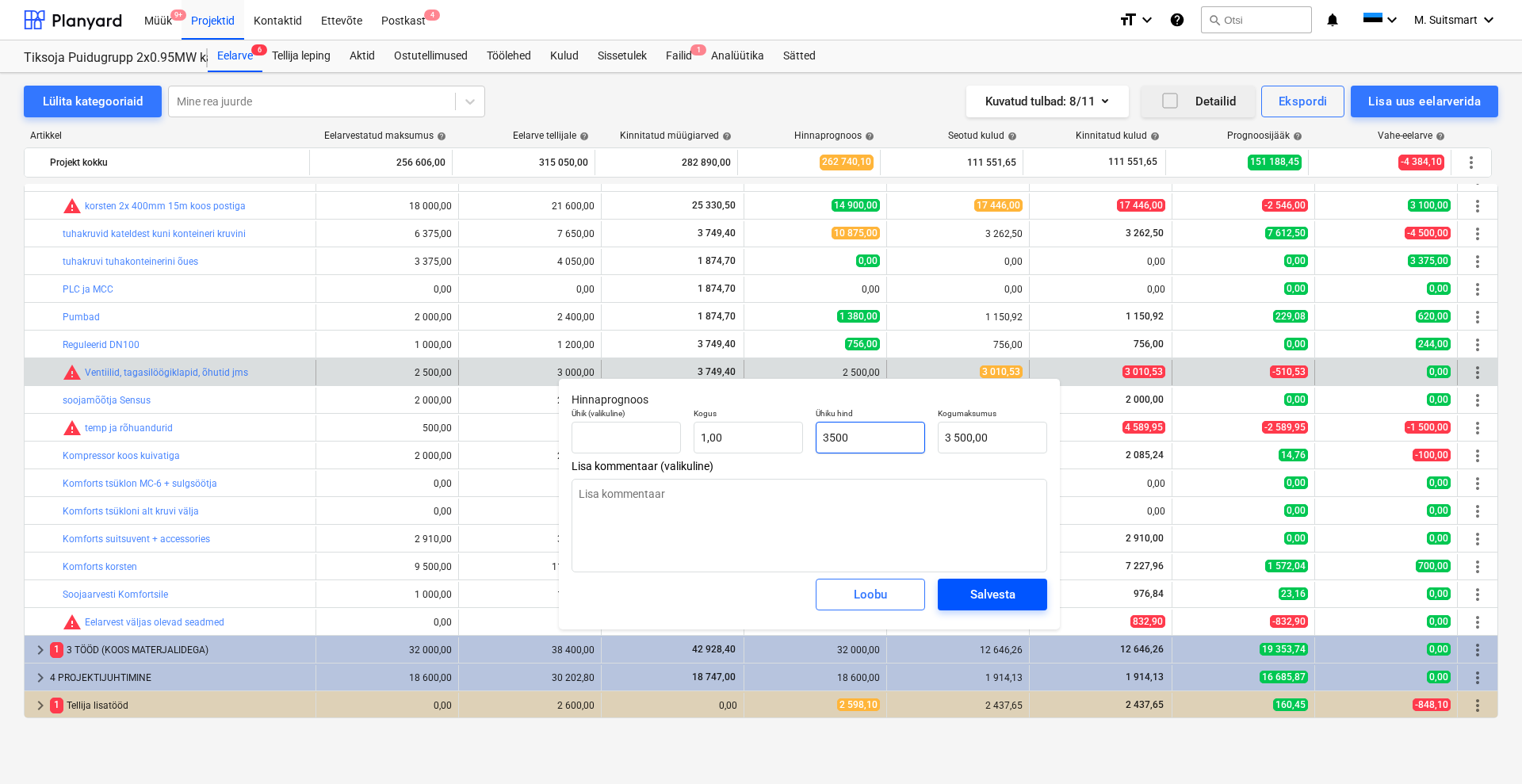 type on "3500" 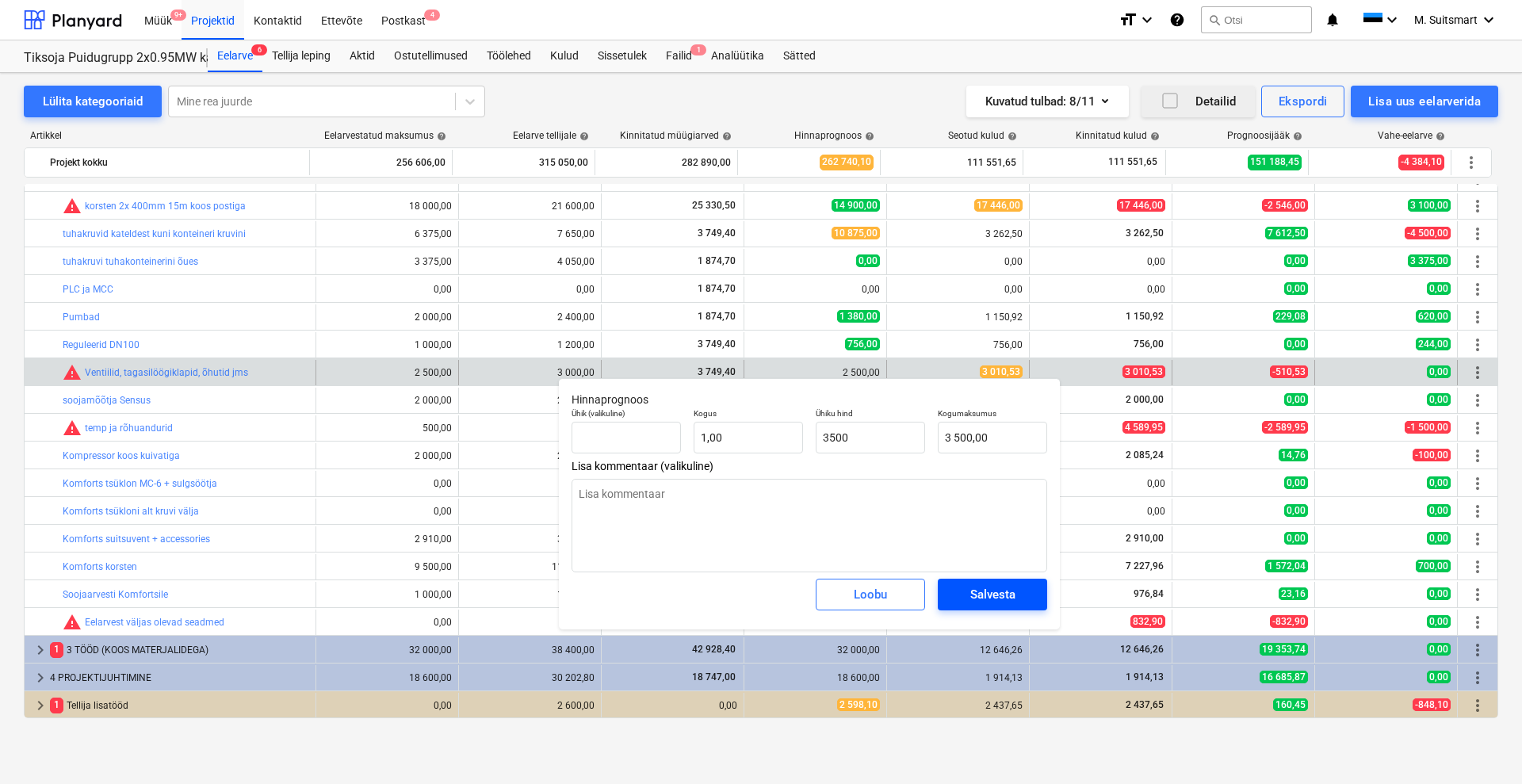 type on "x" 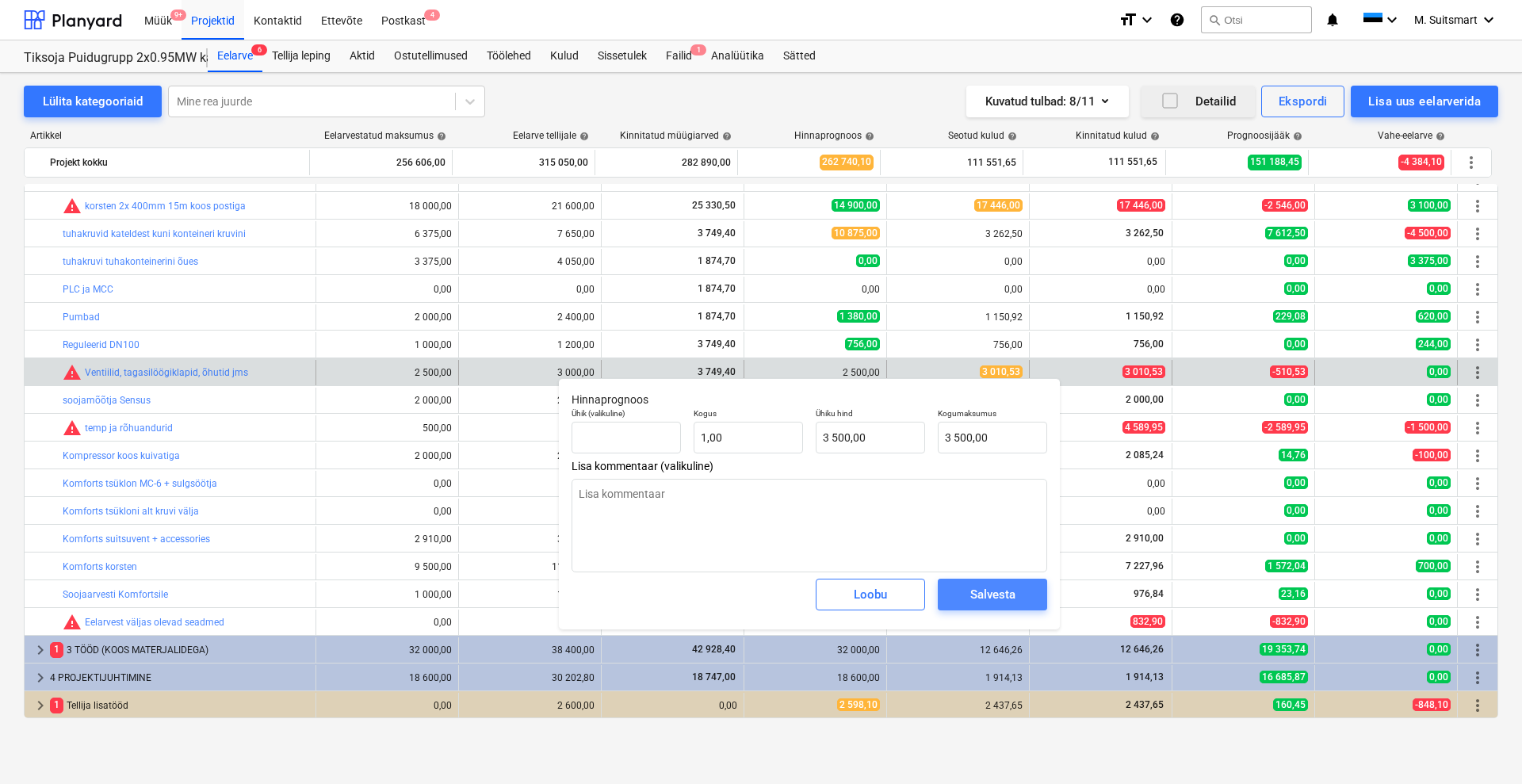 click on "Salvesta" at bounding box center (992, 595) 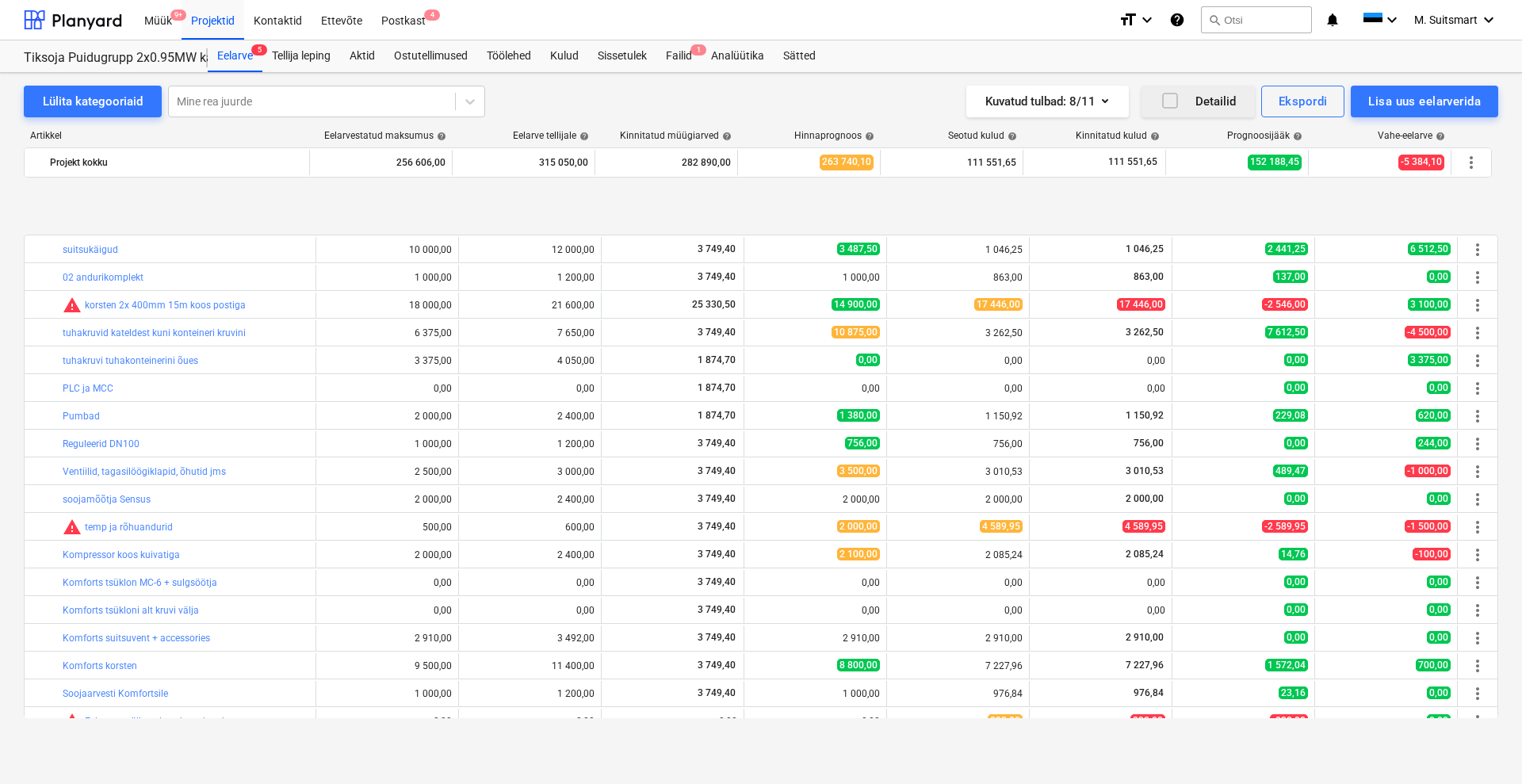scroll, scrollTop: 409, scrollLeft: 0, axis: vertical 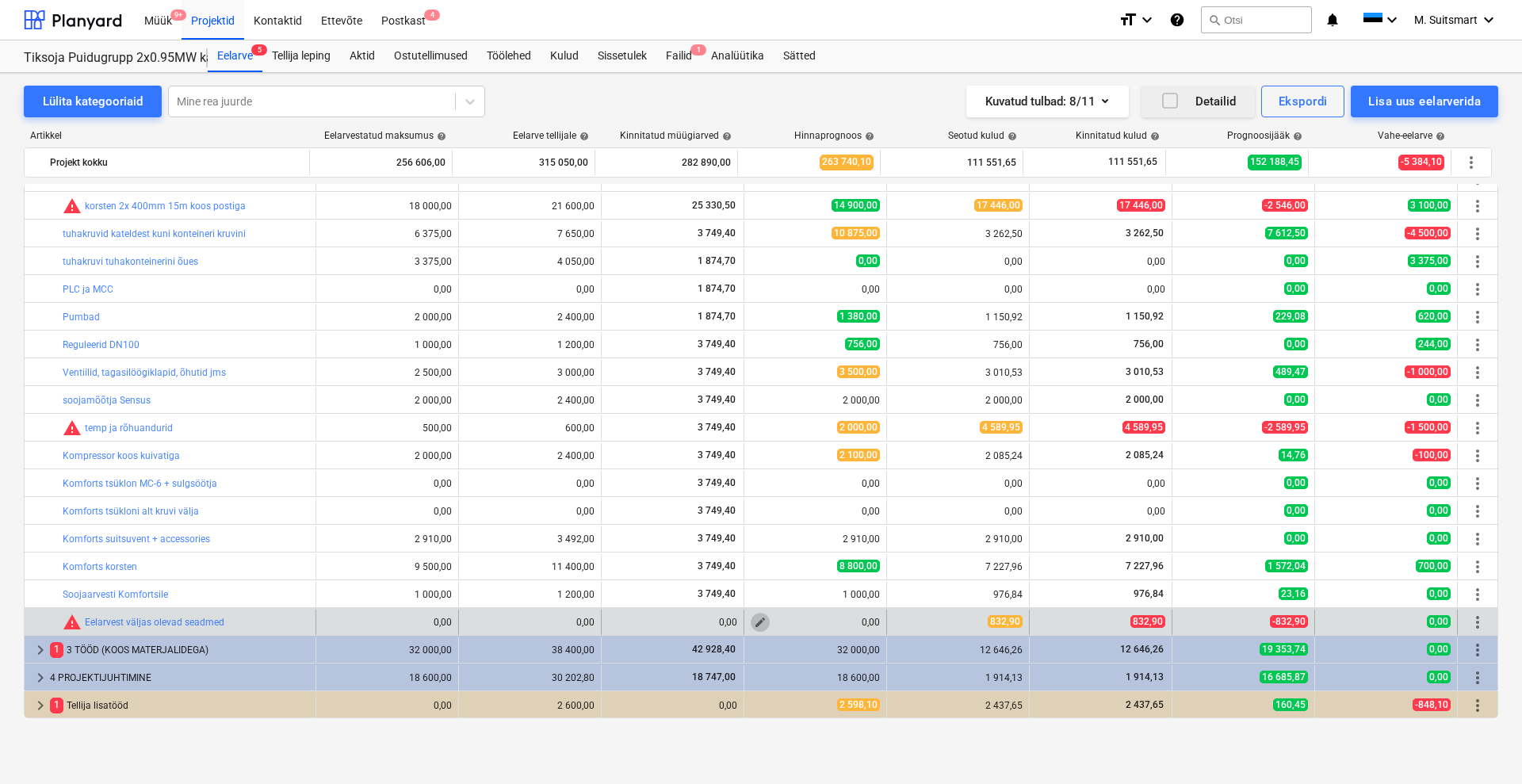 click on "edit" at bounding box center [760, 622] 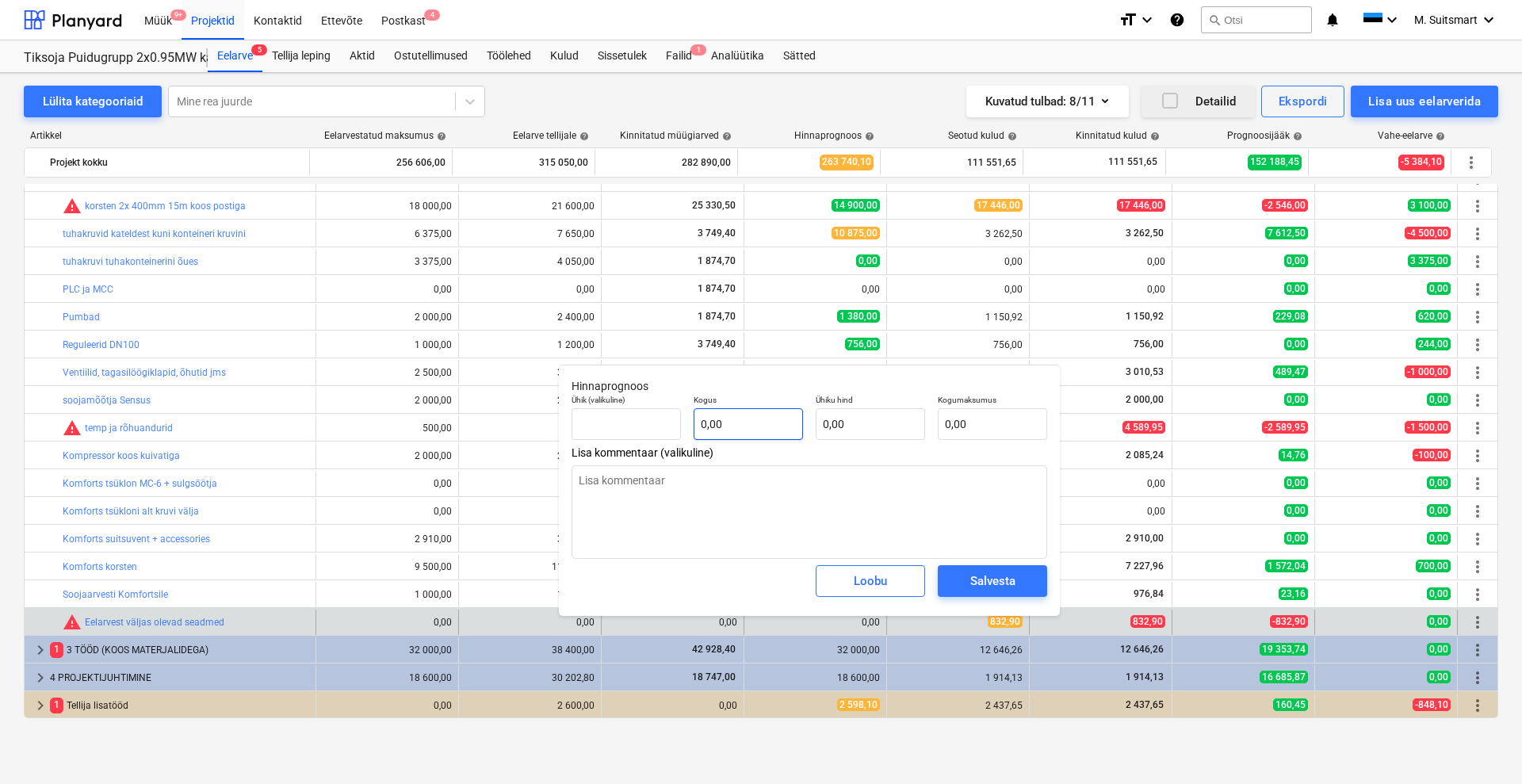 type 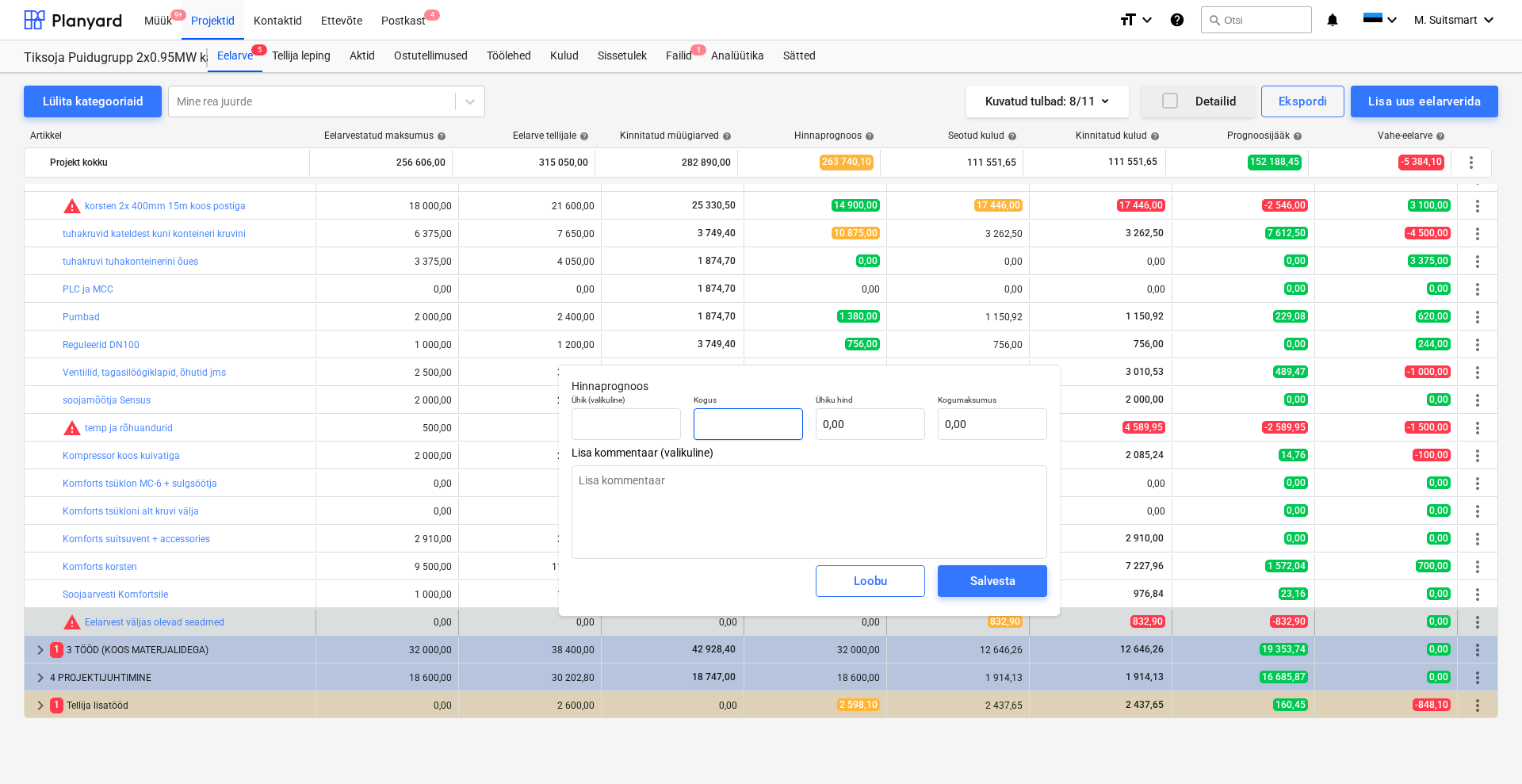 click at bounding box center [748, 424] 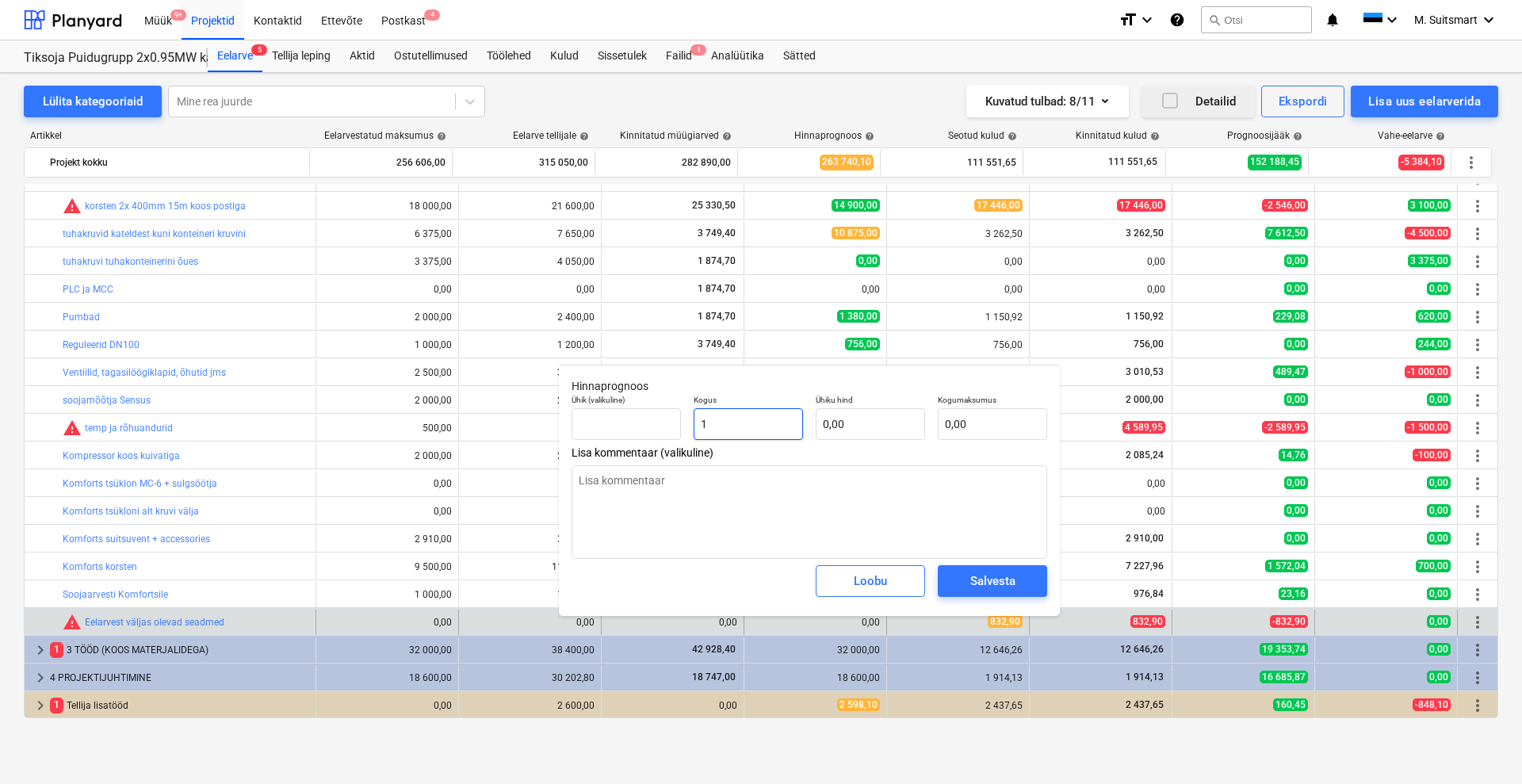 type on "1" 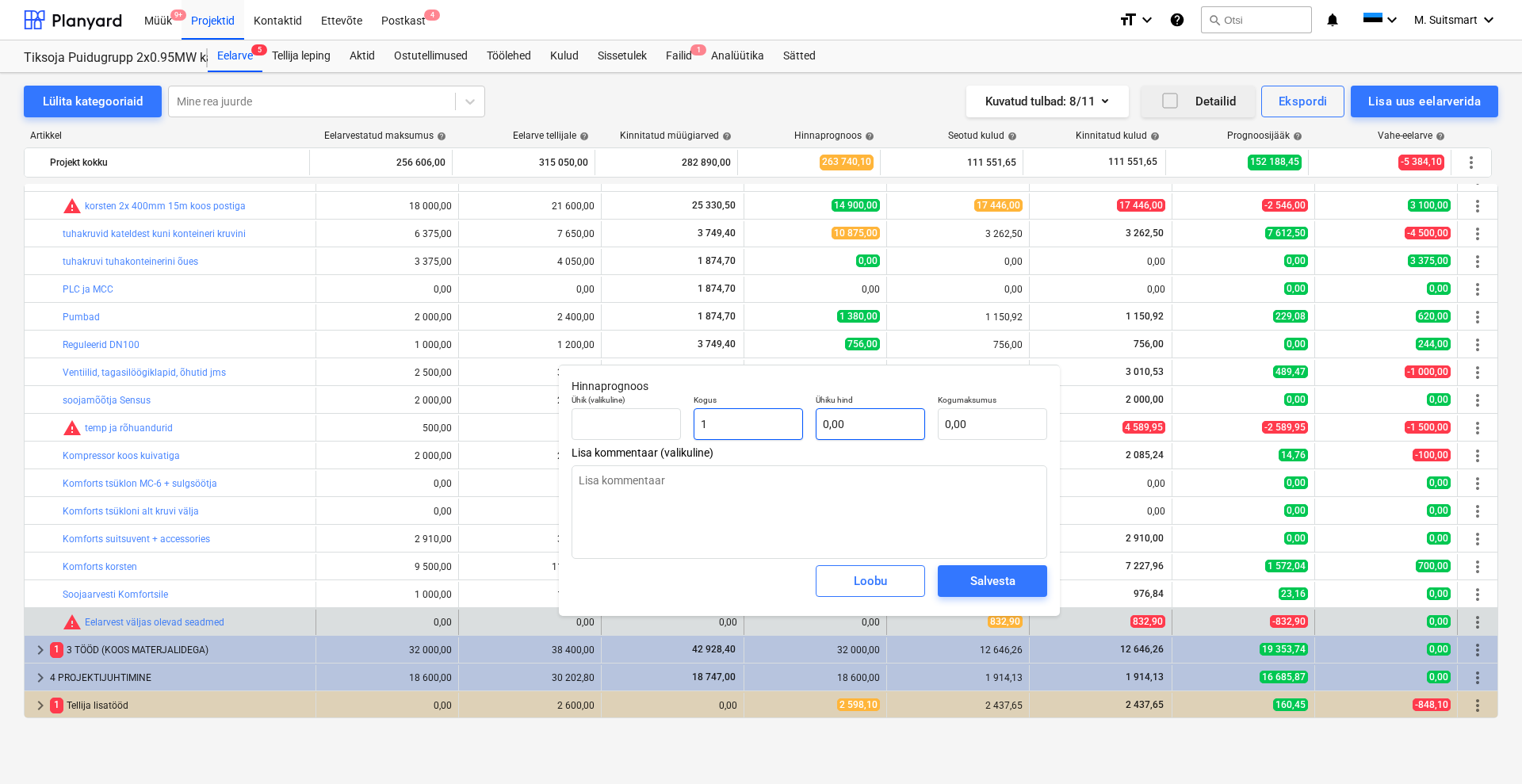 type on "x" 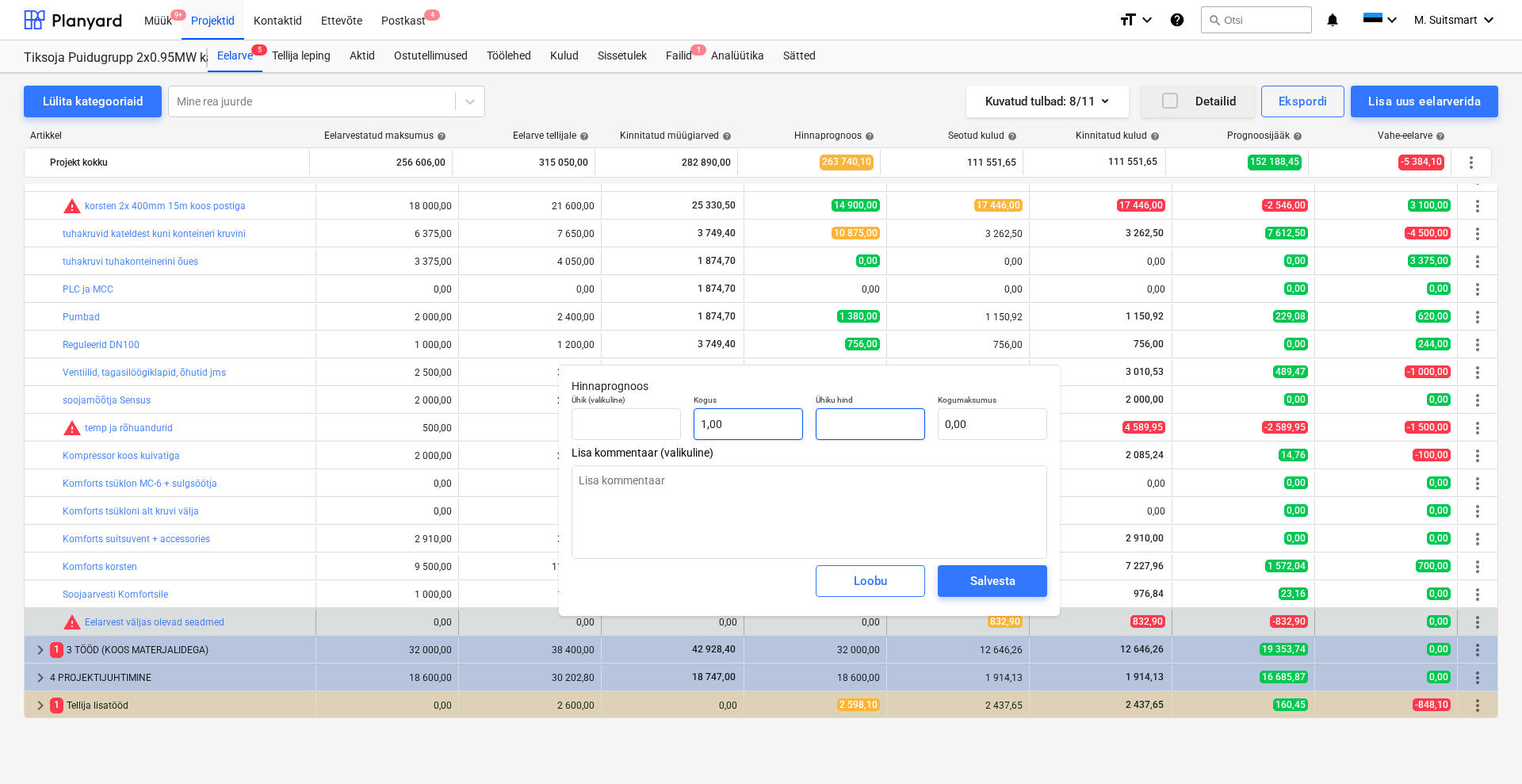 type on "x" 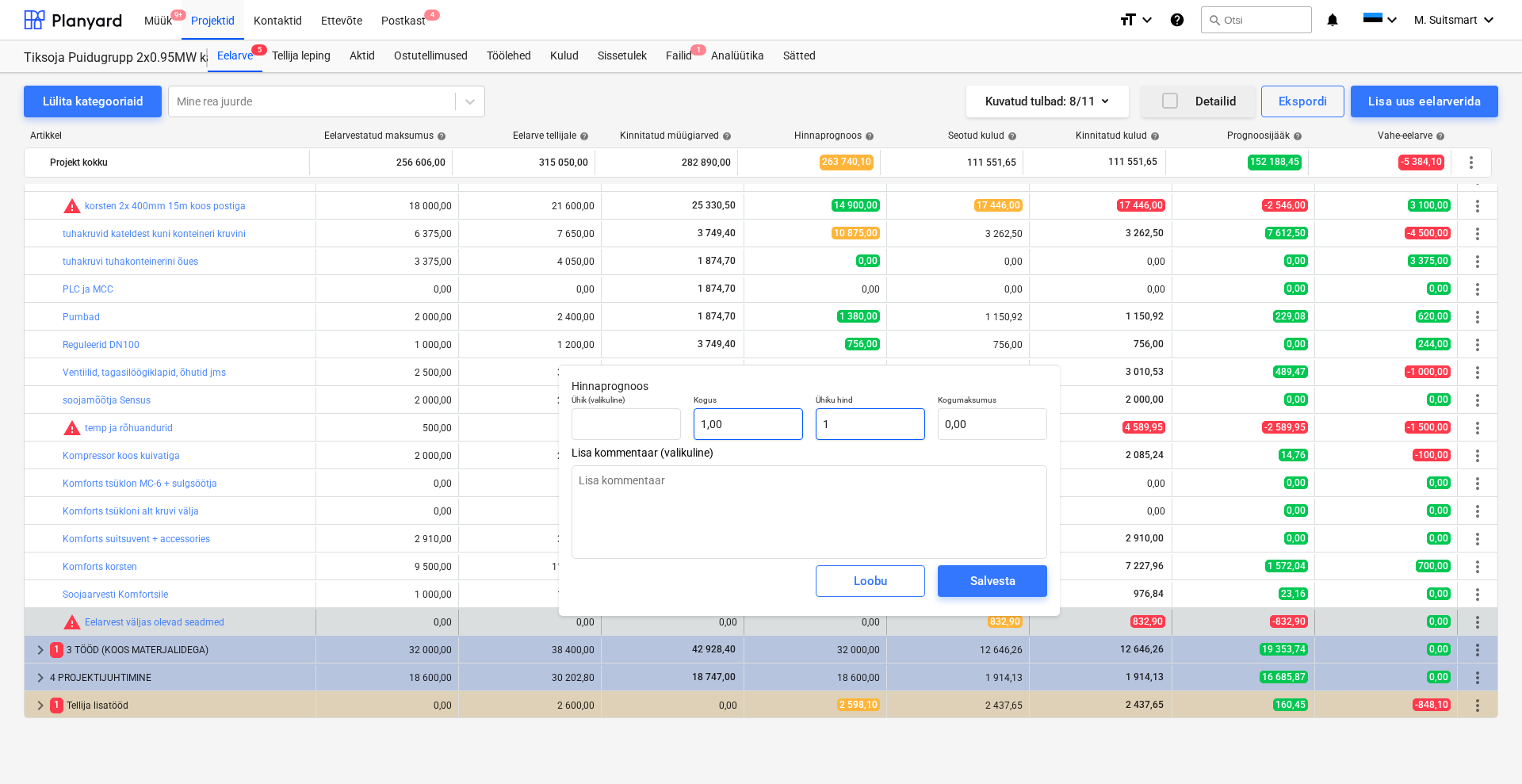type on "1,00" 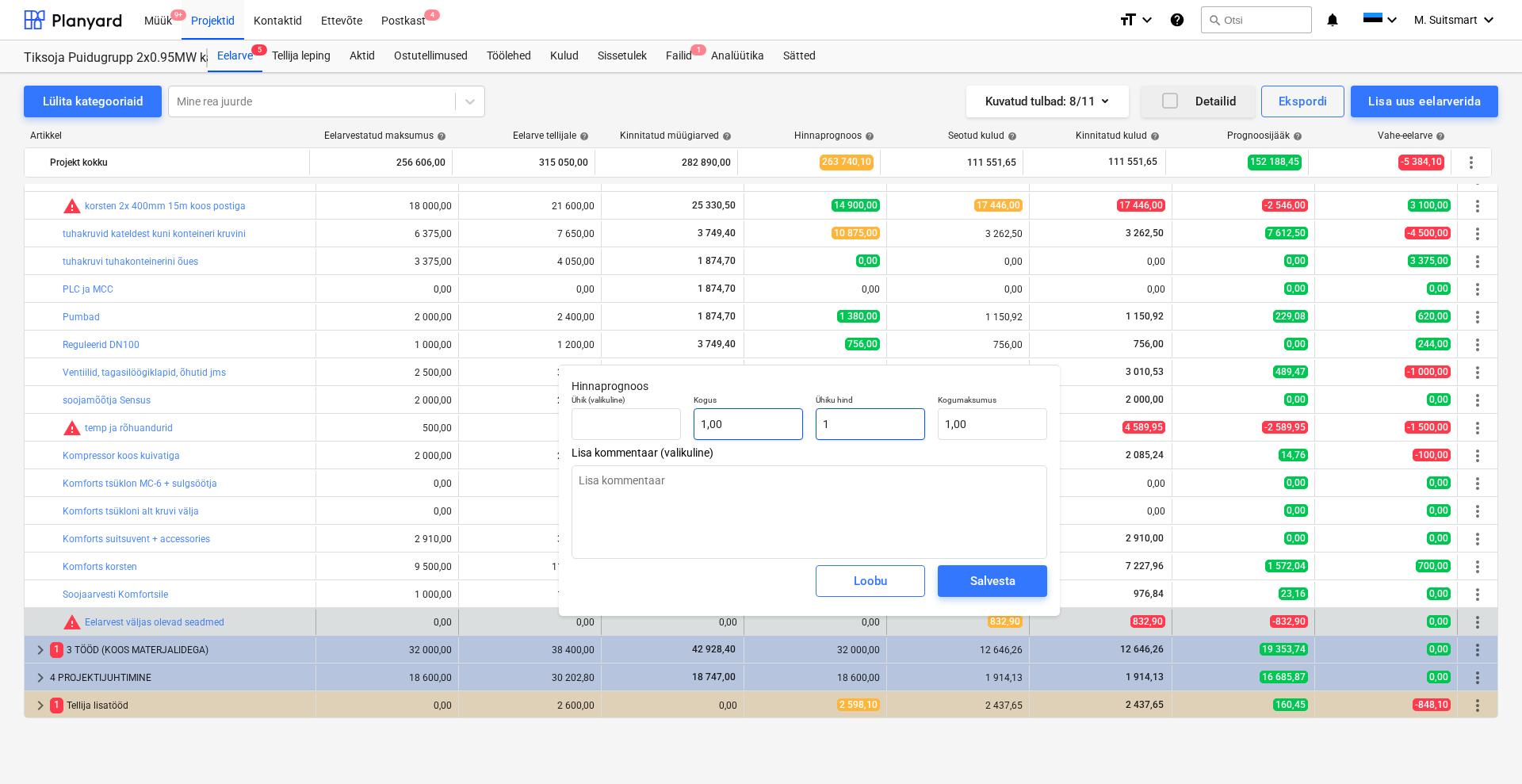 type on "x" 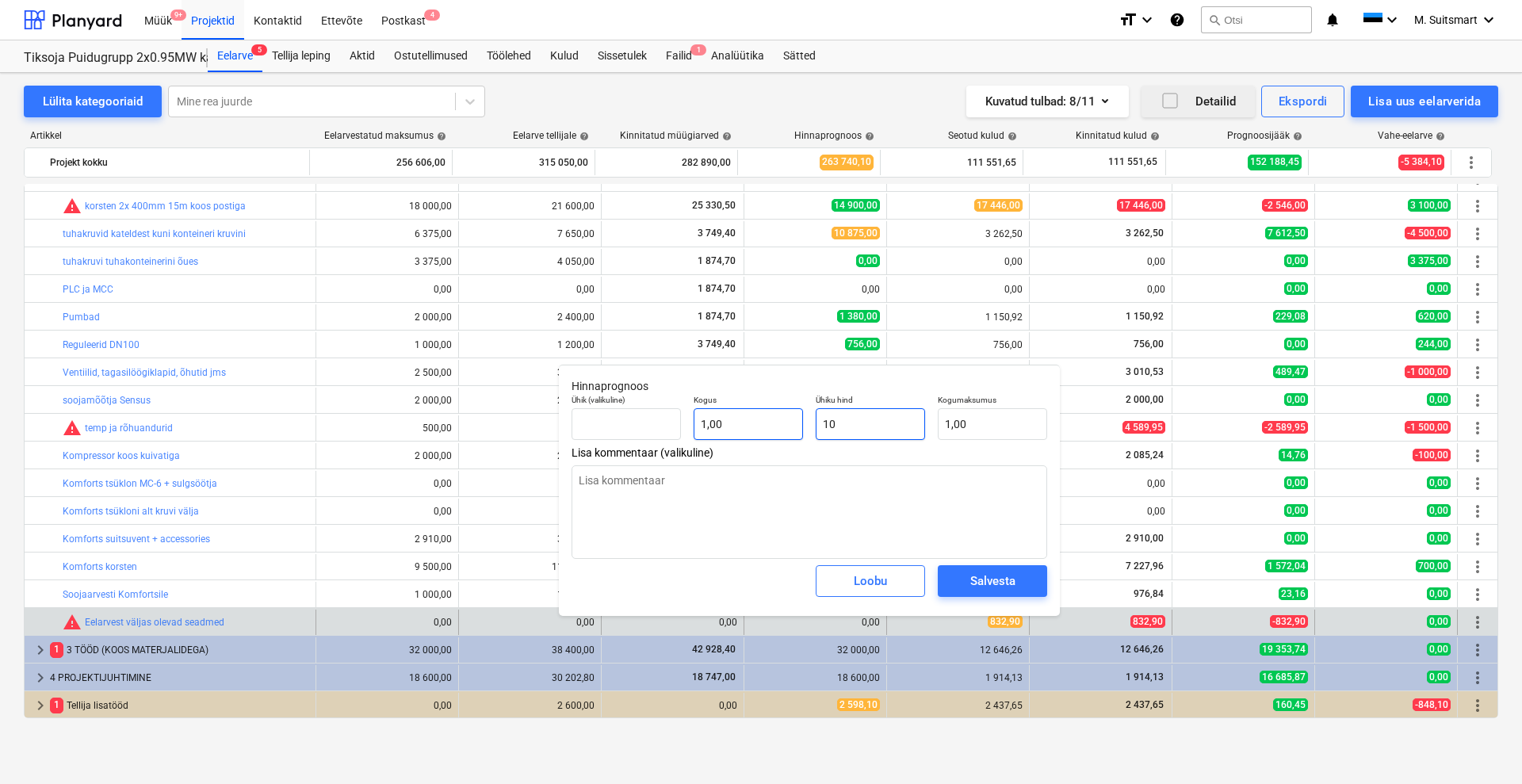 type on "10,00" 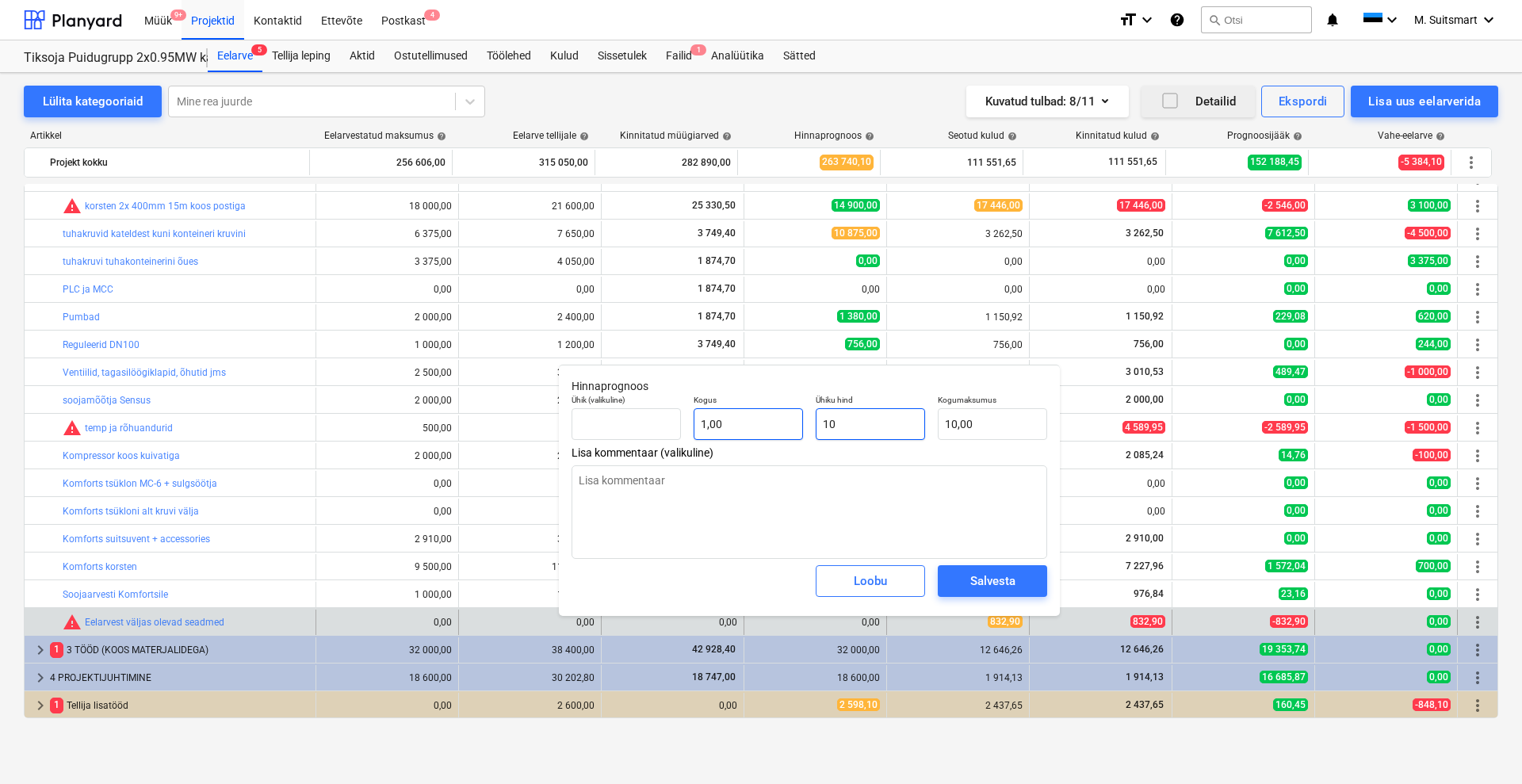 type on "x" 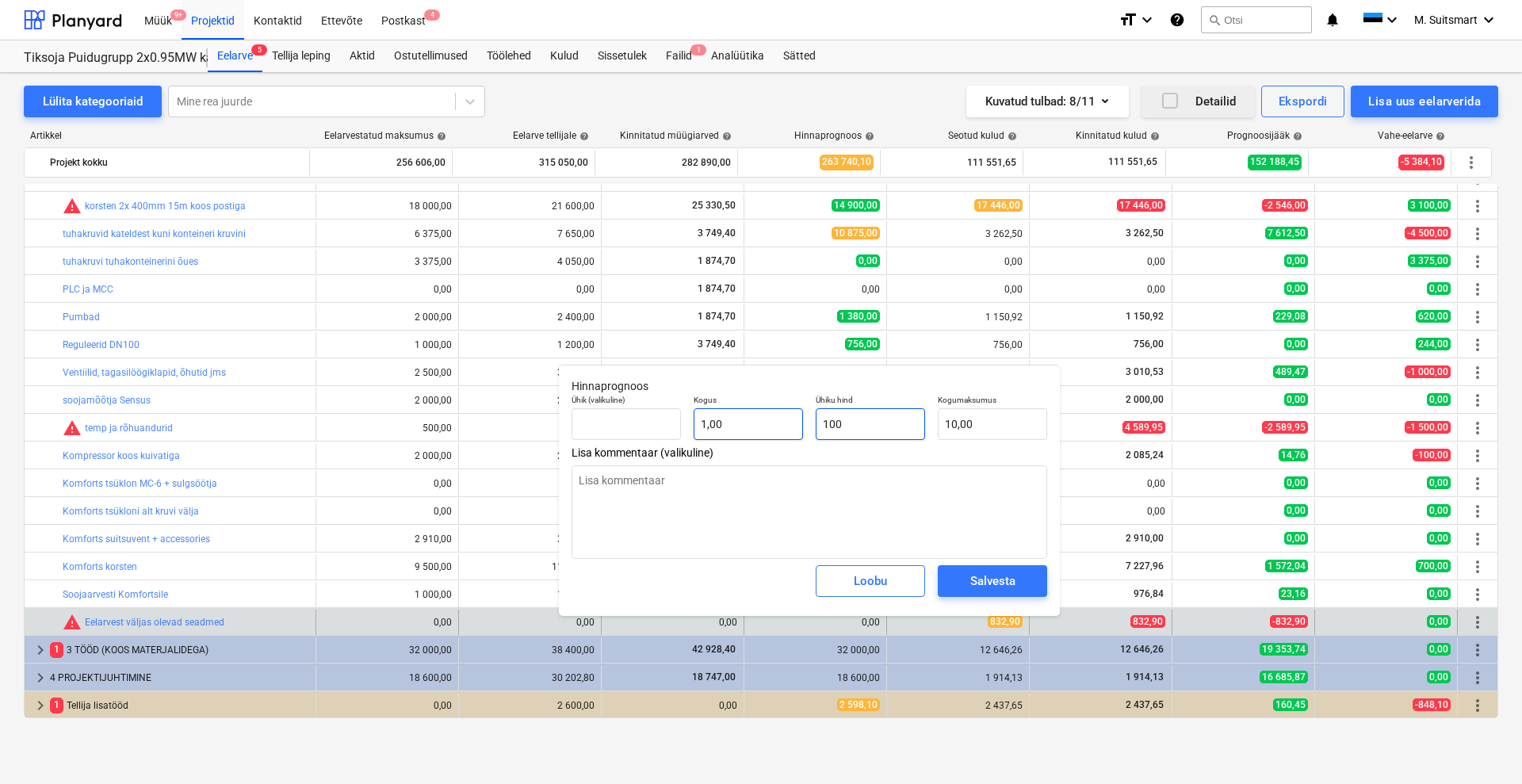 type on "100,00" 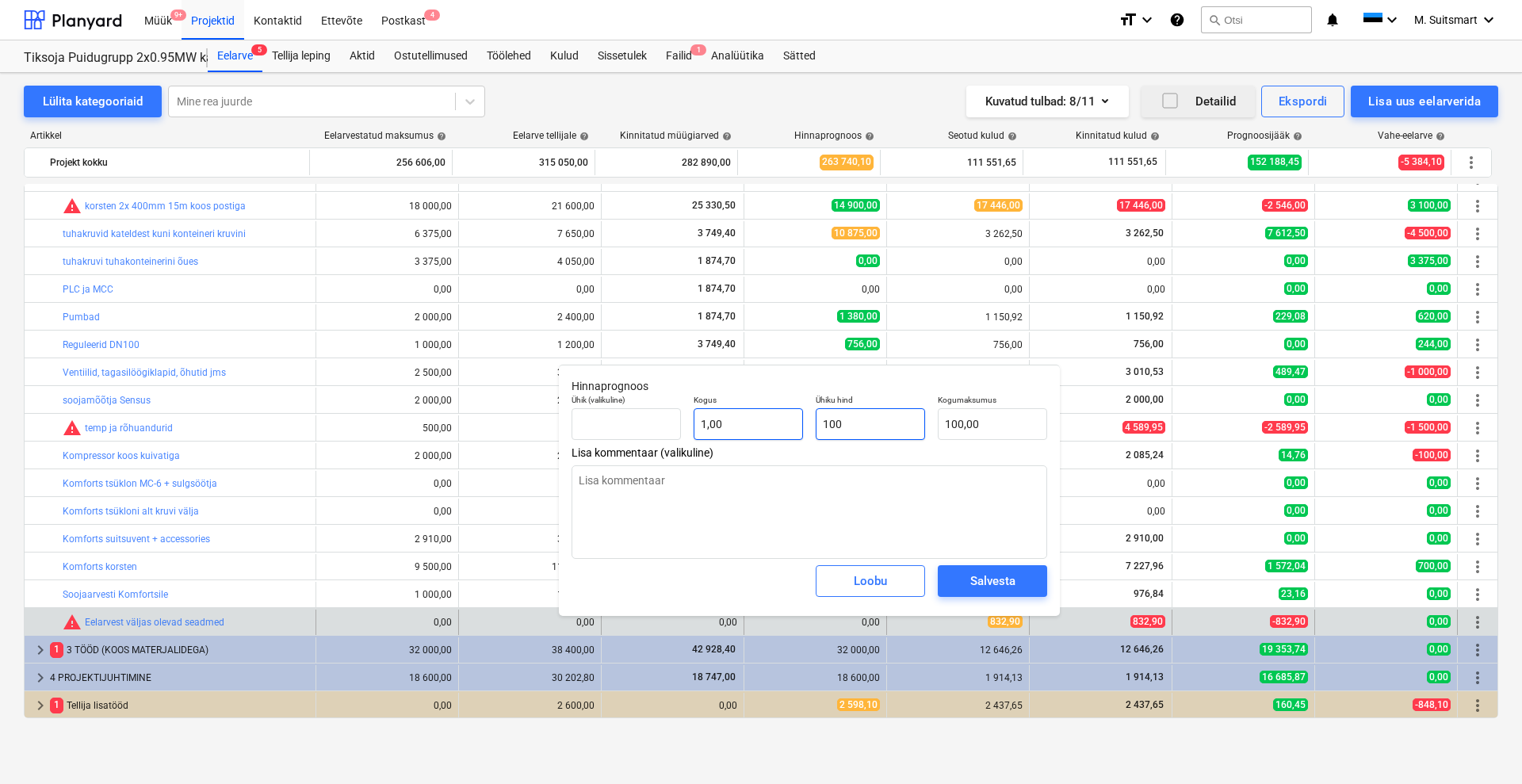 type on "x" 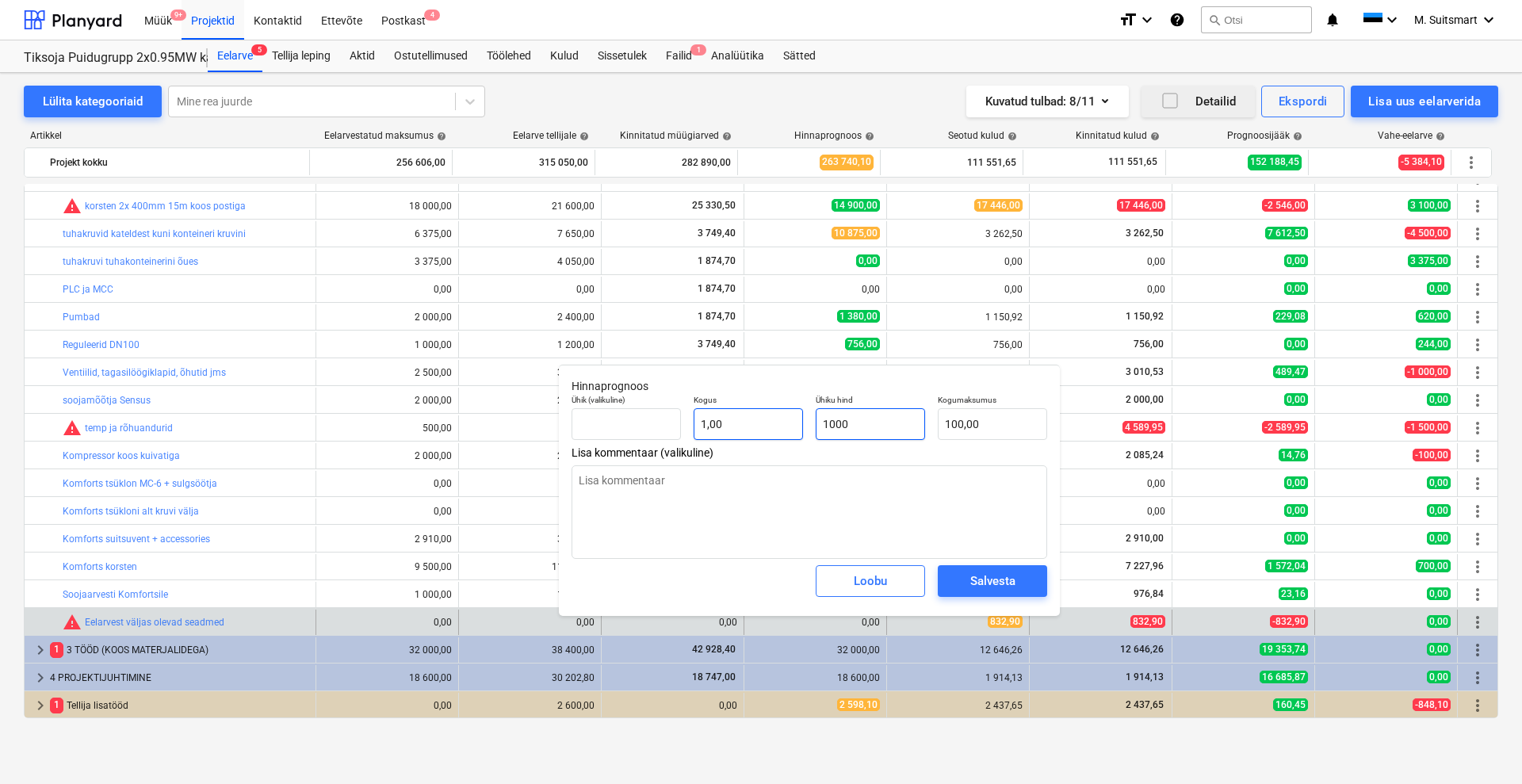 type on "1 000,00" 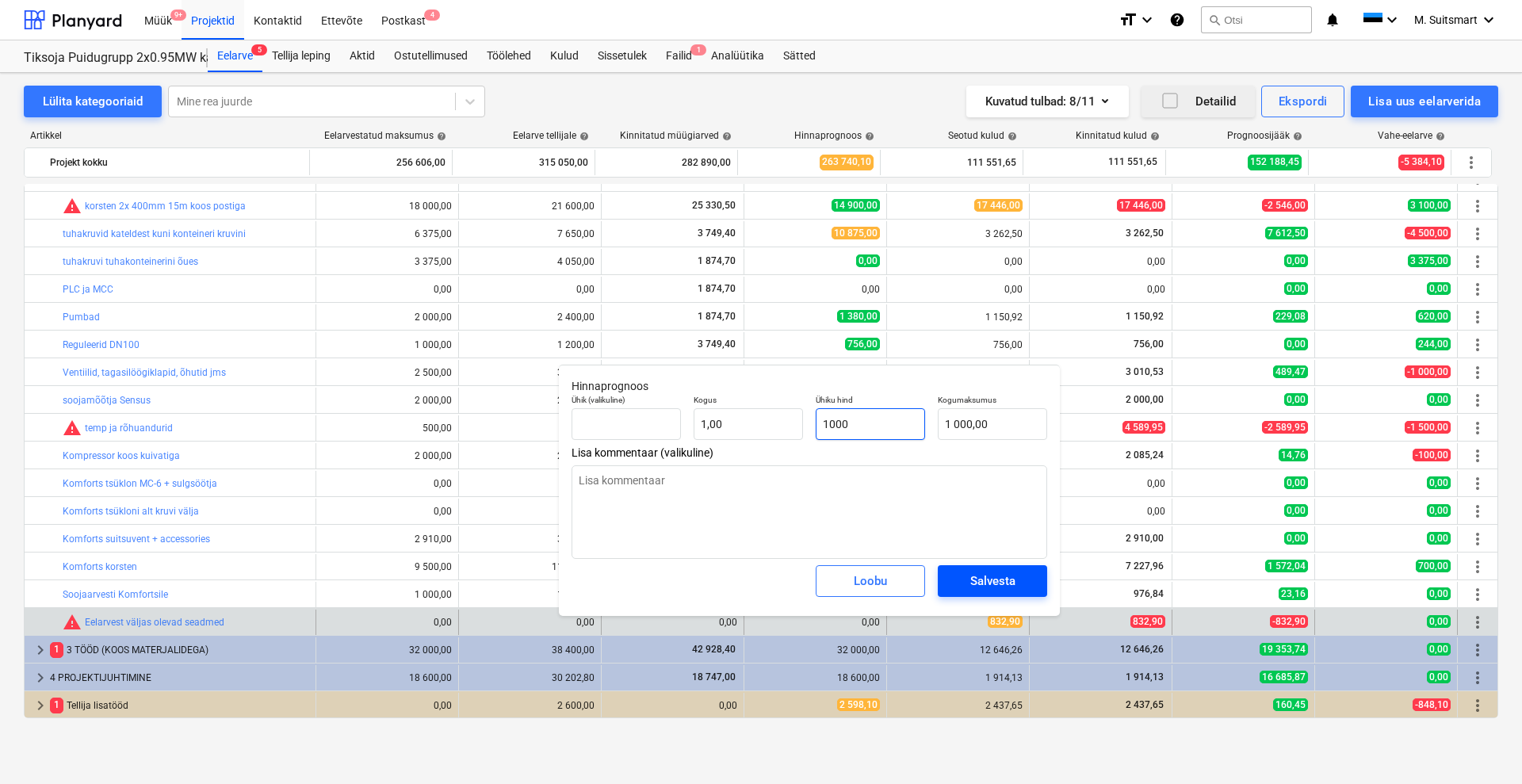 type on "1000" 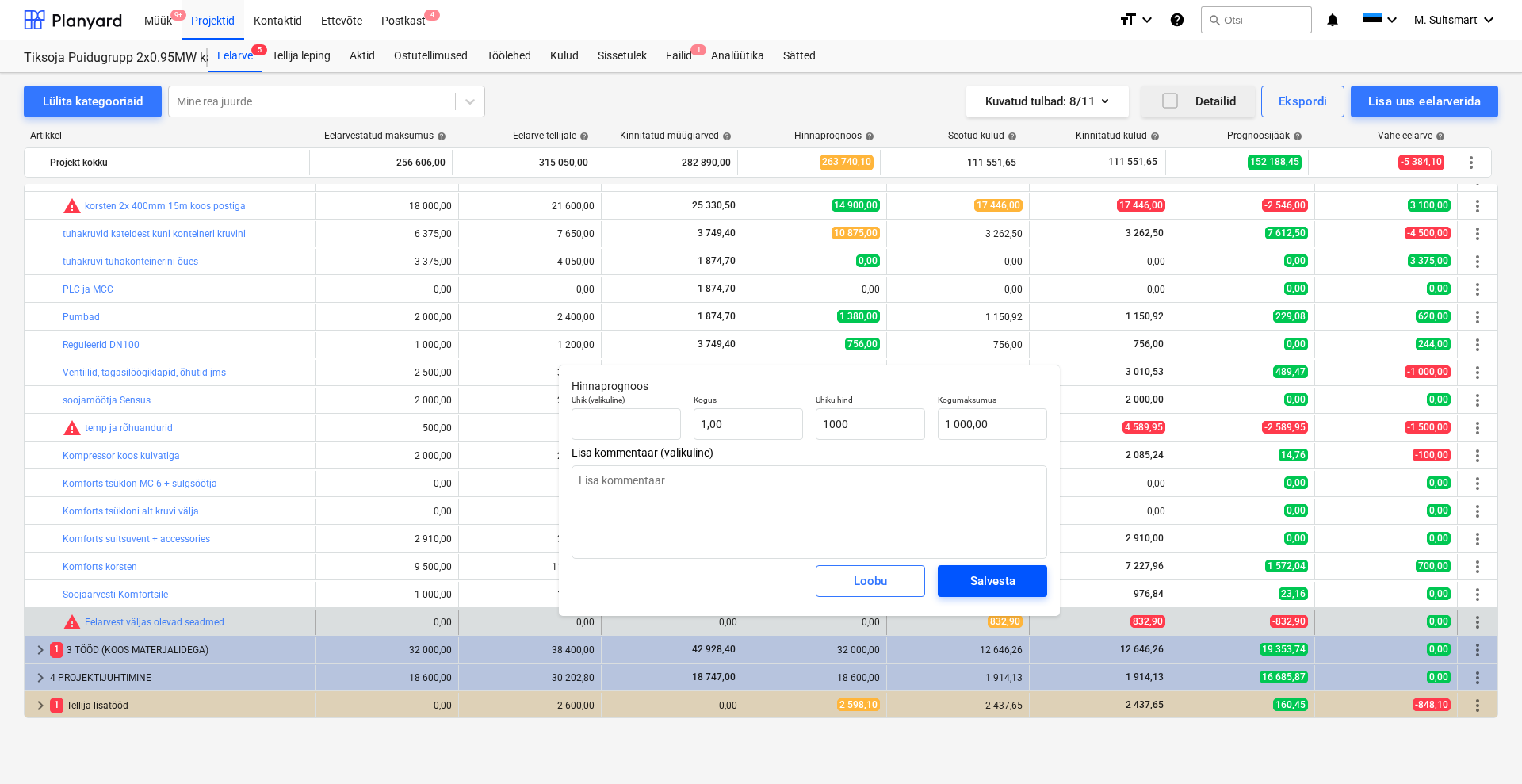 type on "x" 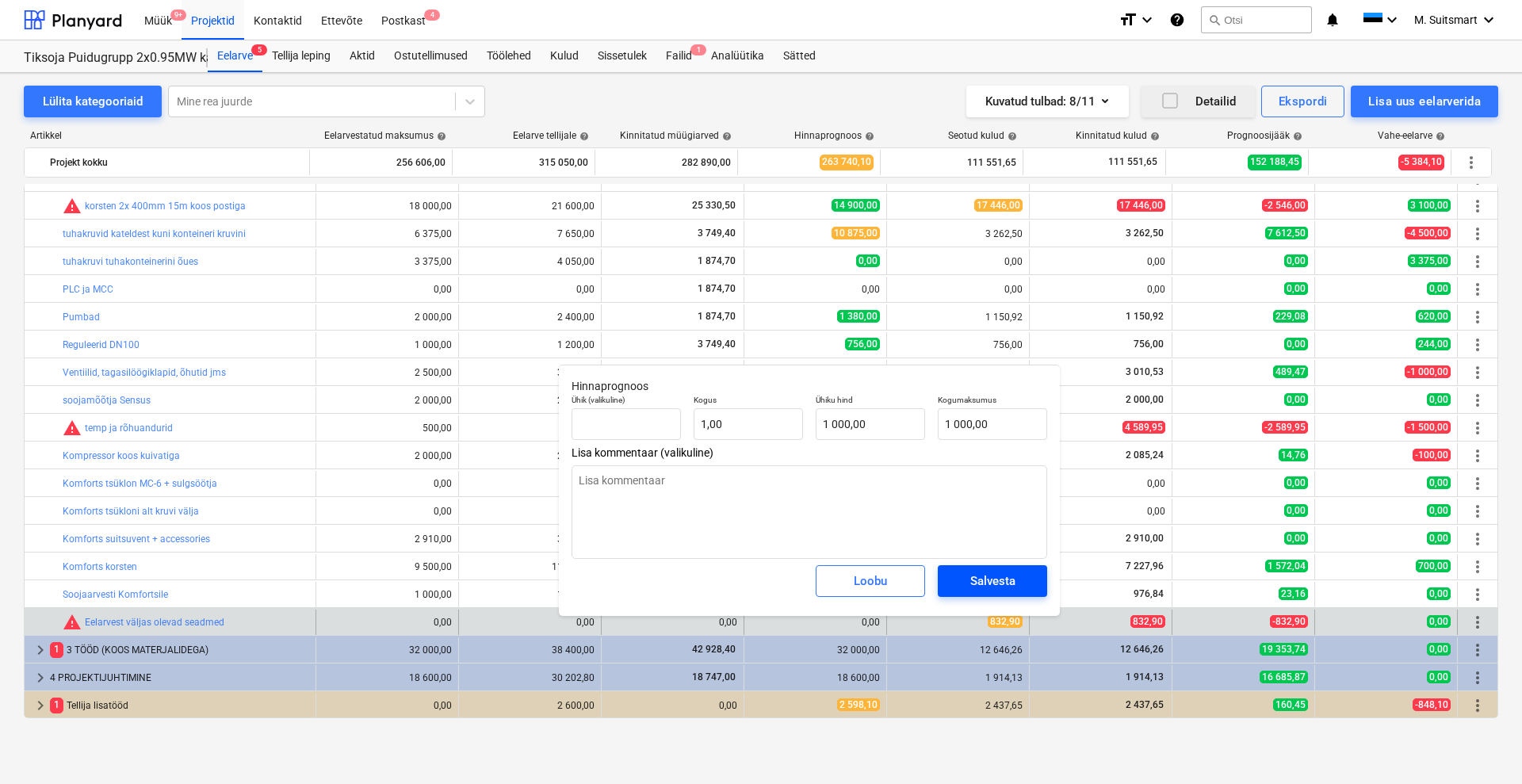 click on "Salvesta" at bounding box center (992, 581) 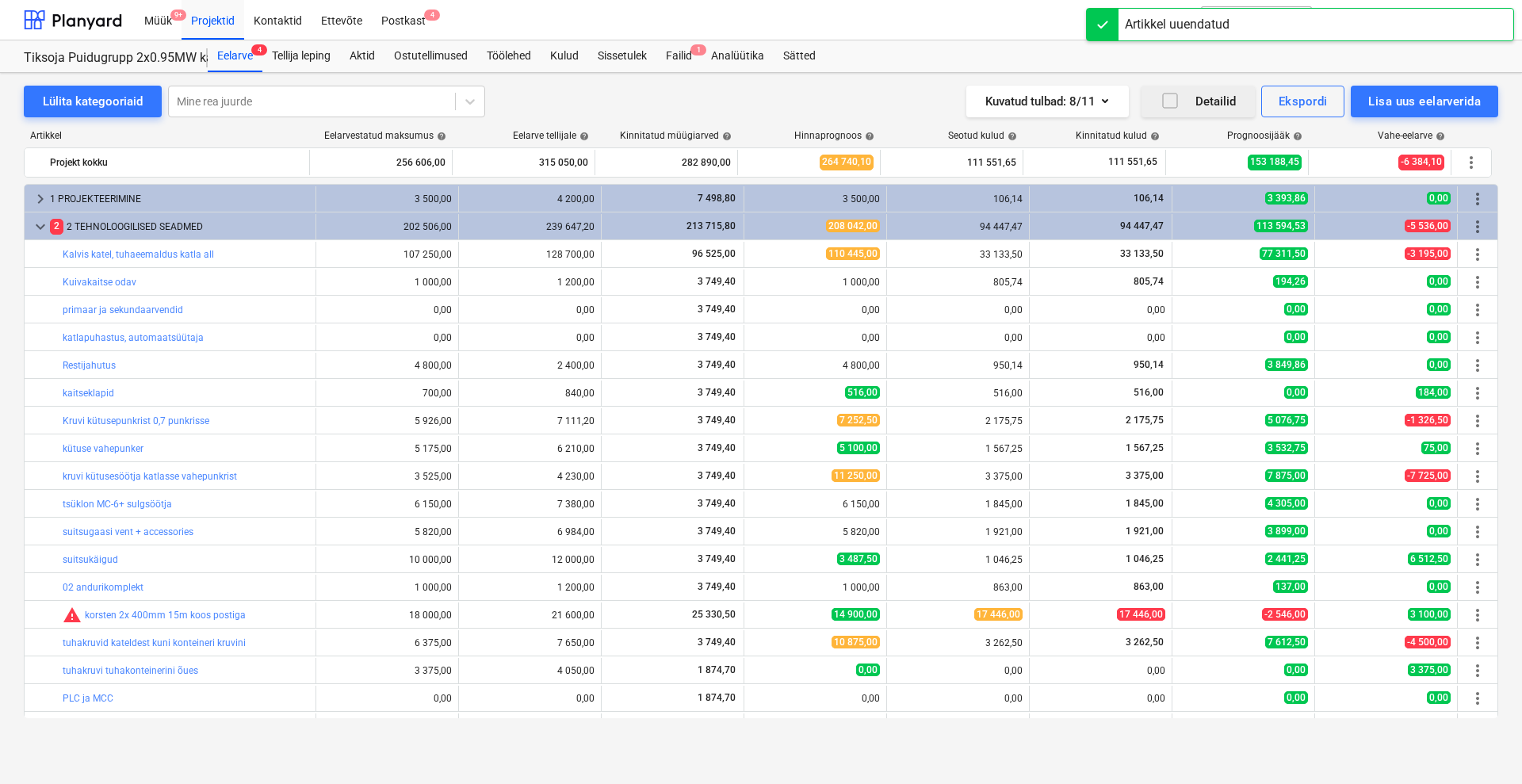 scroll, scrollTop: 409, scrollLeft: 0, axis: vertical 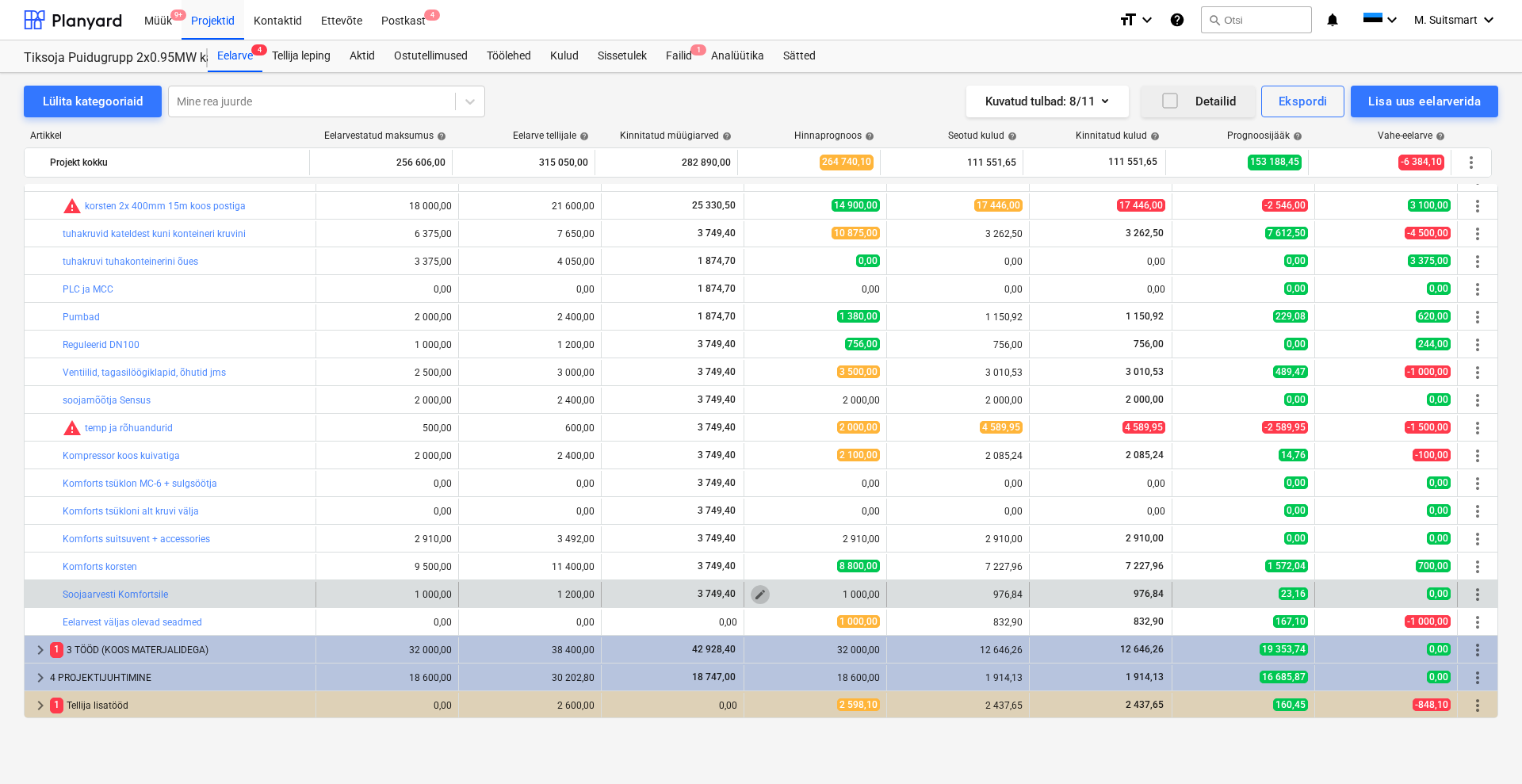 click on "edit" at bounding box center (760, 595) 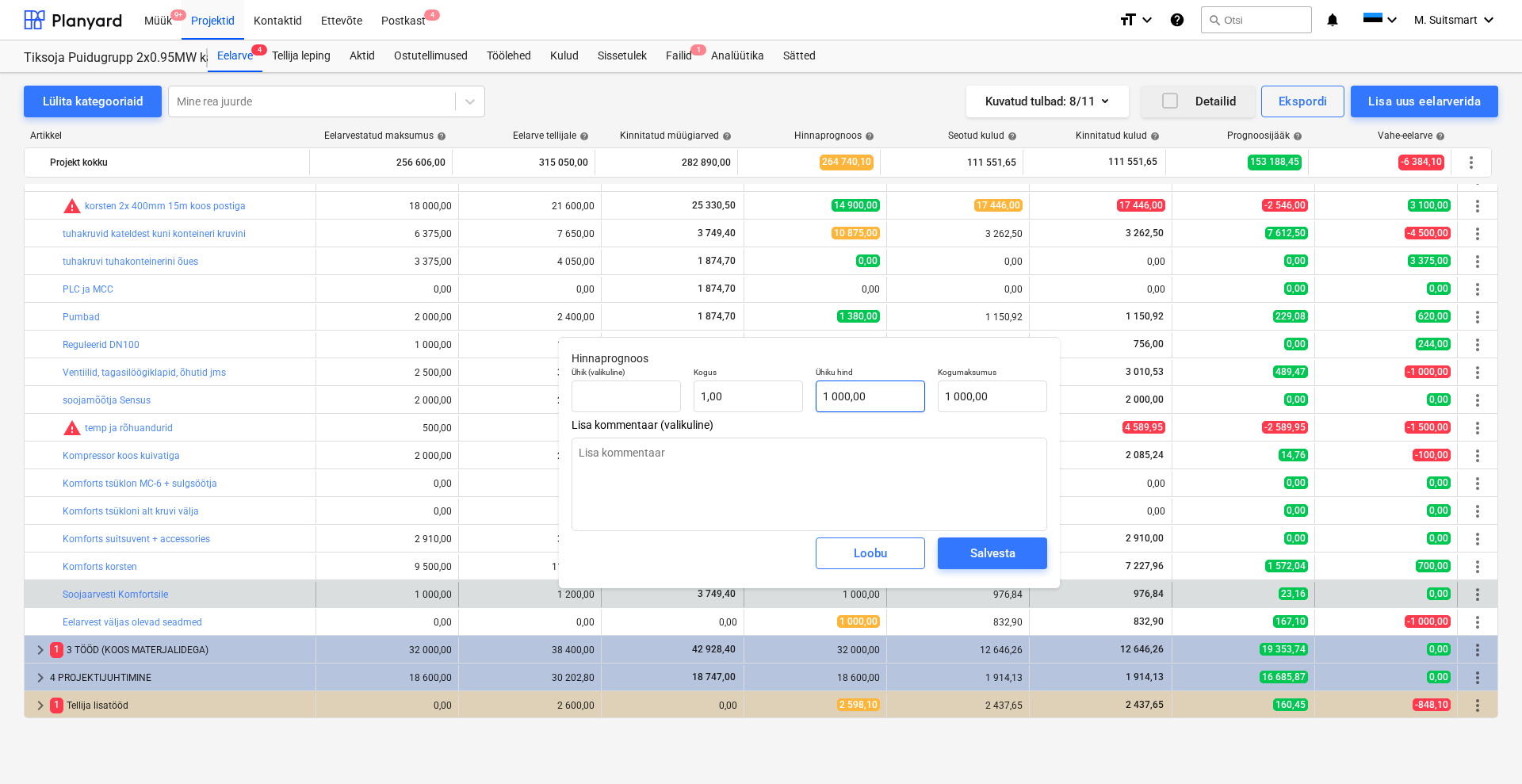 type on "1000" 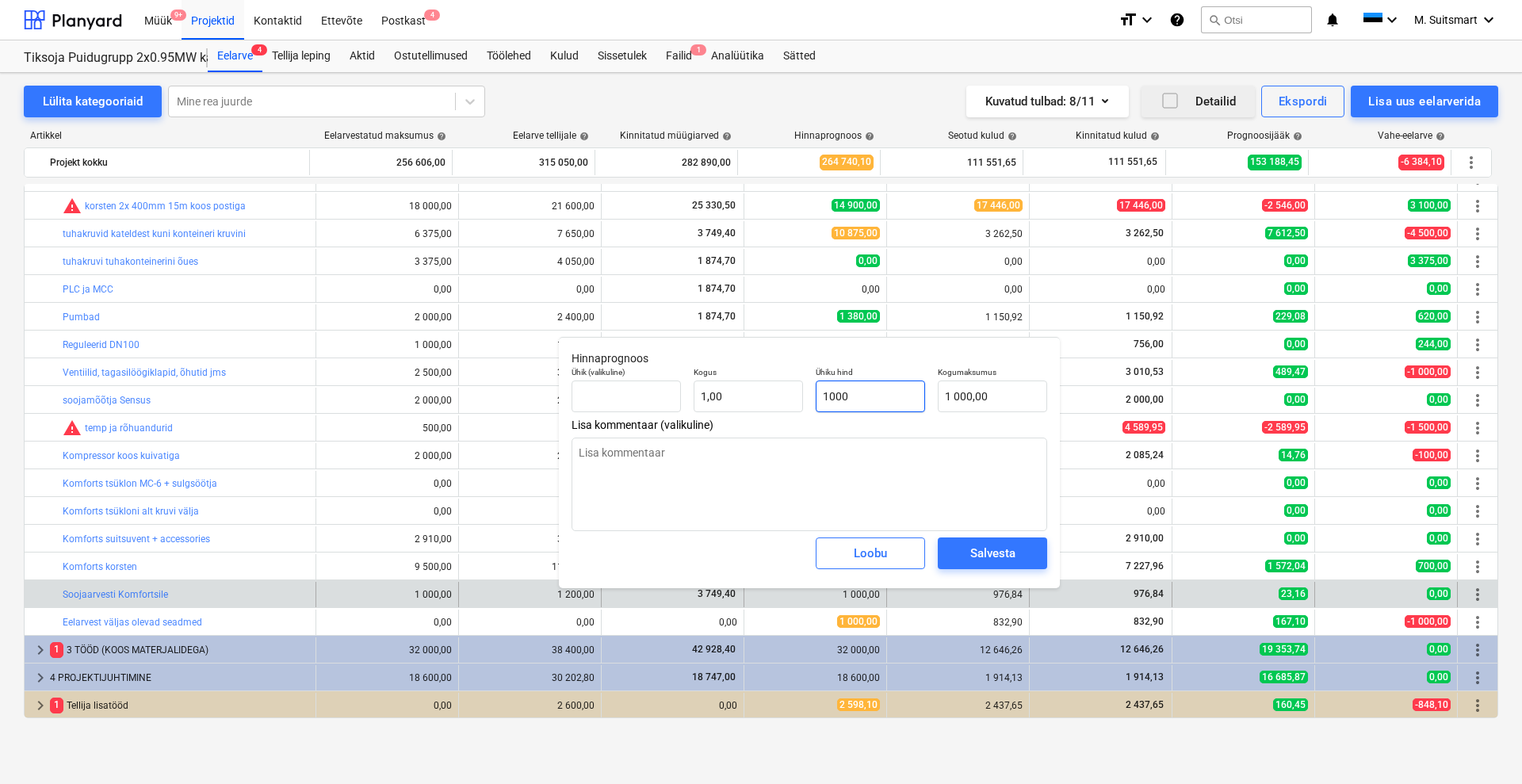 click on "1000" at bounding box center (870, 396) 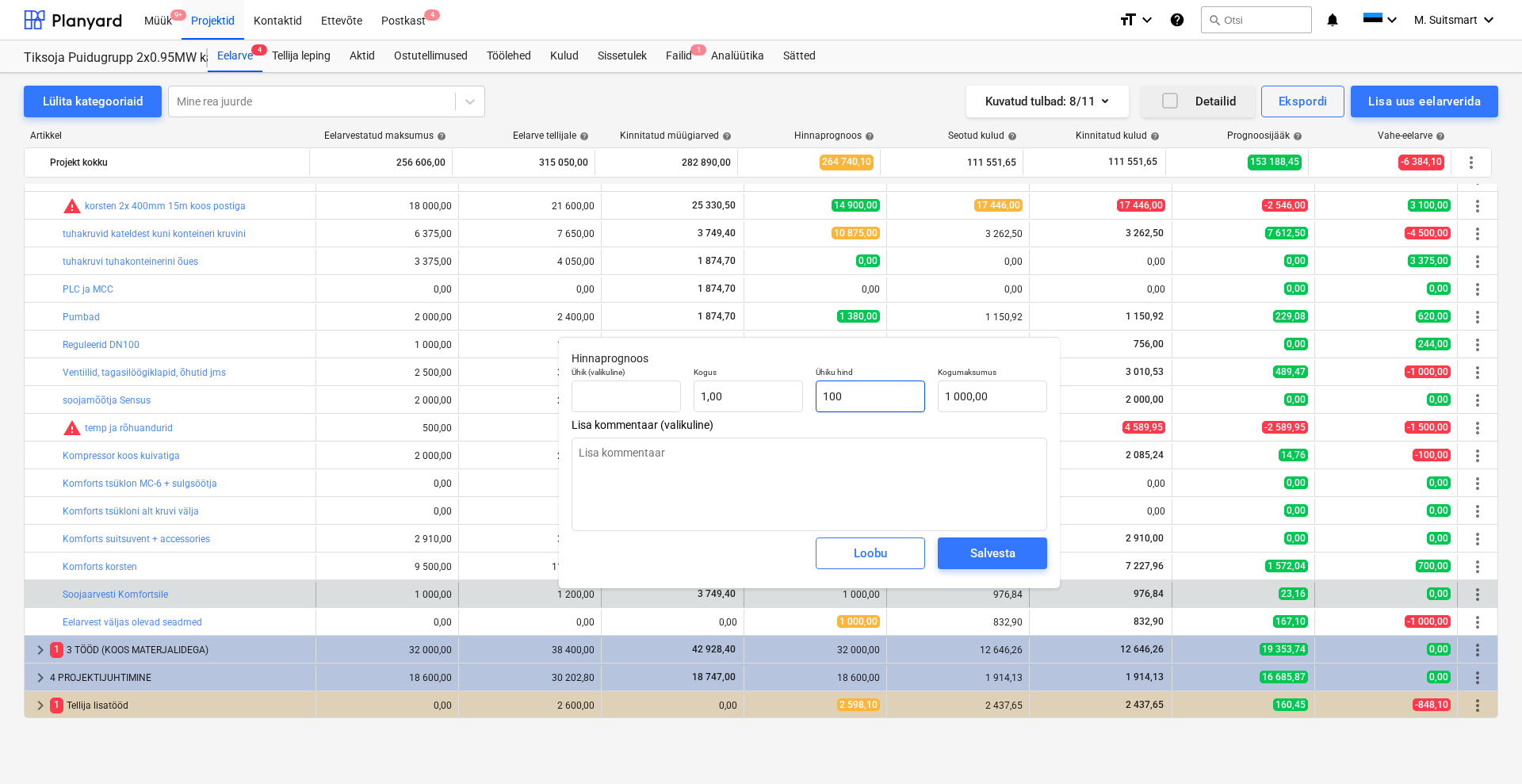 type on "100,00" 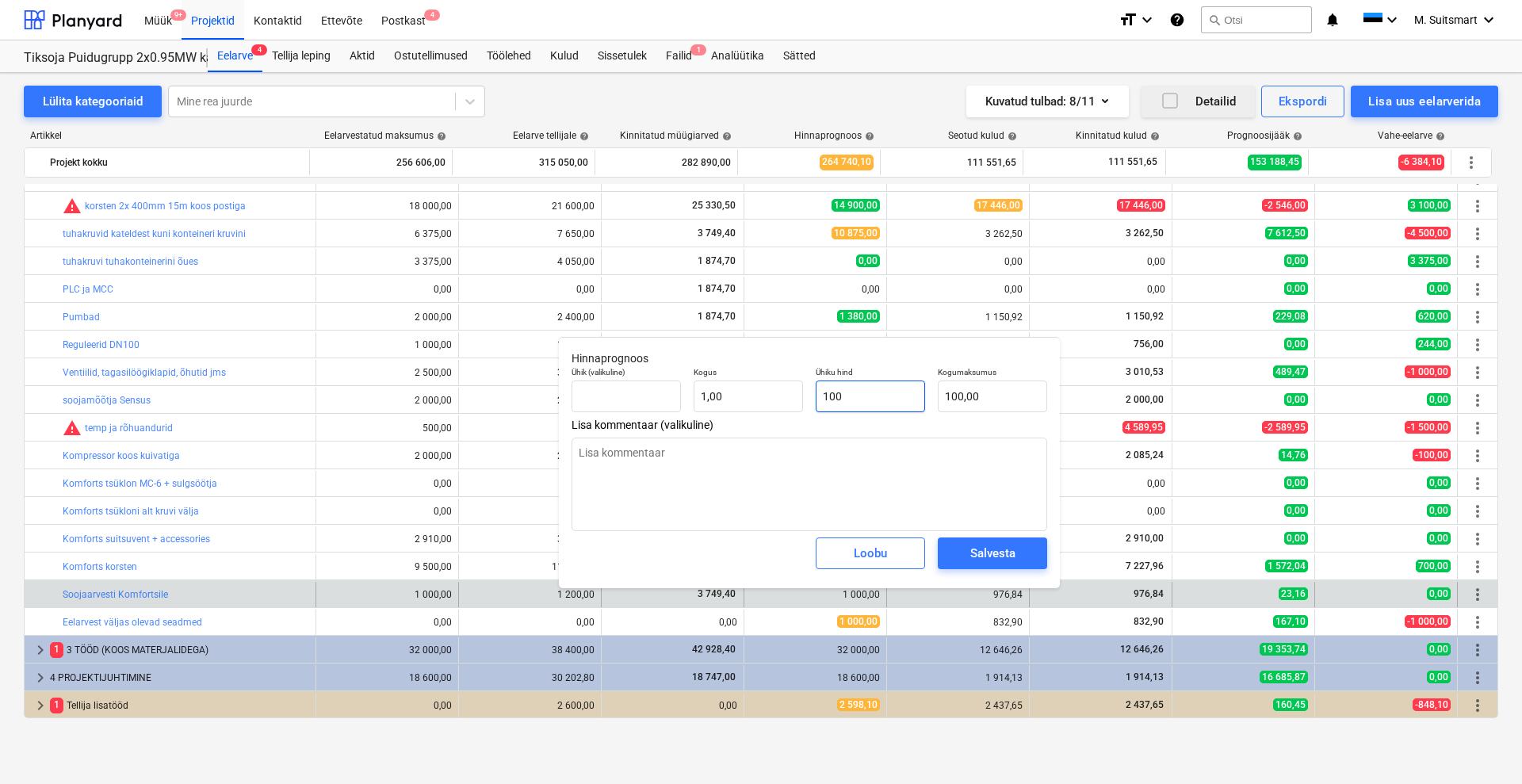 type on "x" 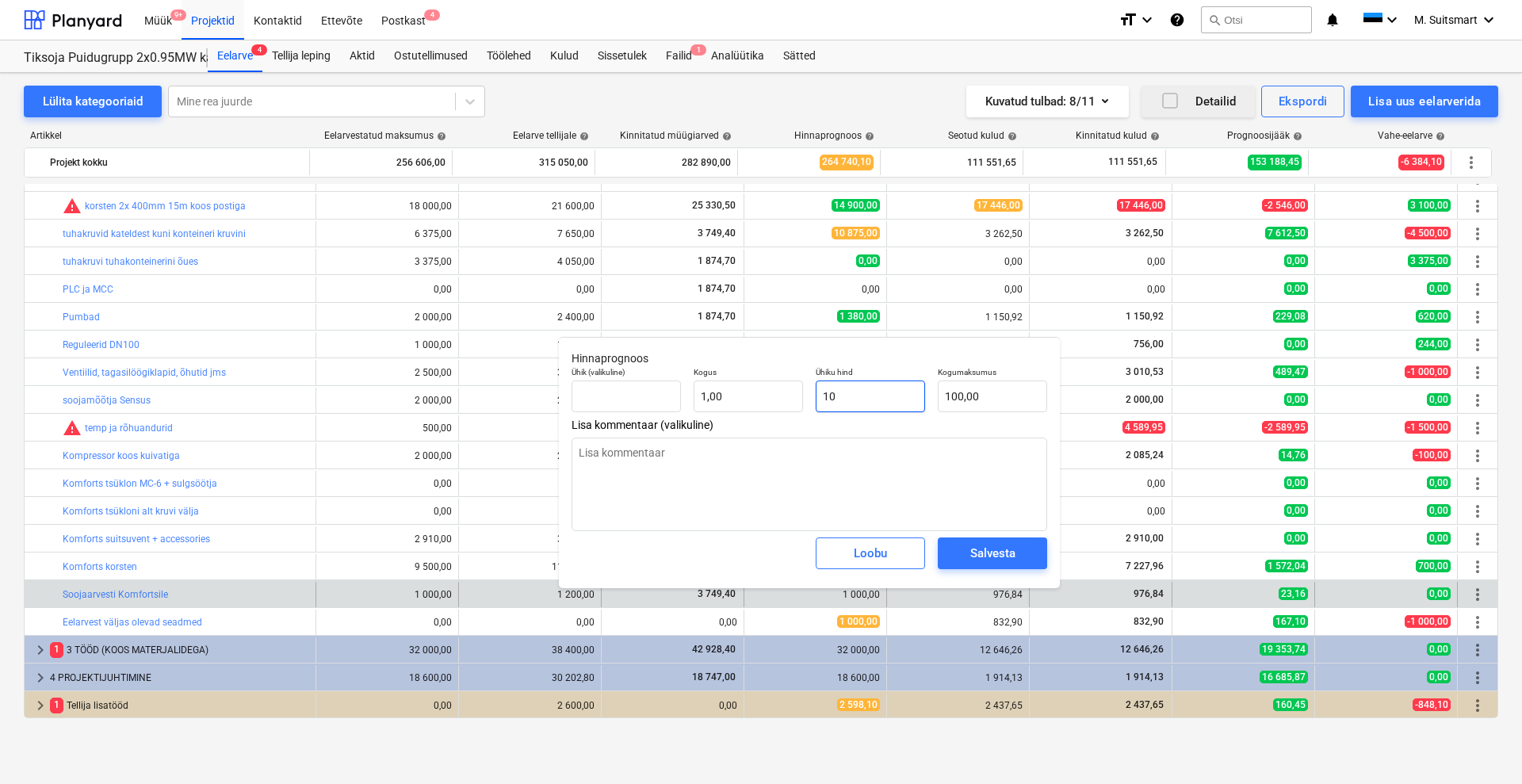 type on "10,00" 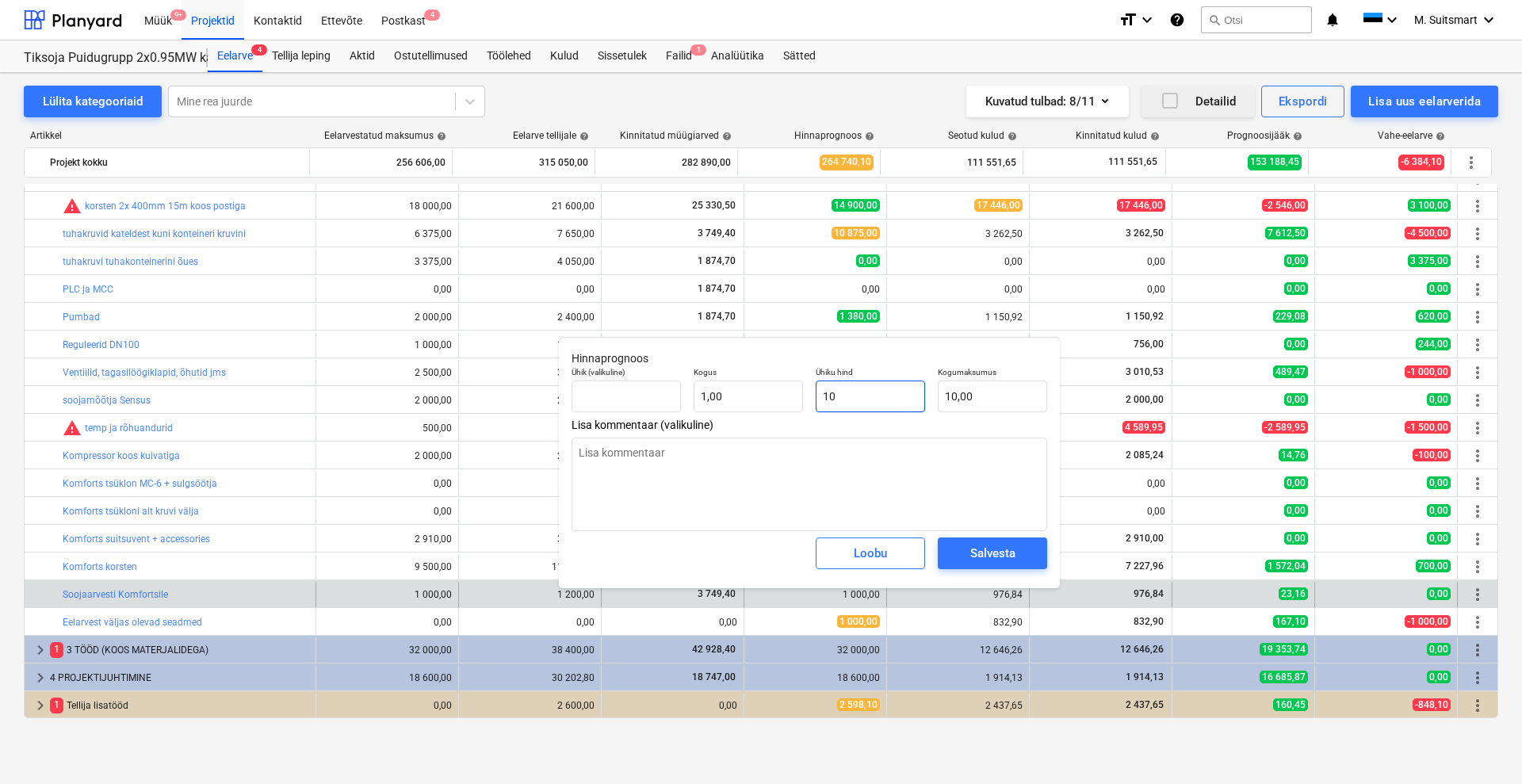 type on "x" 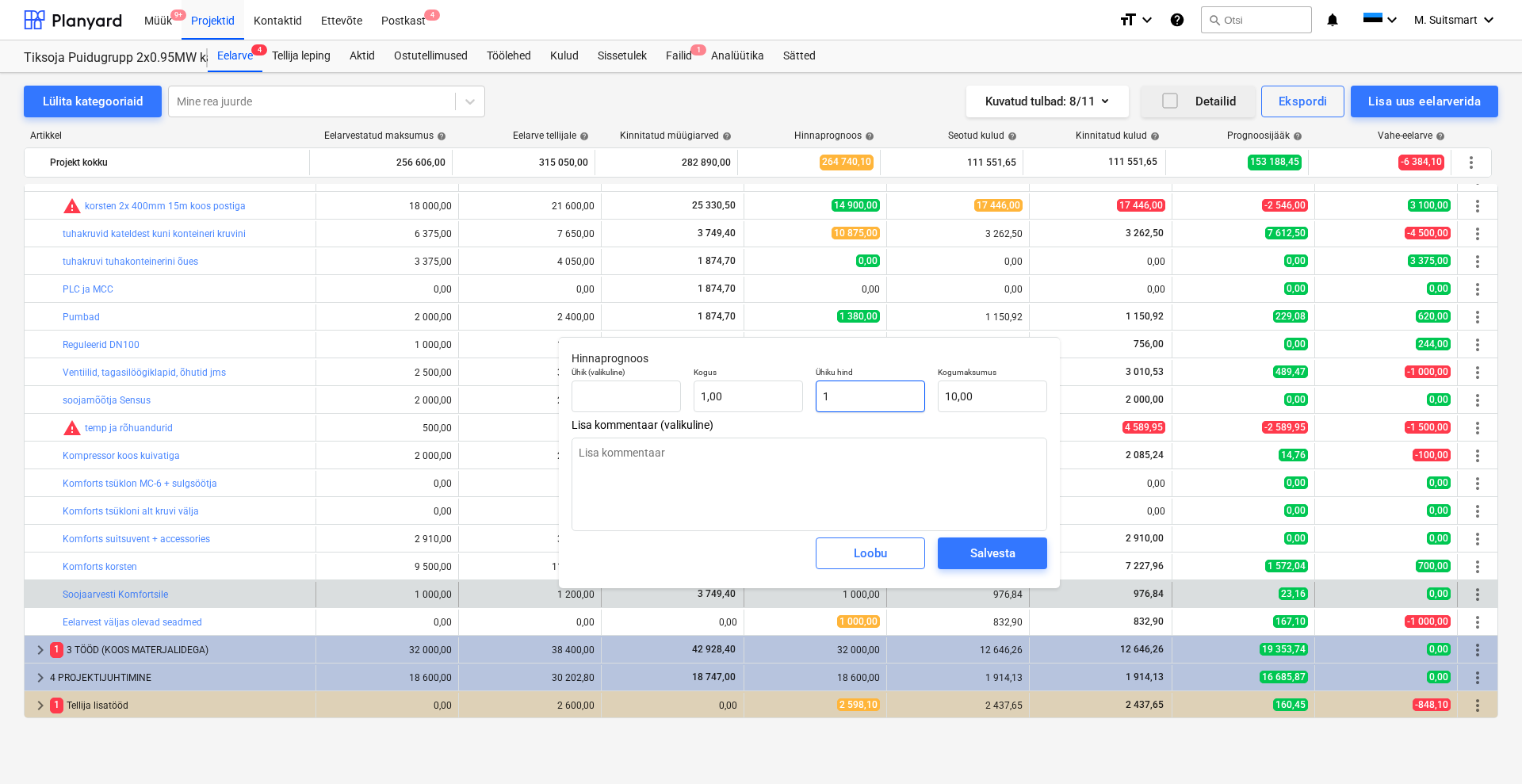 type on "1,00" 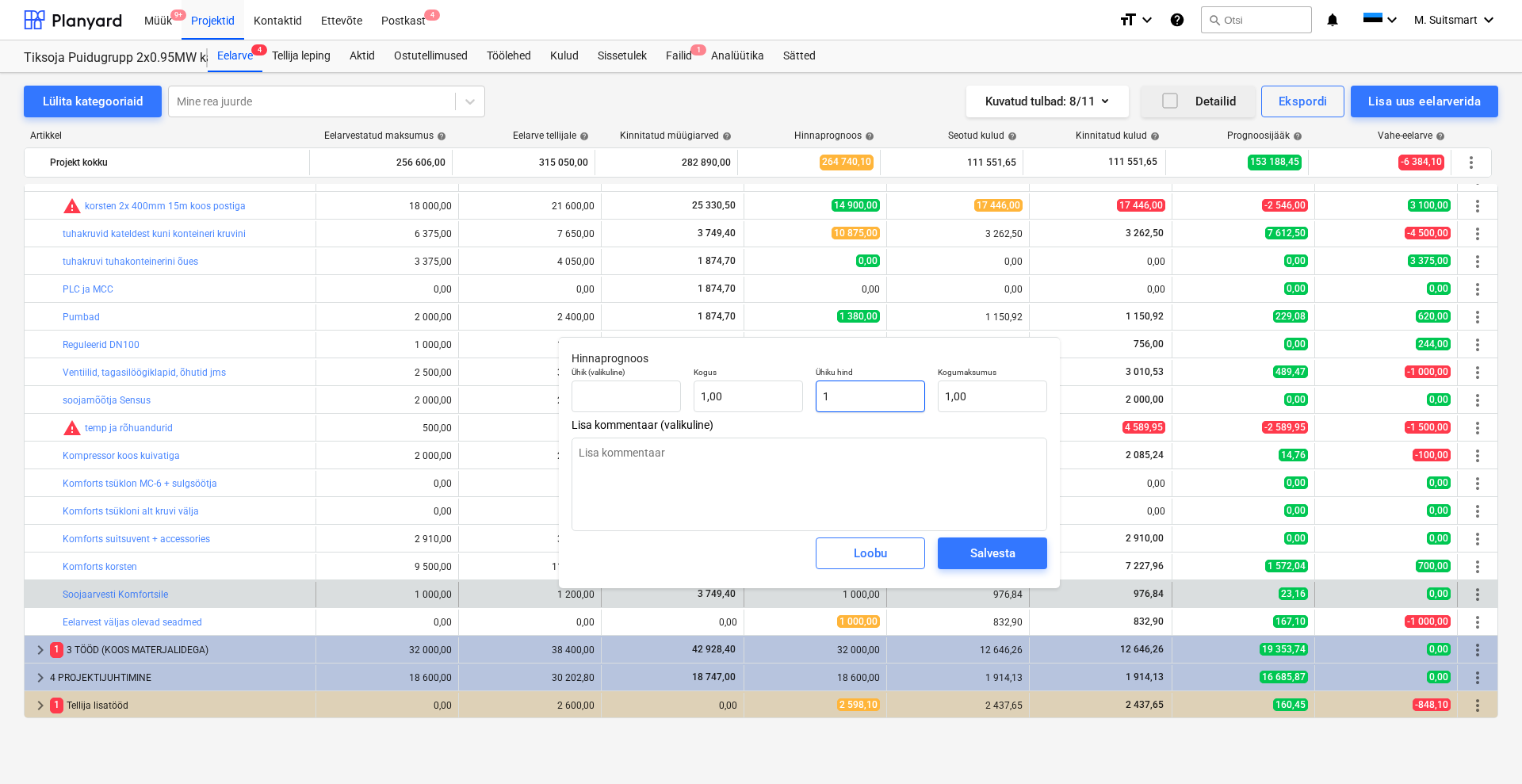 type on "x" 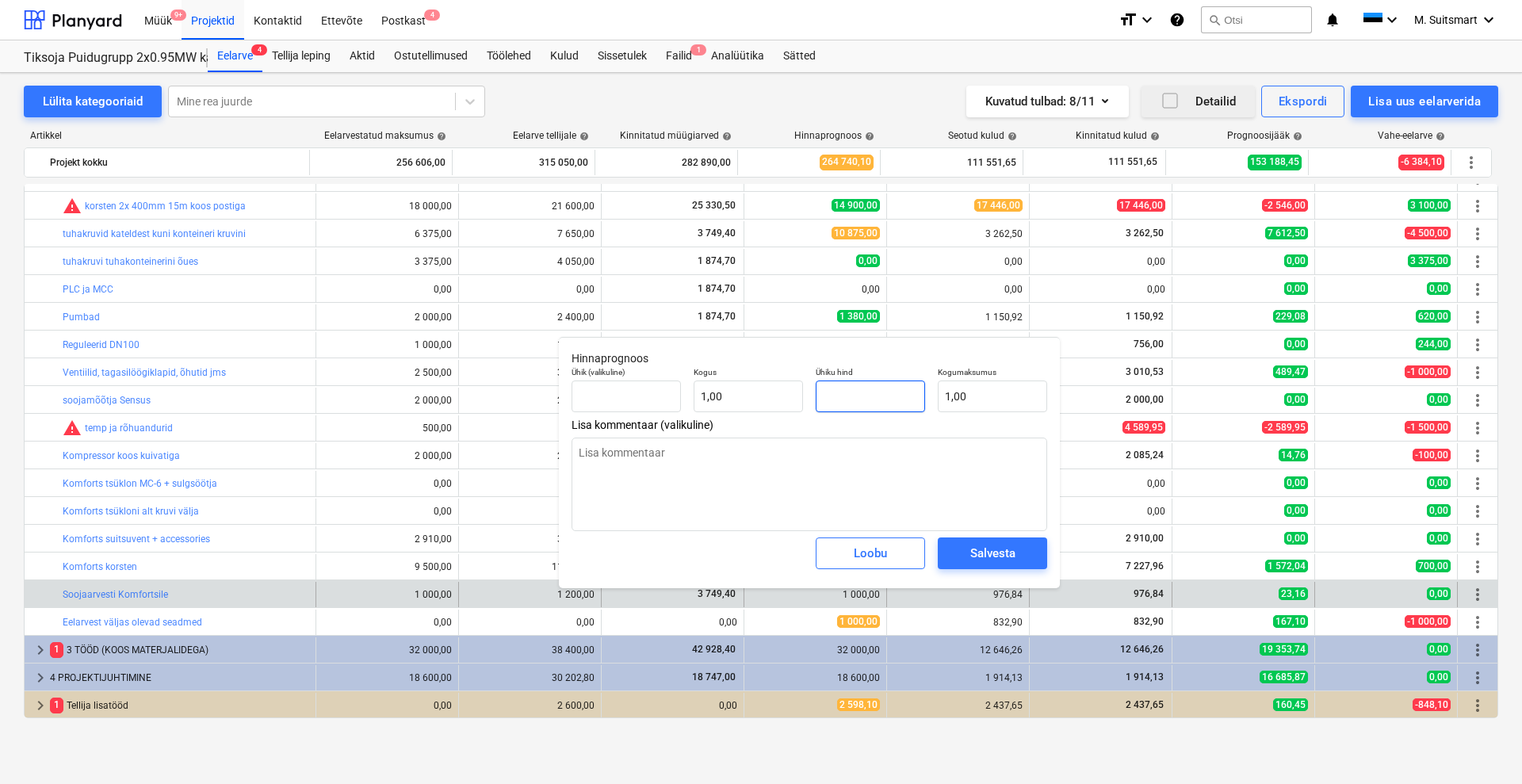 type on "0,00" 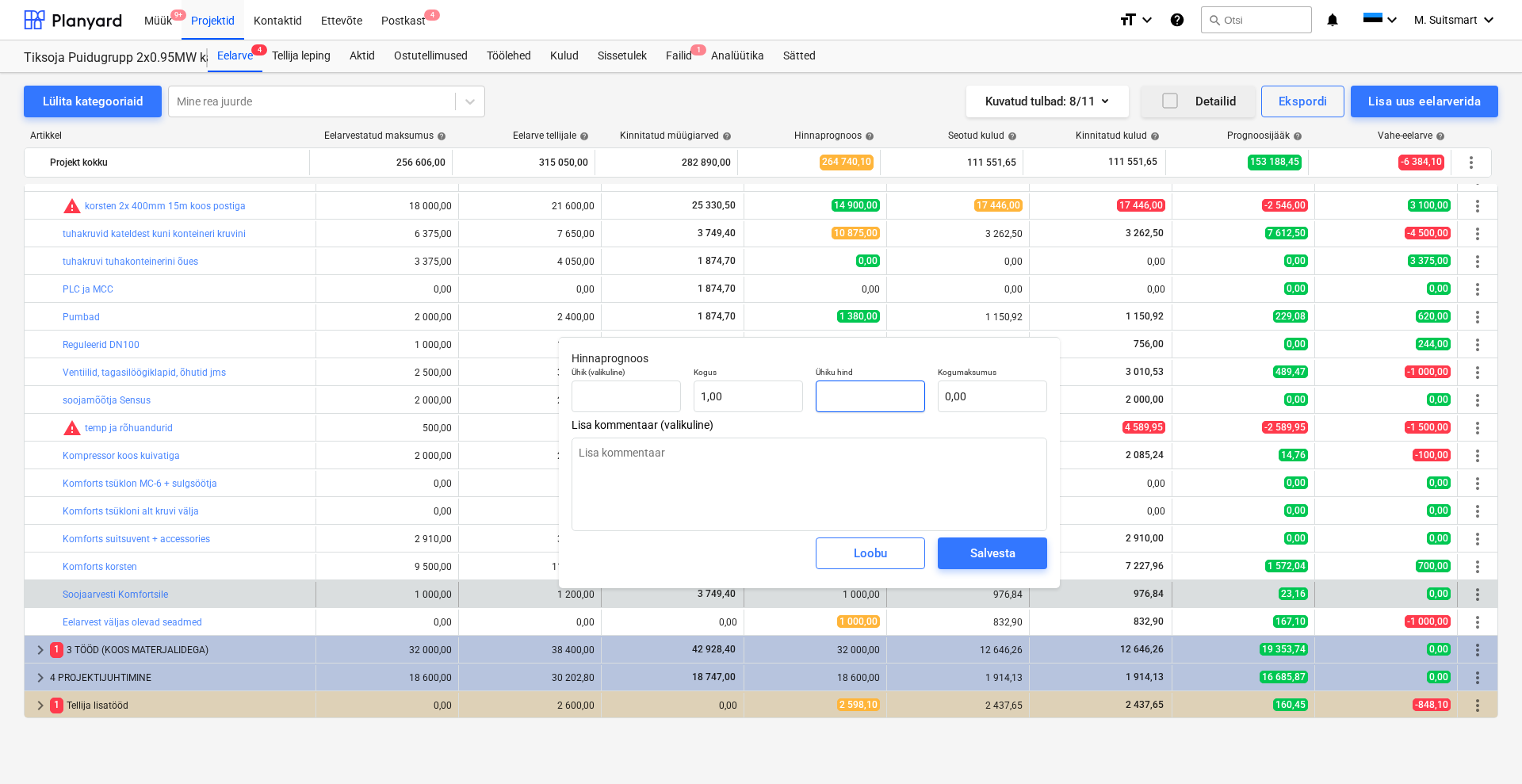 type on "x" 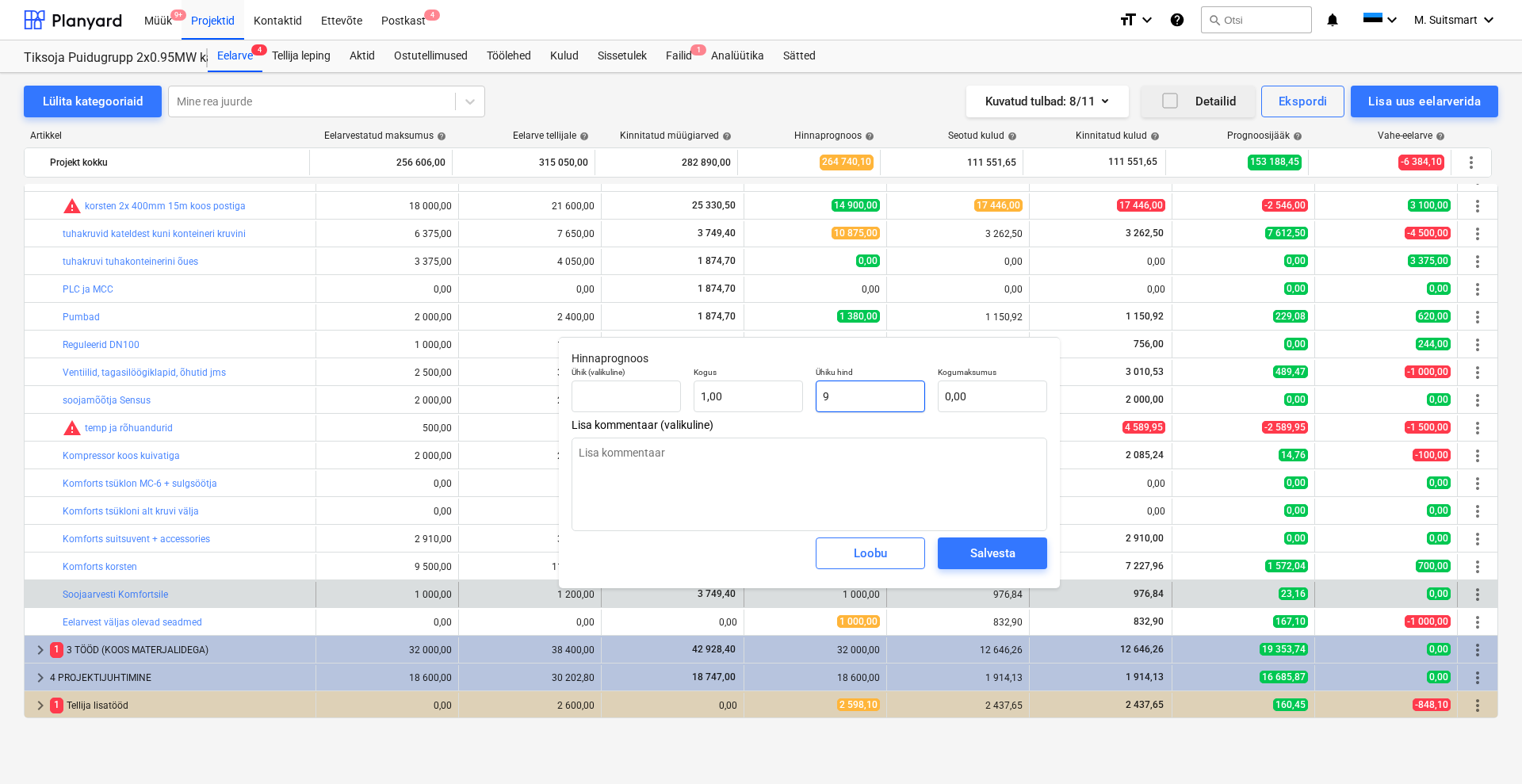 type on "9,00" 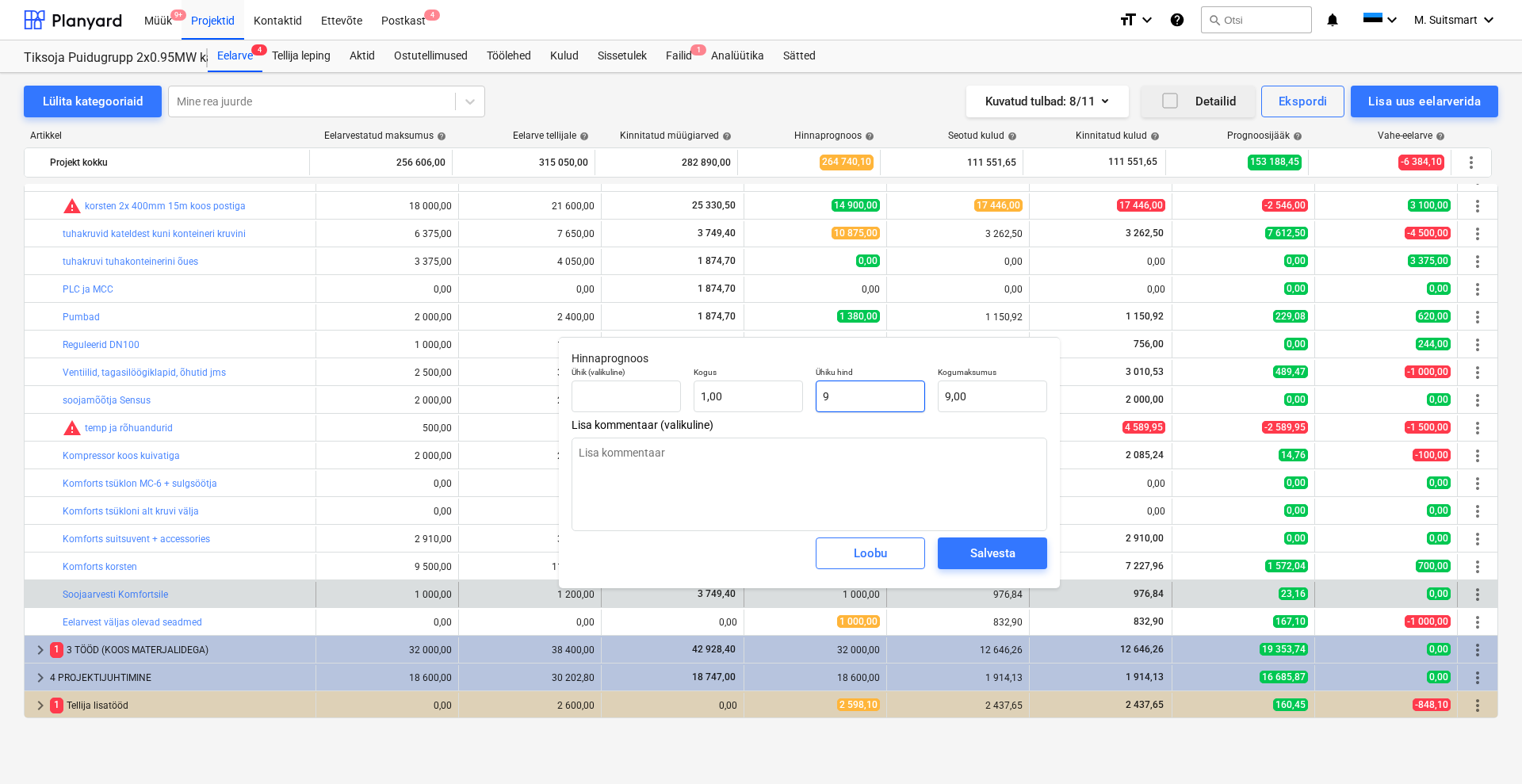 type on "x" 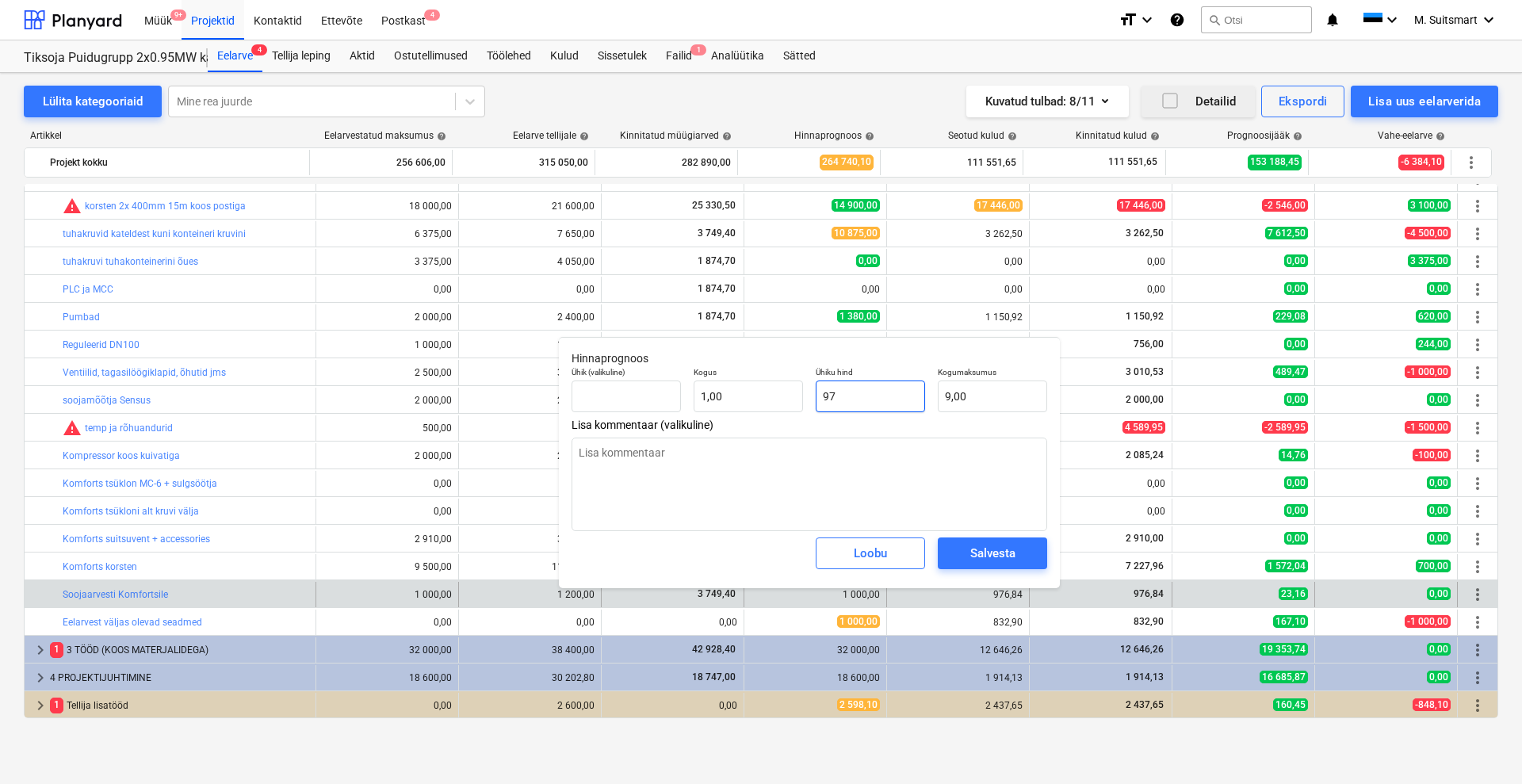 type on "97,00" 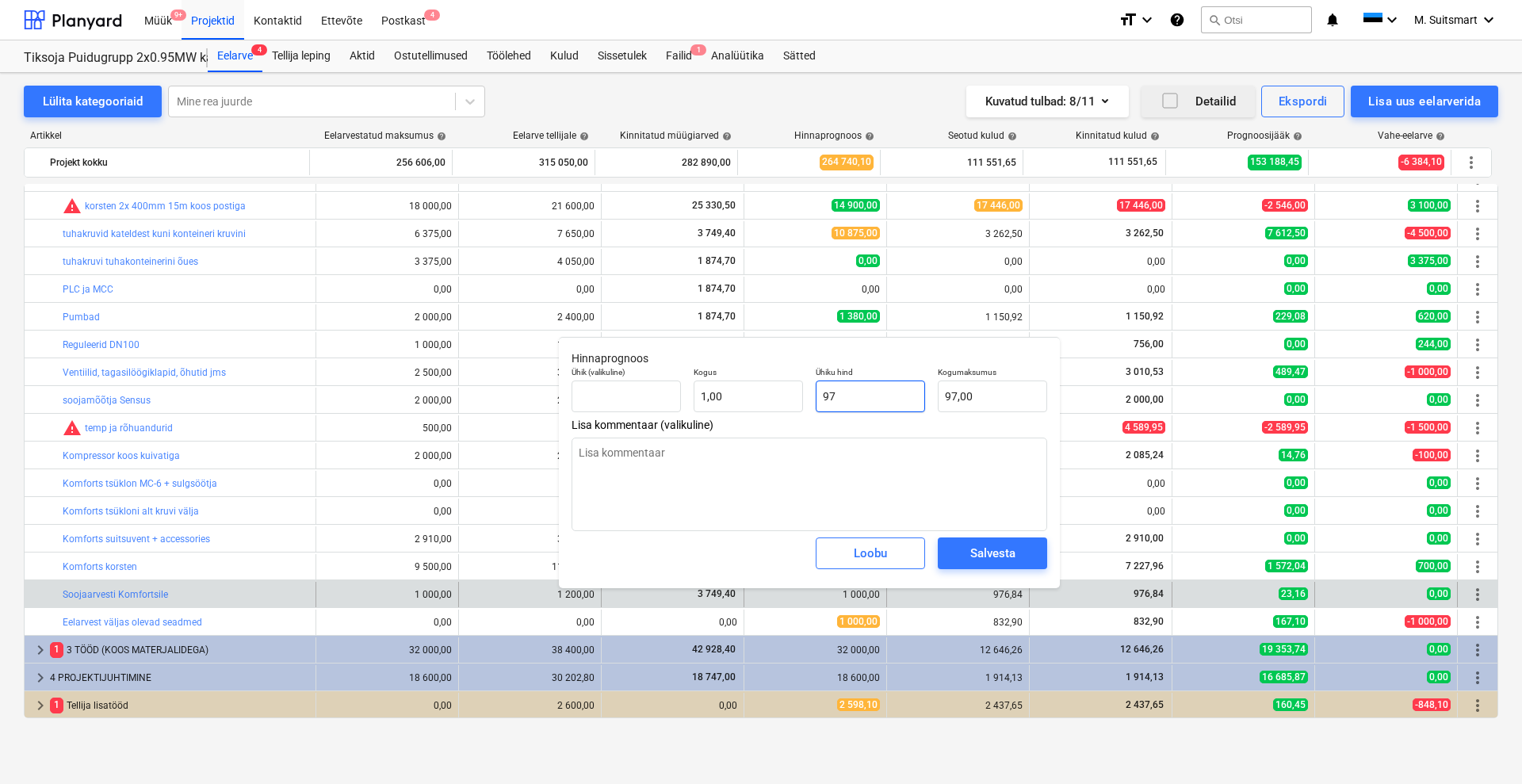 type on "x" 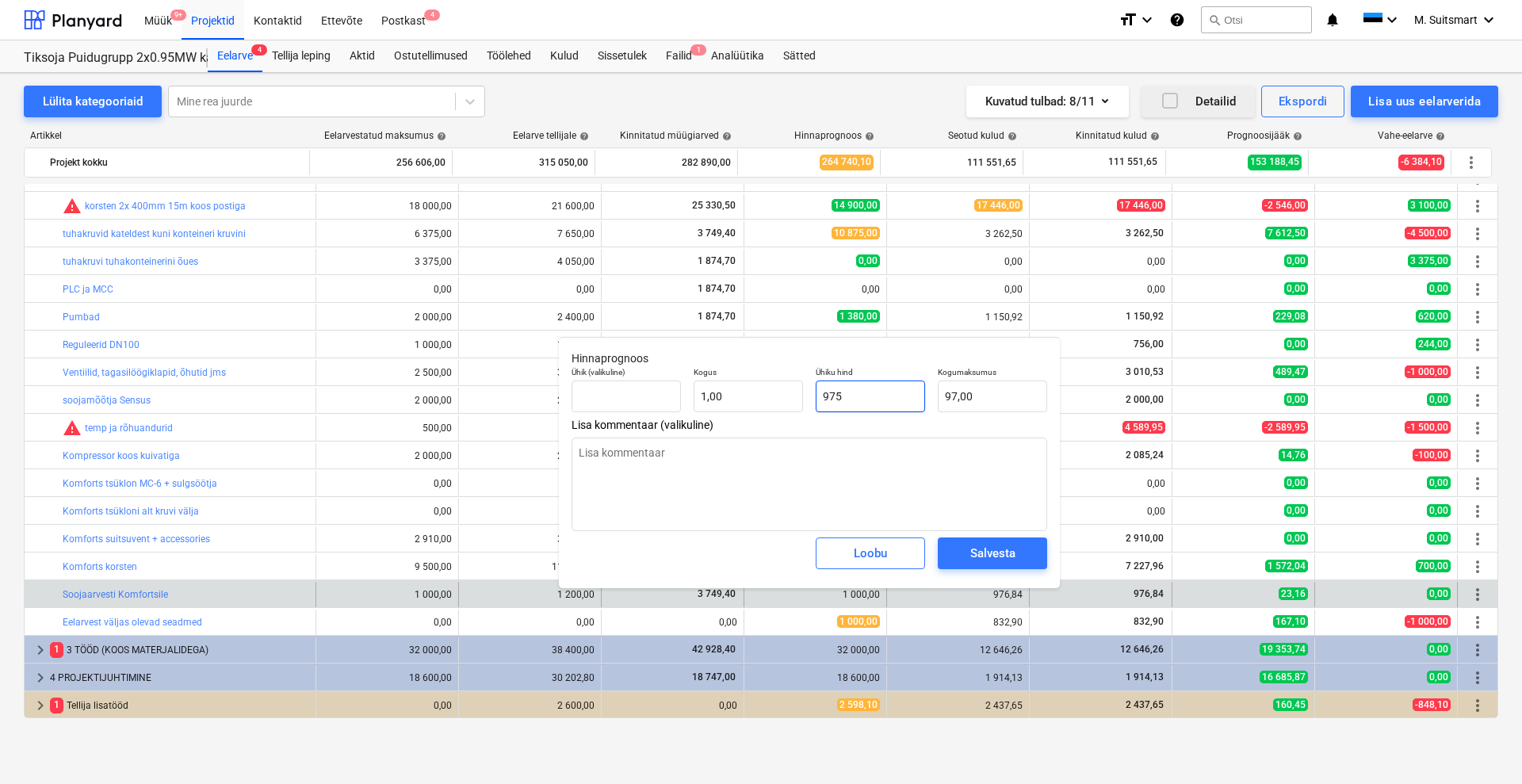 type on "975,00" 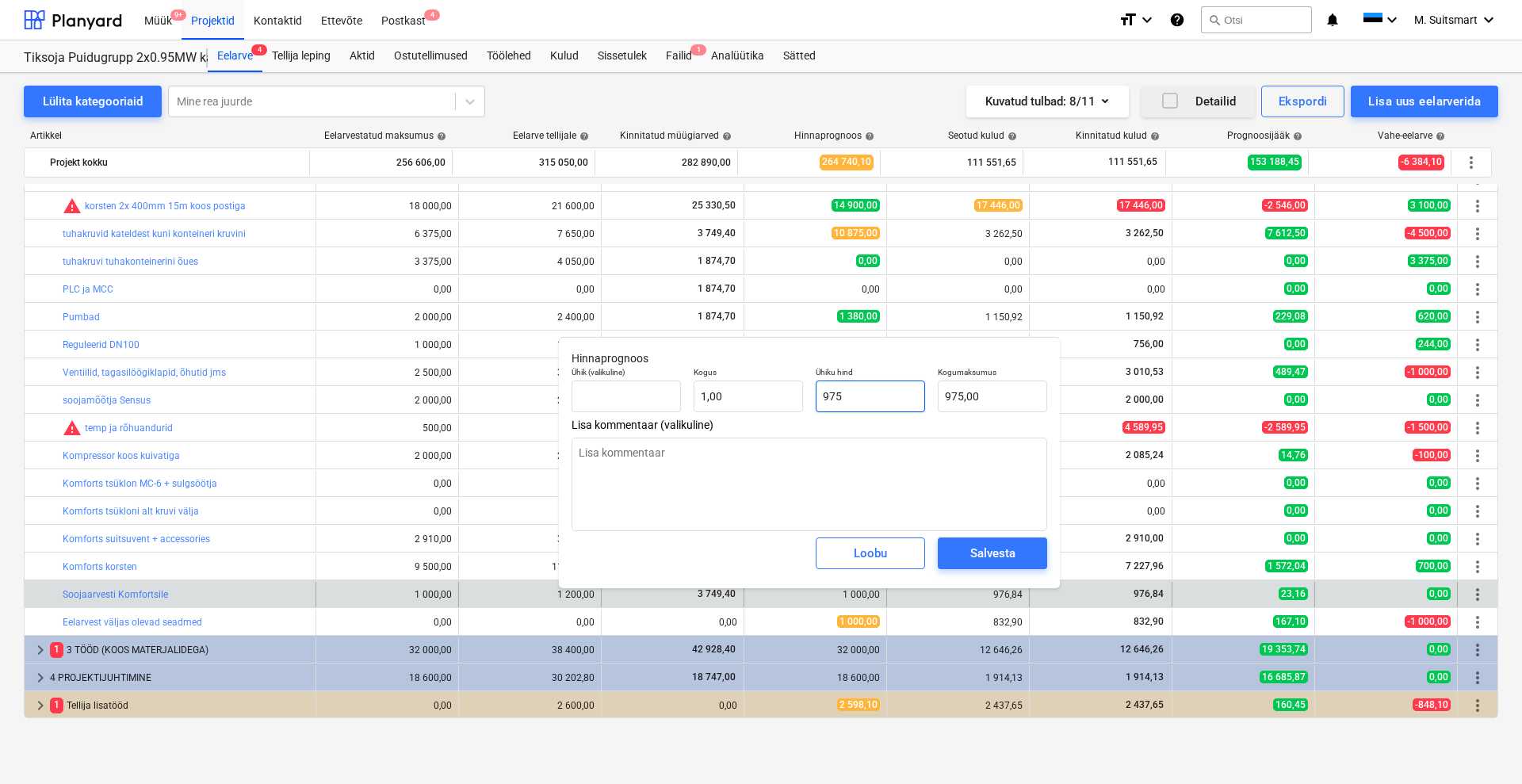 type on "x" 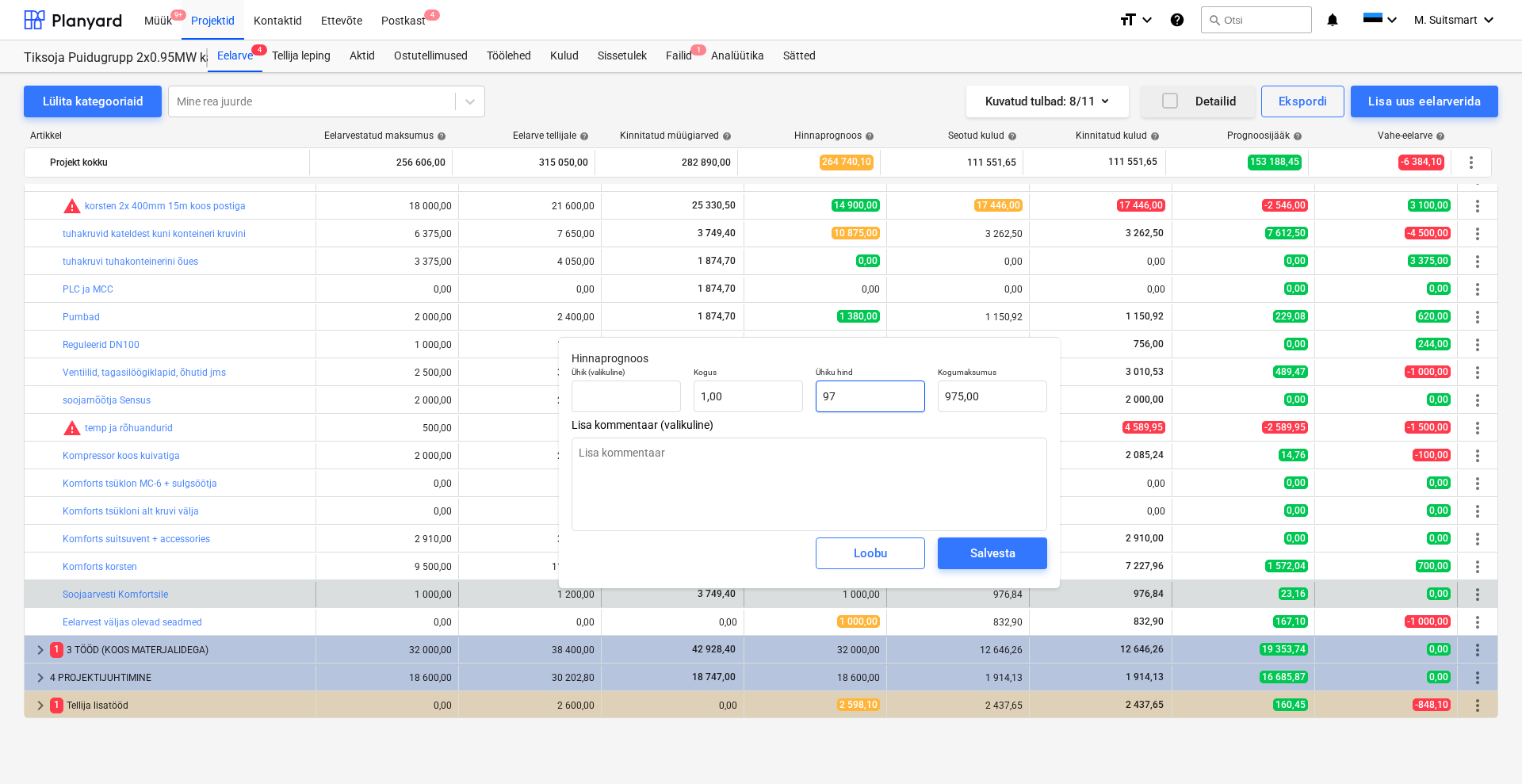 type on "97,00" 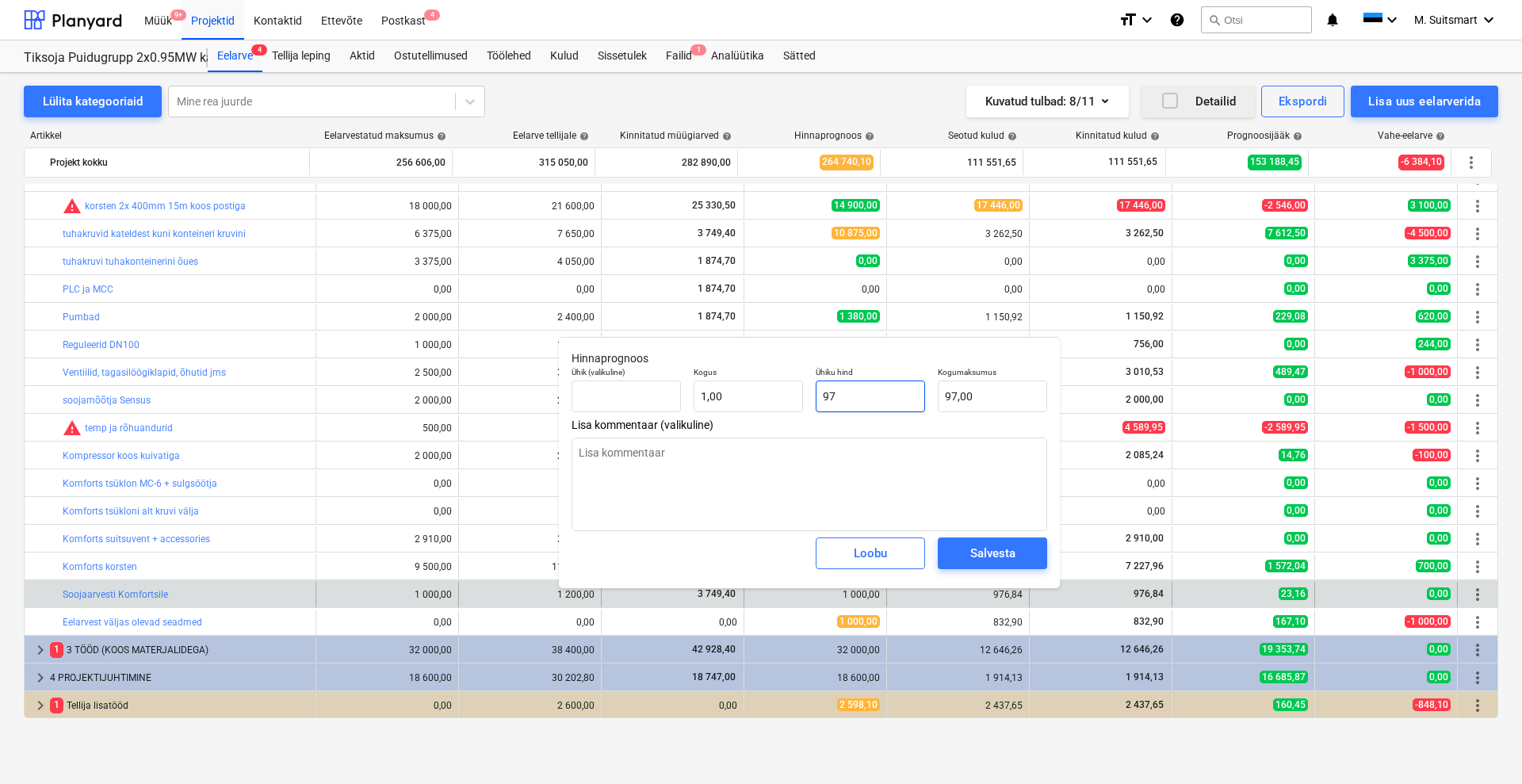 type on "x" 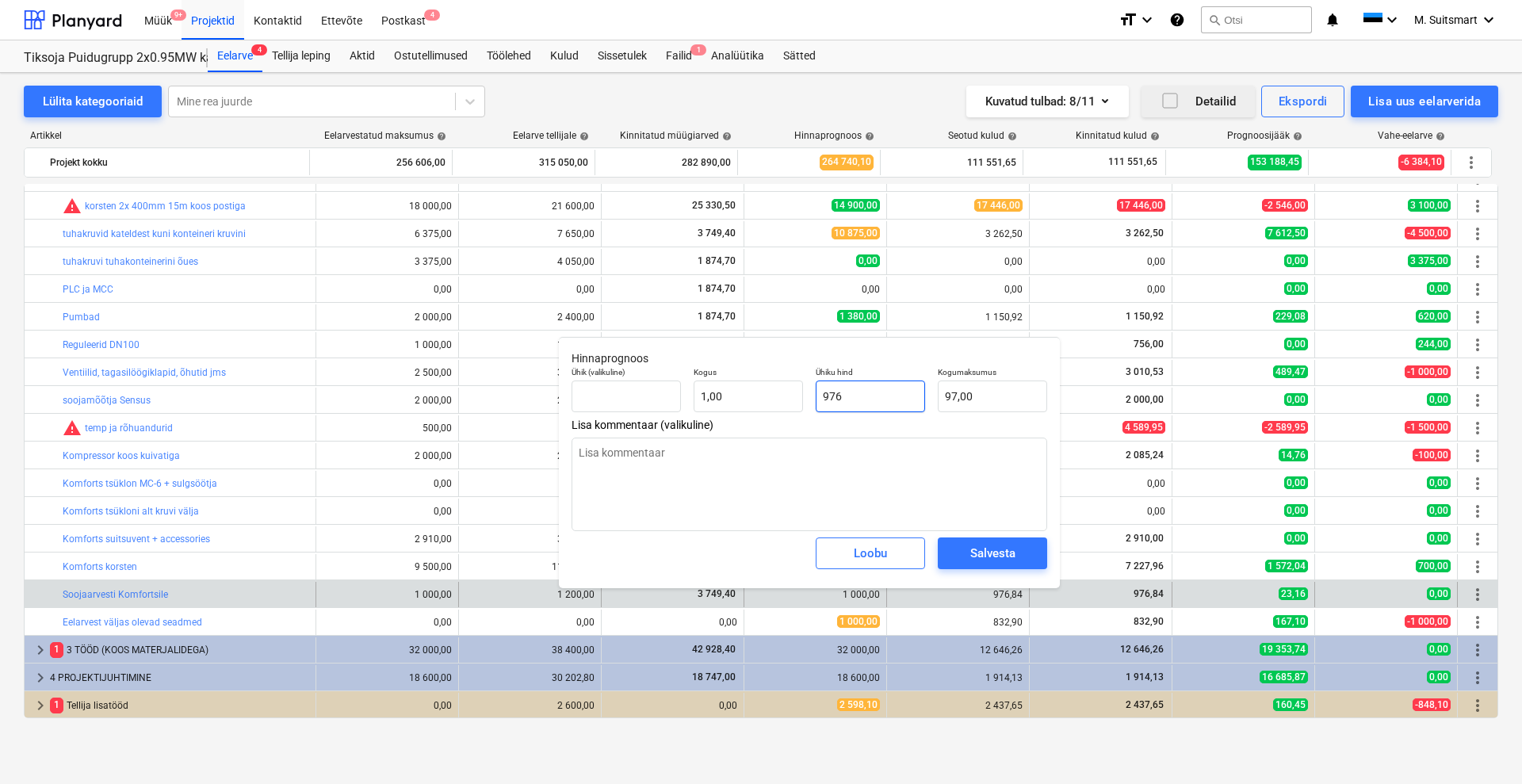 type on "976,00" 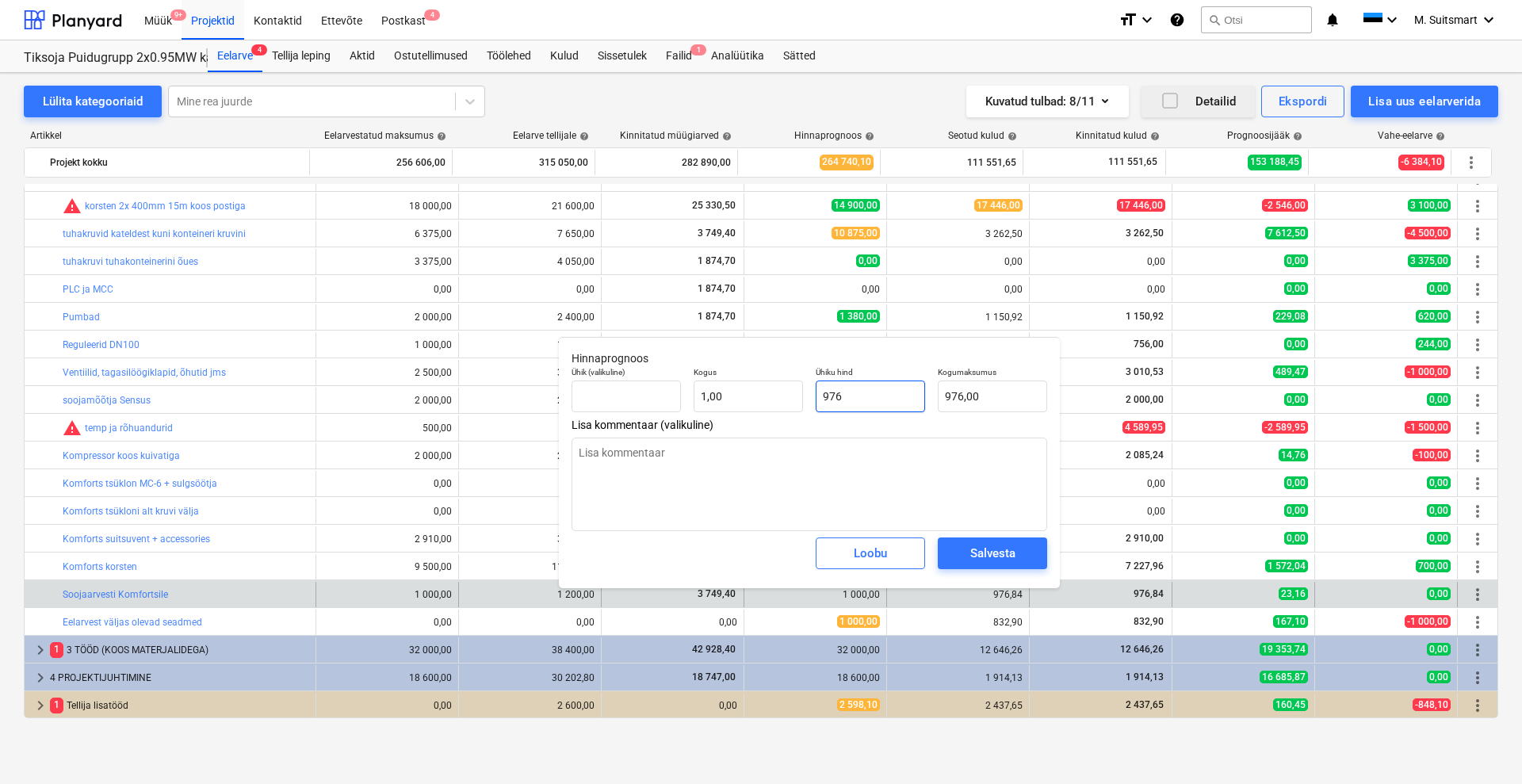 type on "x" 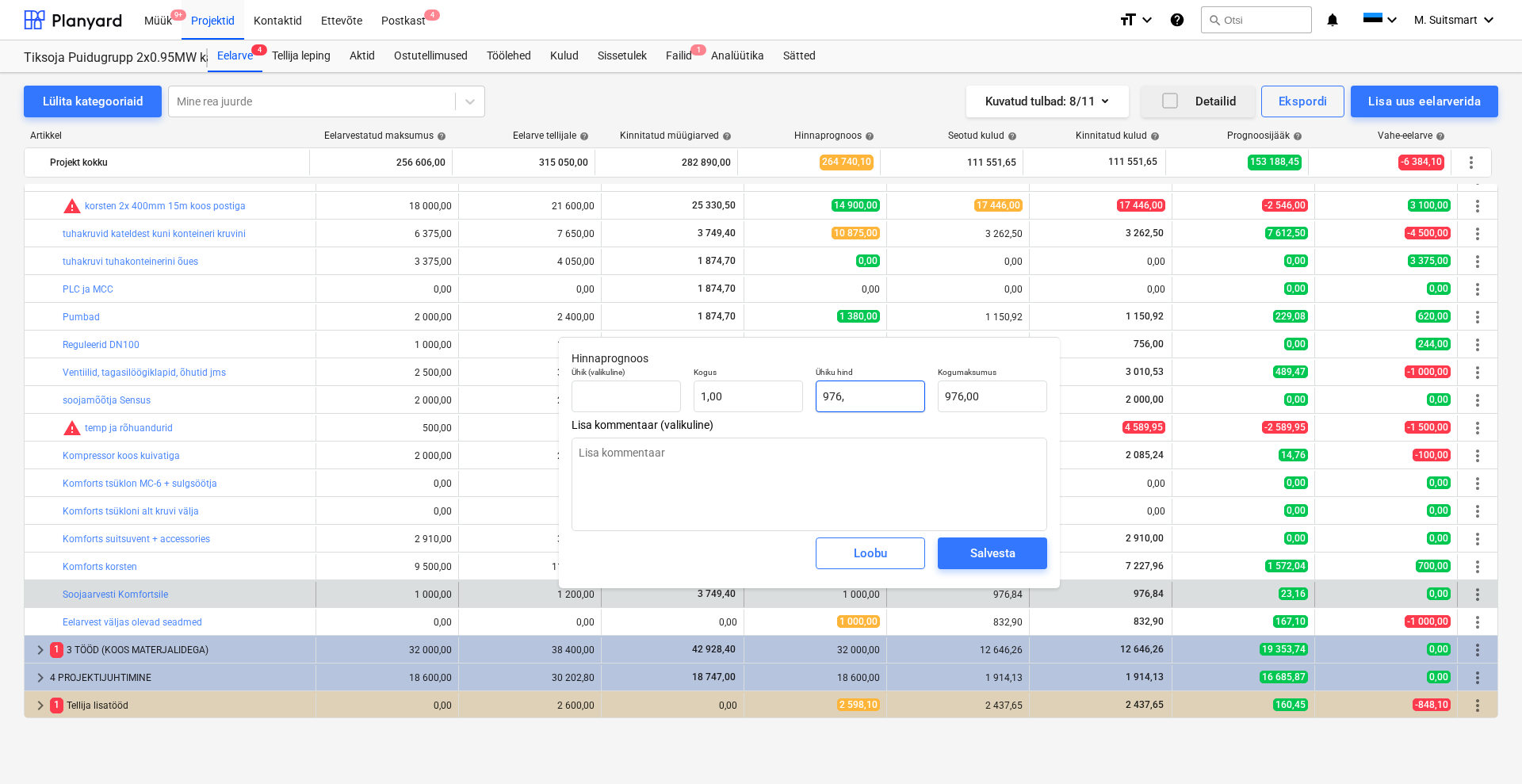 type on "x" 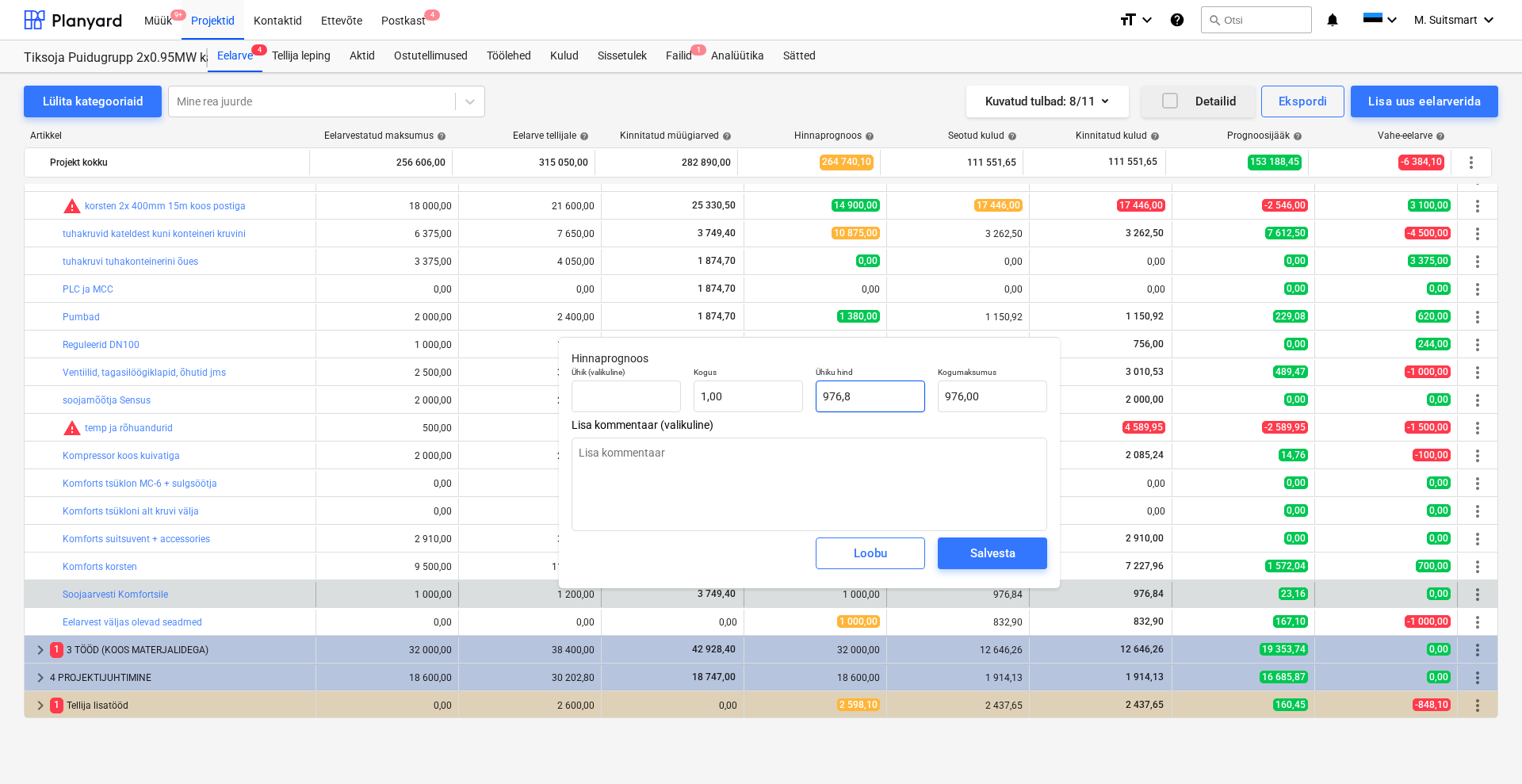 type on "976,80" 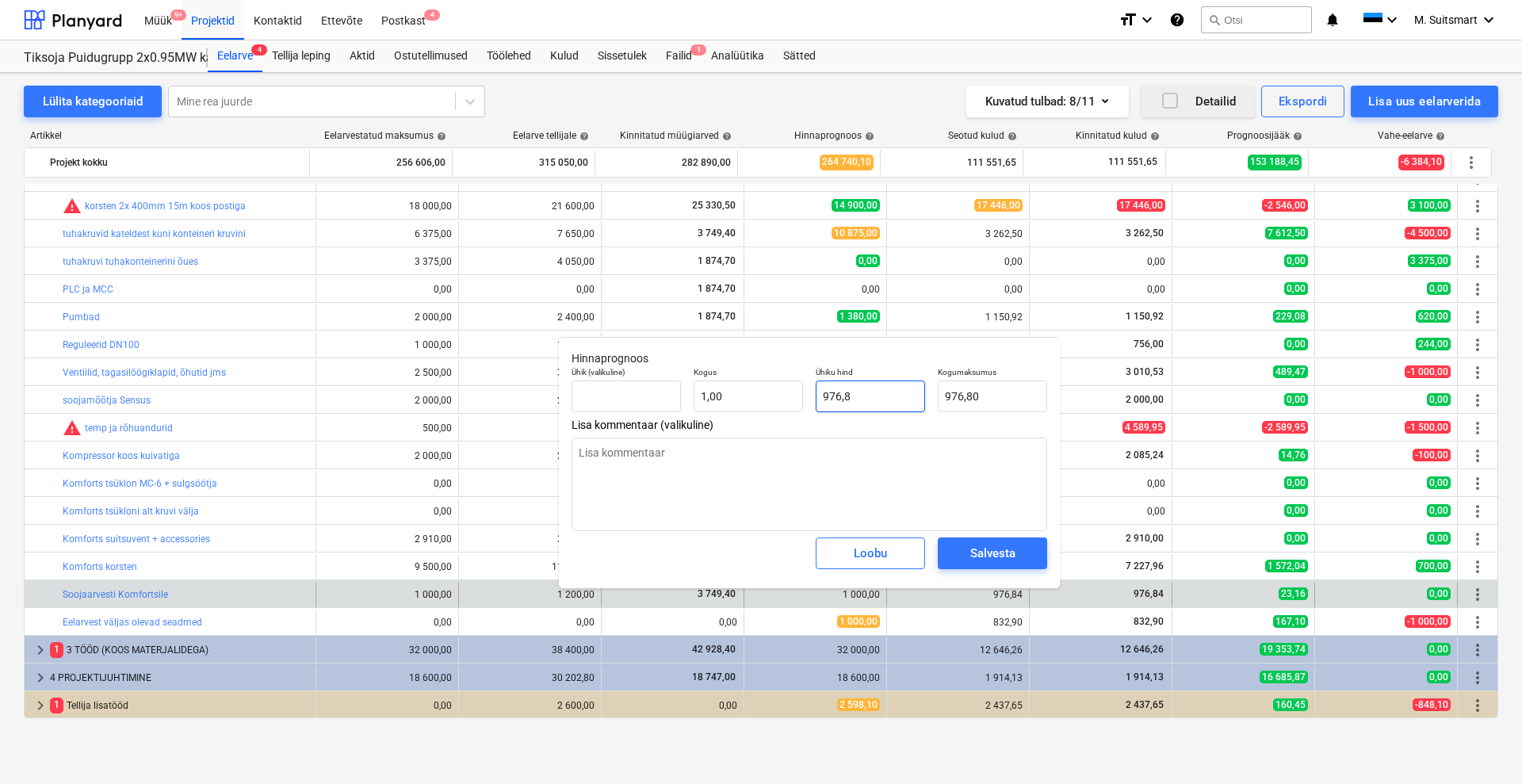 type on "x" 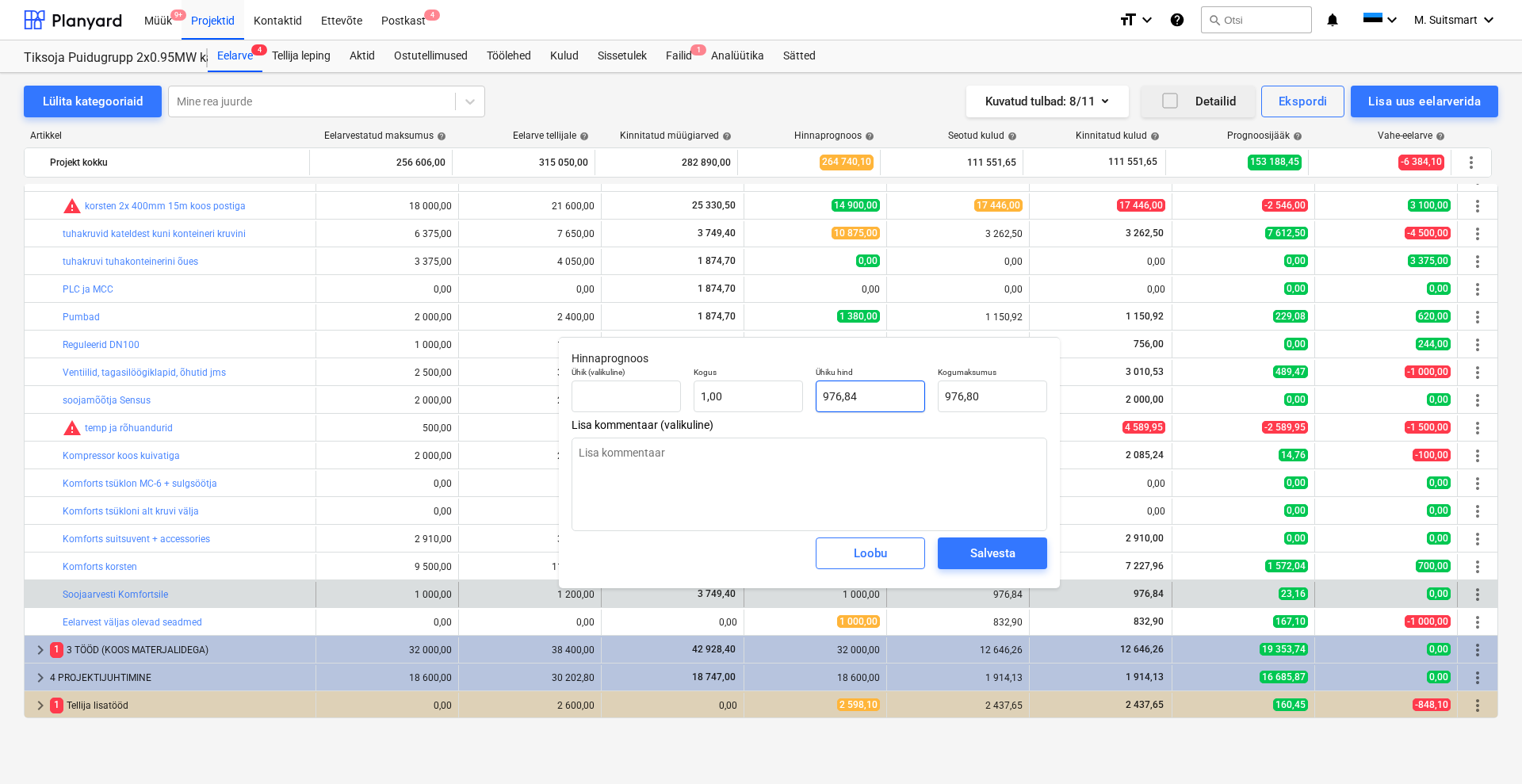 type on "976,84" 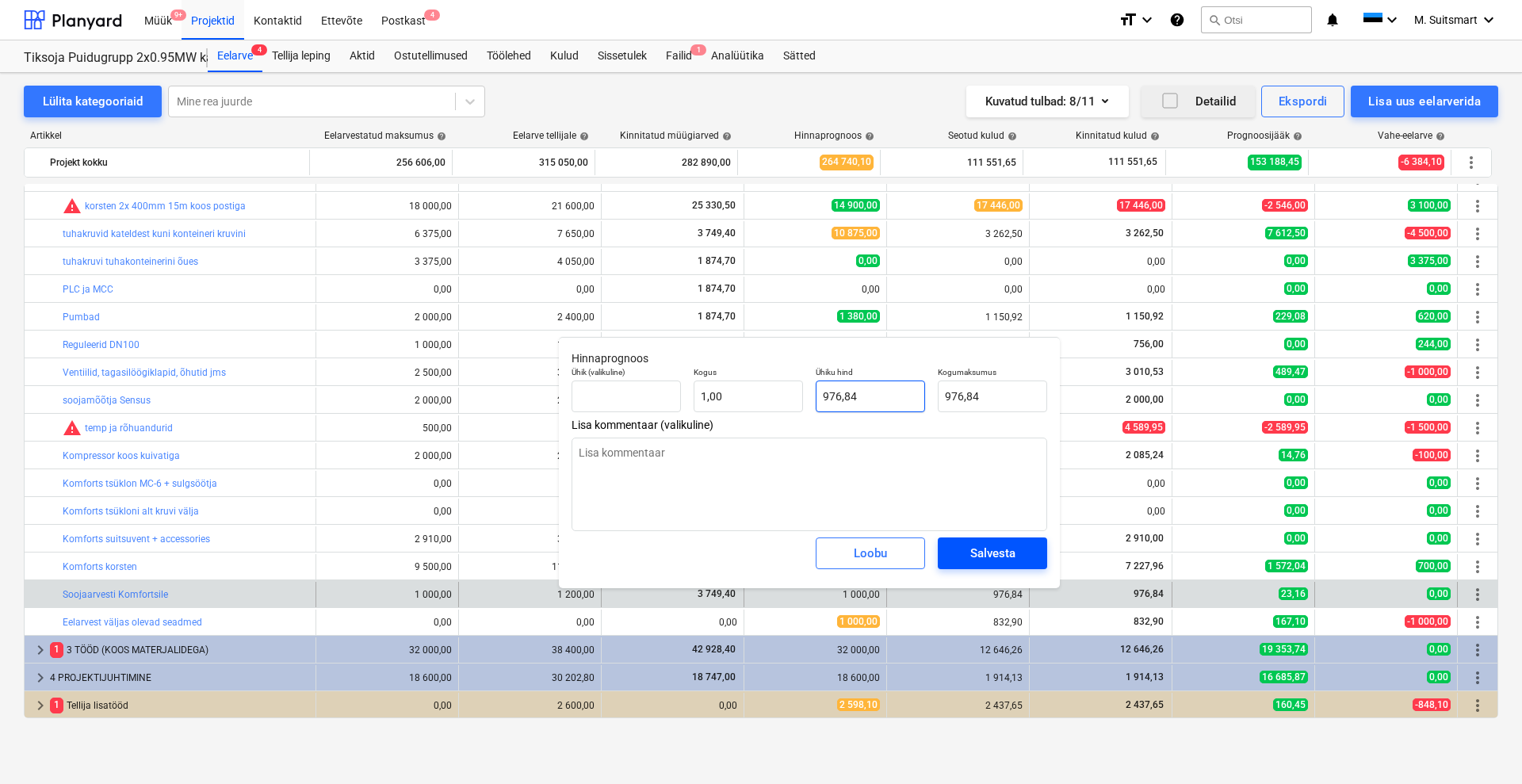 type on "976,84" 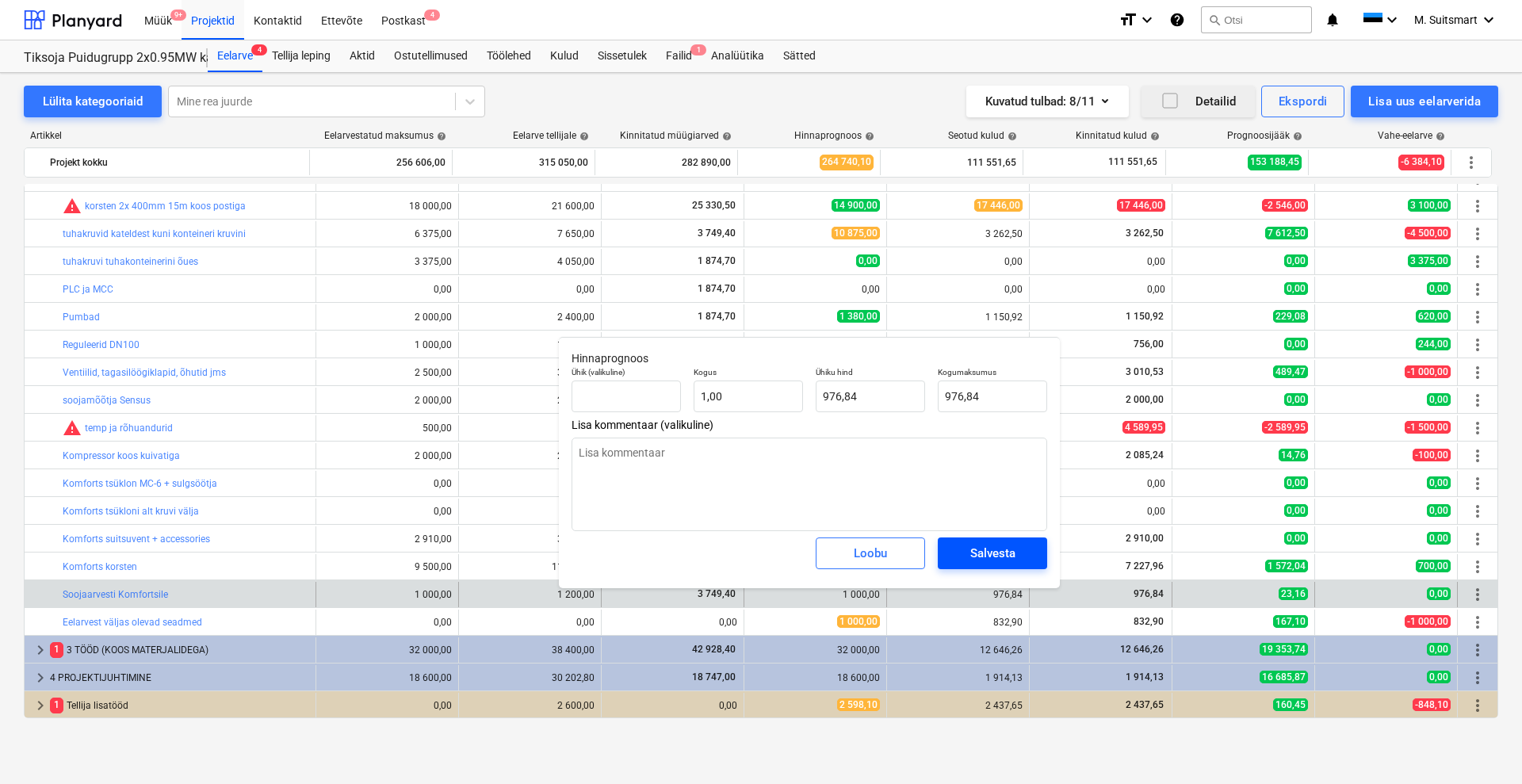 click on "Salvesta" at bounding box center (992, 553) 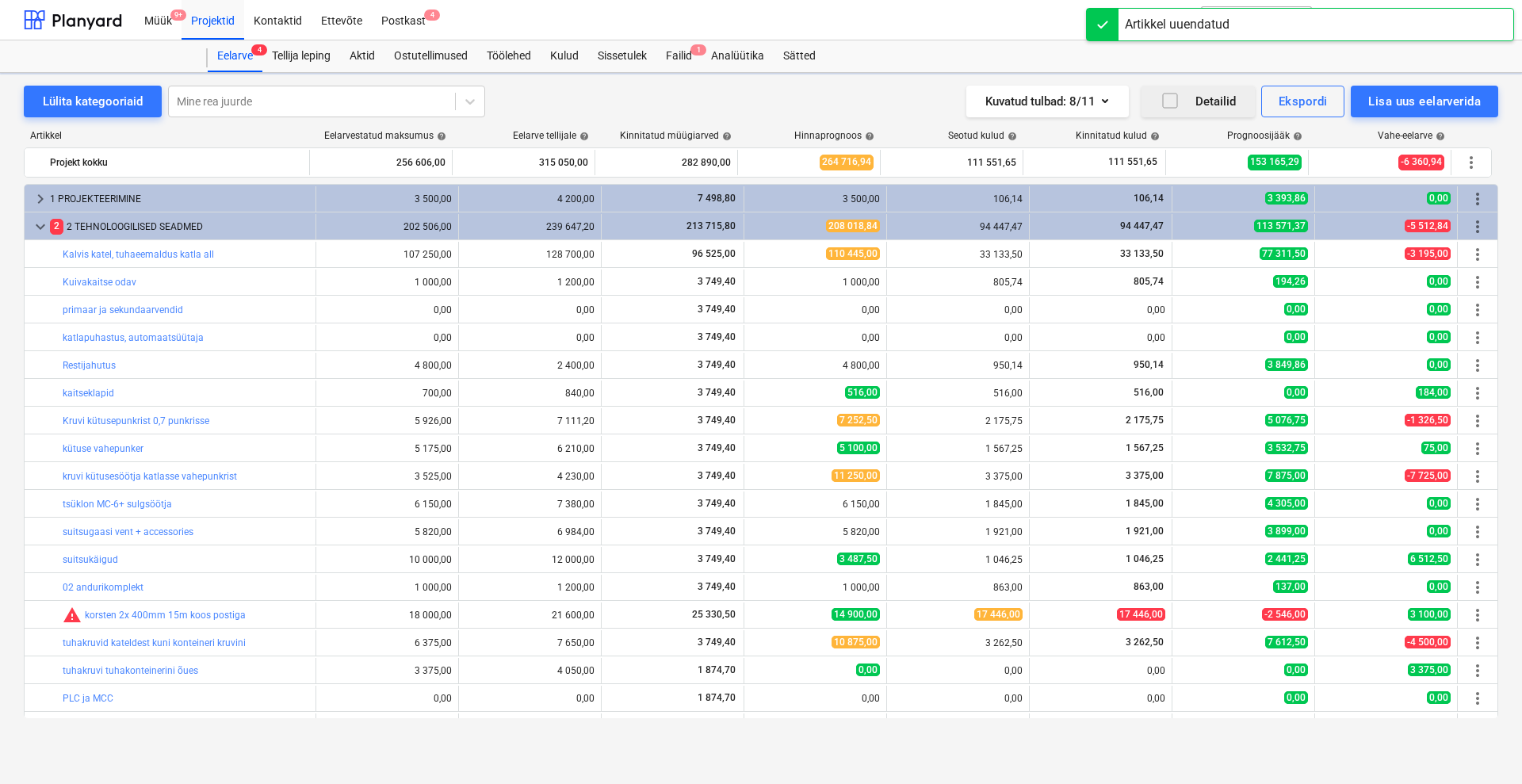scroll, scrollTop: 409, scrollLeft: 0, axis: vertical 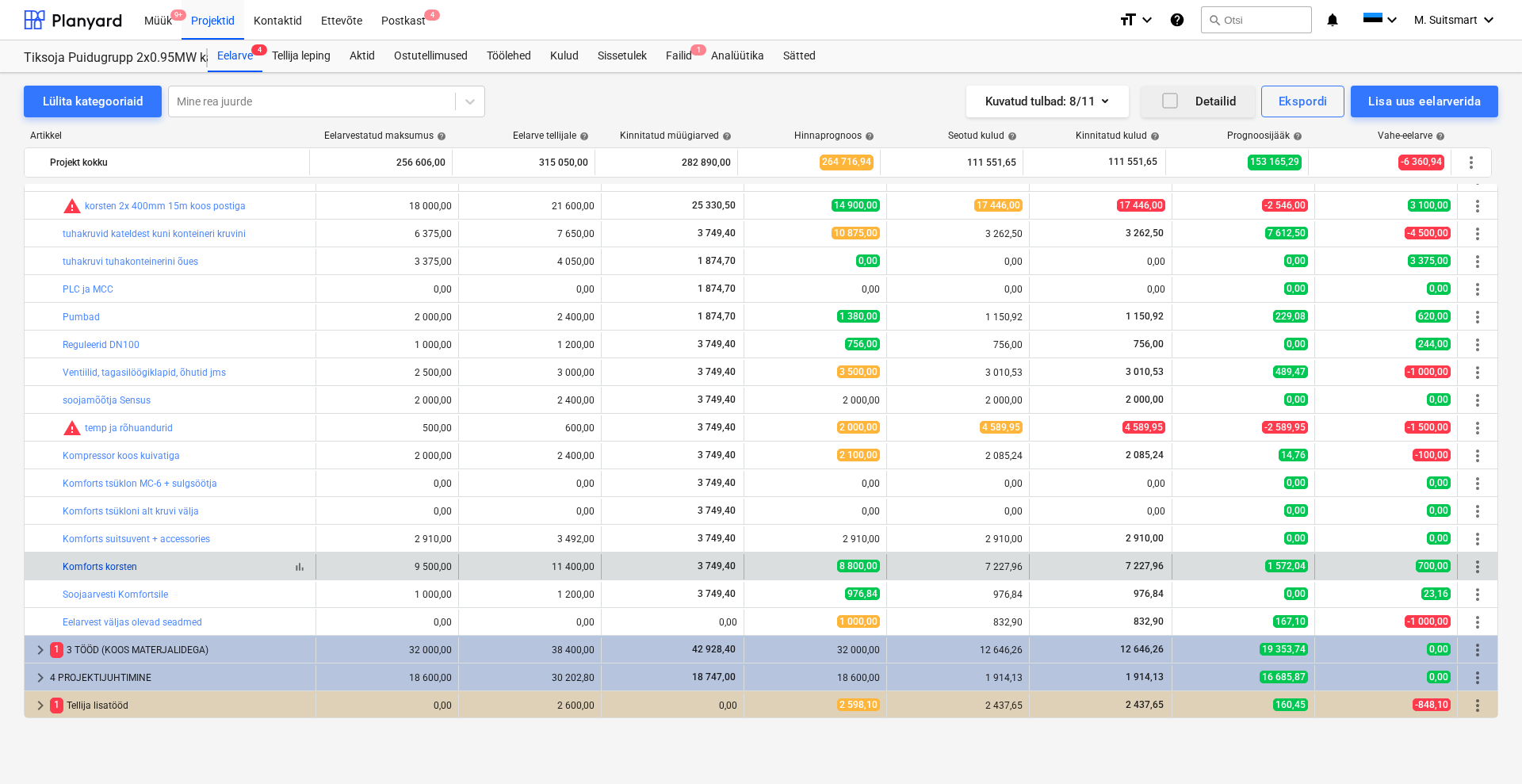 click on "Komforts korsten" at bounding box center (100, 567) 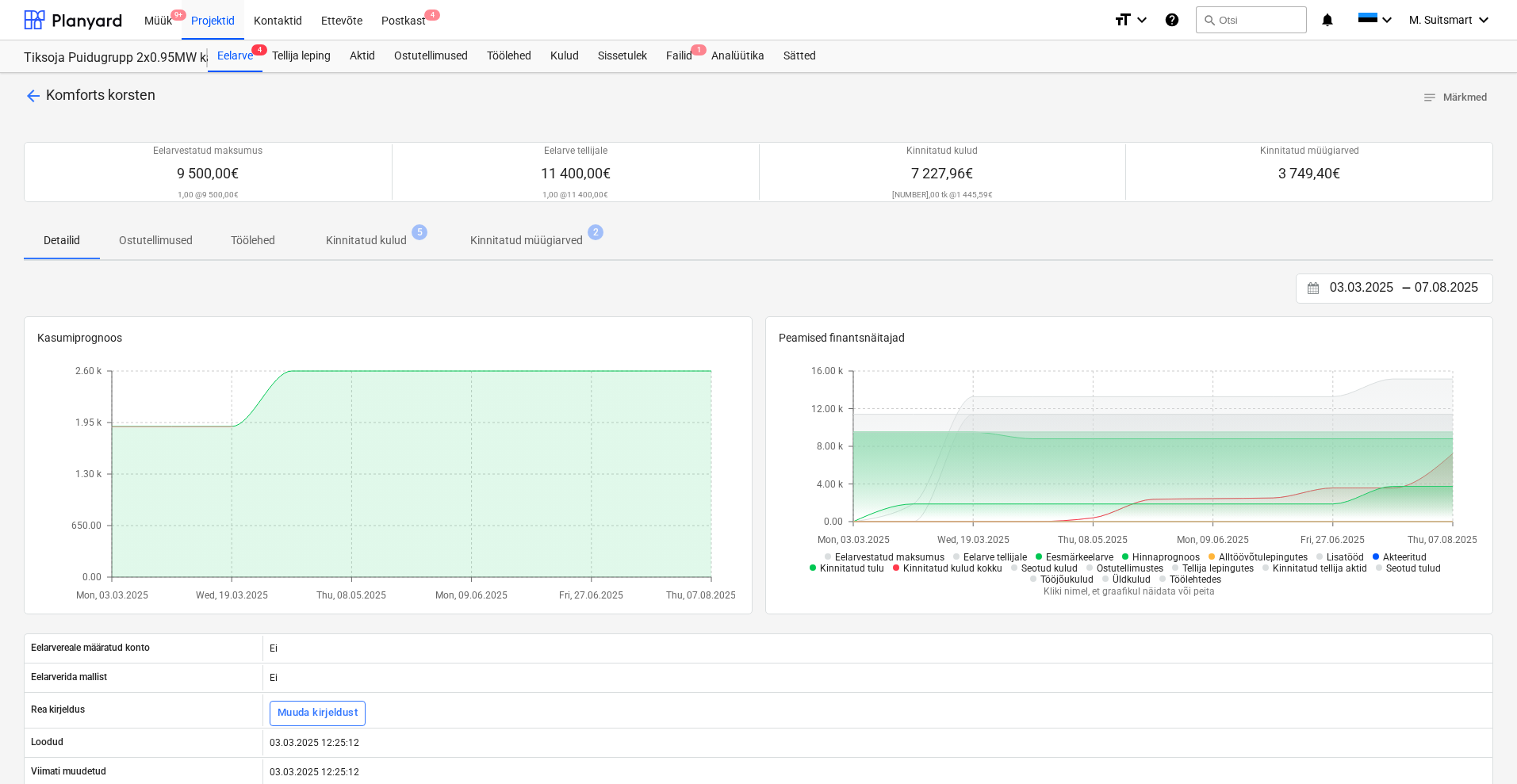 click on "Kinnitatud kulud" at bounding box center (366, 240) 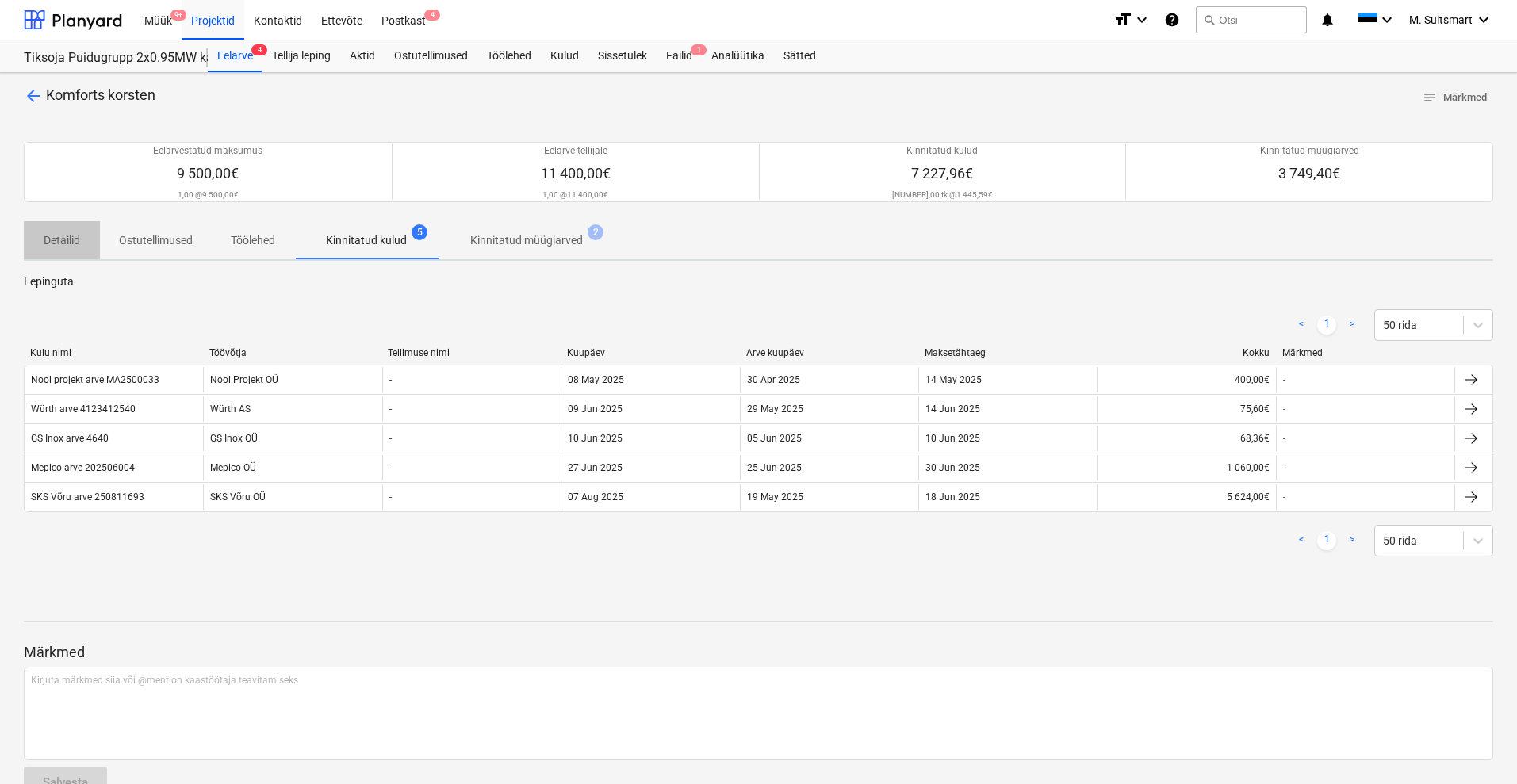 click on "Detailid" at bounding box center (62, 240) 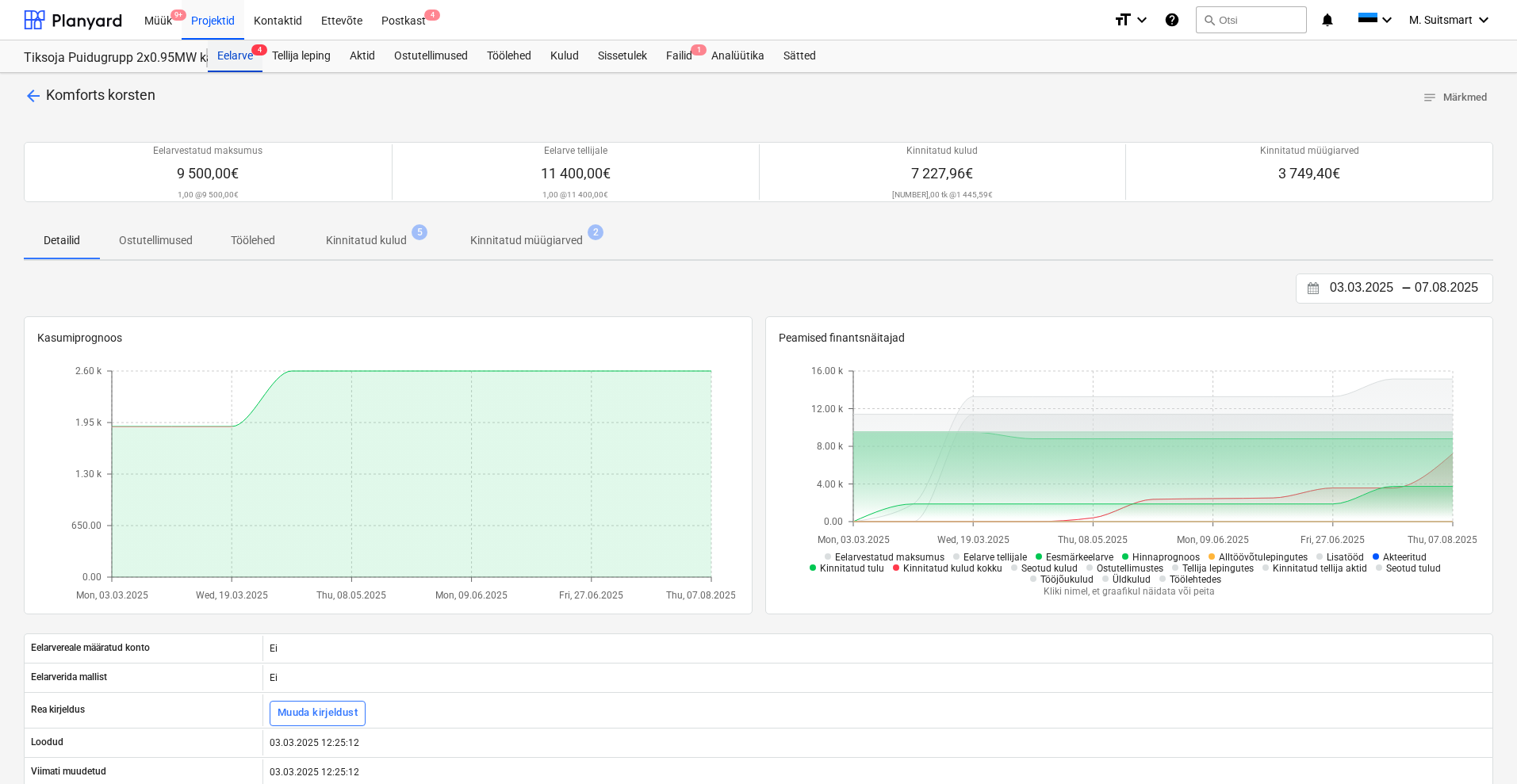 click on "Eelarve 4" at bounding box center (235, 56) 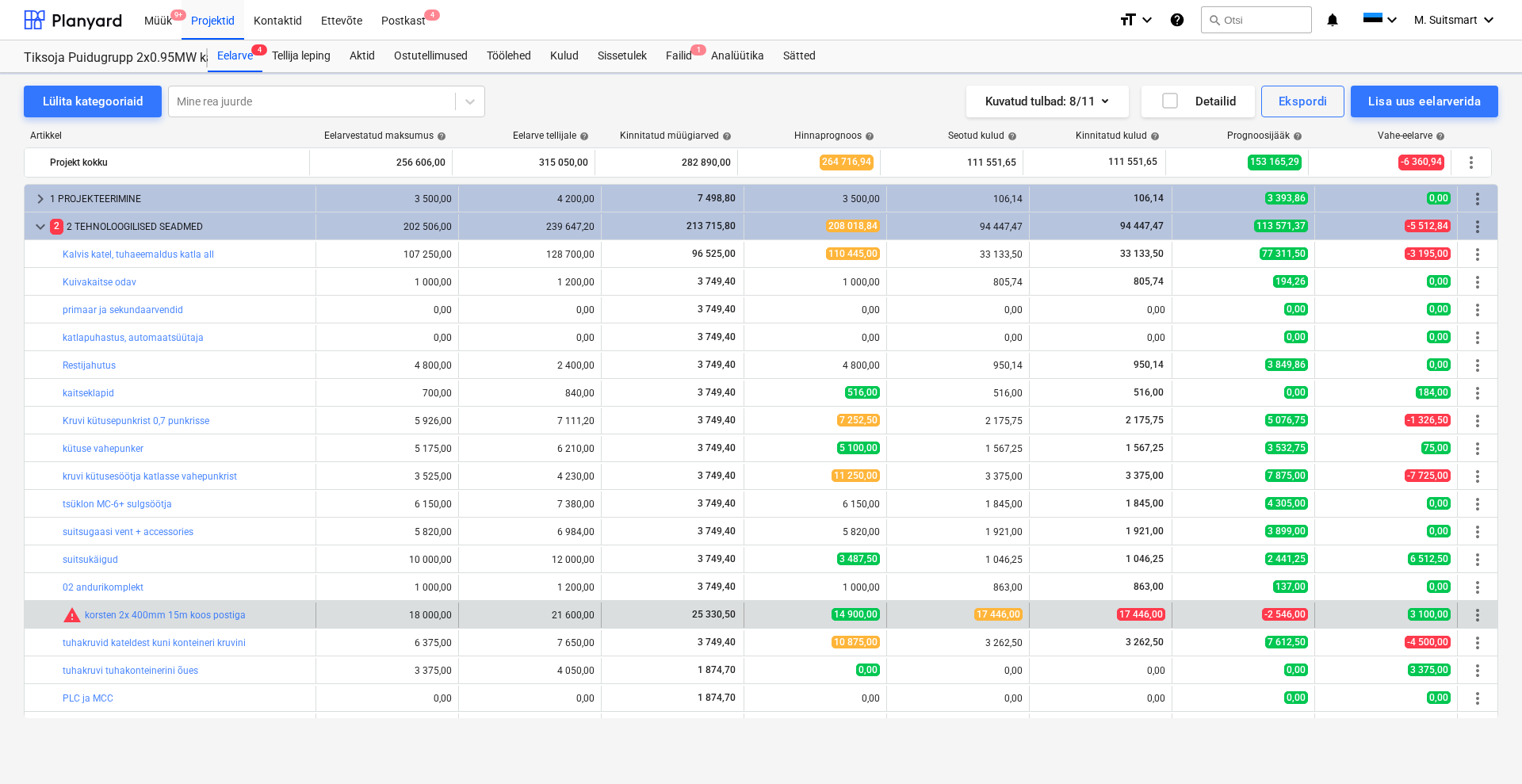 scroll, scrollTop: 409, scrollLeft: 0, axis: vertical 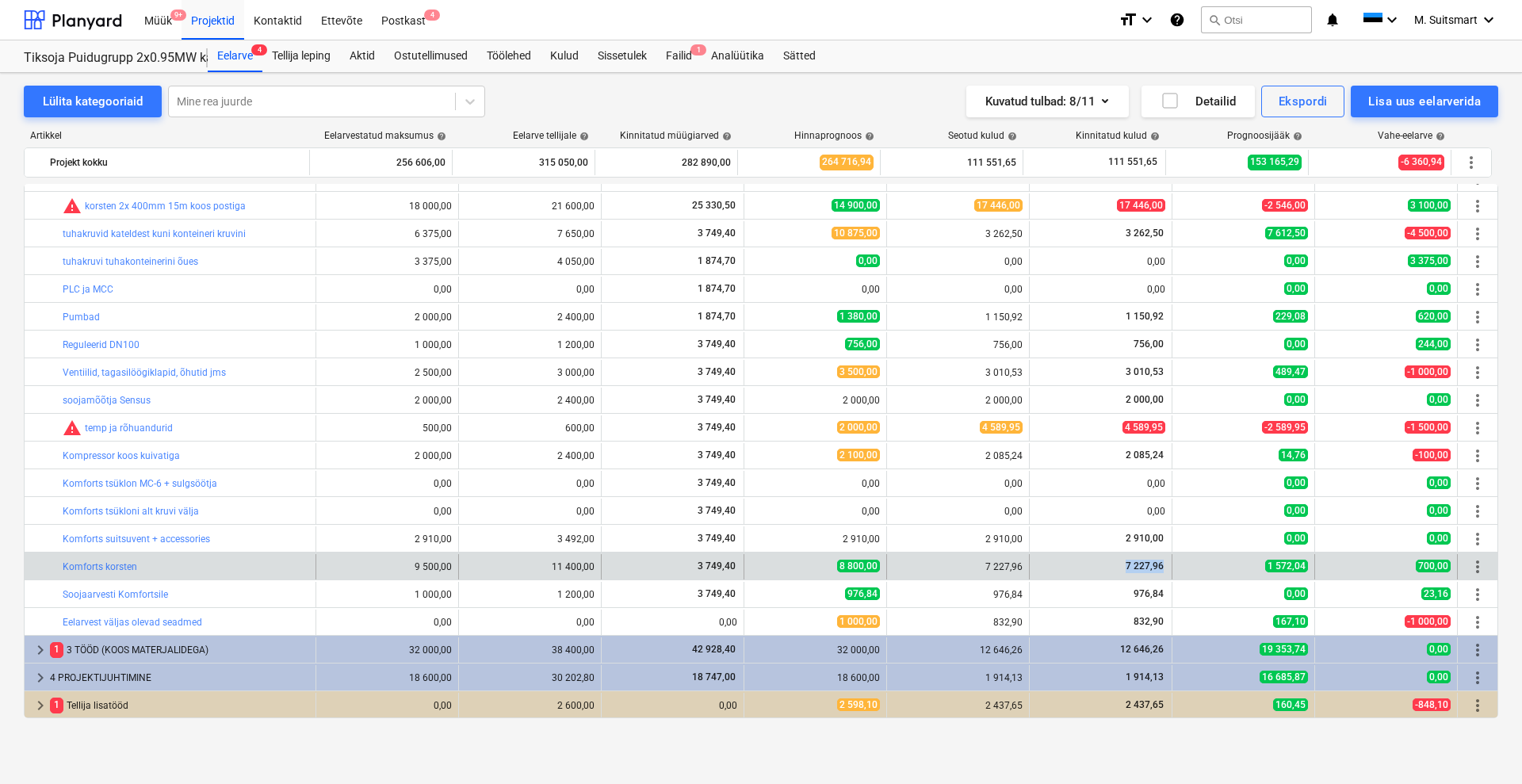drag, startPoint x: 1116, startPoint y: 566, endPoint x: 1161, endPoint y: 568, distance: 45.044423 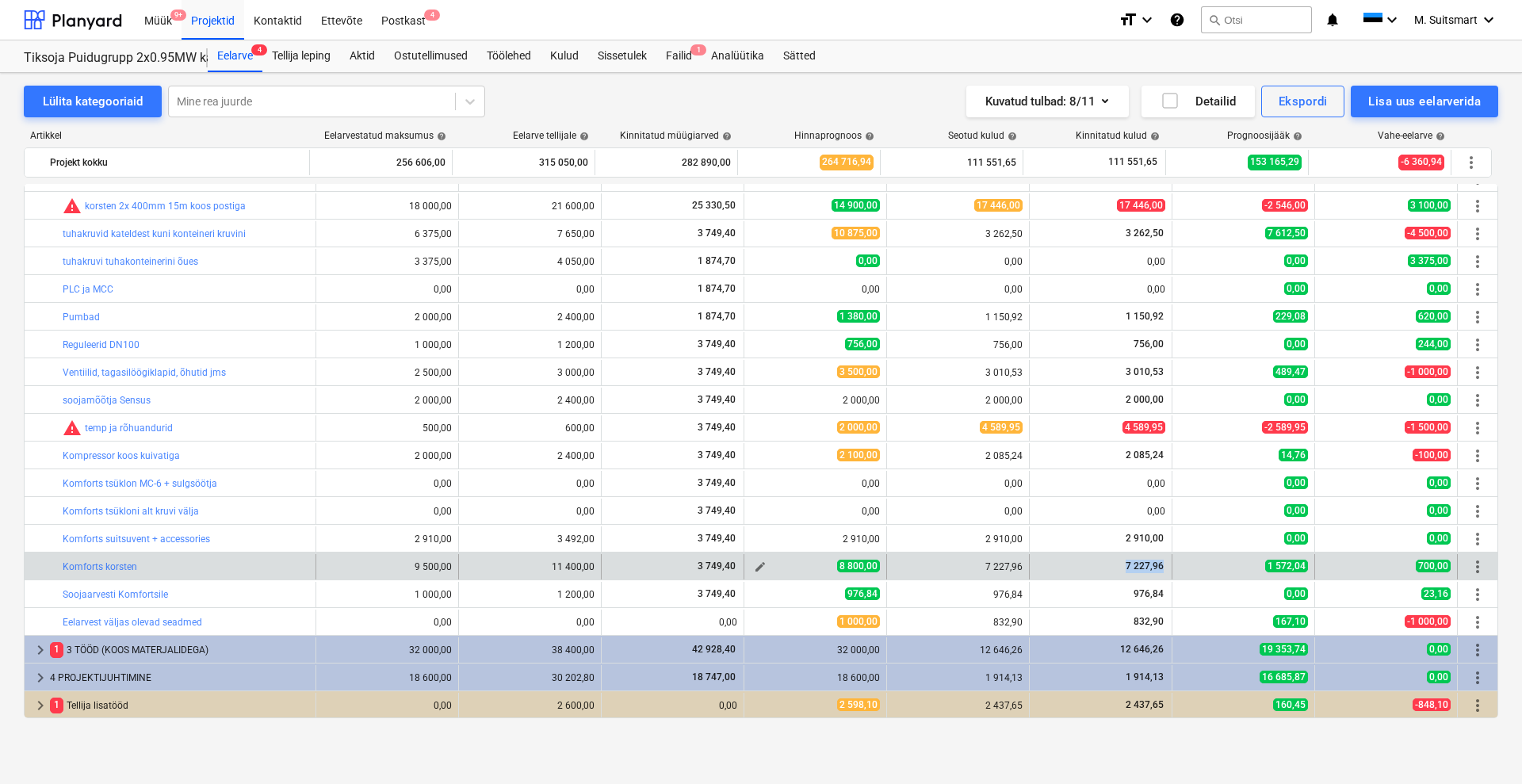 click on "edit" at bounding box center [760, 567] 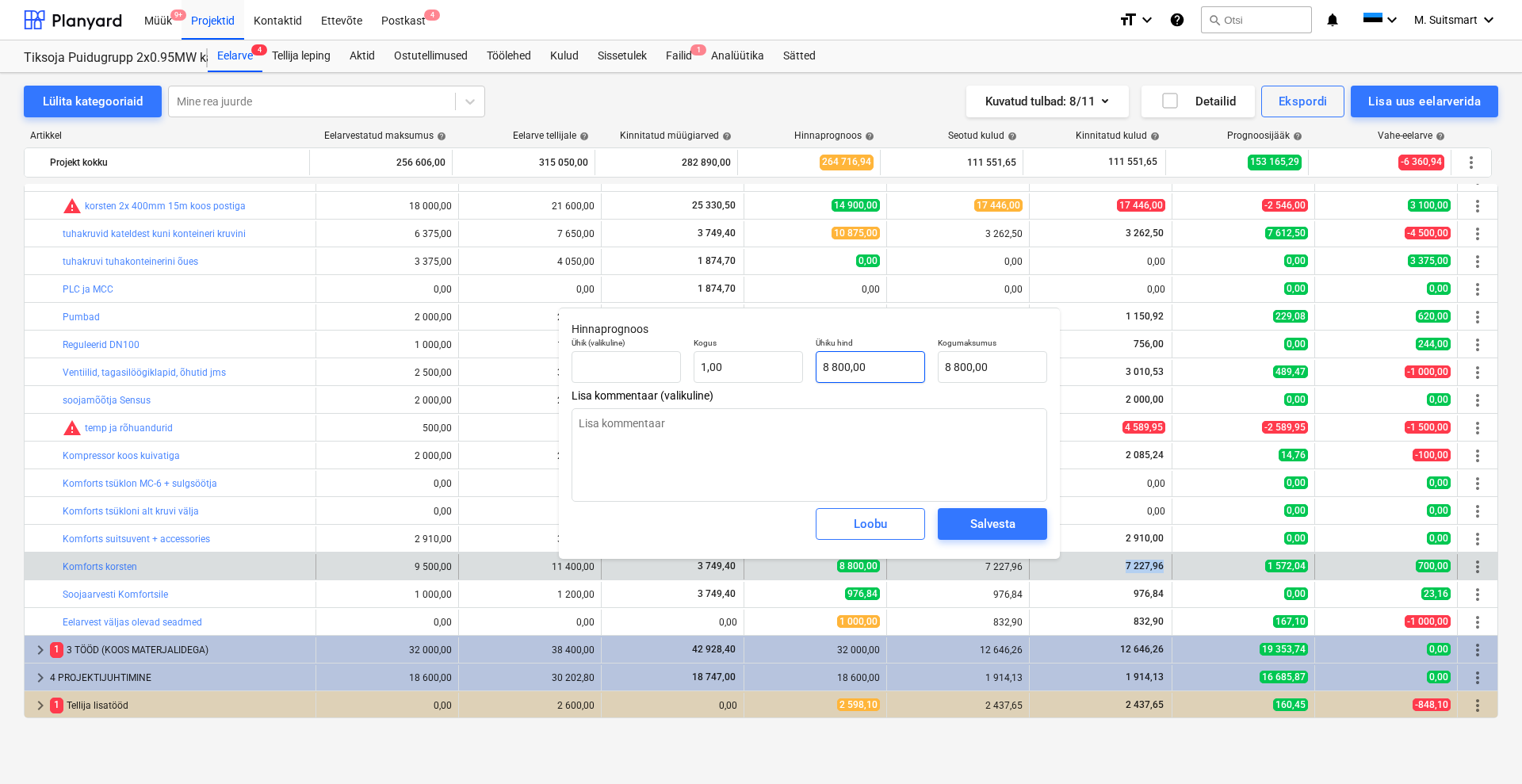type on "8800" 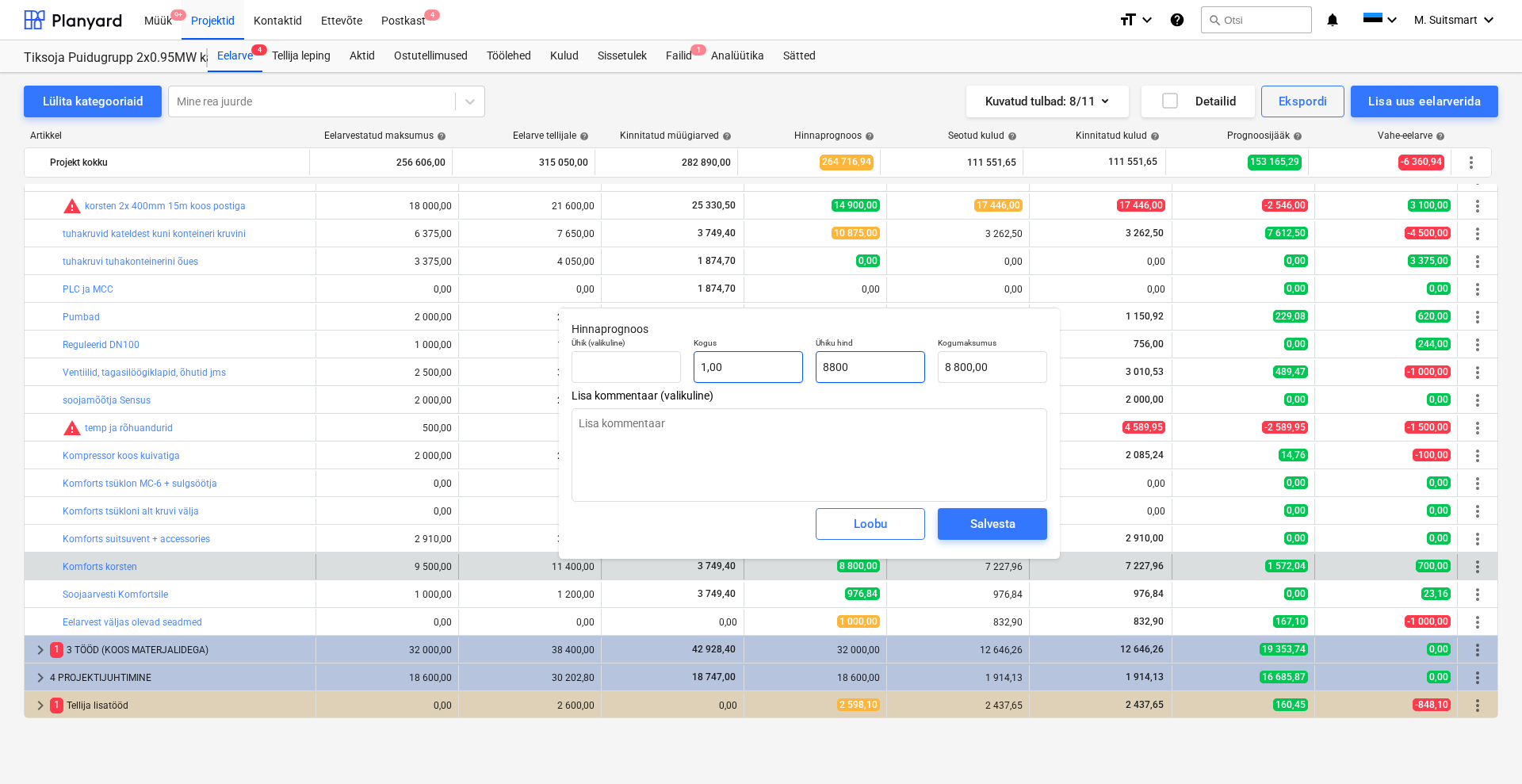 drag, startPoint x: 889, startPoint y: 365, endPoint x: 762, endPoint y: 365, distance: 127 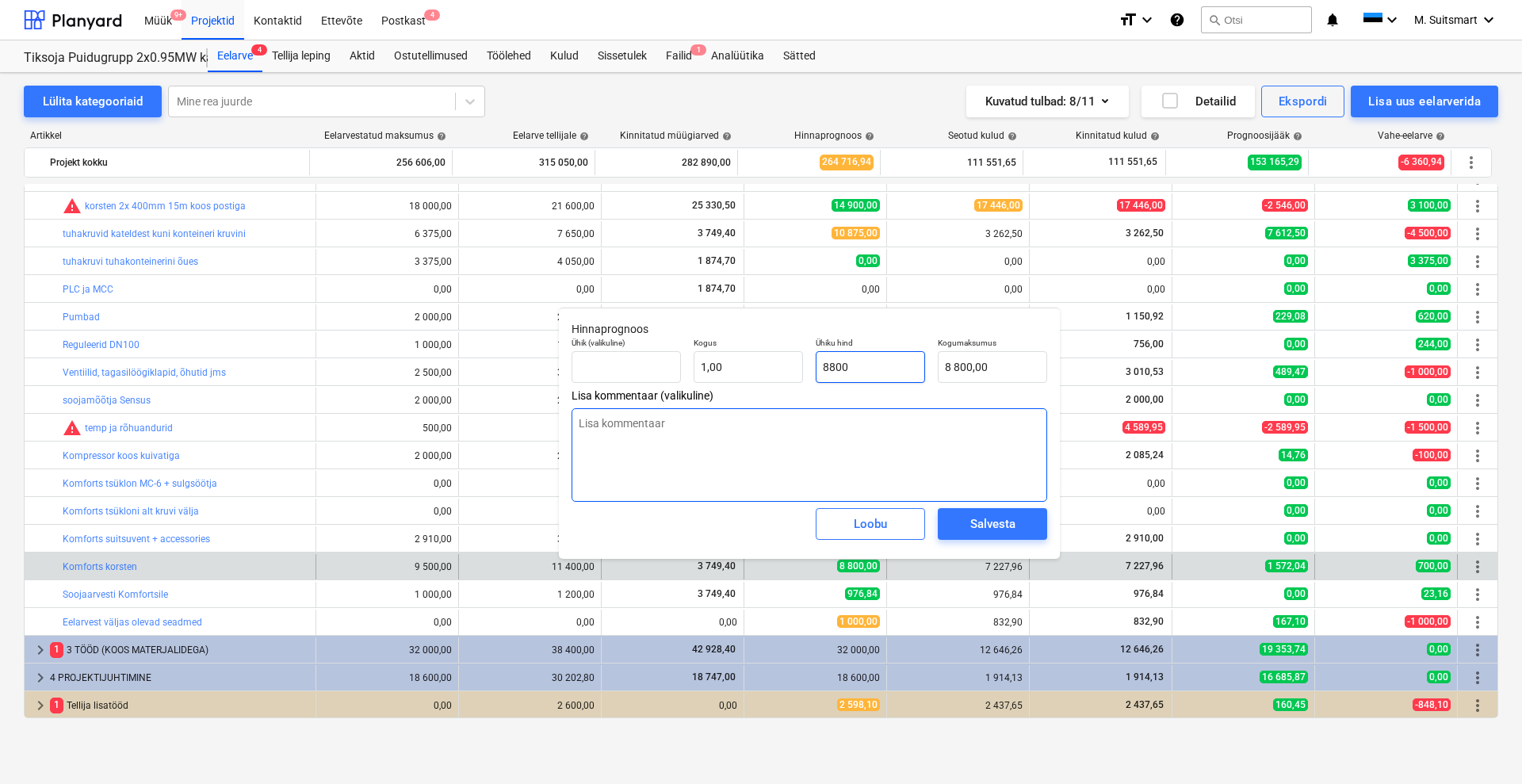 paste on "7 227,96" 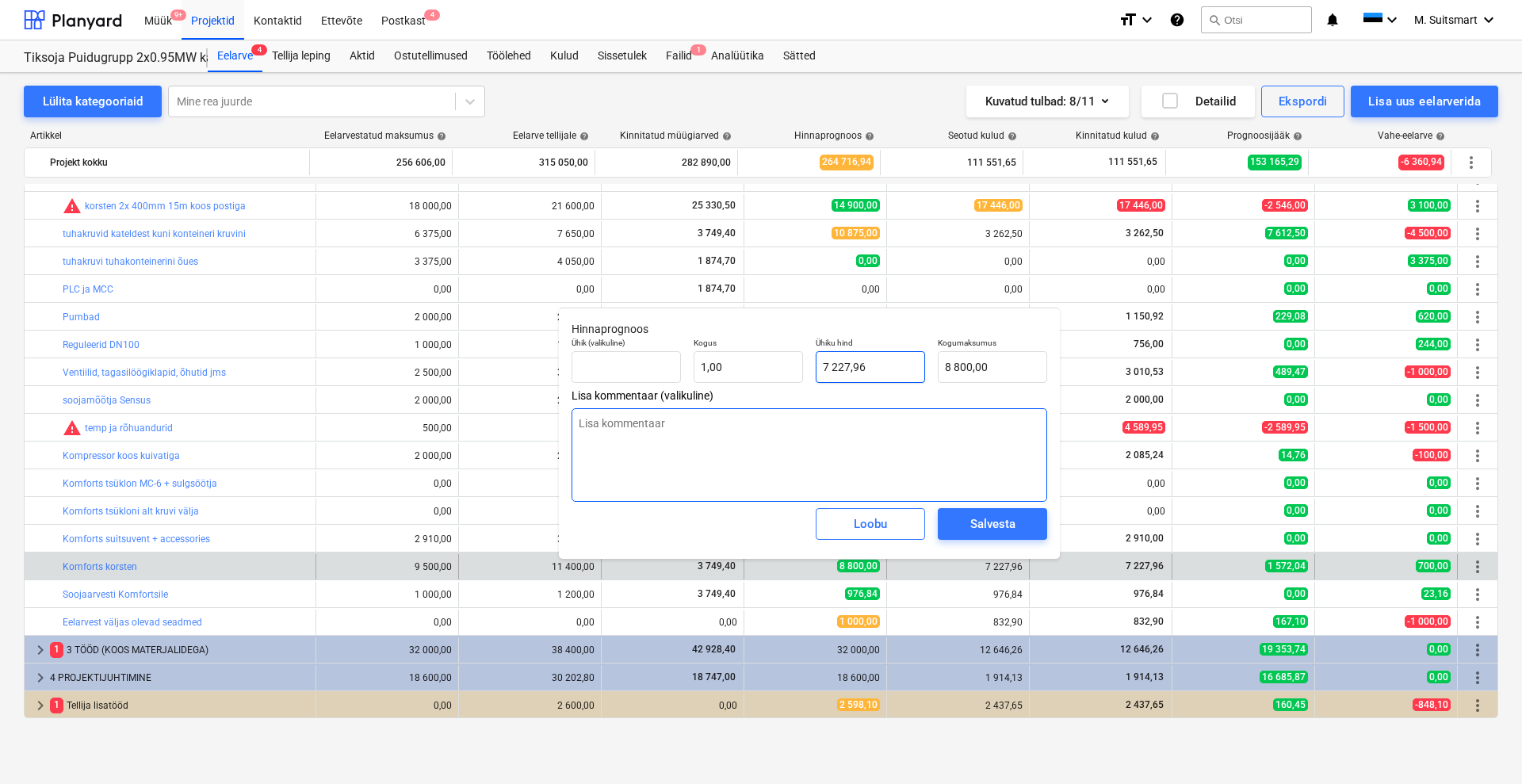 type on "7 227,96" 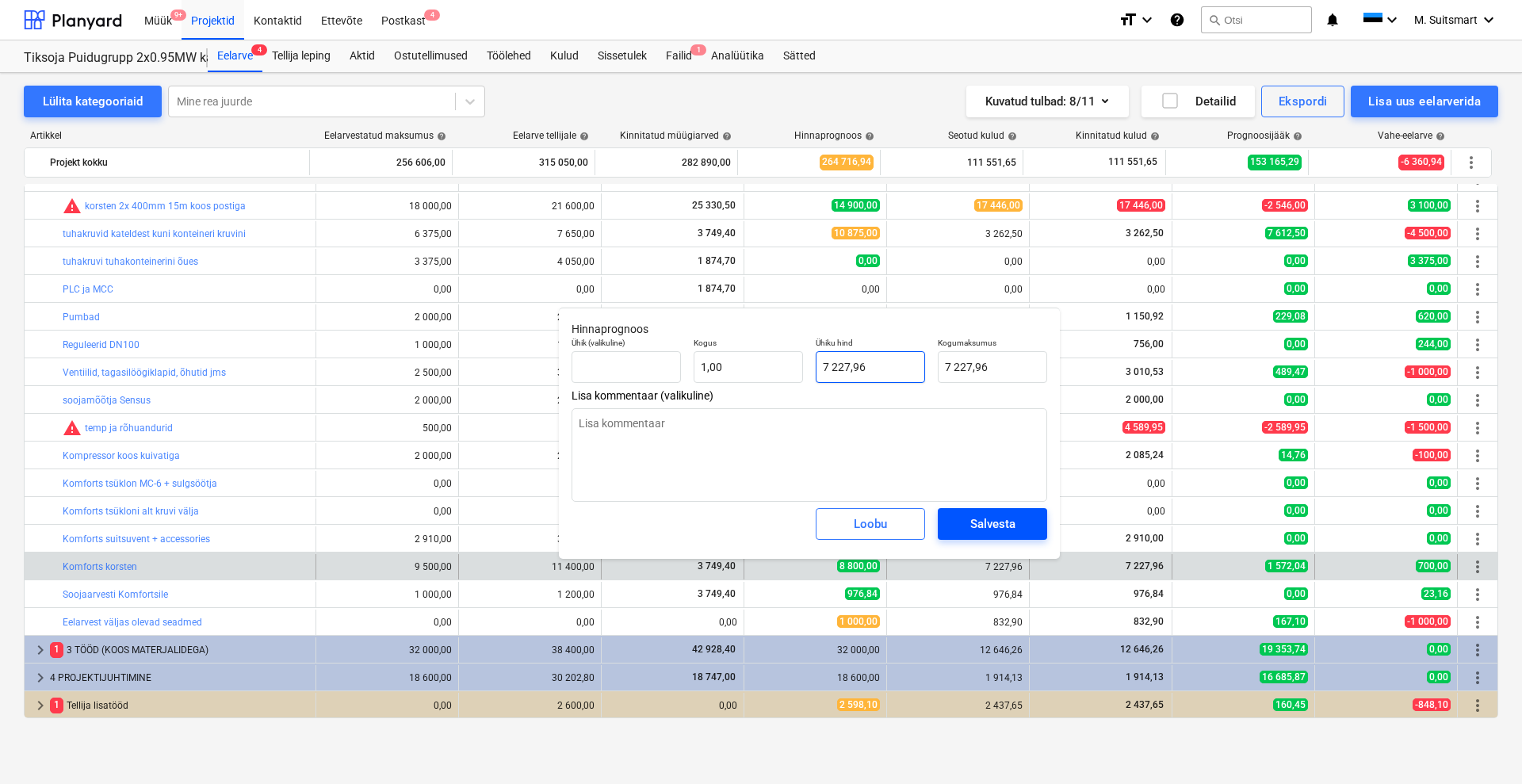 type on "7 227,96" 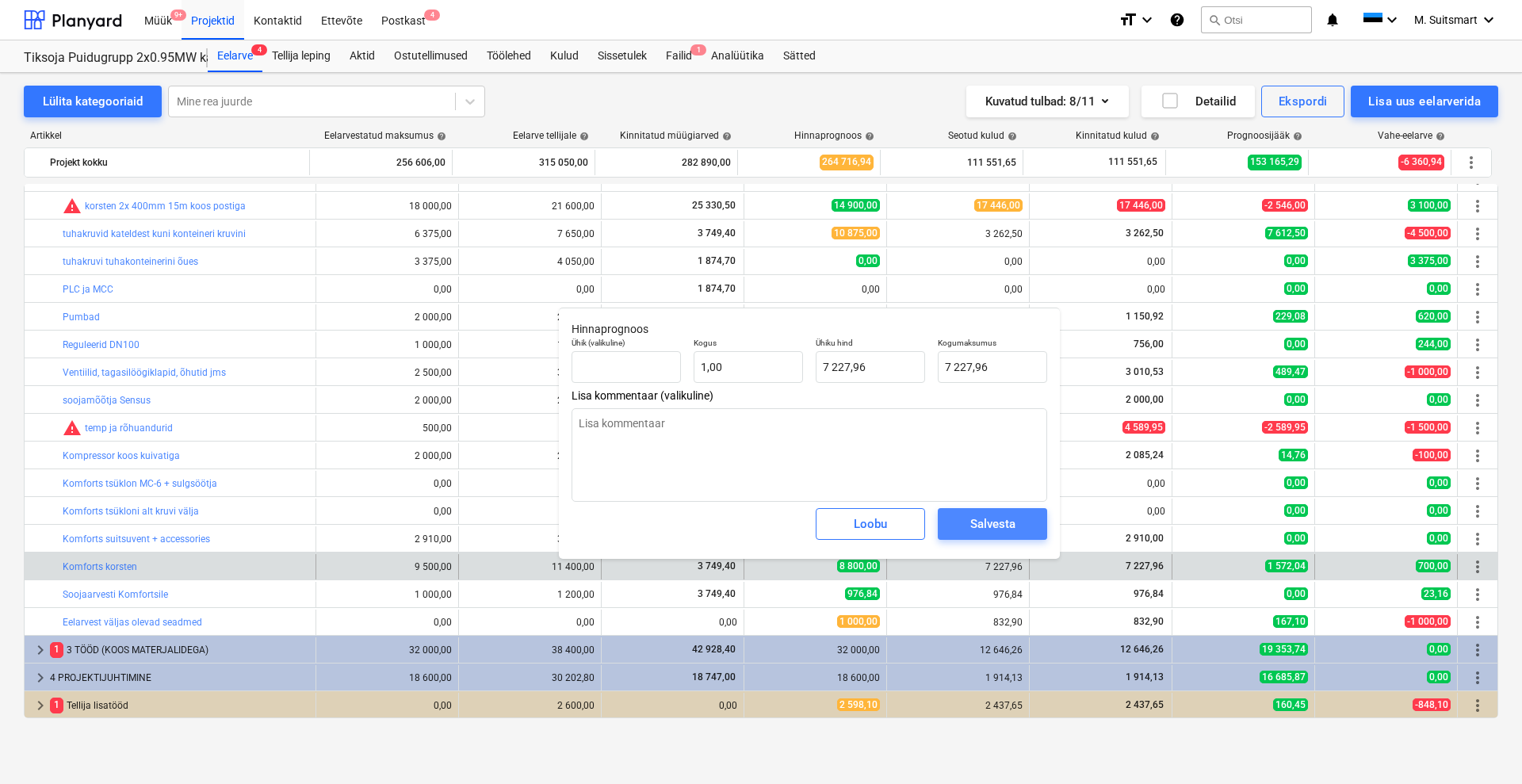 click on "Salvesta" at bounding box center [992, 524] 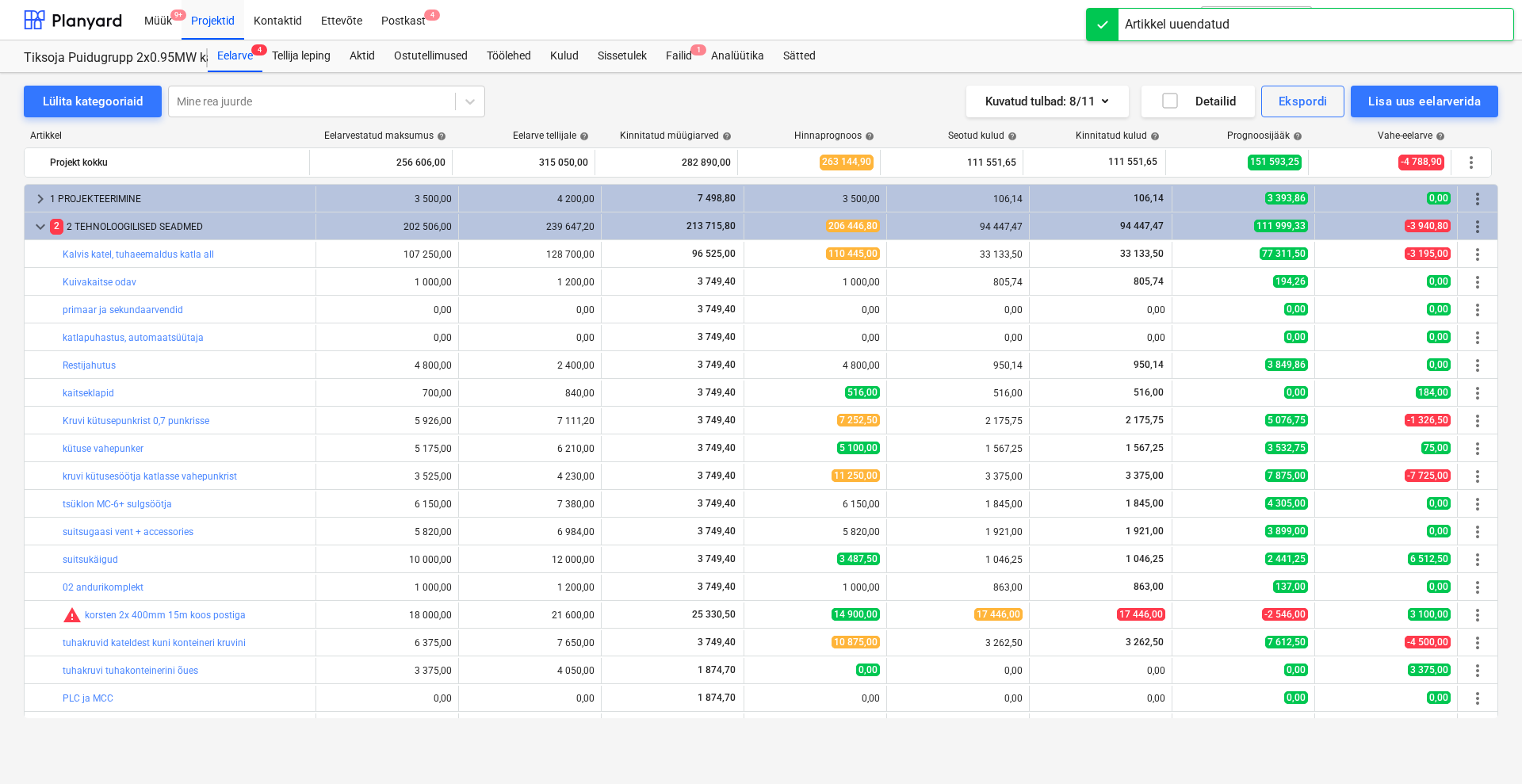scroll, scrollTop: 409, scrollLeft: 0, axis: vertical 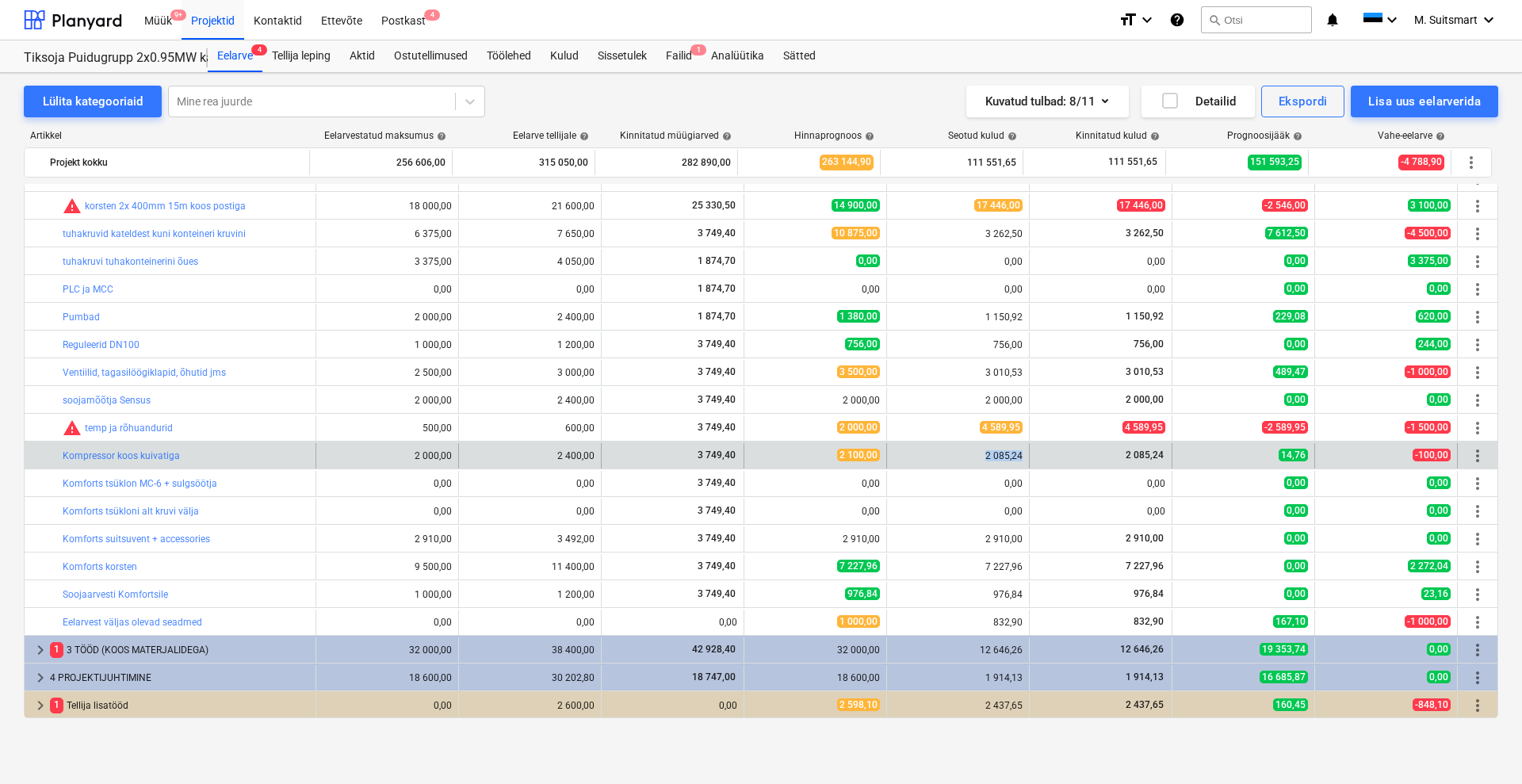 drag, startPoint x: 978, startPoint y: 457, endPoint x: 1026, endPoint y: 458, distance: 48.010416 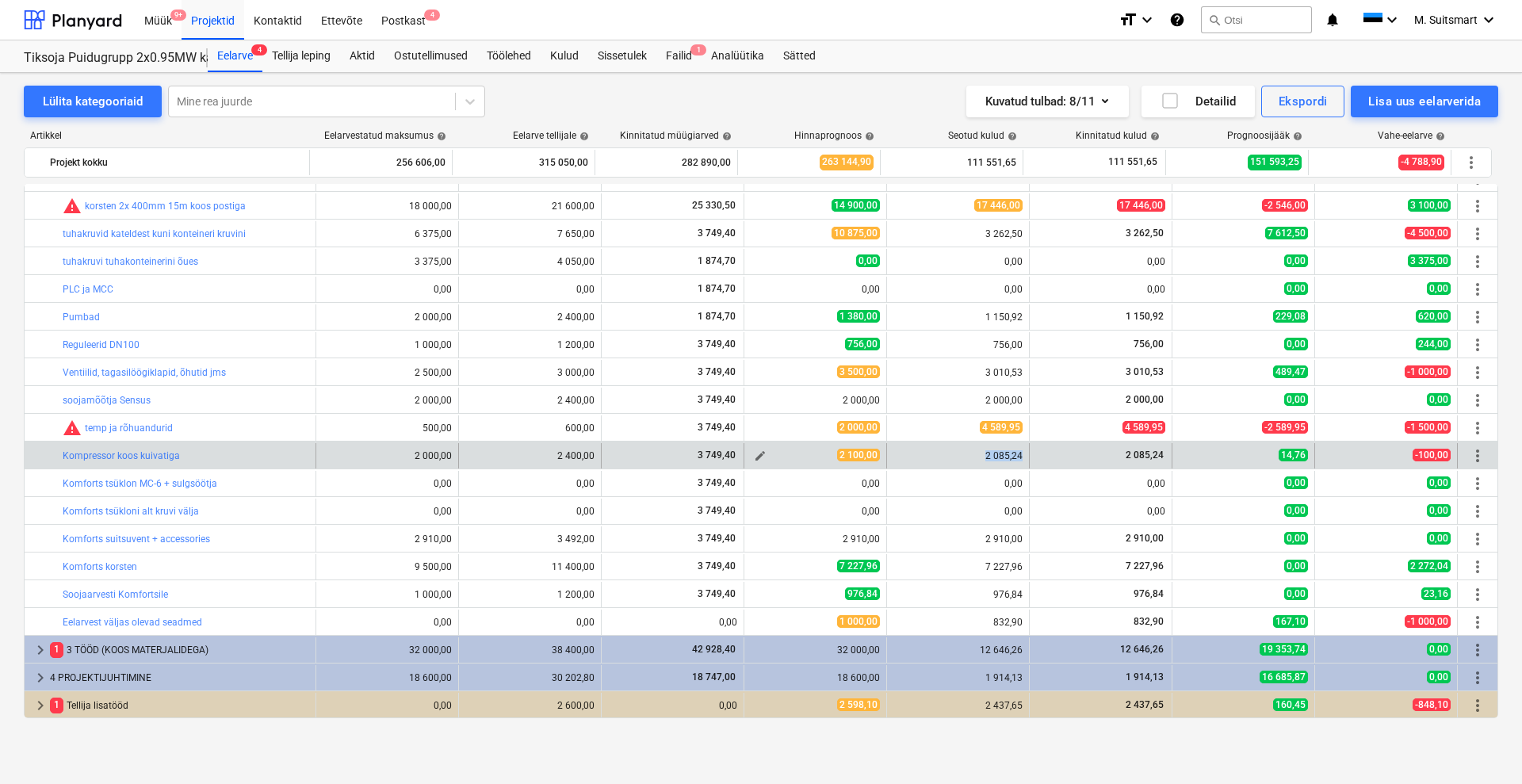 click on "edit" at bounding box center (760, 456) 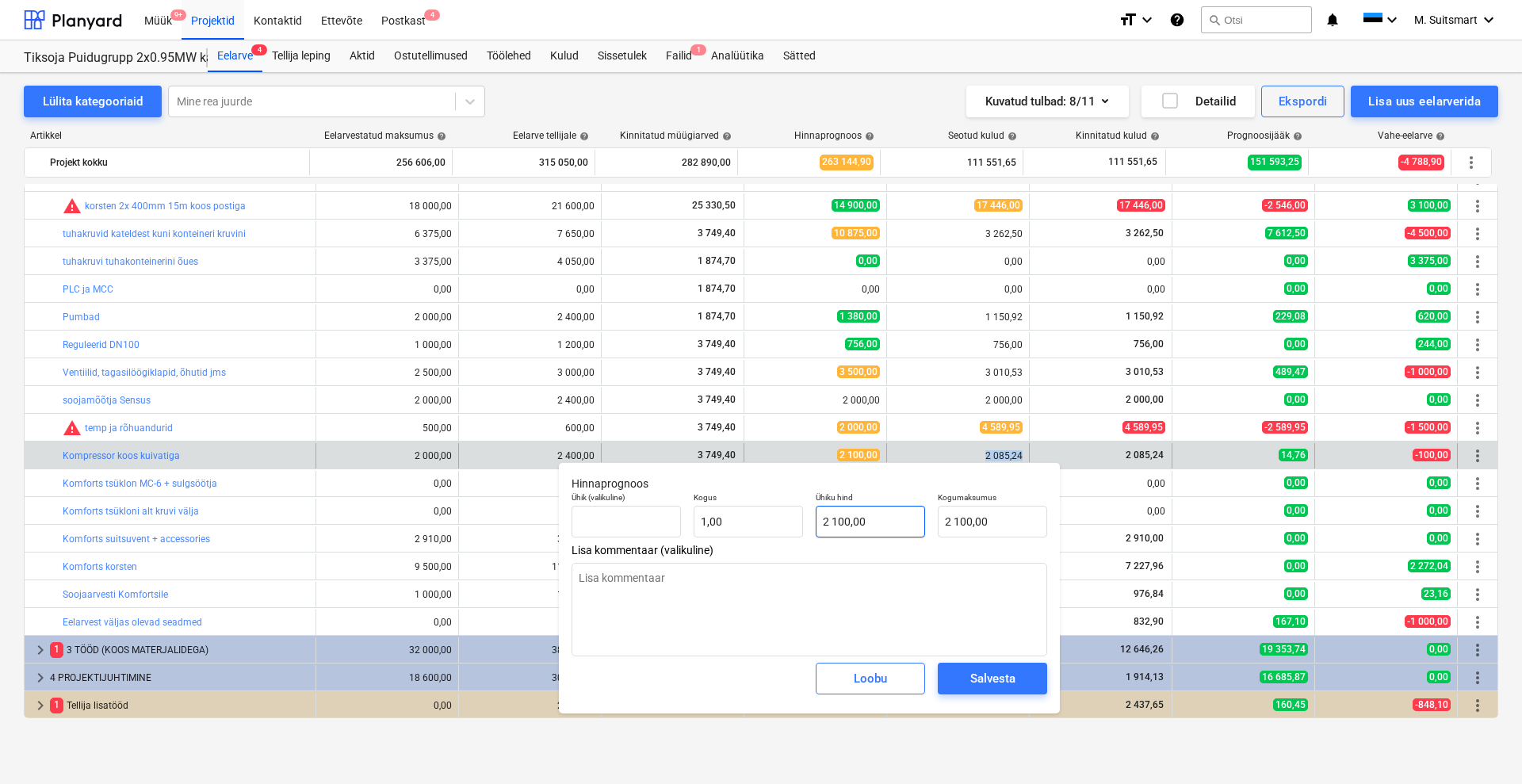 type on "2100" 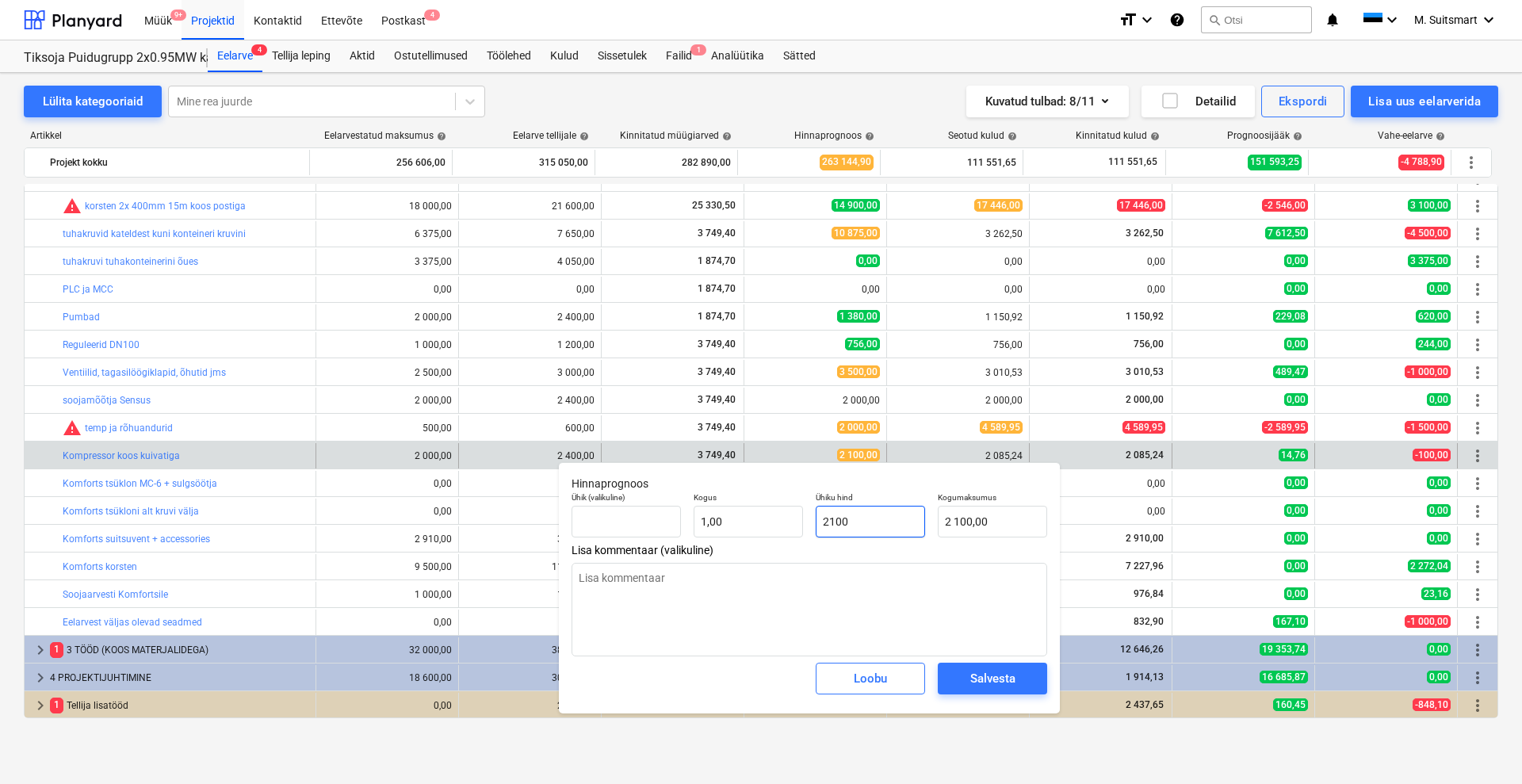 drag, startPoint x: 881, startPoint y: 515, endPoint x: 807, endPoint y: 517, distance: 74.02702 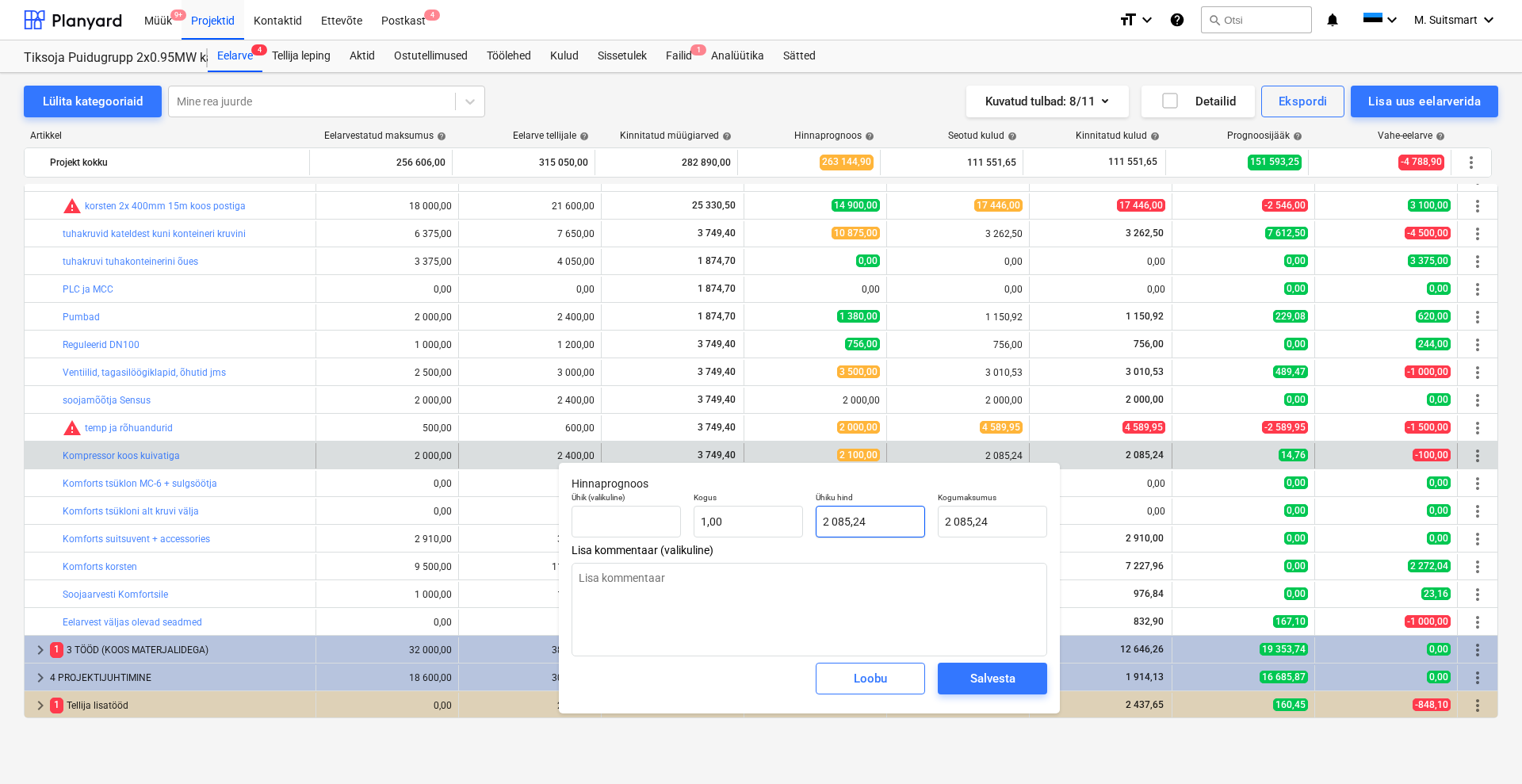 type on "2 085,24" 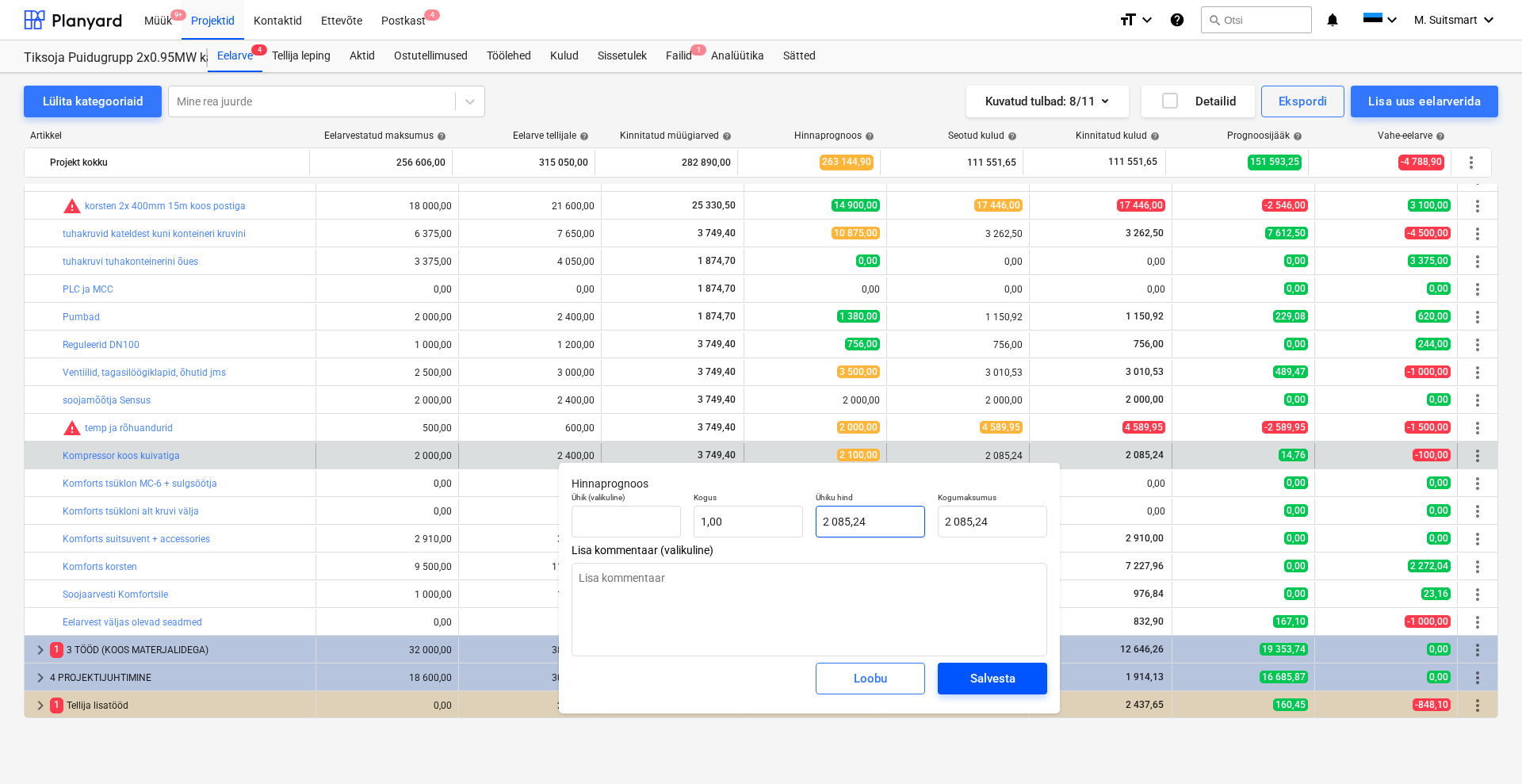 type on "2 085,24" 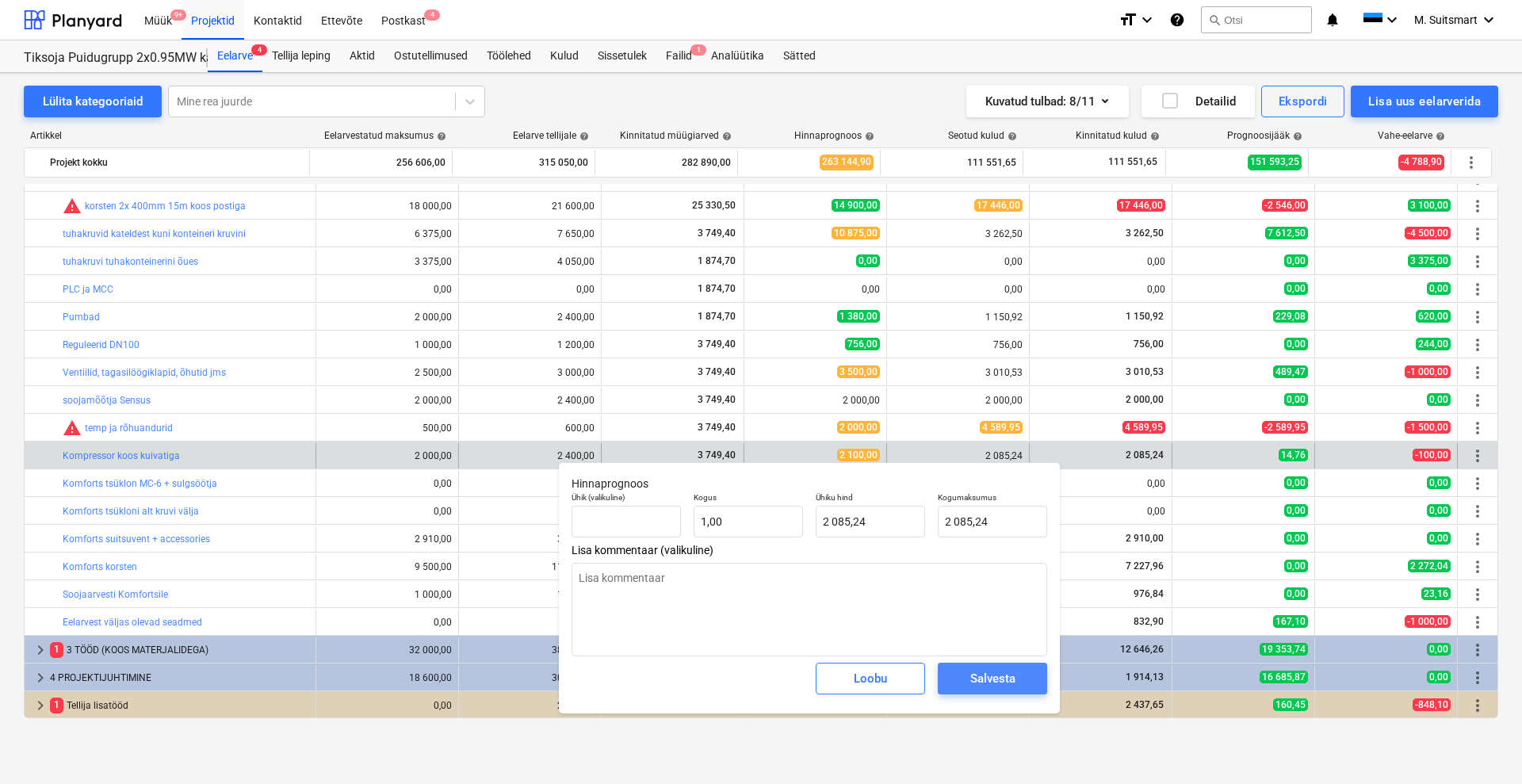 click on "Salvesta" at bounding box center [992, 679] 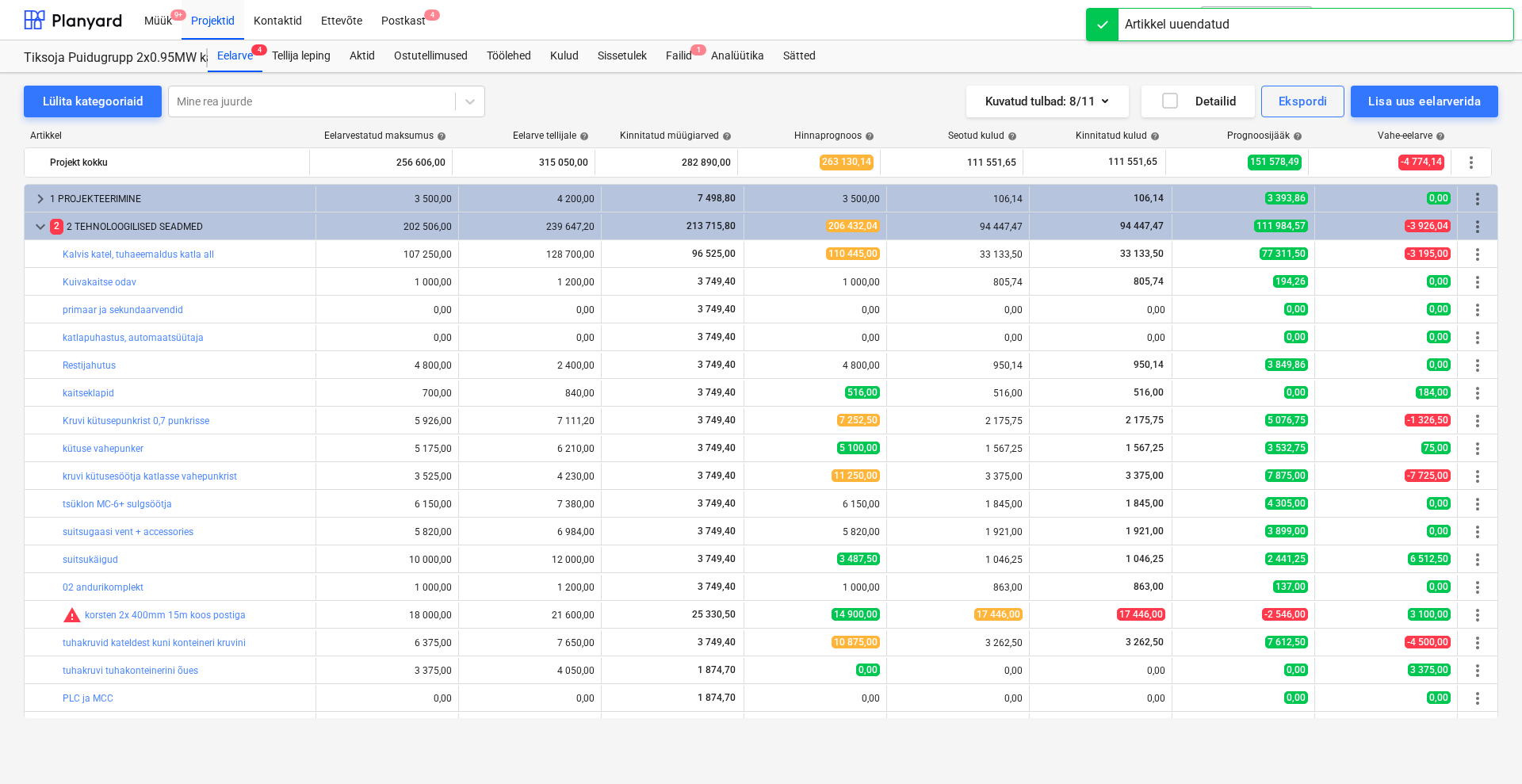 scroll, scrollTop: 409, scrollLeft: 0, axis: vertical 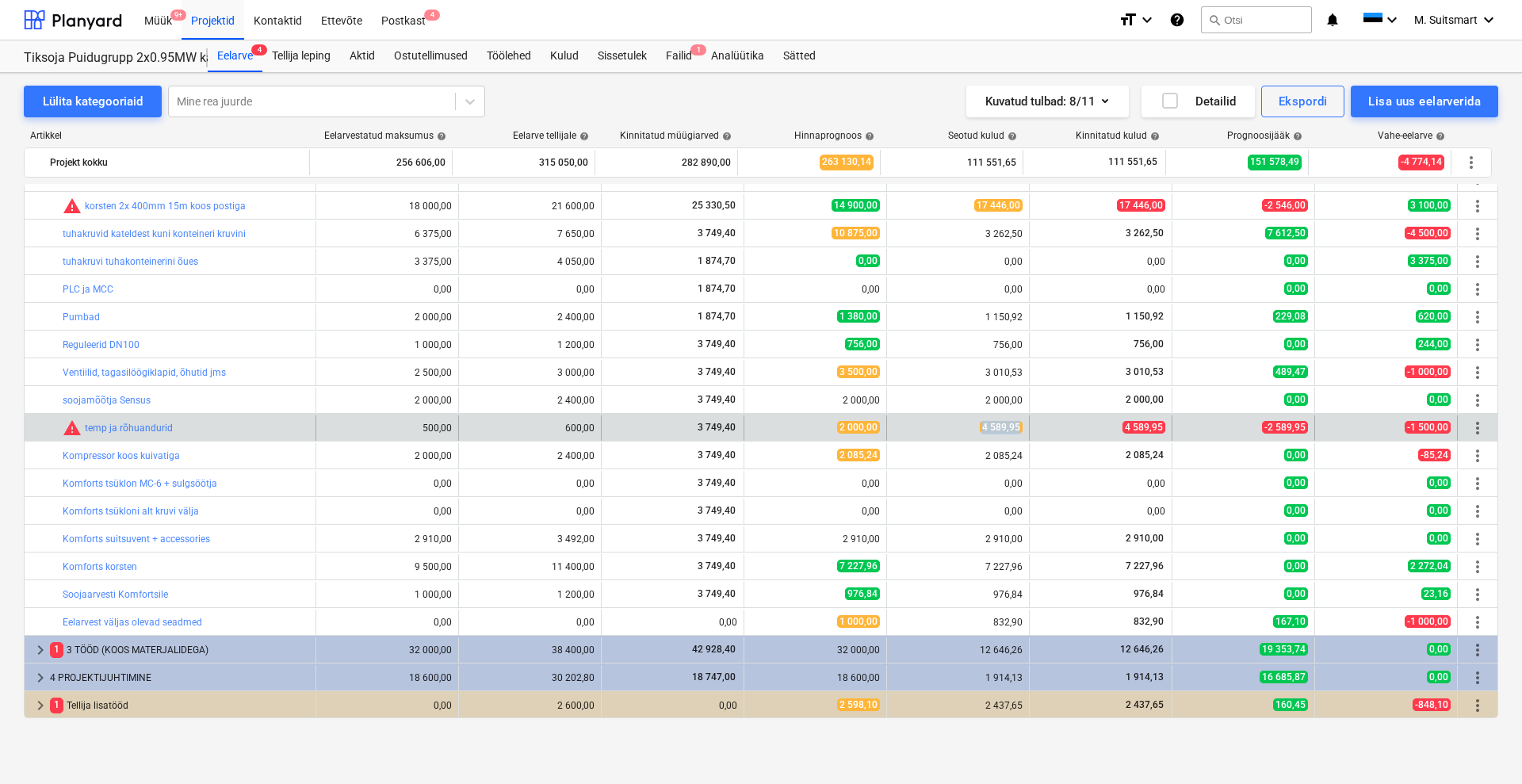 drag, startPoint x: 976, startPoint y: 425, endPoint x: 1054, endPoint y: 429, distance: 78.1025 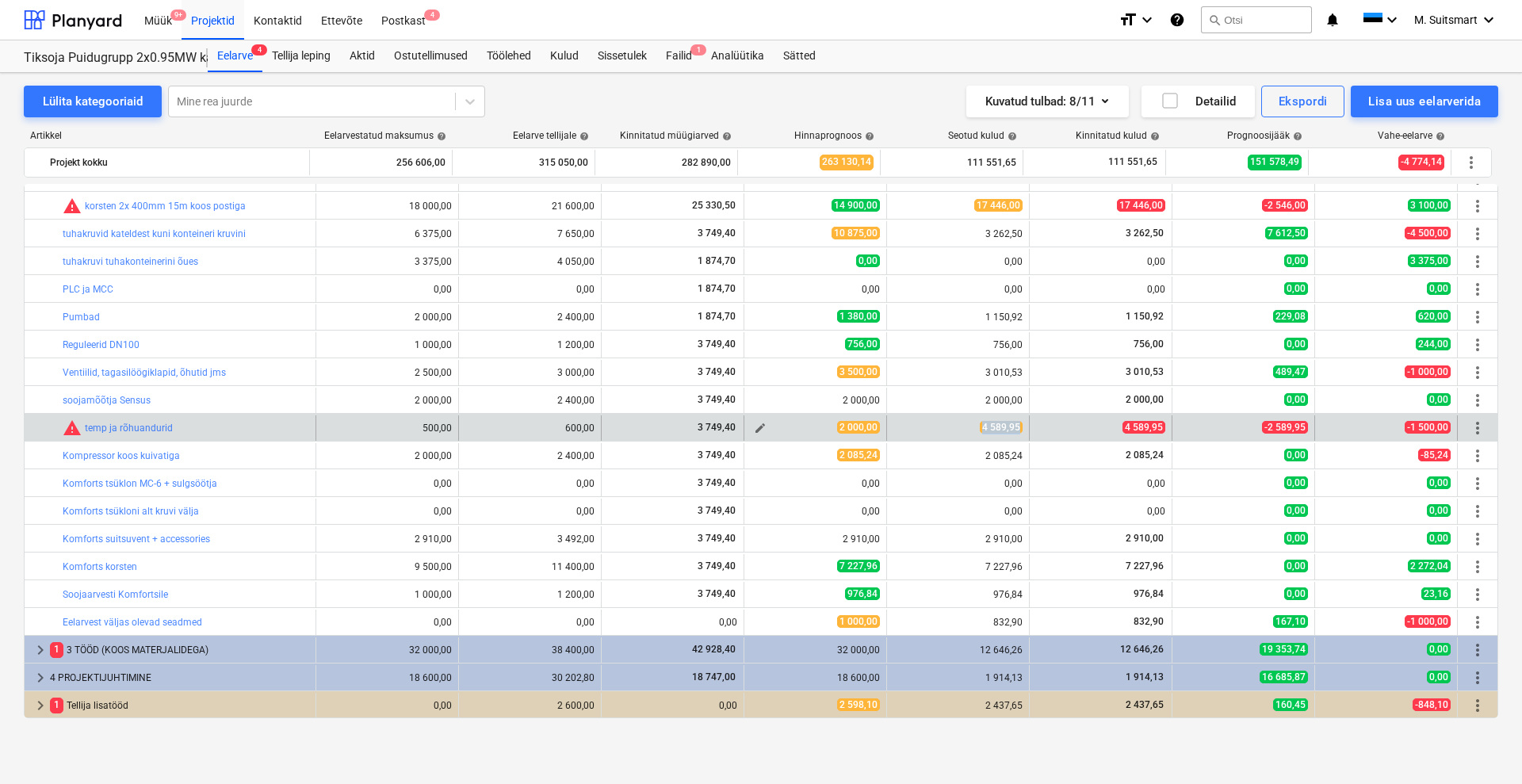 click on "edit" at bounding box center [760, 428] 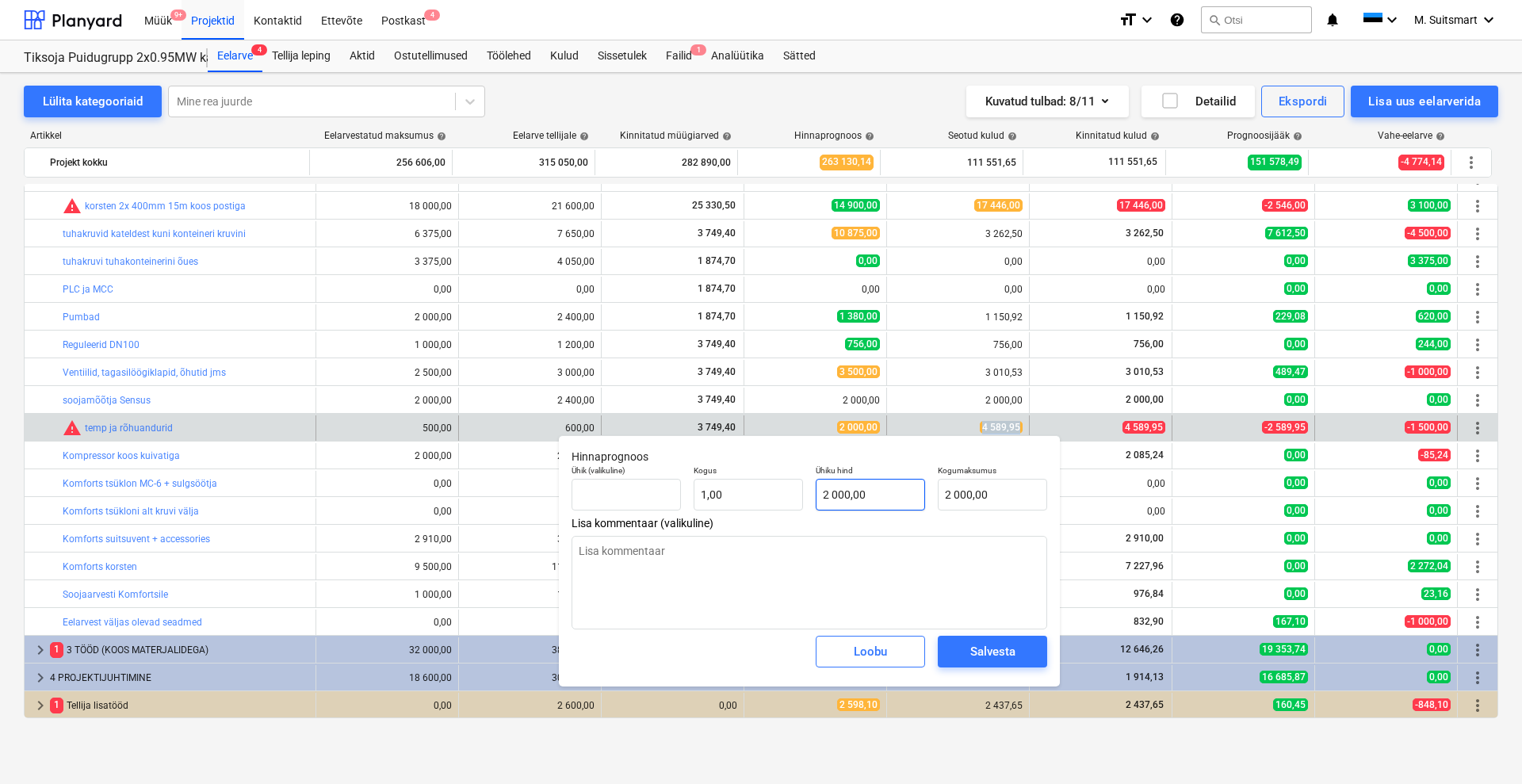 type on "2000" 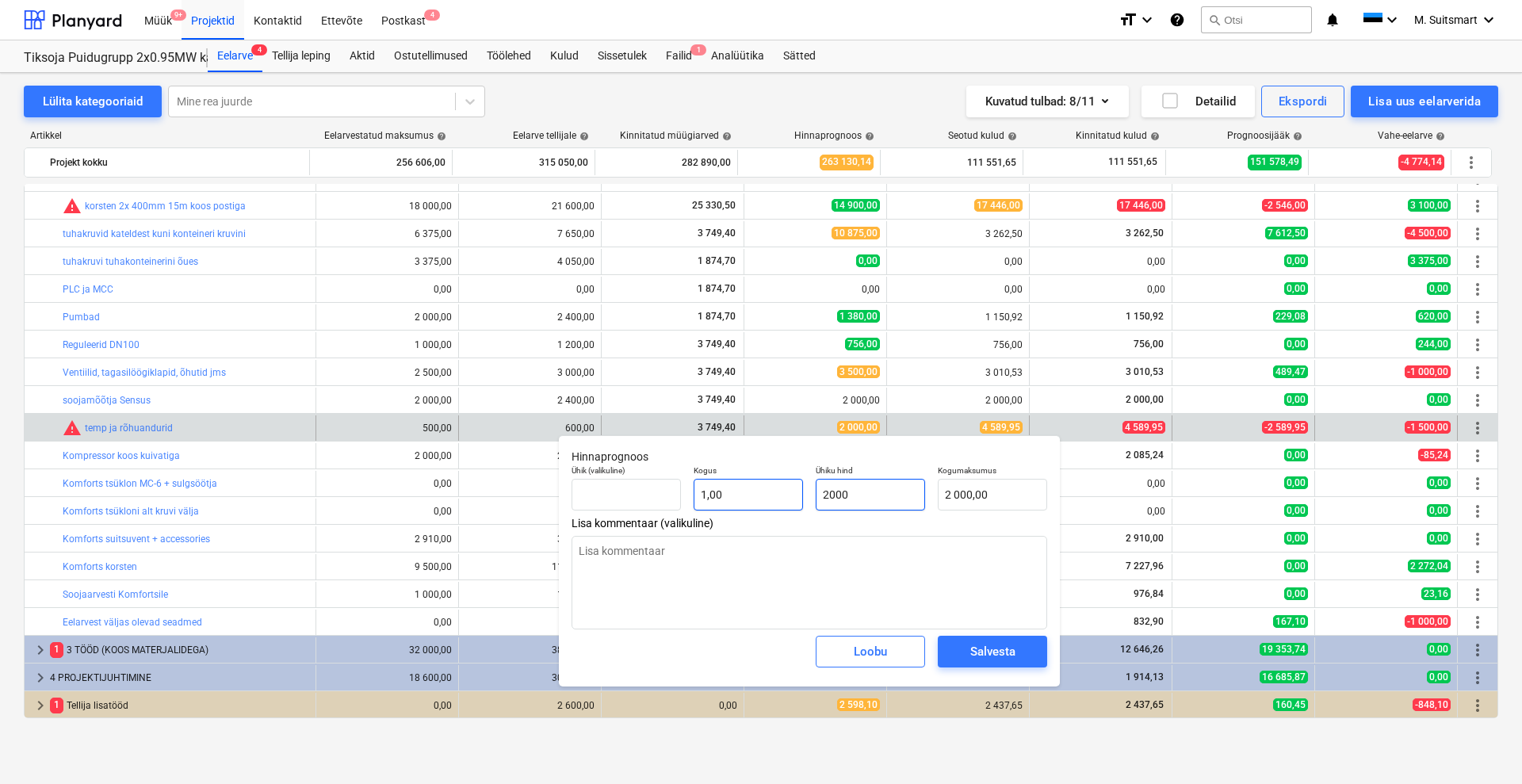 drag, startPoint x: 880, startPoint y: 493, endPoint x: 779, endPoint y: 489, distance: 101.07918 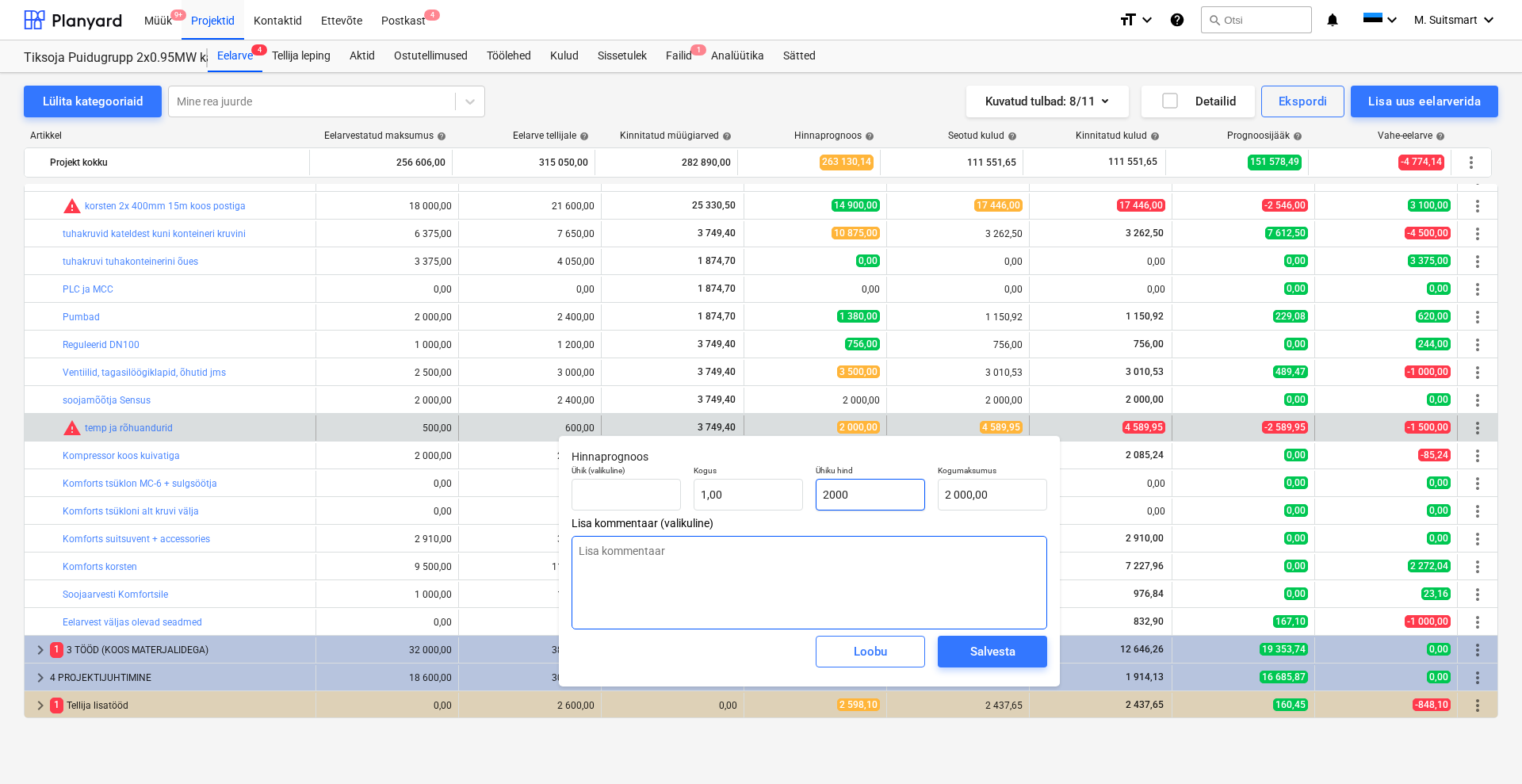 paste on "4 589,95" 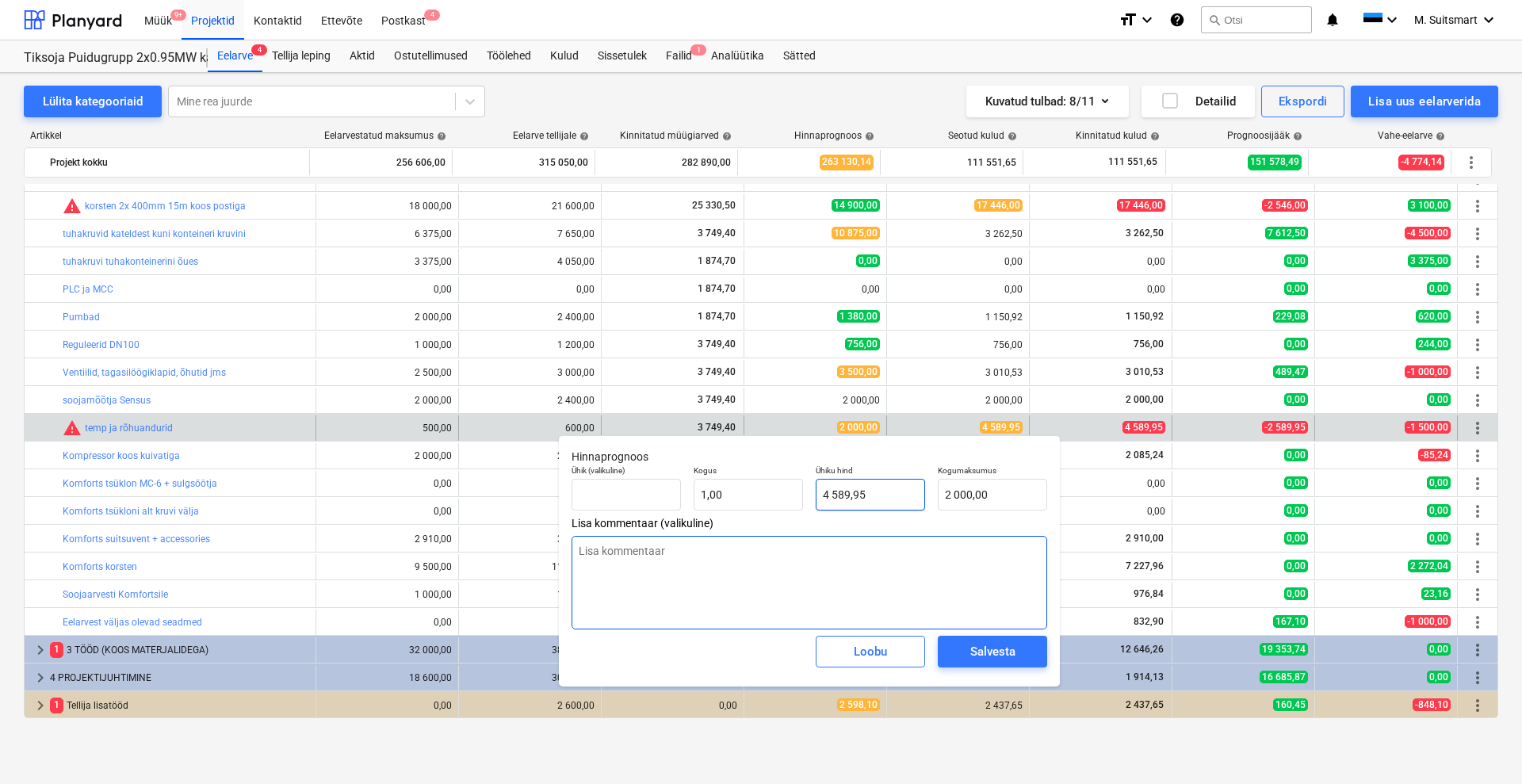 type on "4 589,95" 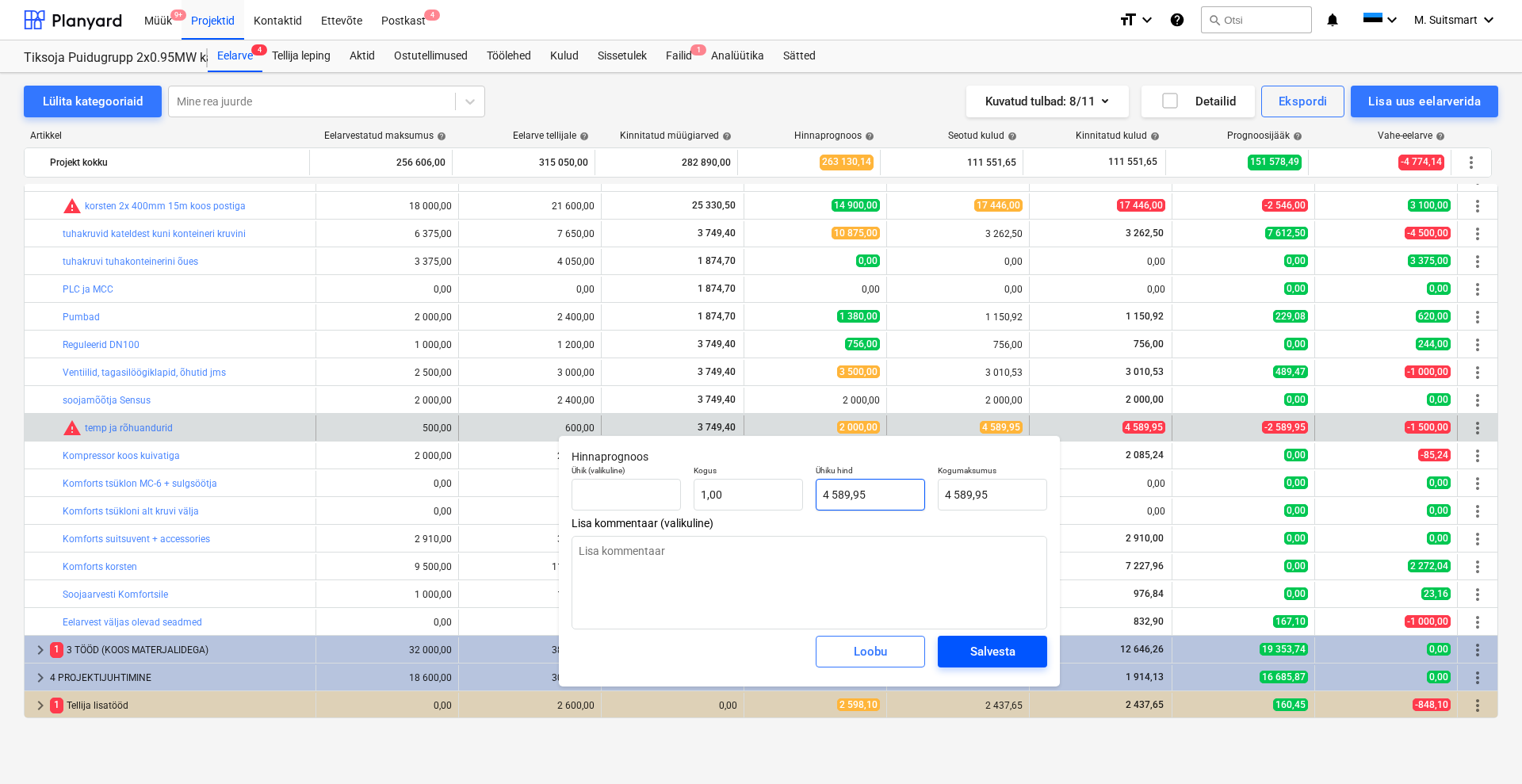 type on "4 589,95" 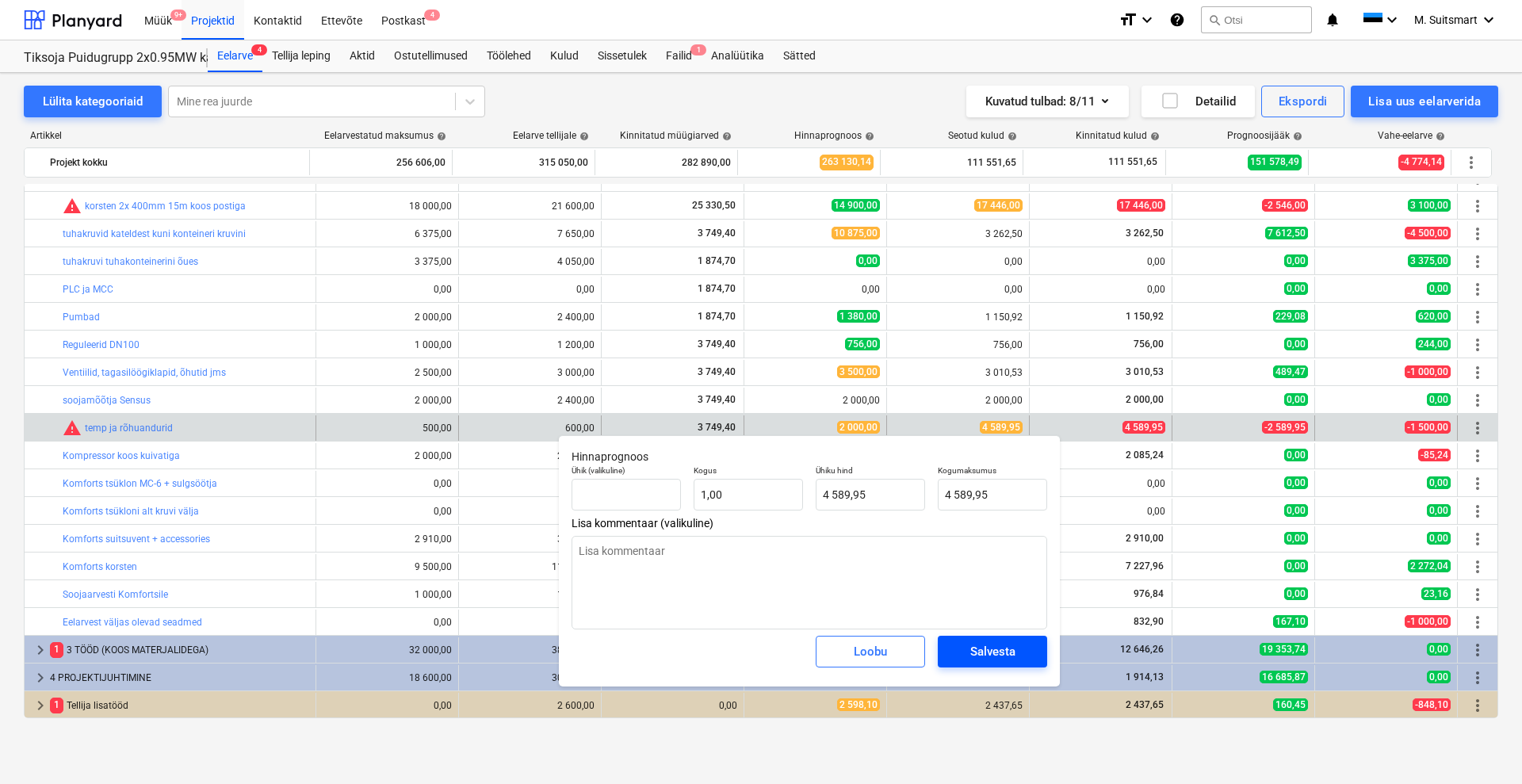 click on "Salvesta" at bounding box center (992, 652) 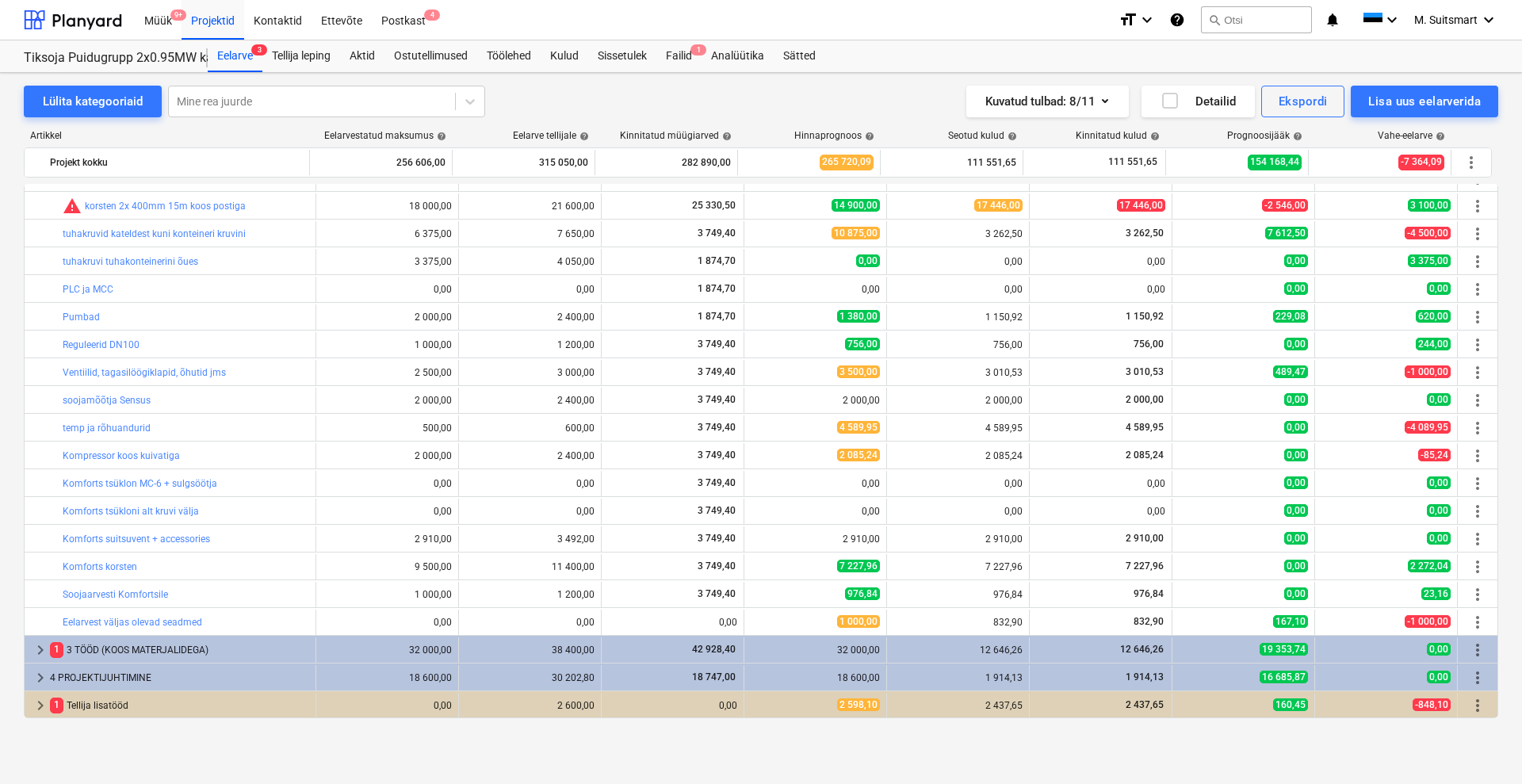 scroll, scrollTop: 310, scrollLeft: 0, axis: vertical 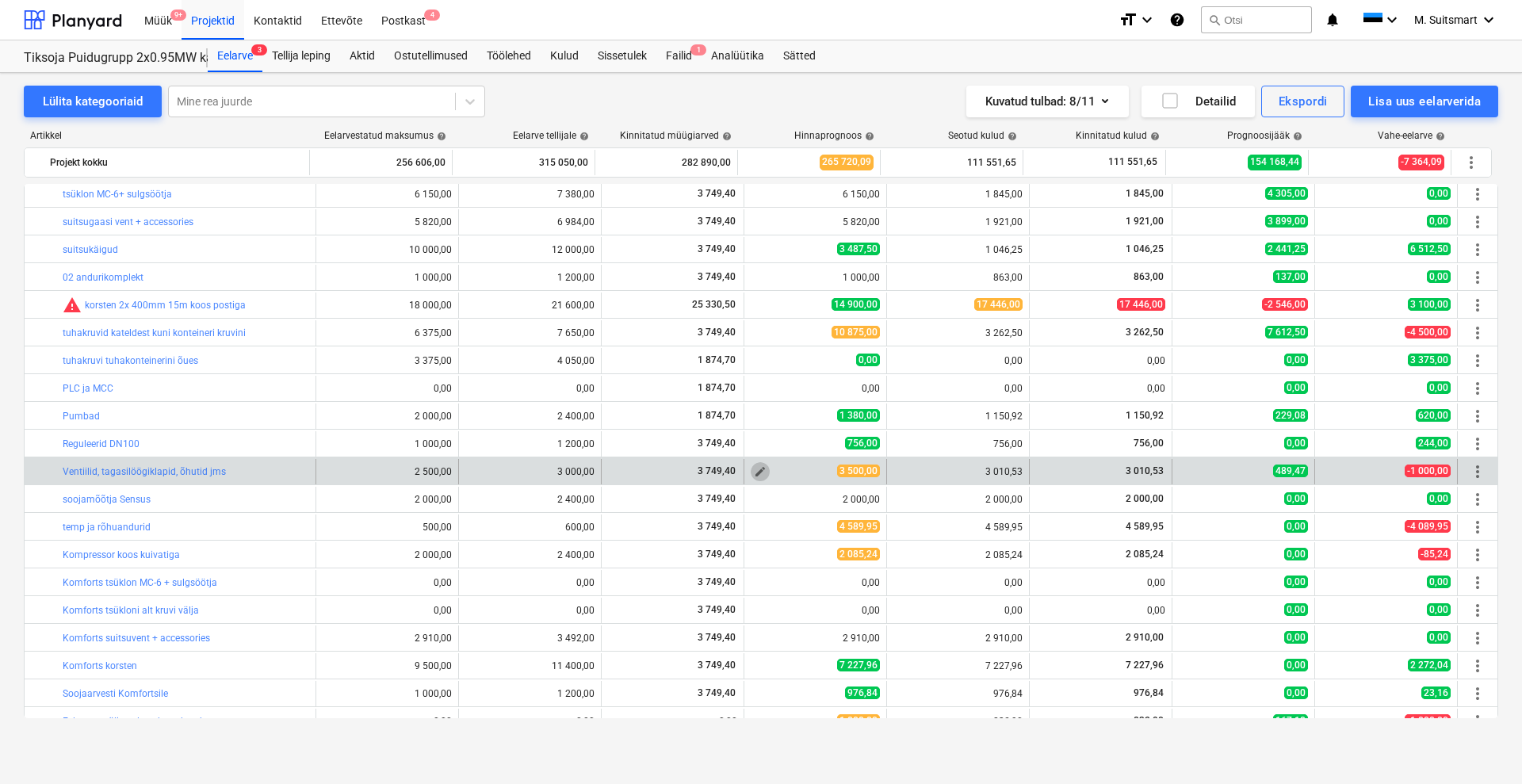 click on "edit" at bounding box center [760, 472] 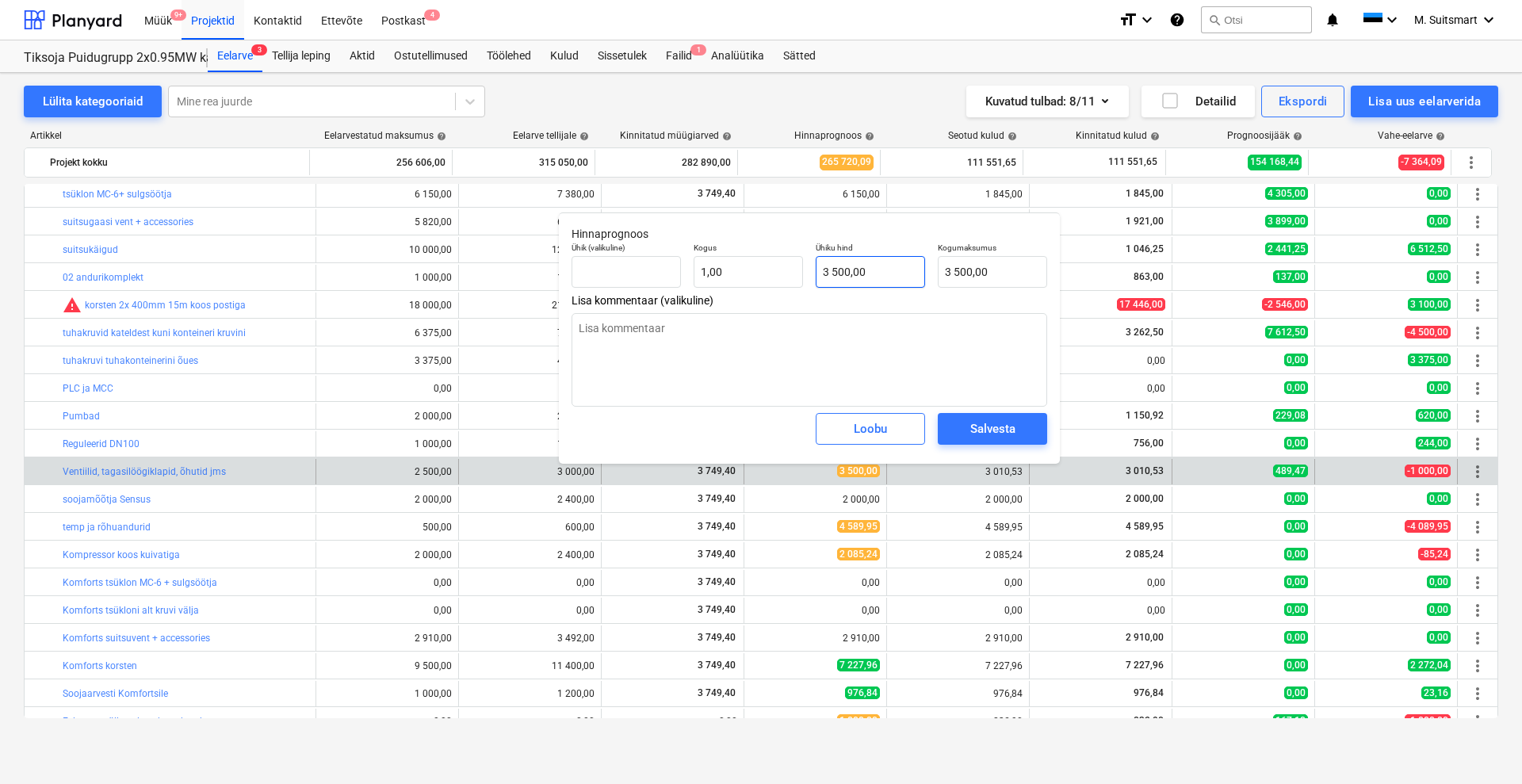 type on "3500" 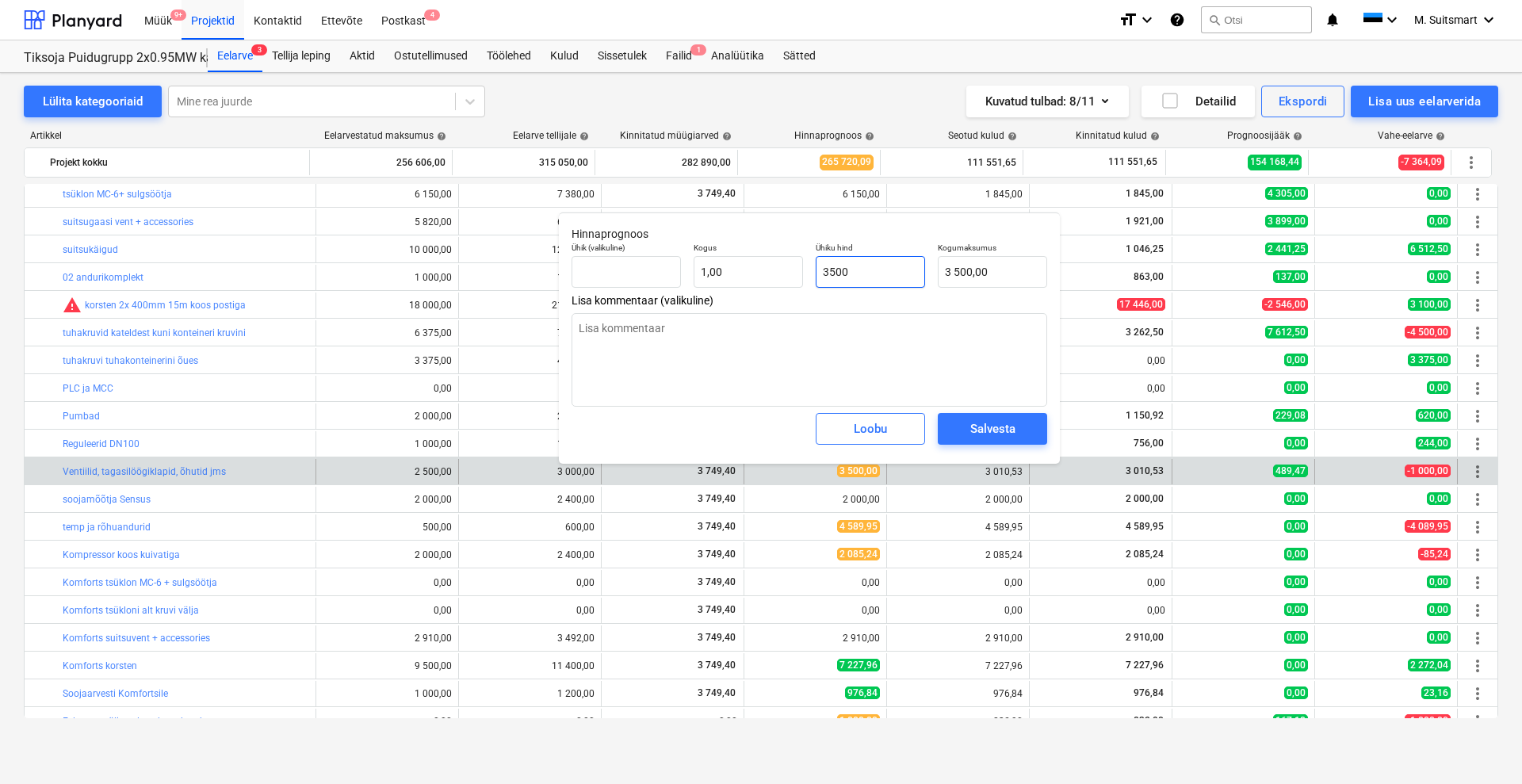 click on "3500" at bounding box center [870, 272] 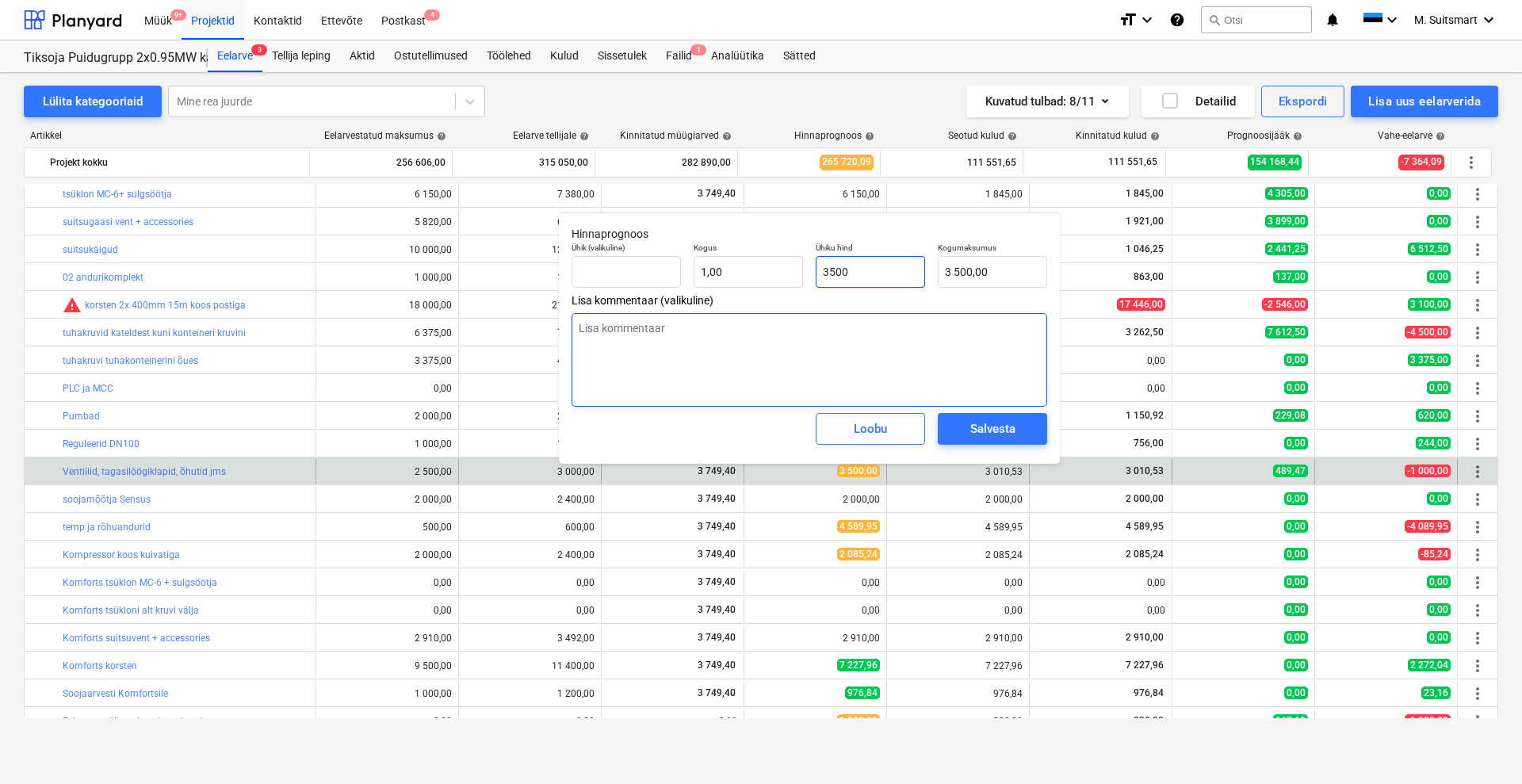 type on "x" 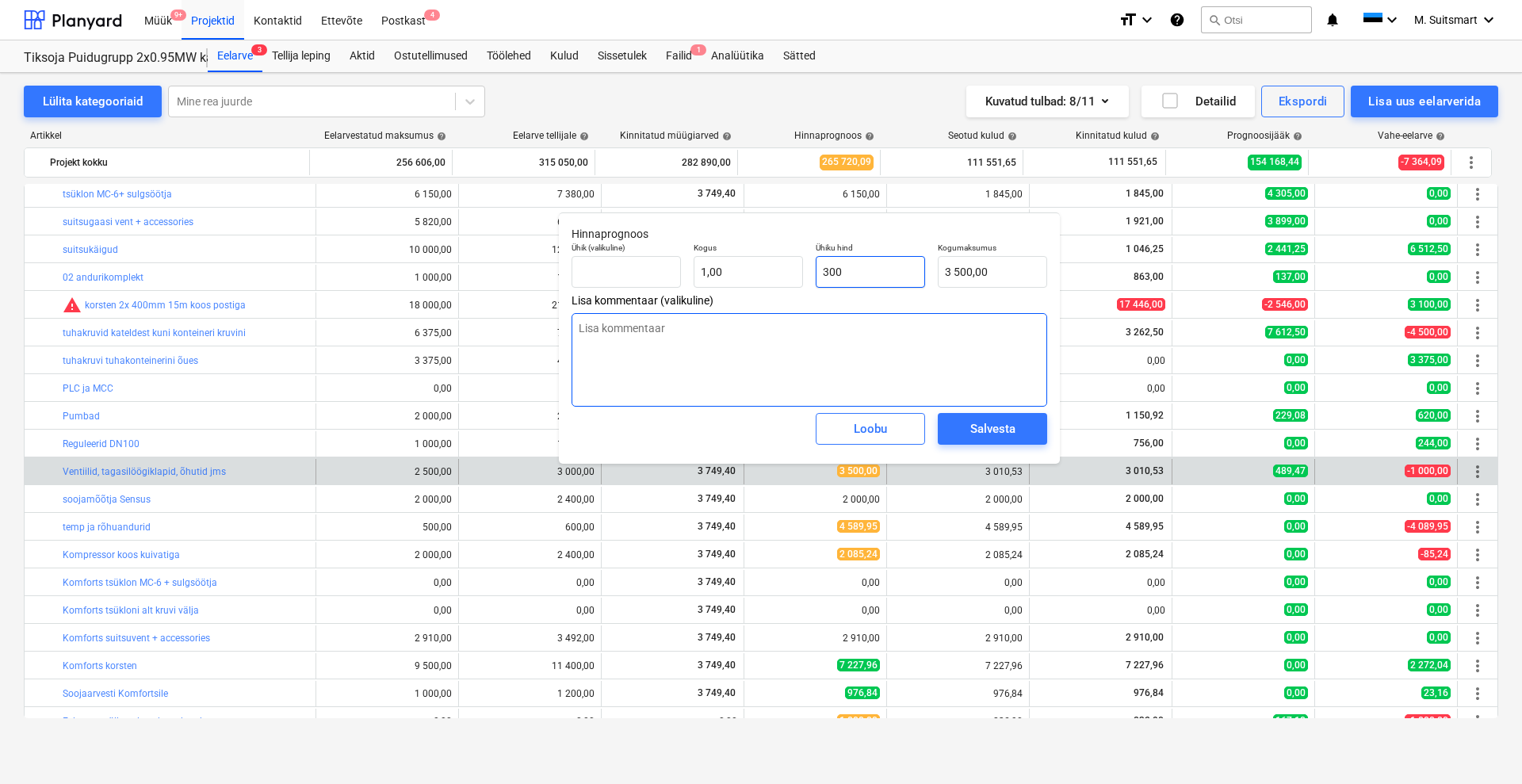 type on "300,00" 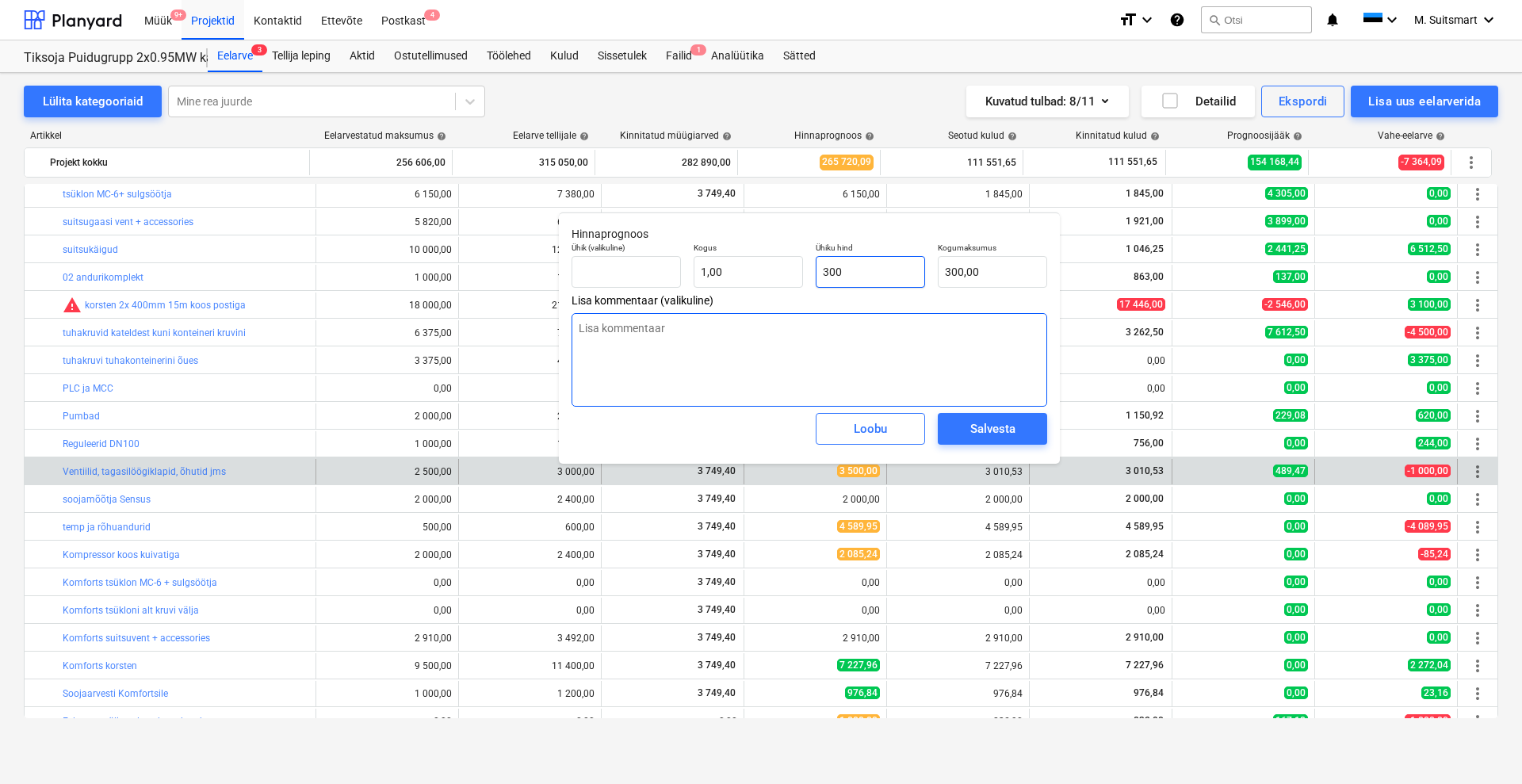 type on "x" 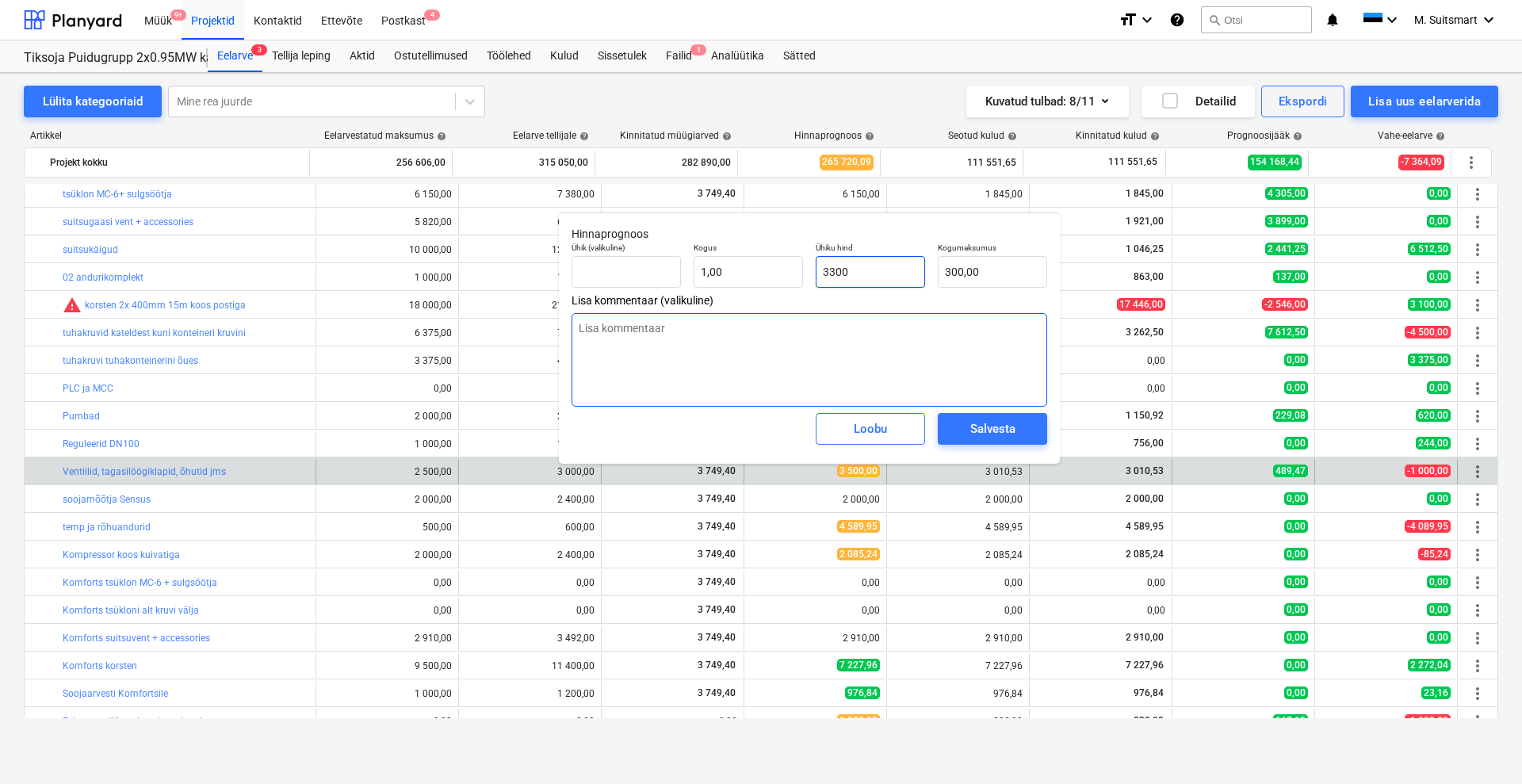 type on "3 300,00" 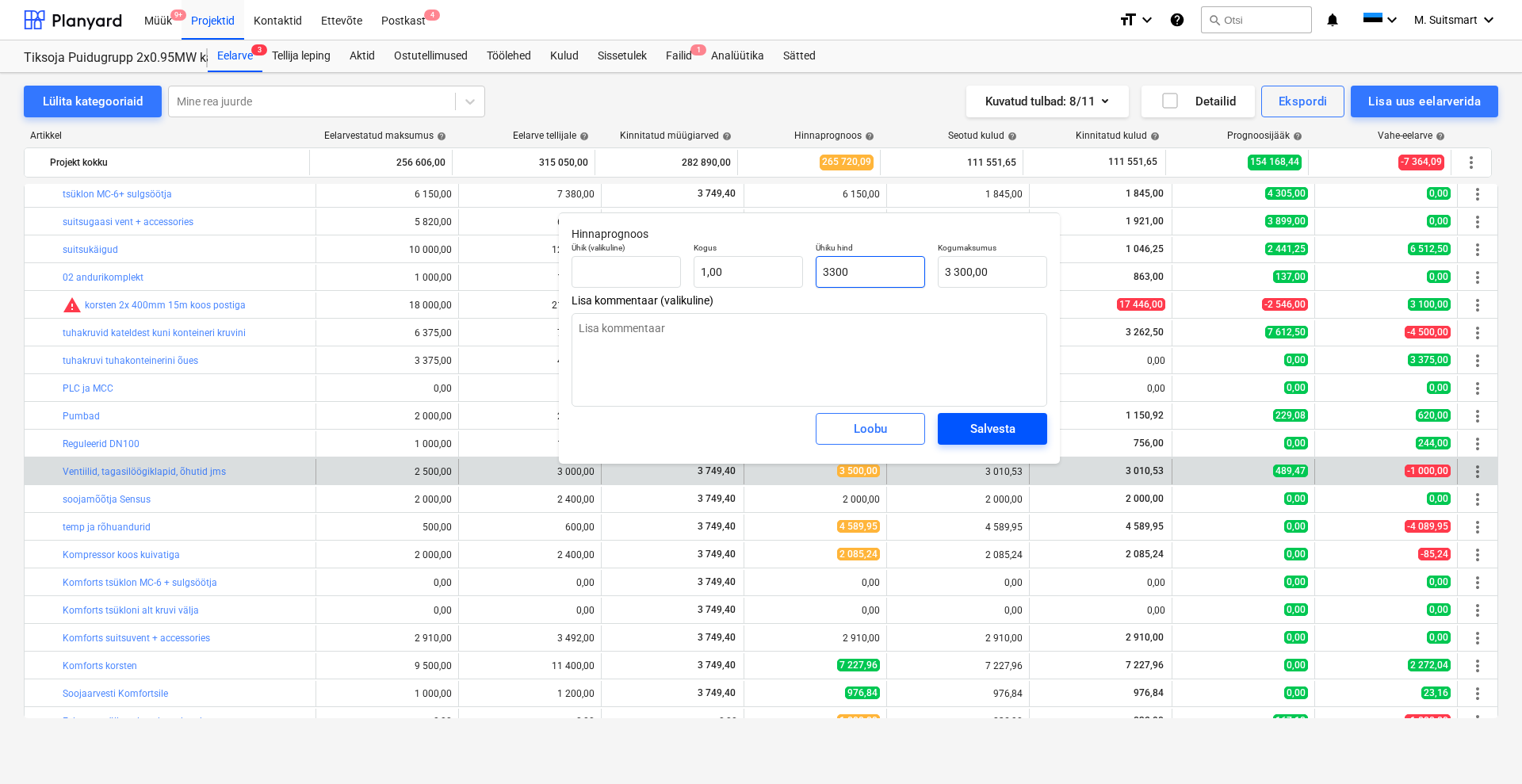 type on "3300" 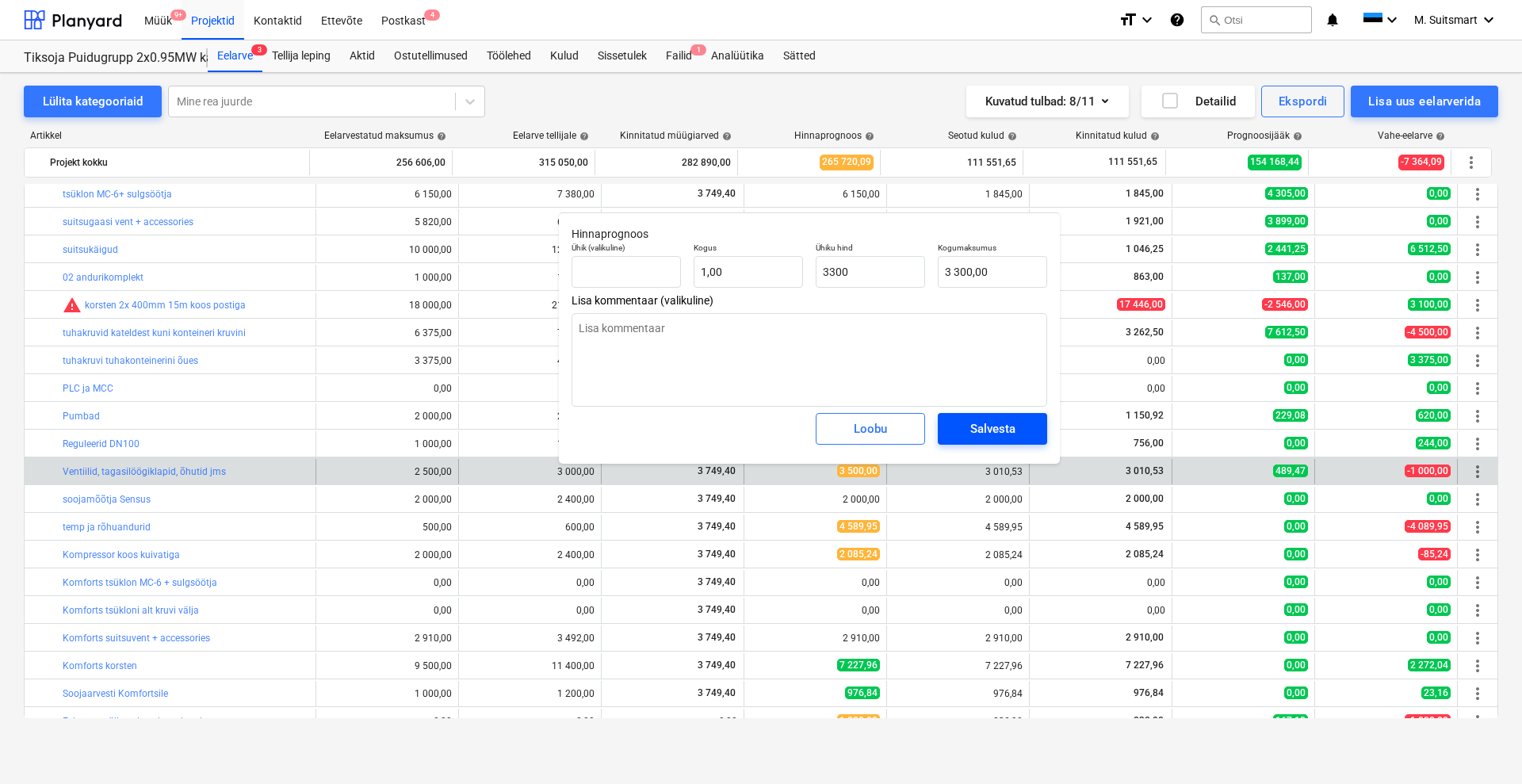 type on "x" 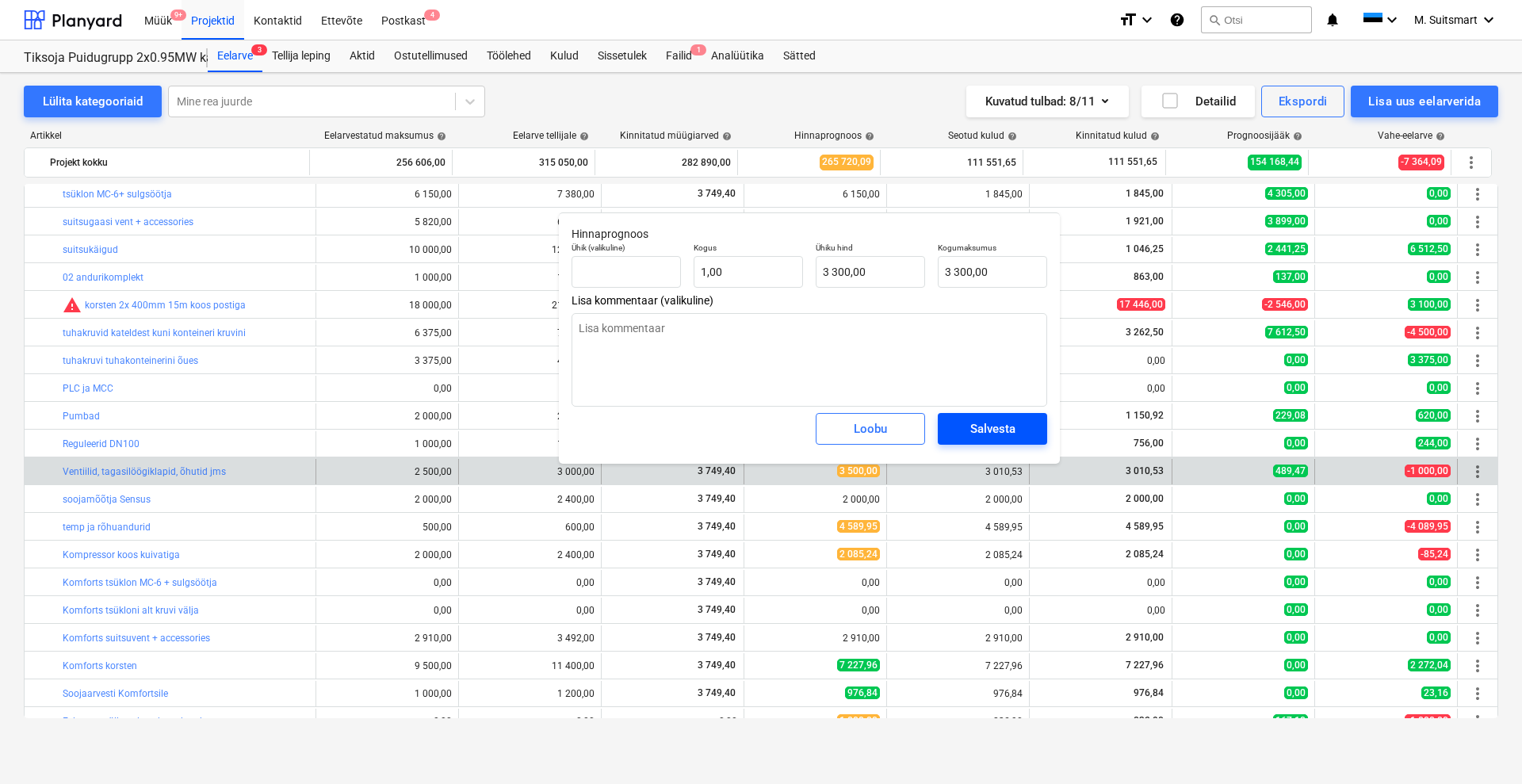 click on "Salvesta" at bounding box center (992, 429) 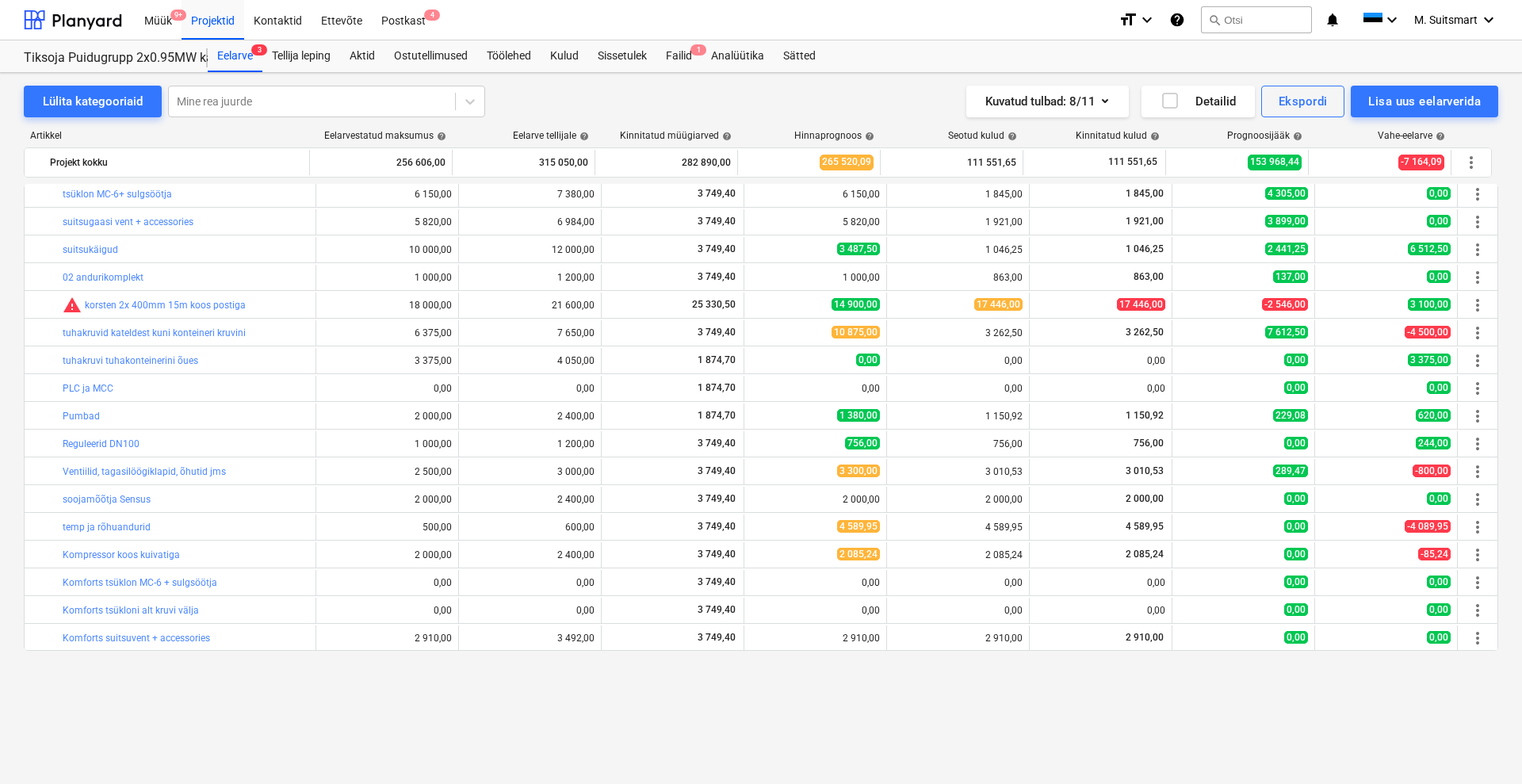 scroll, scrollTop: 211, scrollLeft: 0, axis: vertical 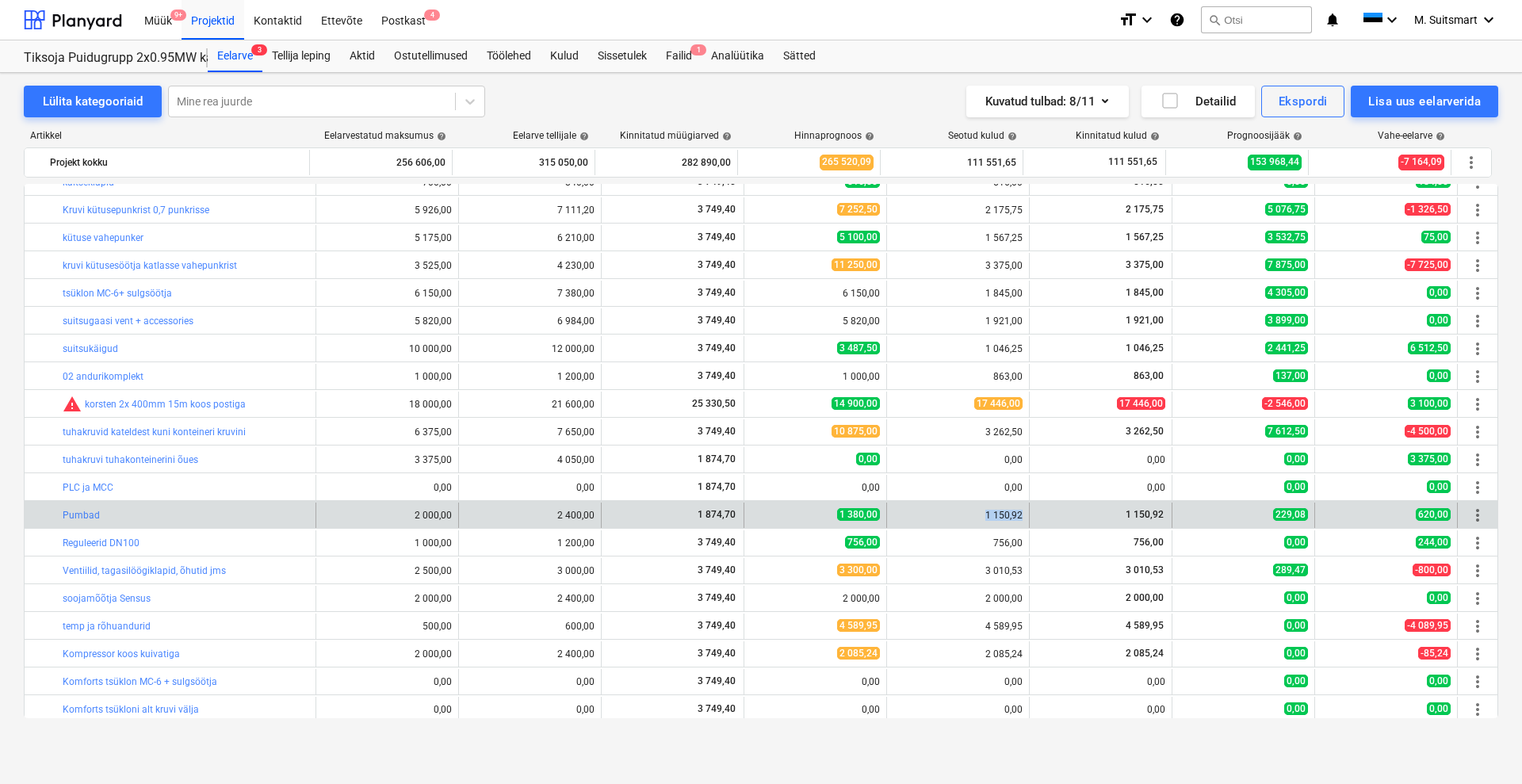 drag, startPoint x: 977, startPoint y: 514, endPoint x: 1046, endPoint y: 517, distance: 69.065187 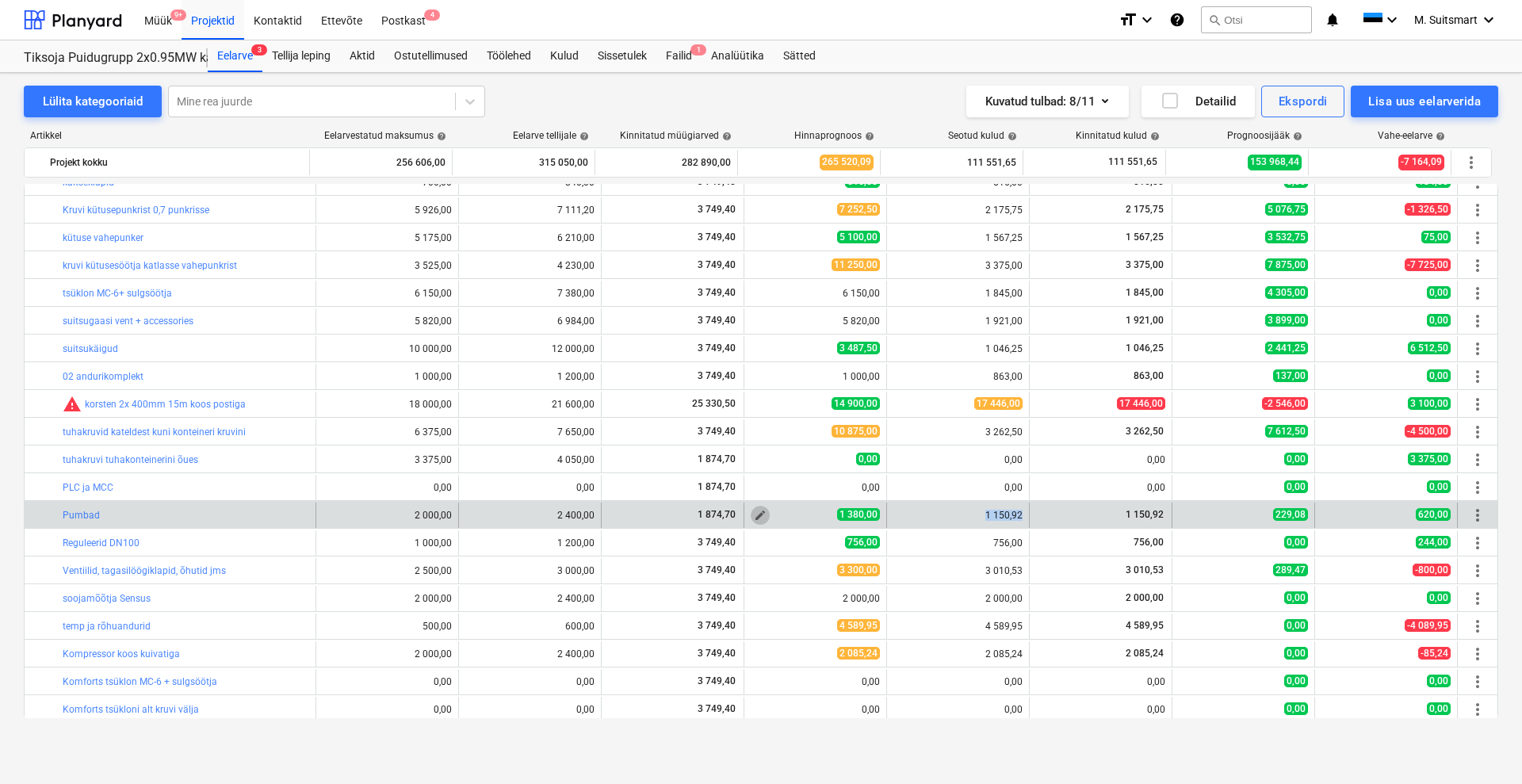 click on "edit" at bounding box center [760, 515] 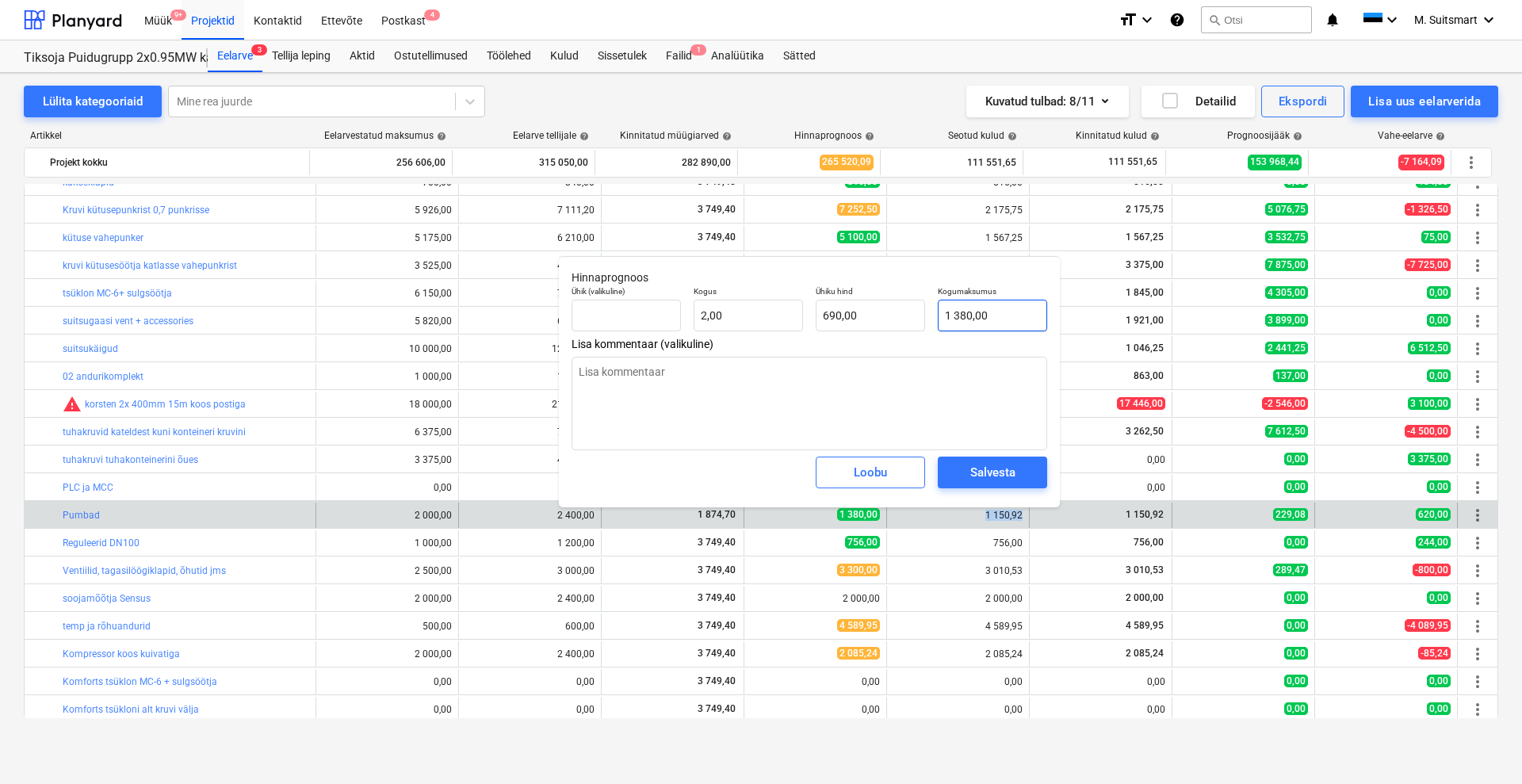 type on "1380" 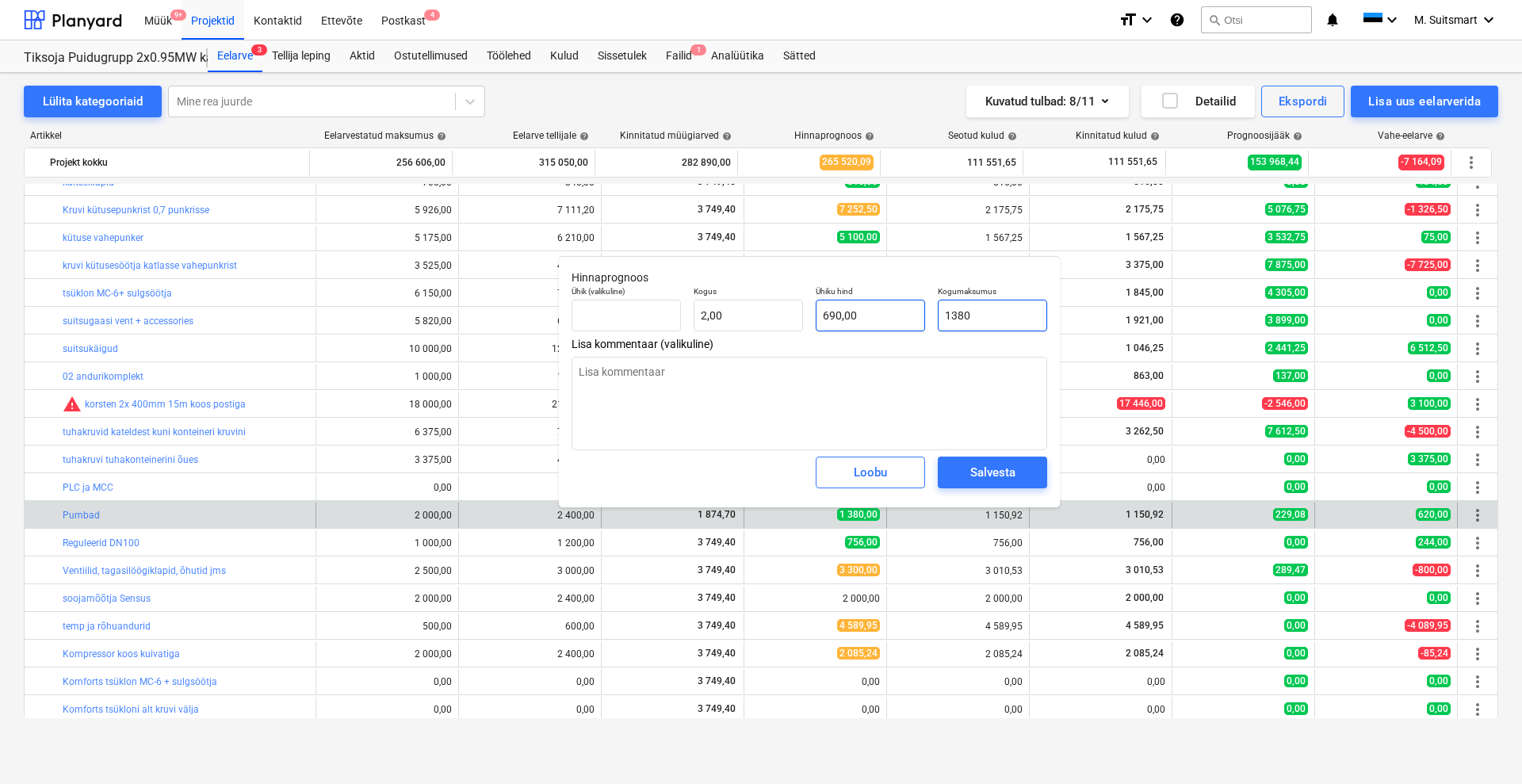 drag, startPoint x: 985, startPoint y: 316, endPoint x: 906, endPoint y: 316, distance: 79 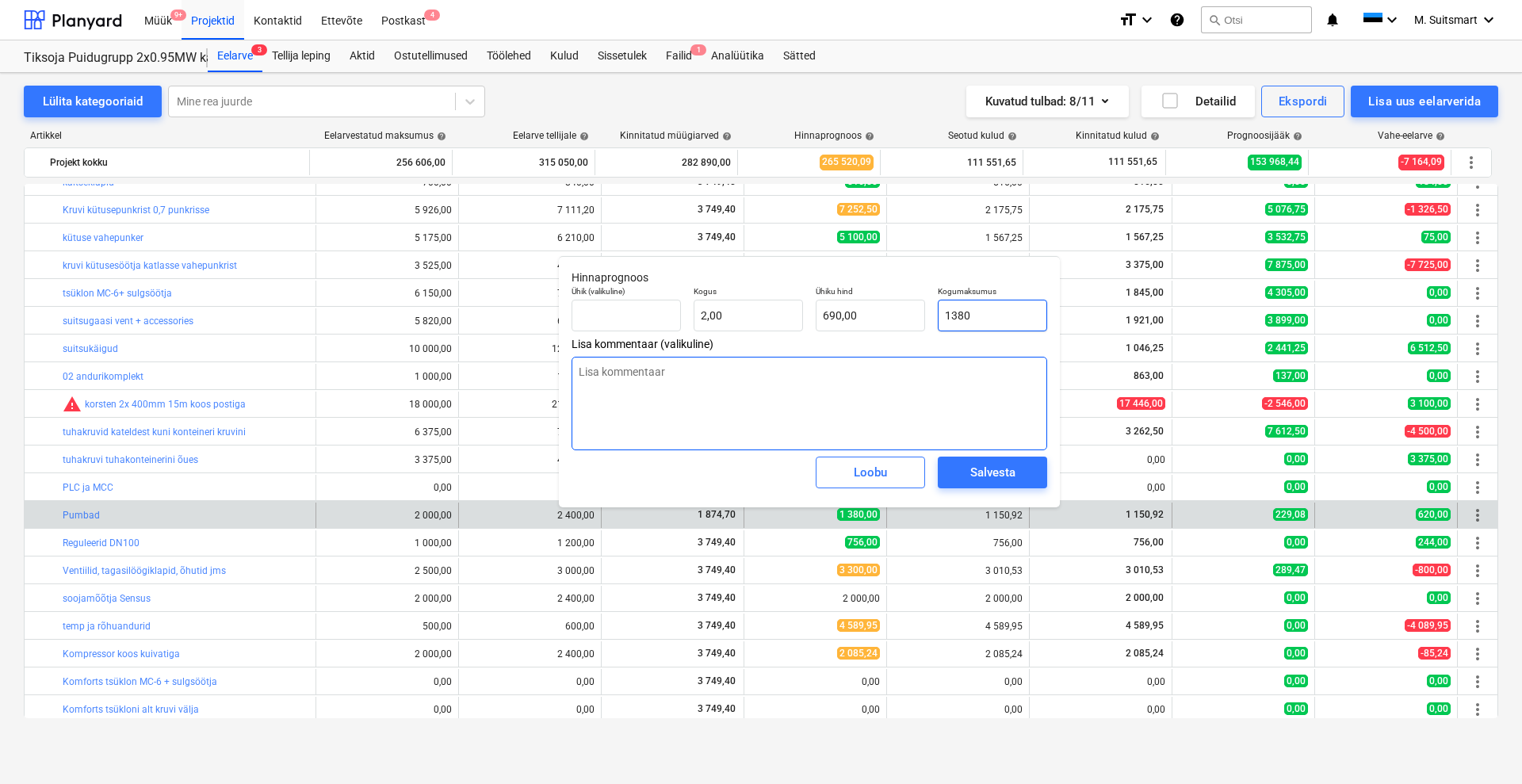 paste on "150,92" 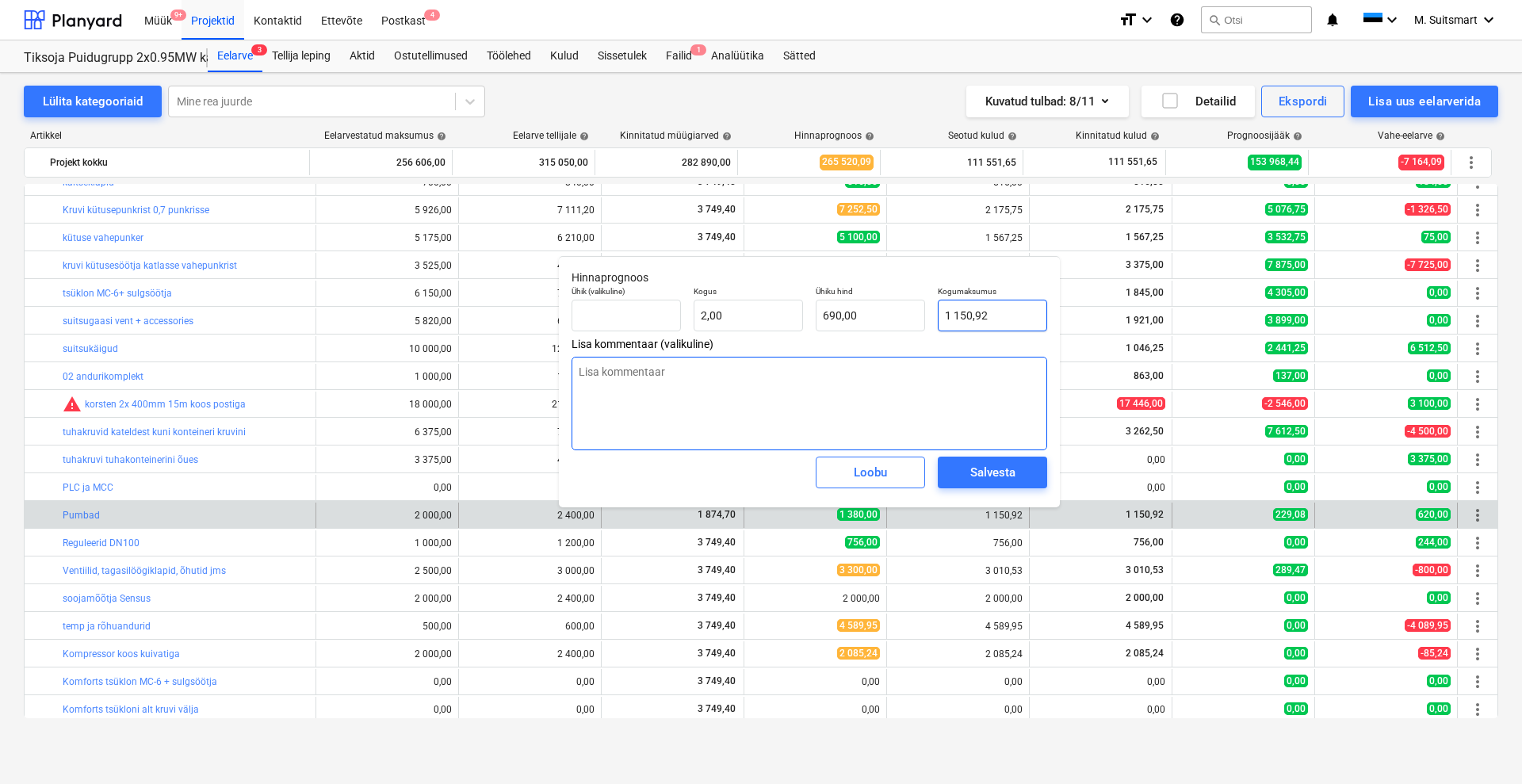 type on "575,46" 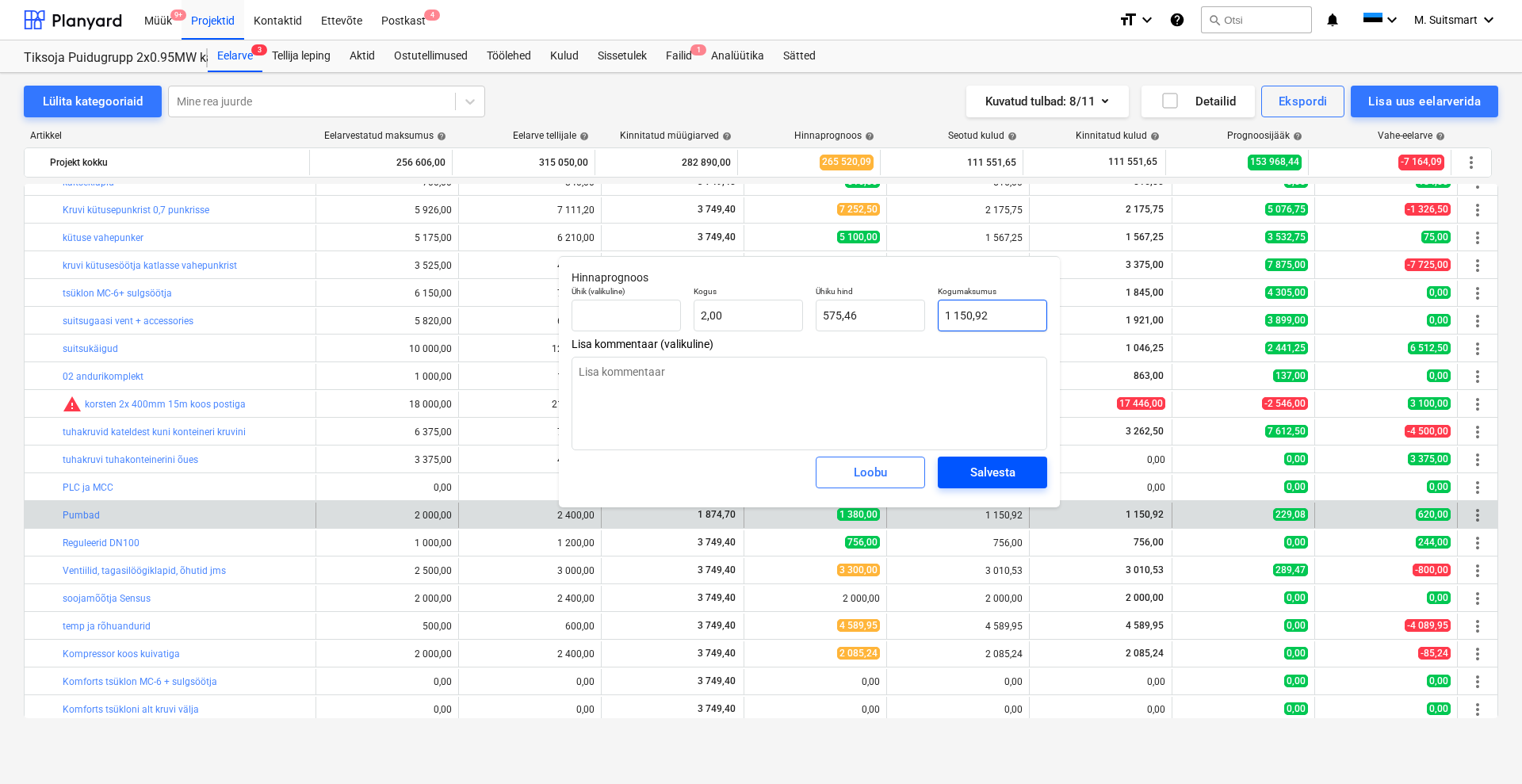 type on "1 150,92" 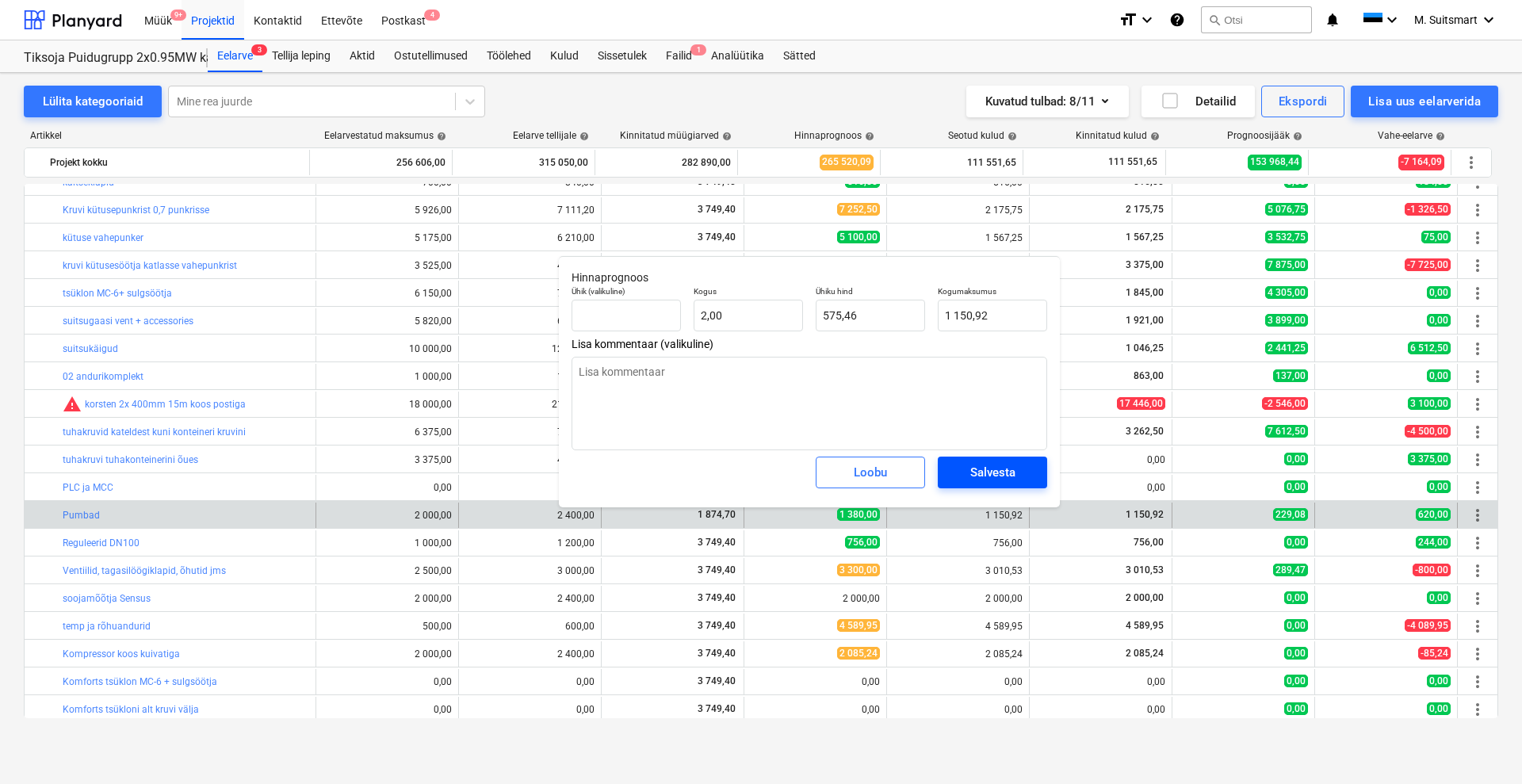 click on "Salvesta" at bounding box center (992, 472) 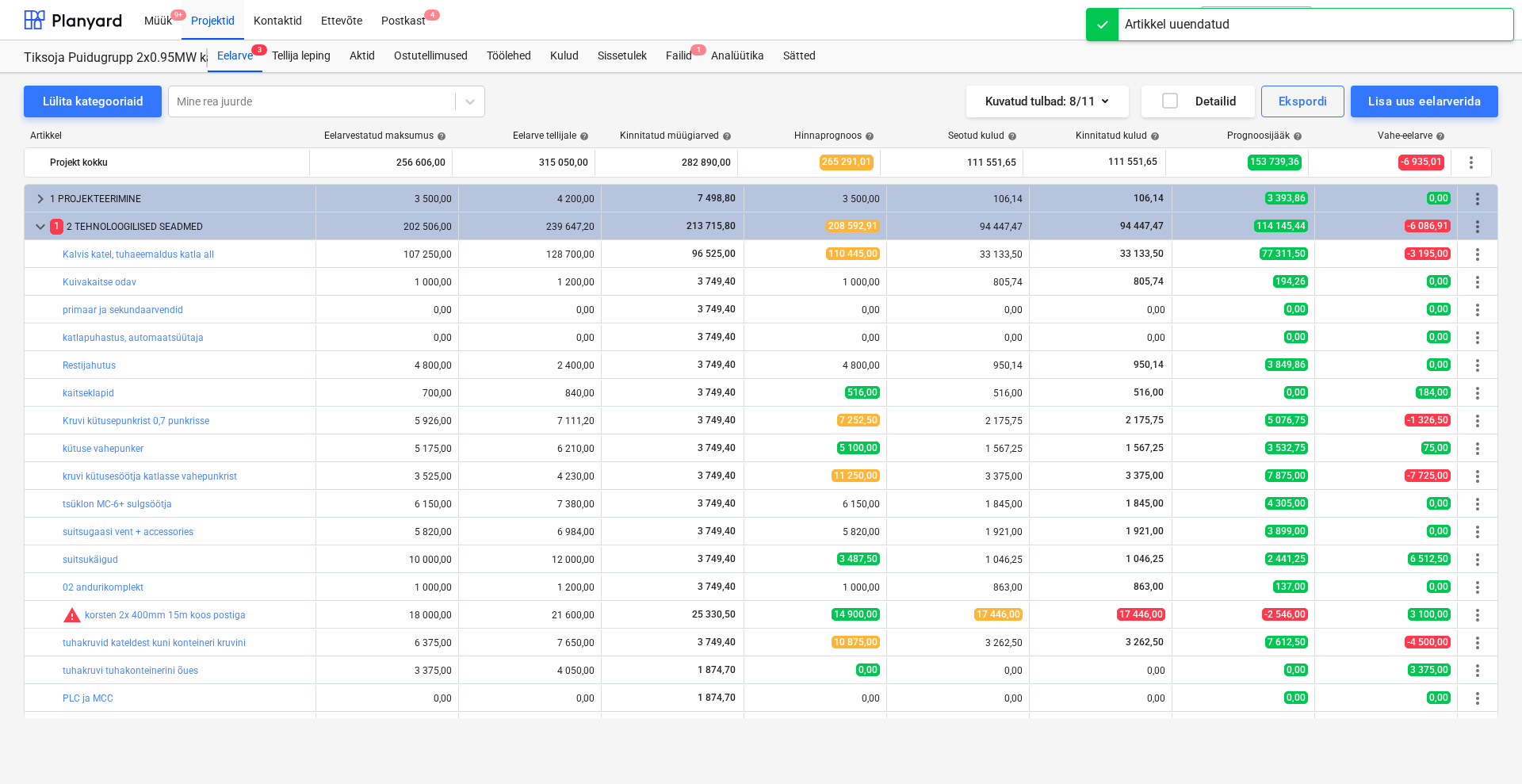 scroll, scrollTop: 211, scrollLeft: 0, axis: vertical 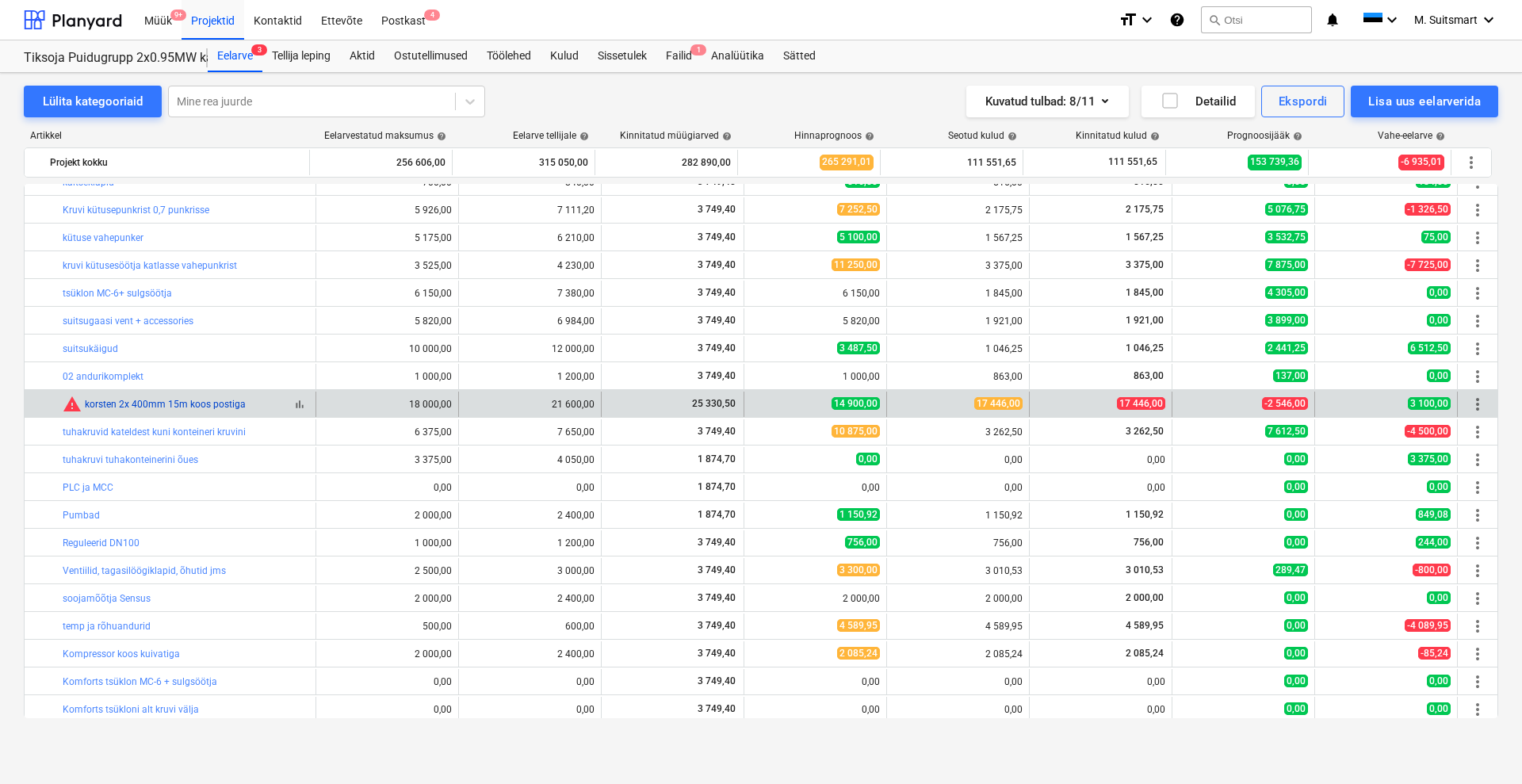 click on "korsten 2x 400mm 15m koos postiga" at bounding box center [165, 404] 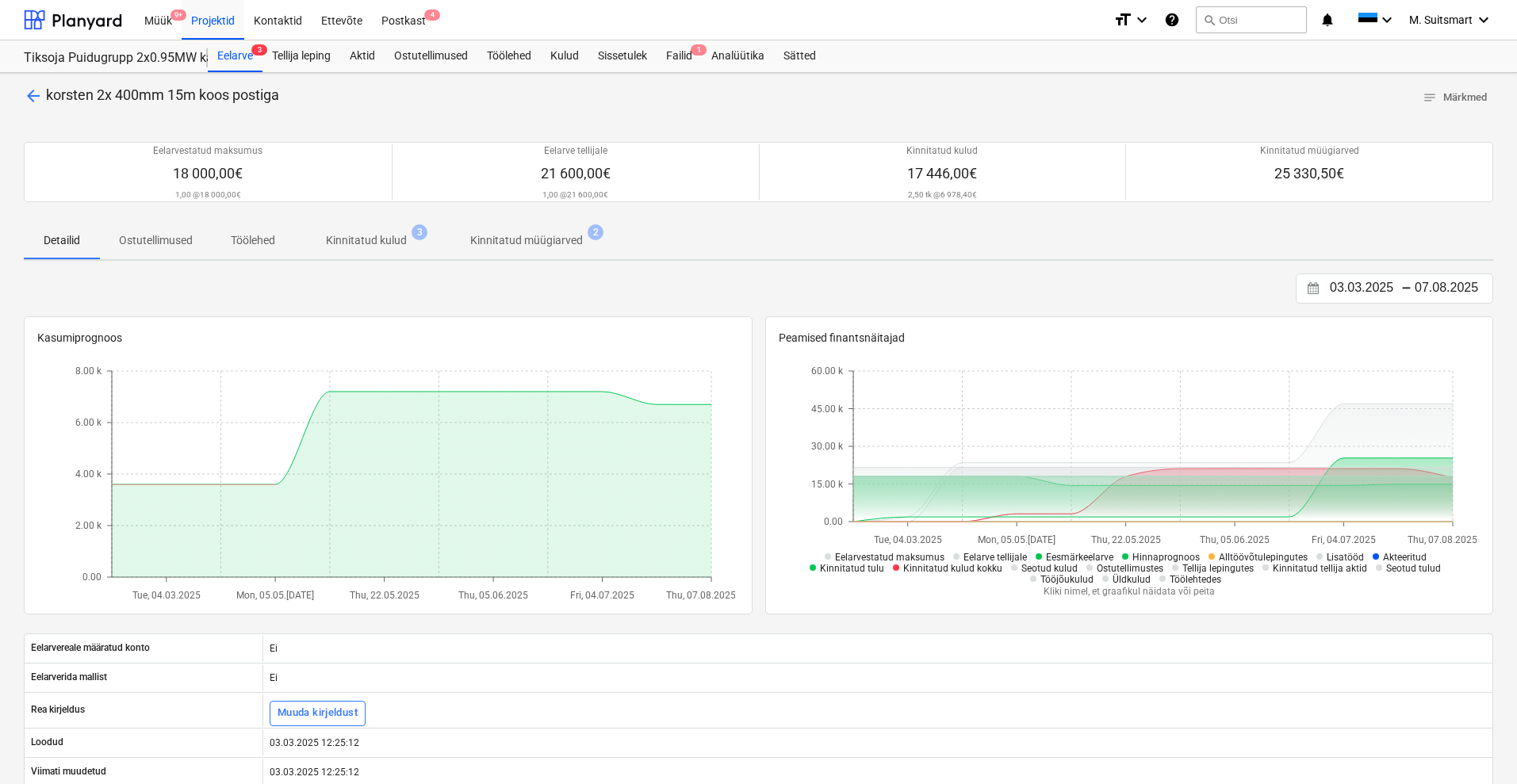 click on "Kinnitatud kulud" at bounding box center [366, 240] 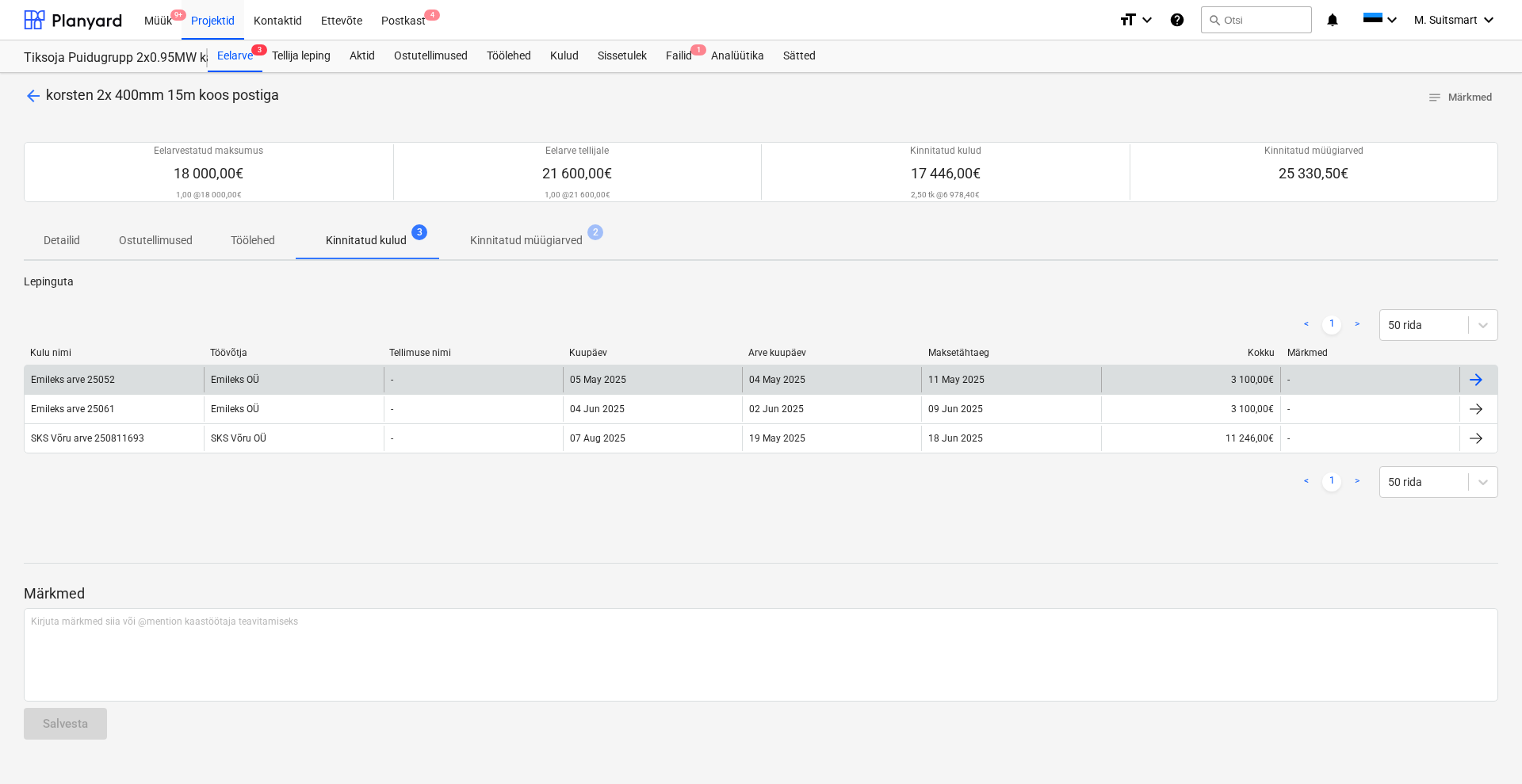 click at bounding box center (1476, 380) 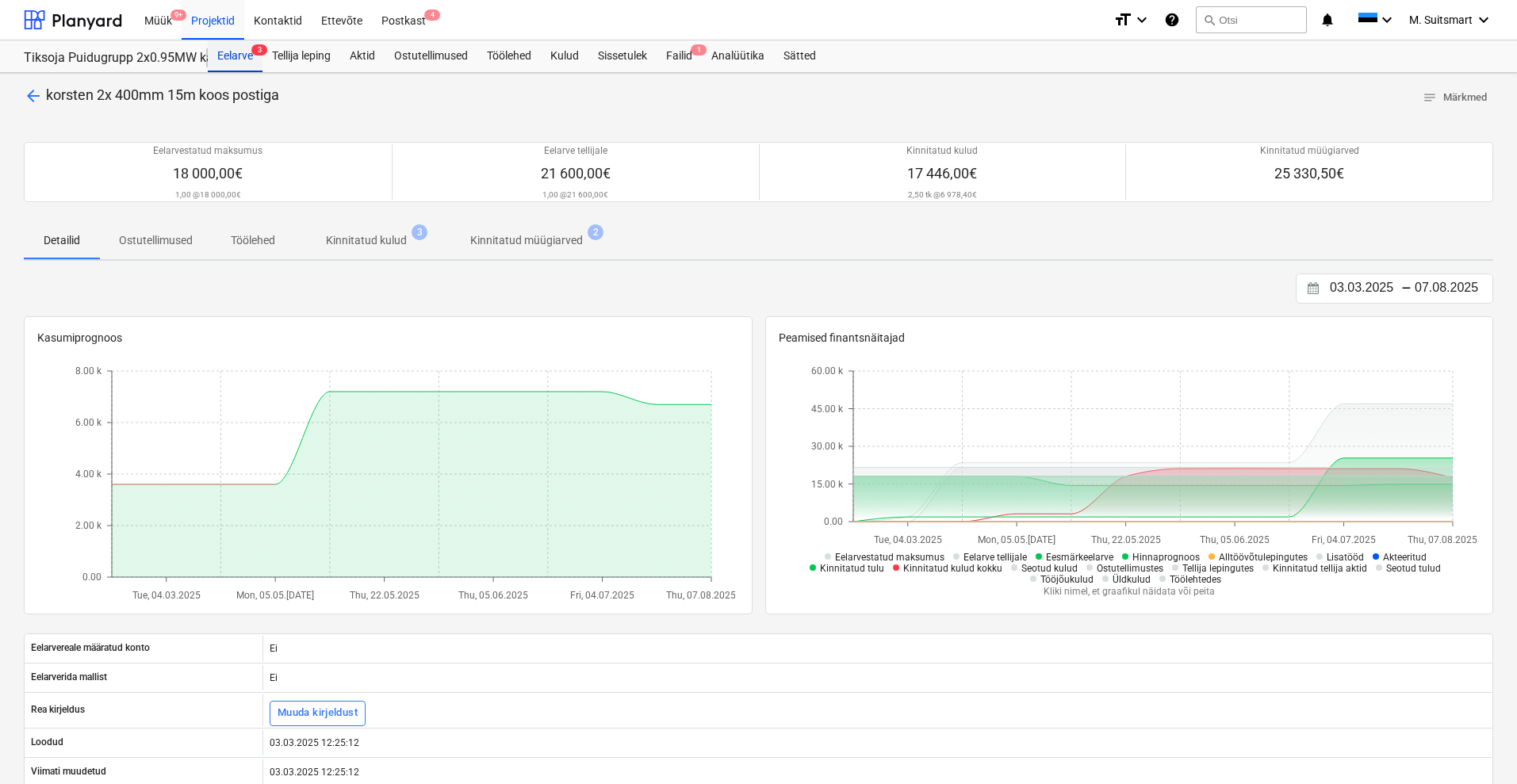 click on "Eelarve 3" at bounding box center (235, 56) 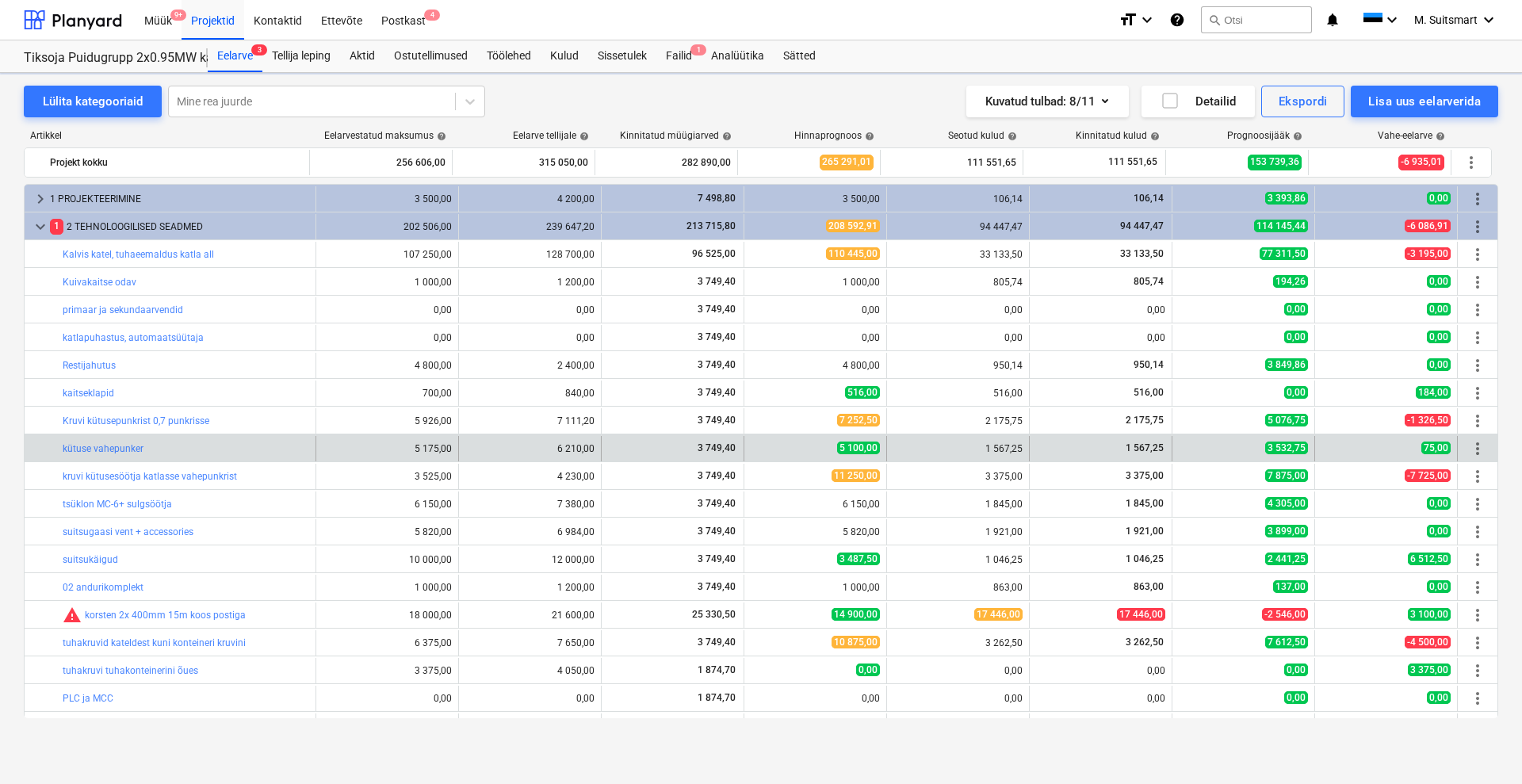 scroll, scrollTop: 211, scrollLeft: 0, axis: vertical 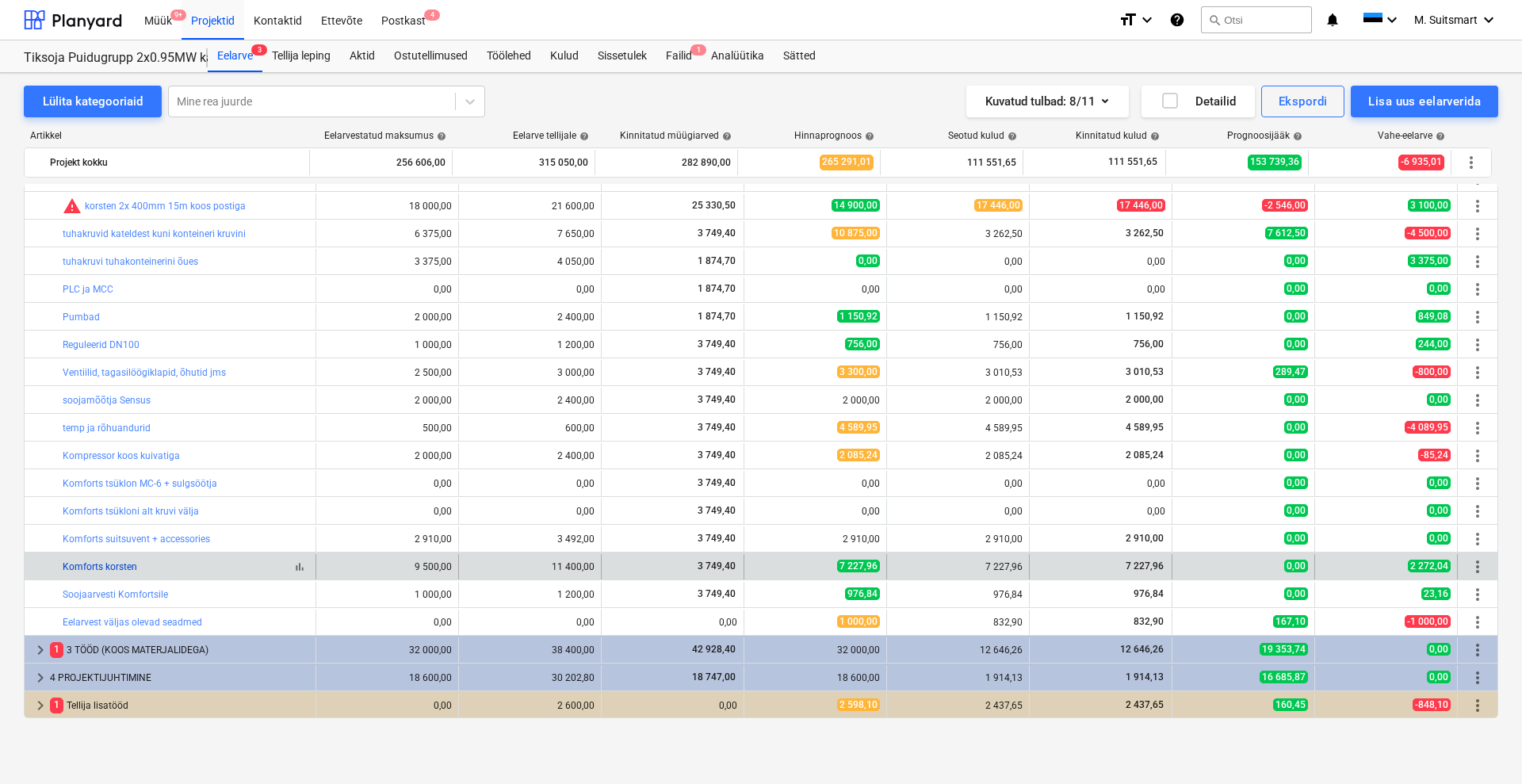 click on "Komforts korsten" at bounding box center [100, 567] 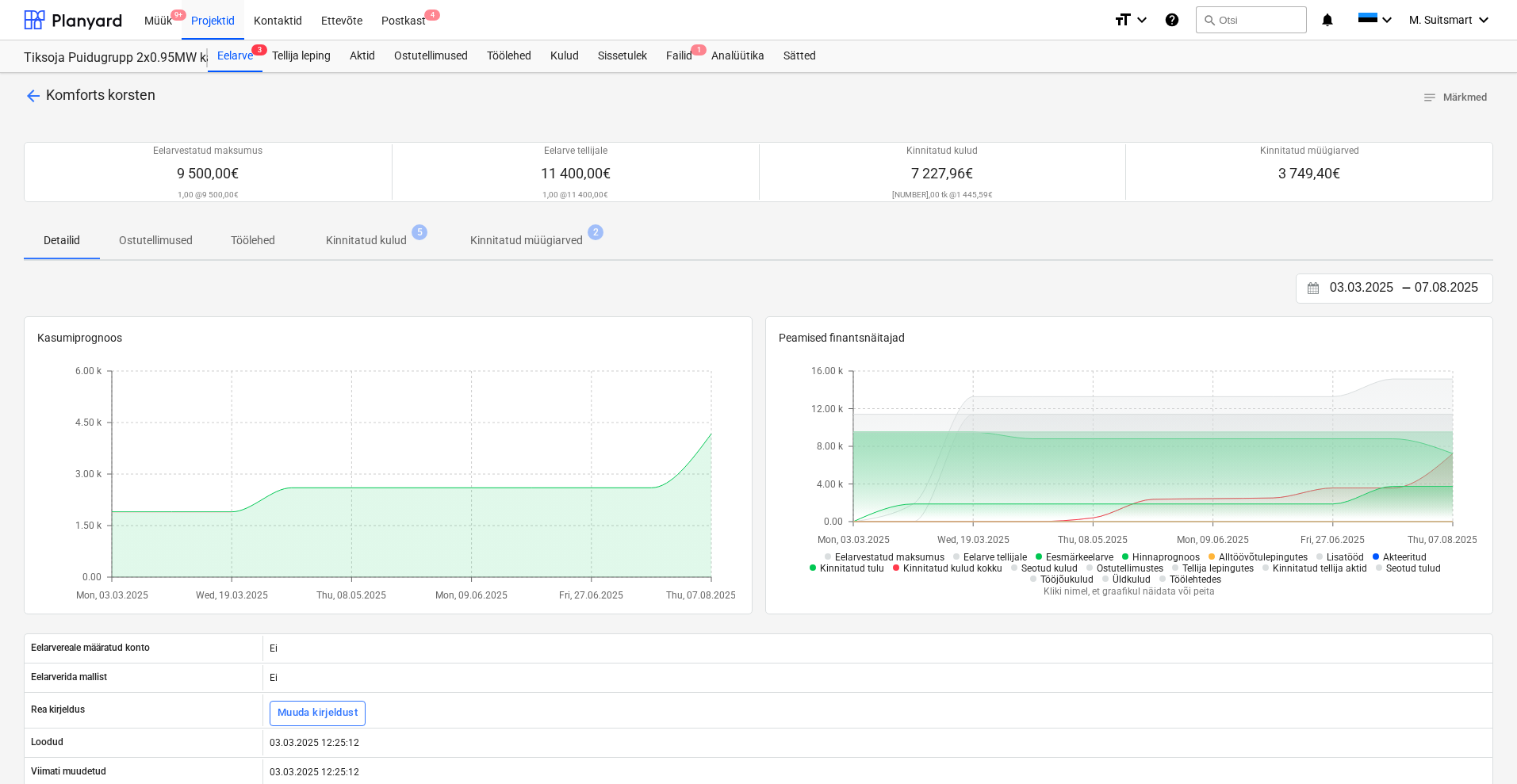 click on "Kinnitatud kulud" at bounding box center (366, 240) 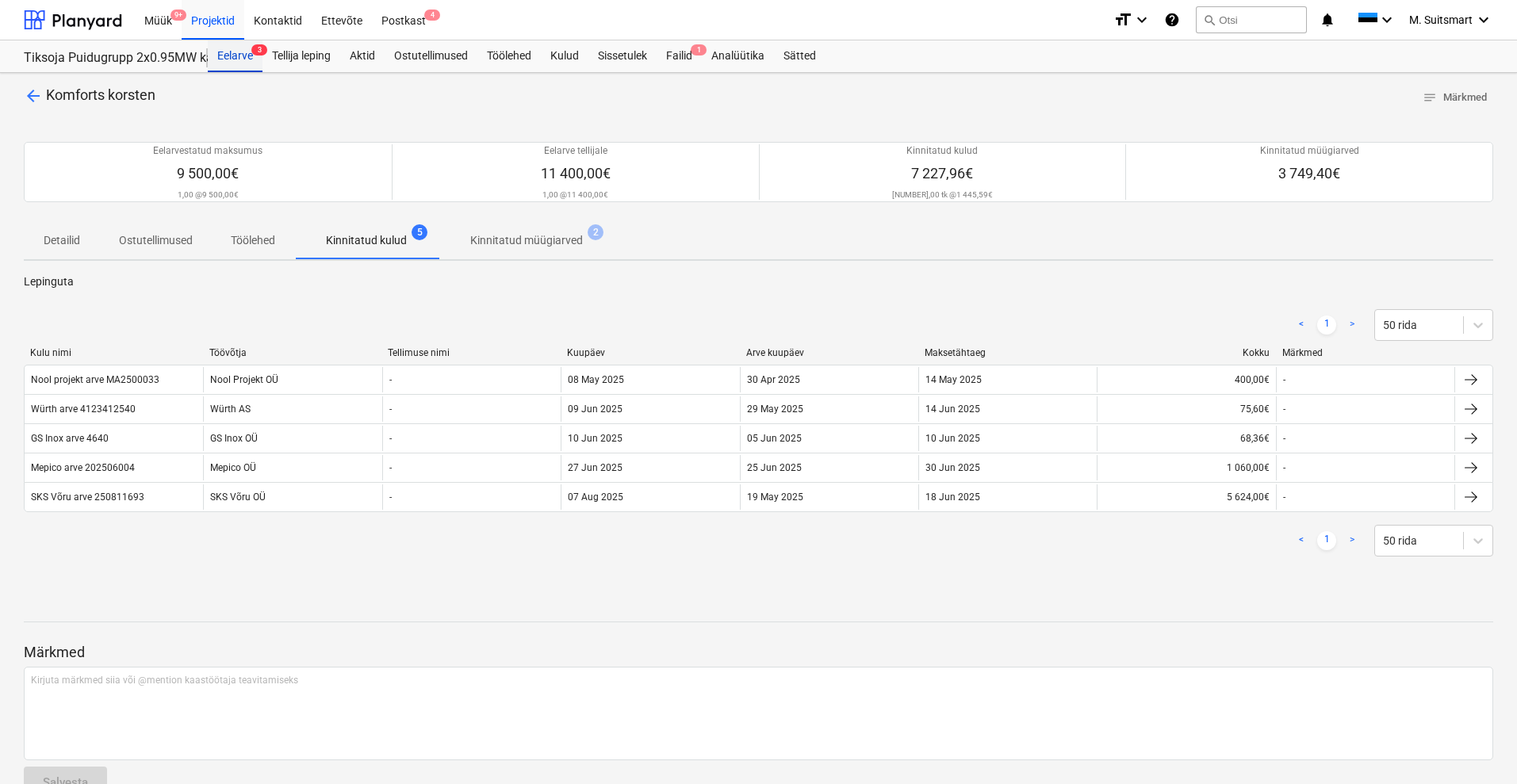 click on "Eelarve 3" at bounding box center [235, 56] 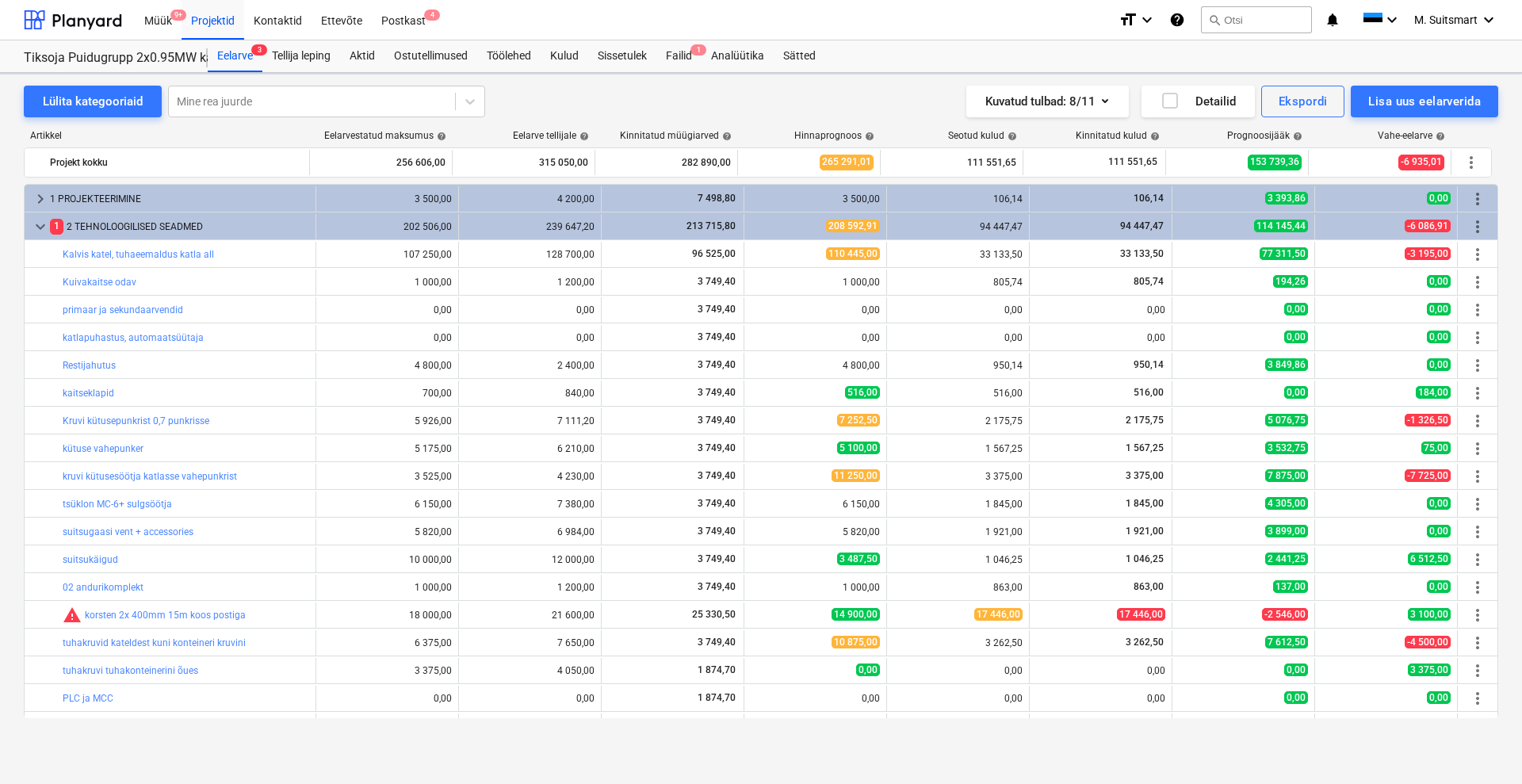 scroll, scrollTop: 409, scrollLeft: 0, axis: vertical 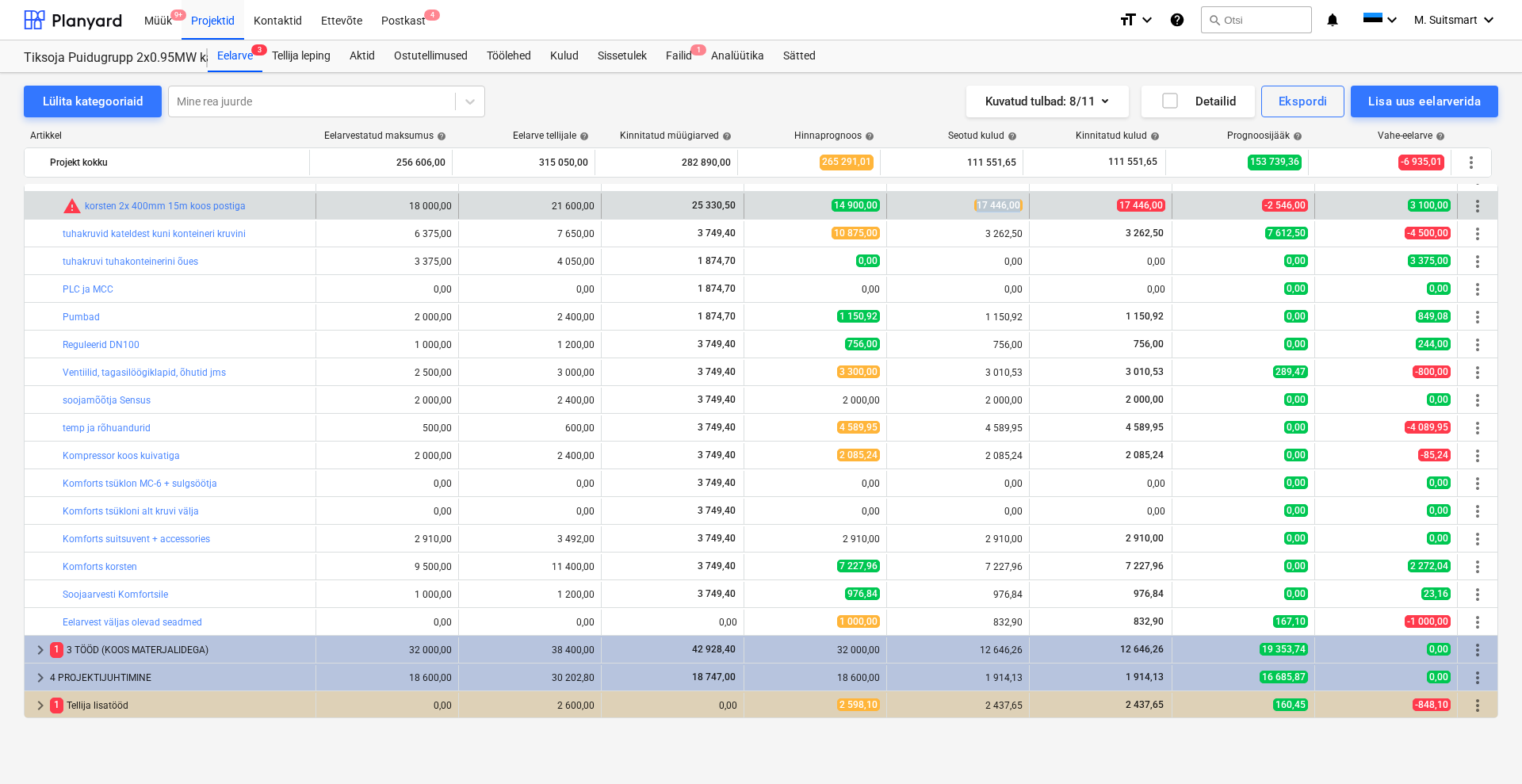 drag, startPoint x: 968, startPoint y: 202, endPoint x: 1027, endPoint y: 205, distance: 59.07622 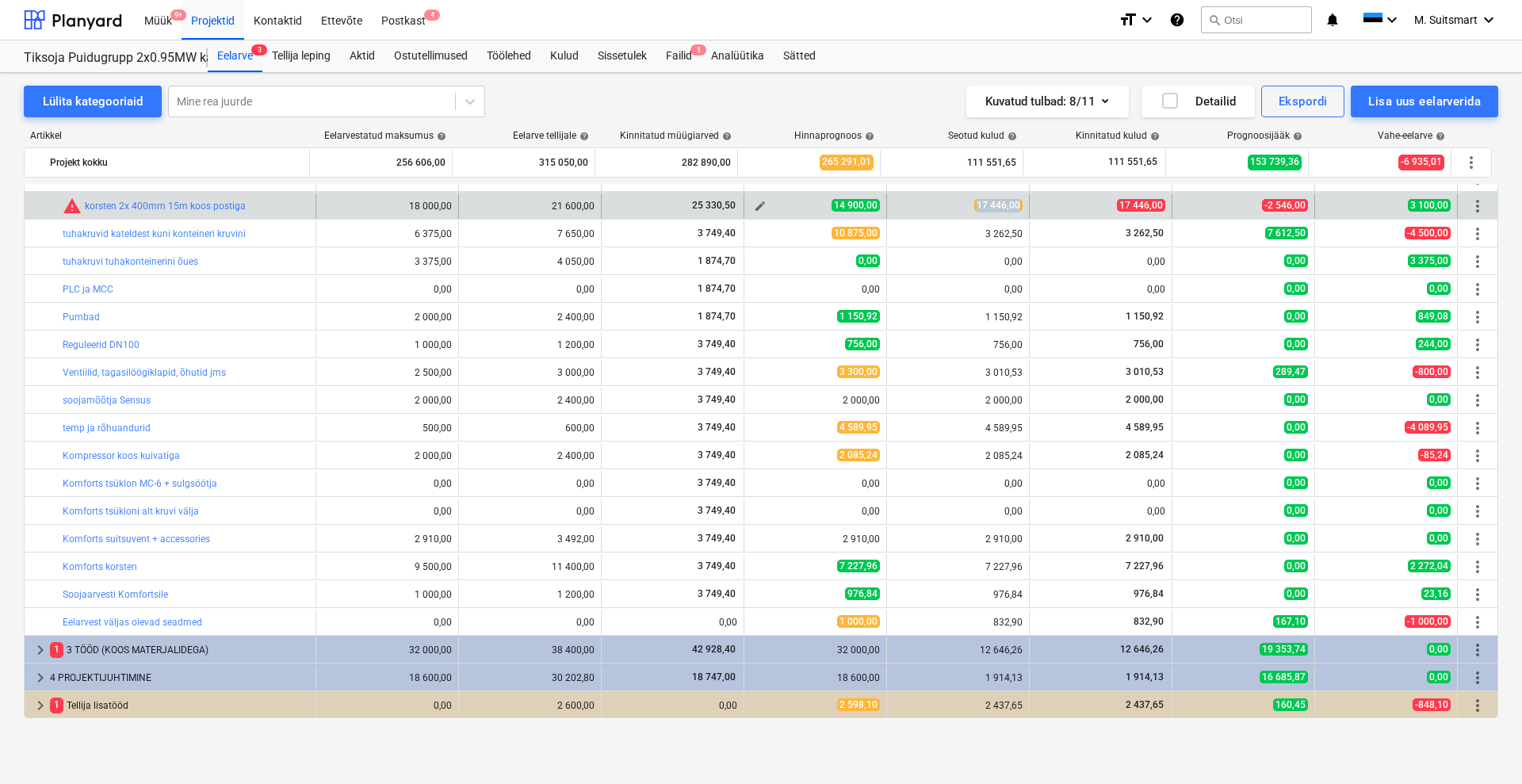 click on "edit" at bounding box center [760, 206] 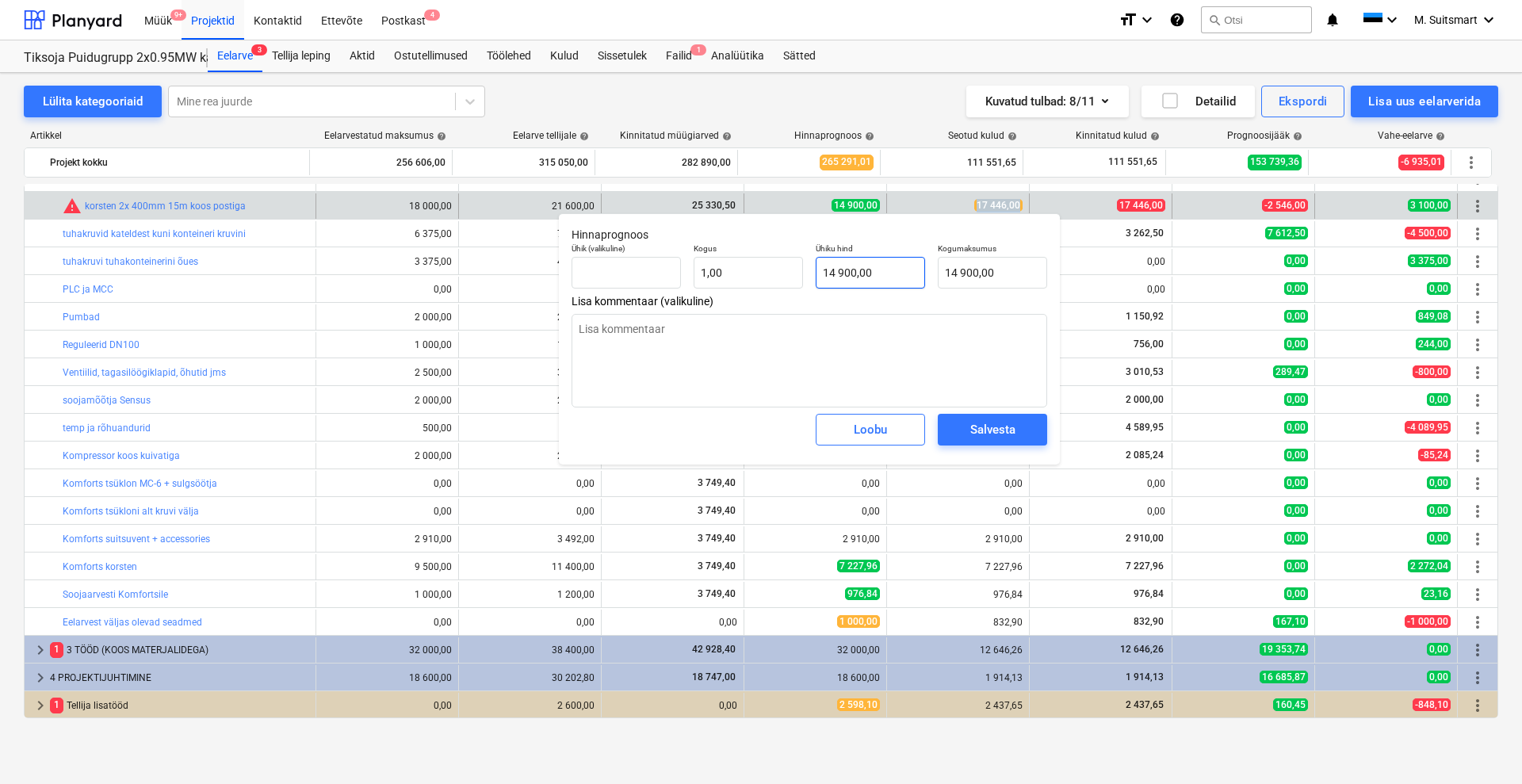 type on "14900" 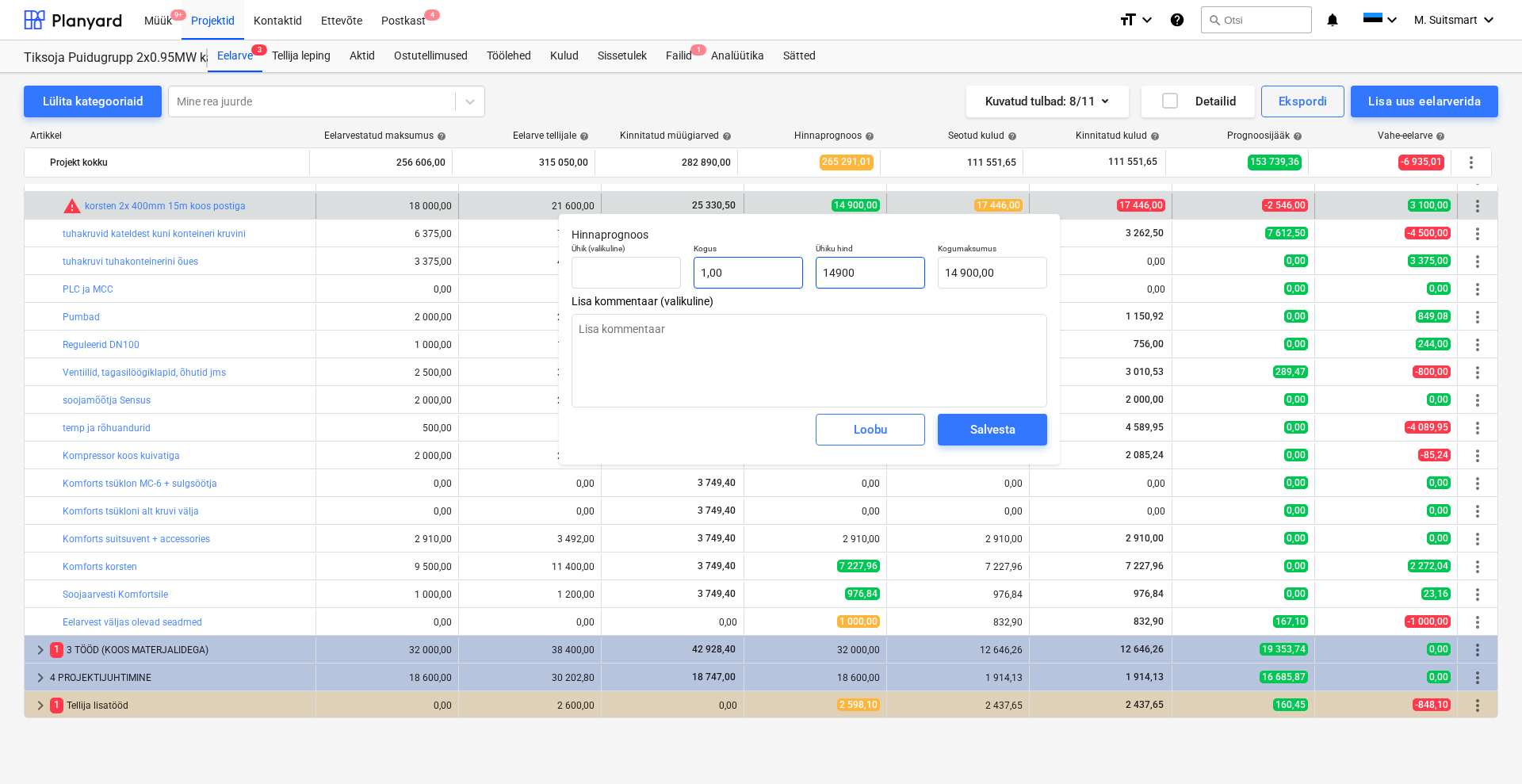 drag, startPoint x: 893, startPoint y: 270, endPoint x: 784, endPoint y: 264, distance: 109.16501 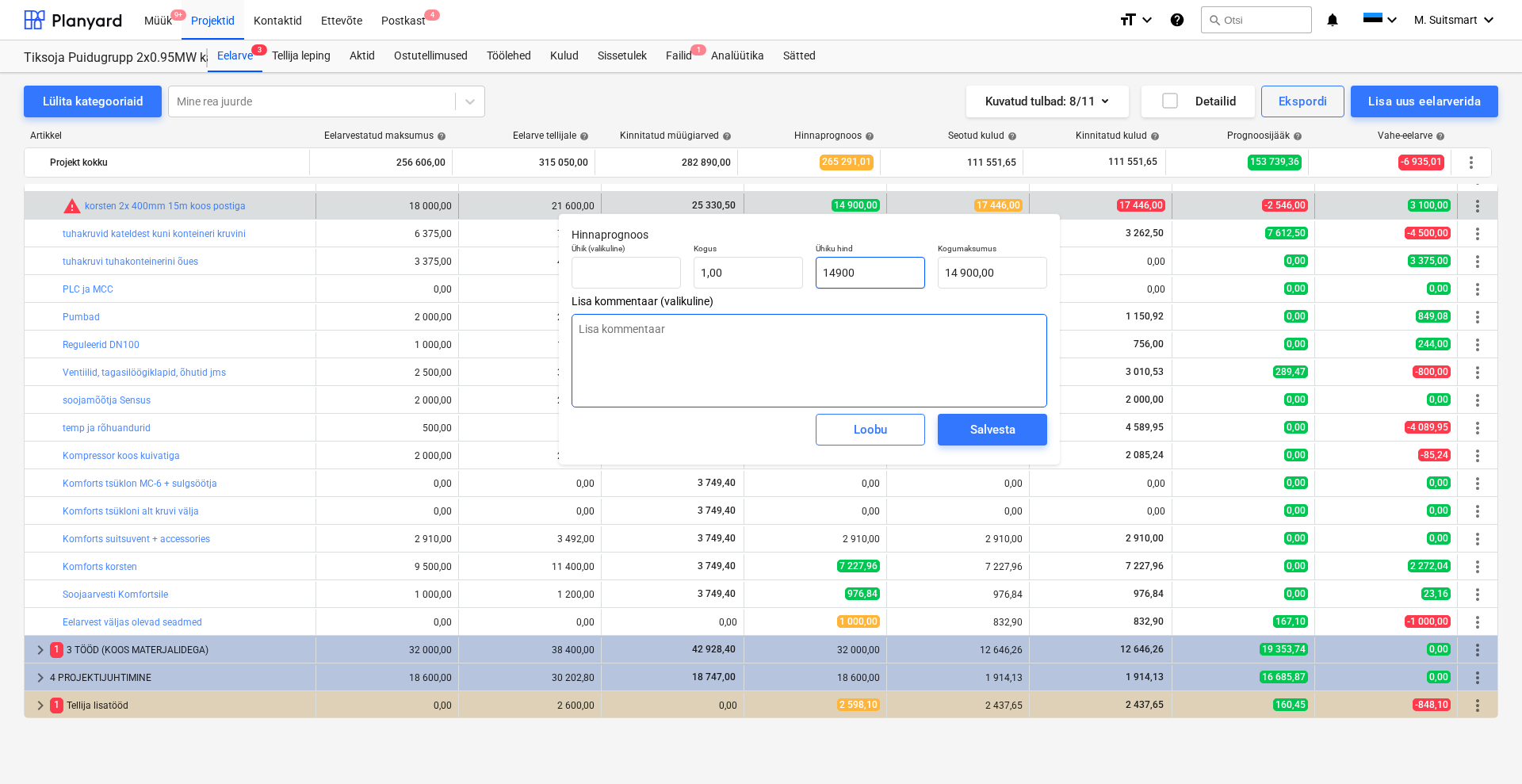 paste on "[PRICE]," 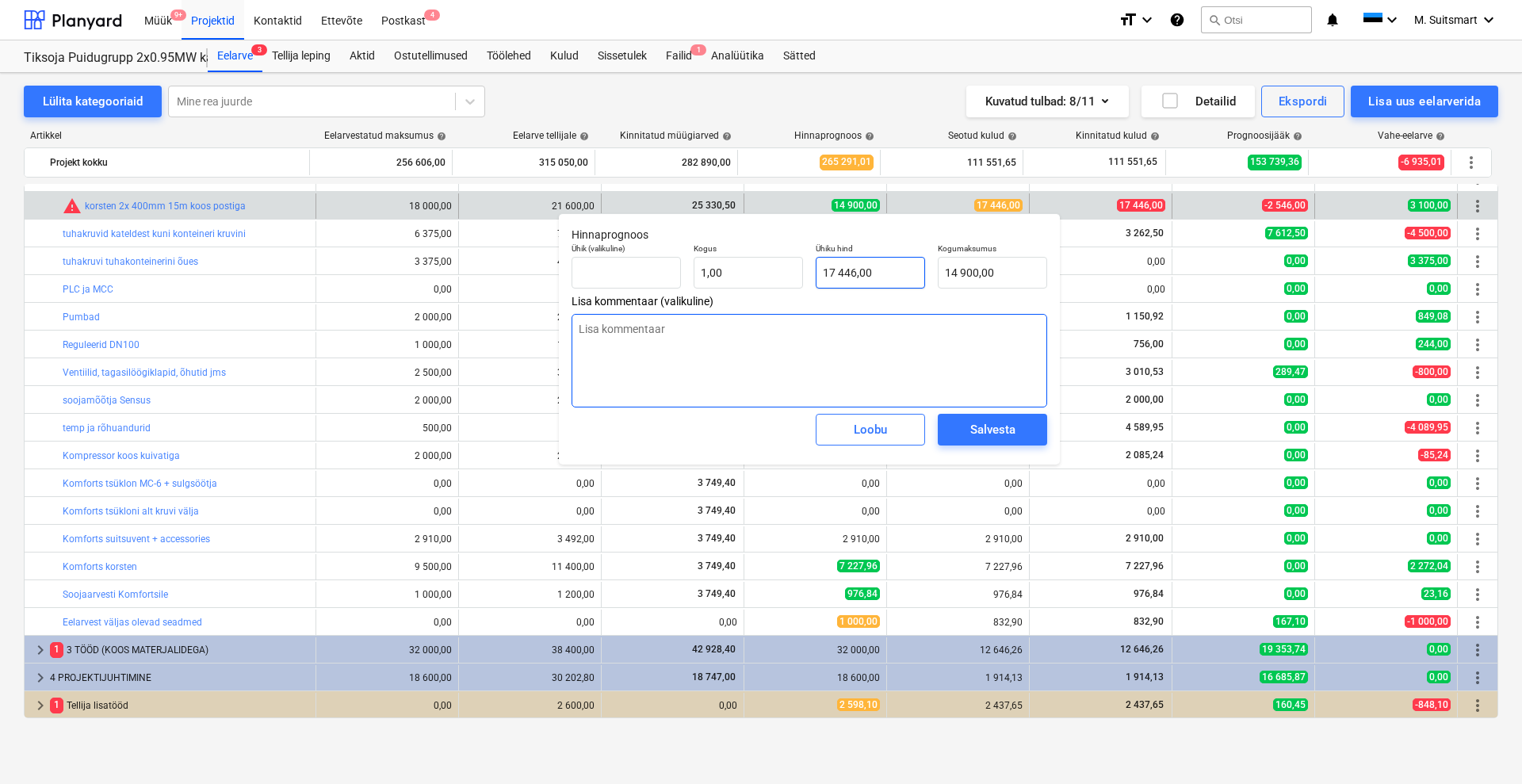 type on "17 446,00" 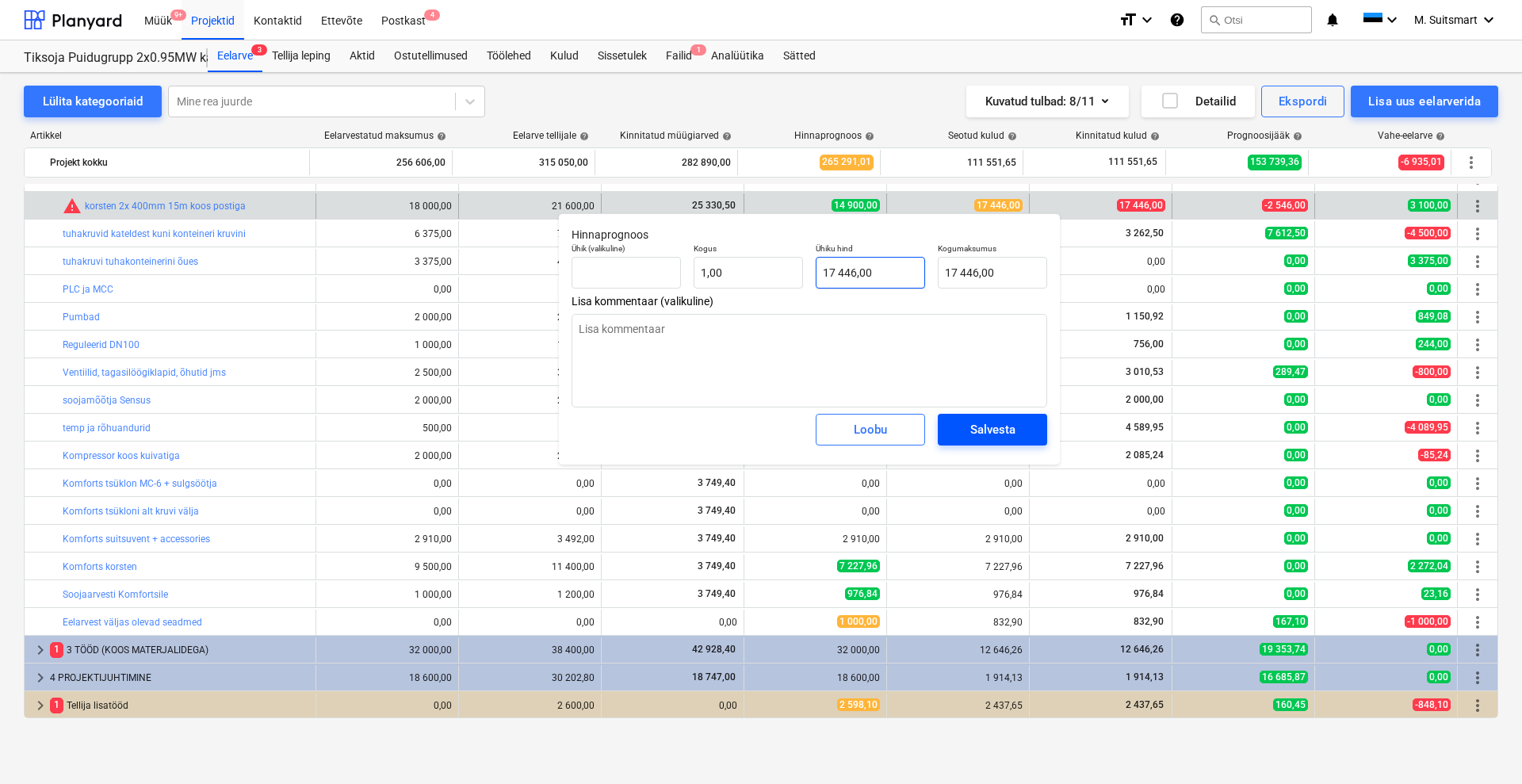type on "17 446,00" 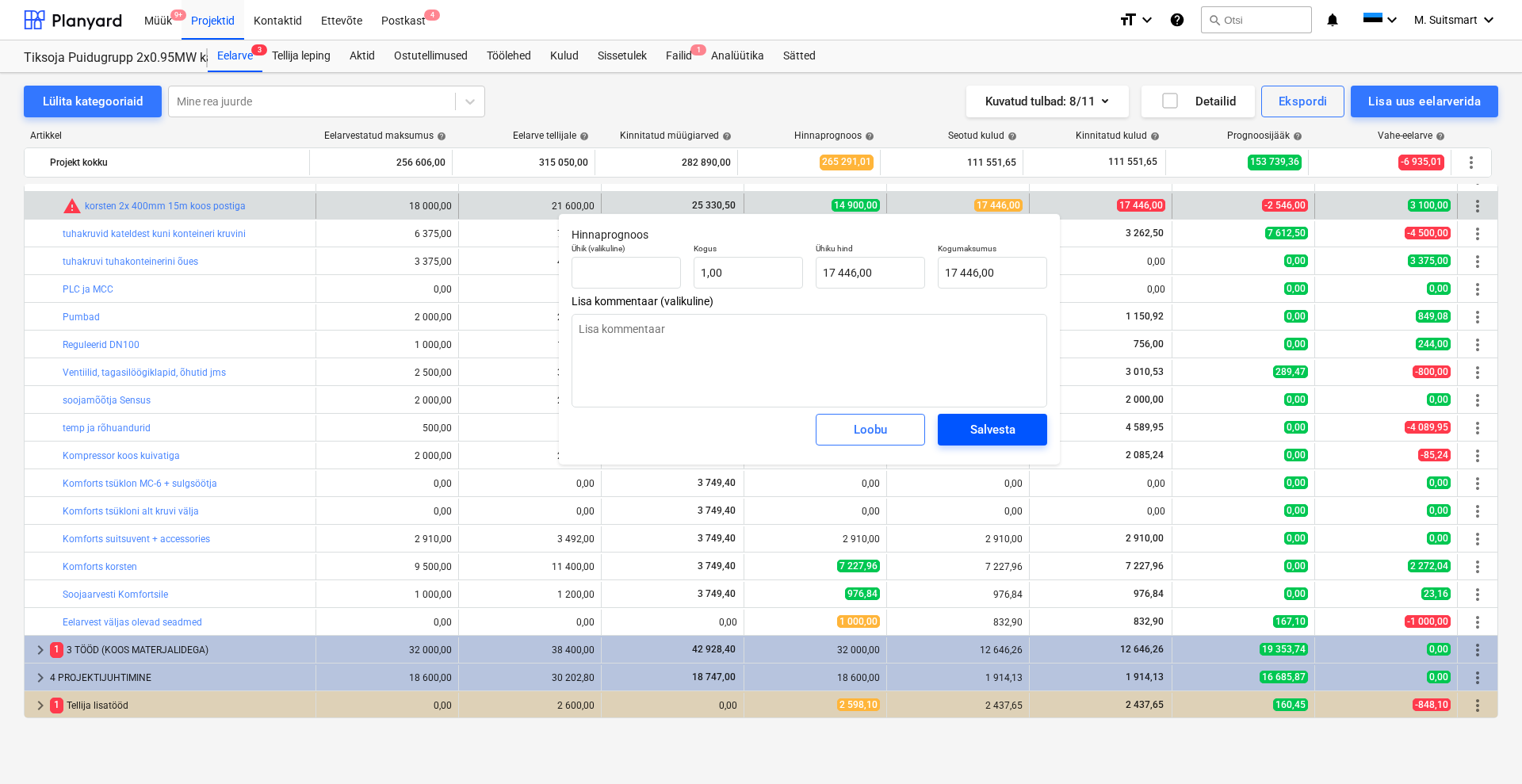 click on "Salvesta" at bounding box center [992, 430] 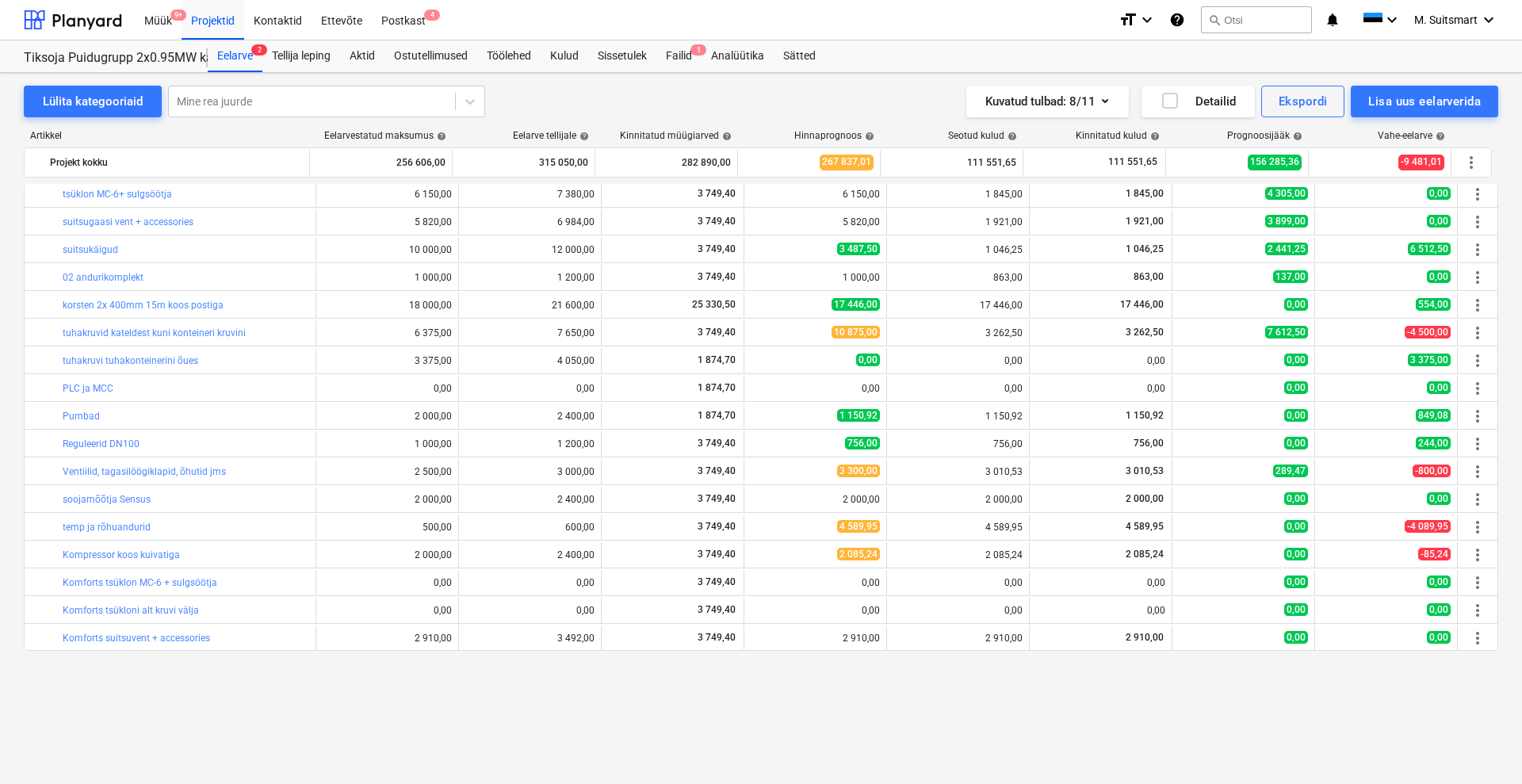 scroll, scrollTop: 211, scrollLeft: 0, axis: vertical 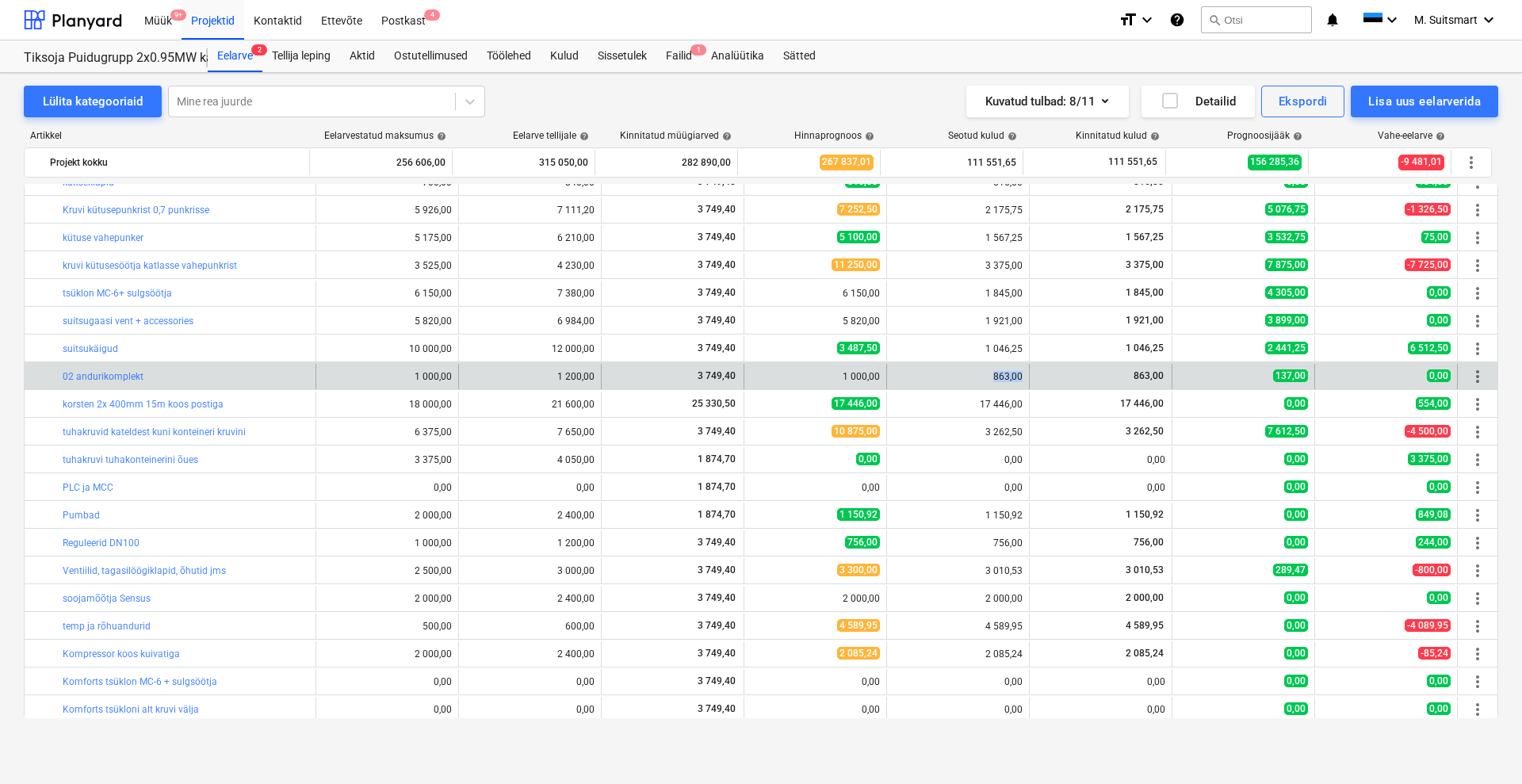 drag, startPoint x: 981, startPoint y: 370, endPoint x: 1030, endPoint y: 372, distance: 49.0408 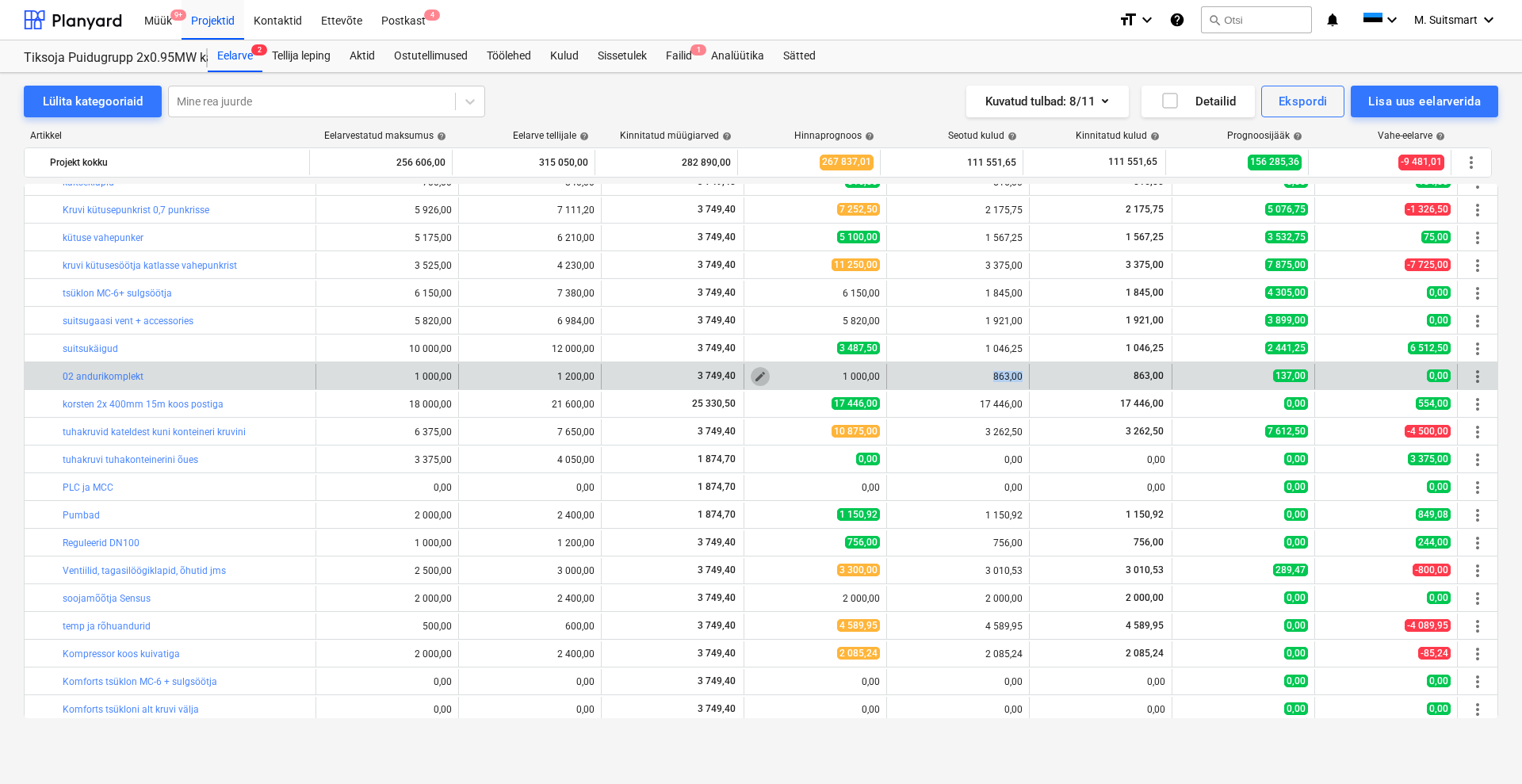 click on "edit" at bounding box center (760, 377) 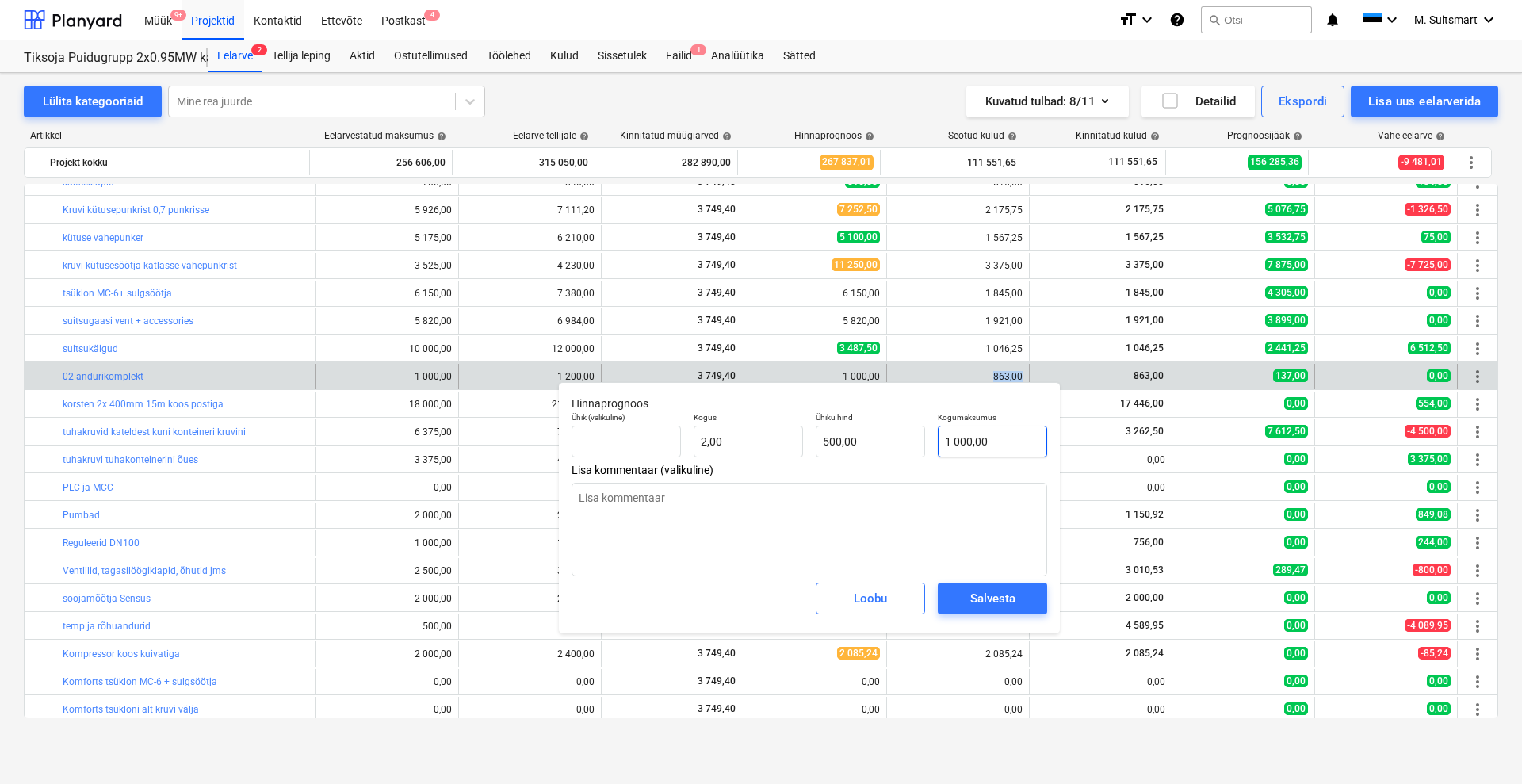 type on "1000" 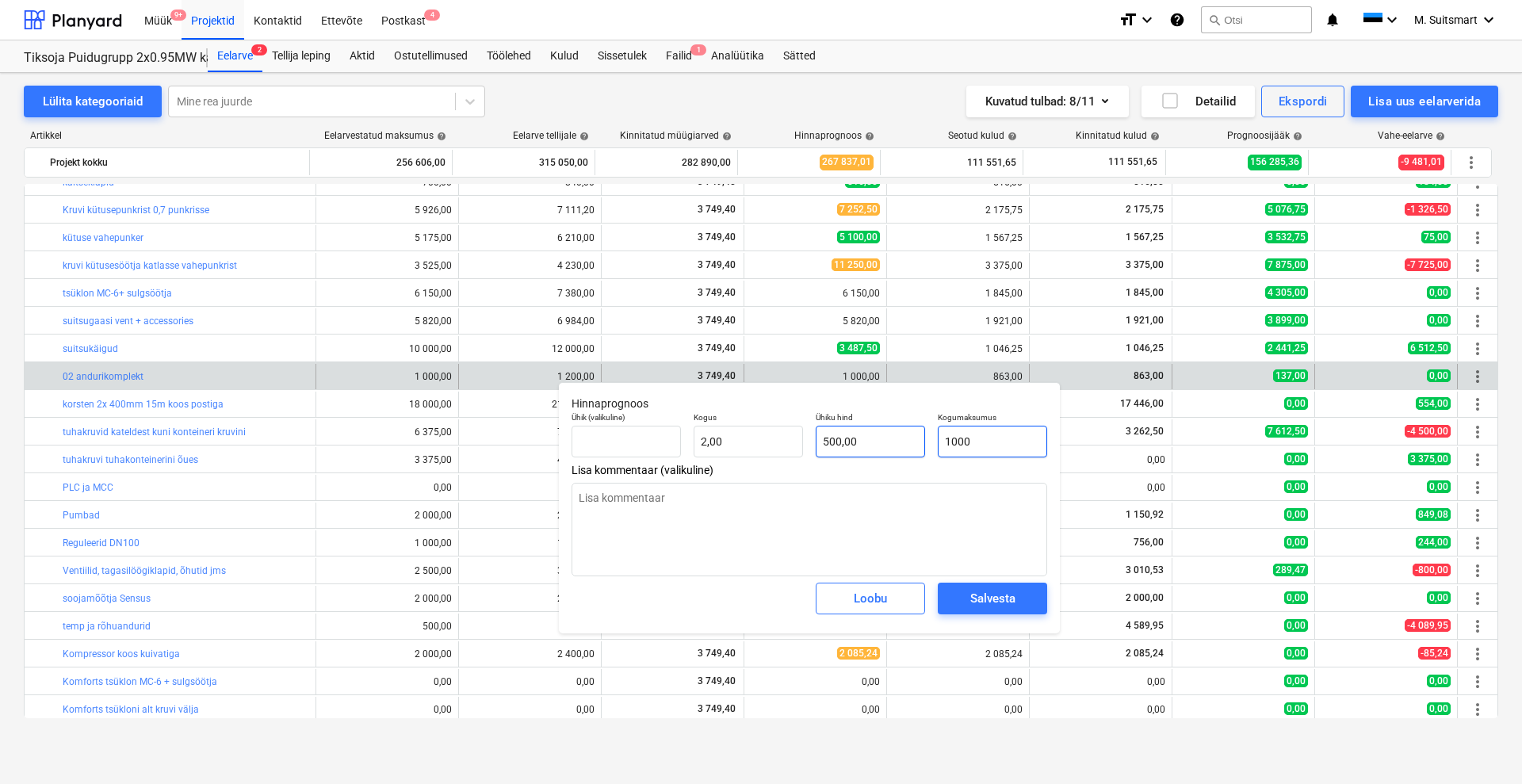 drag, startPoint x: 1007, startPoint y: 440, endPoint x: 916, endPoint y: 437, distance: 91.04944 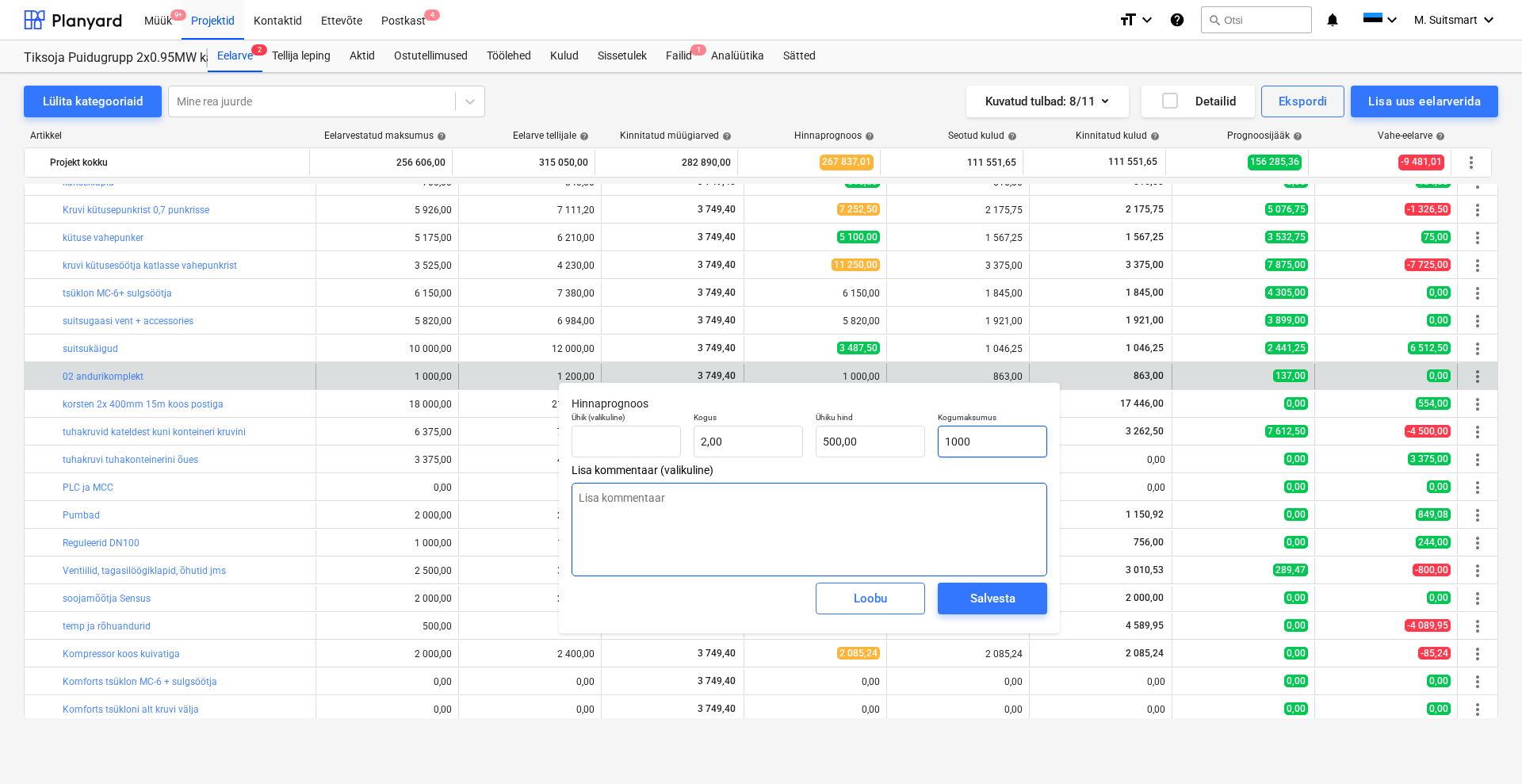 paste on "863," 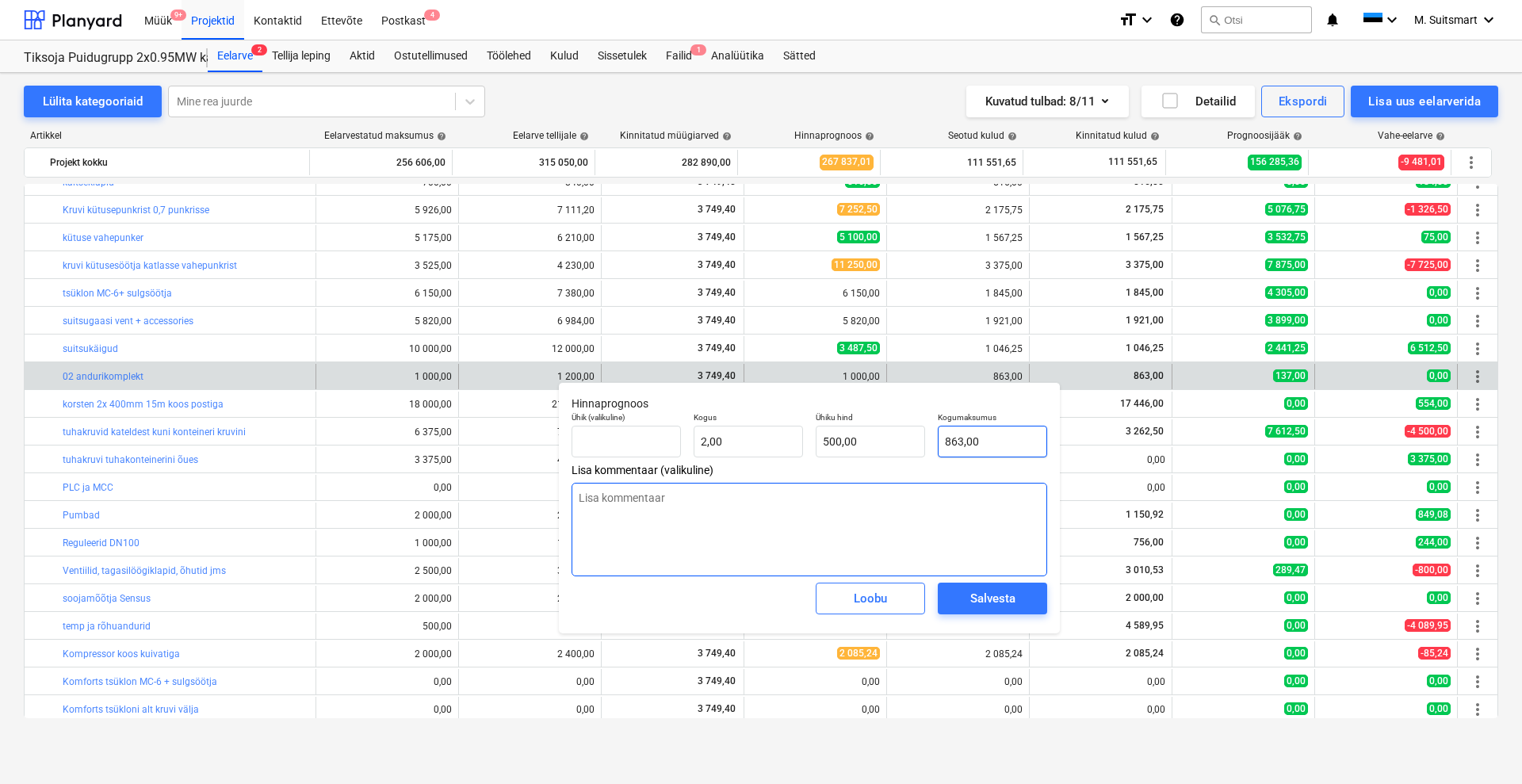 type on "431,50" 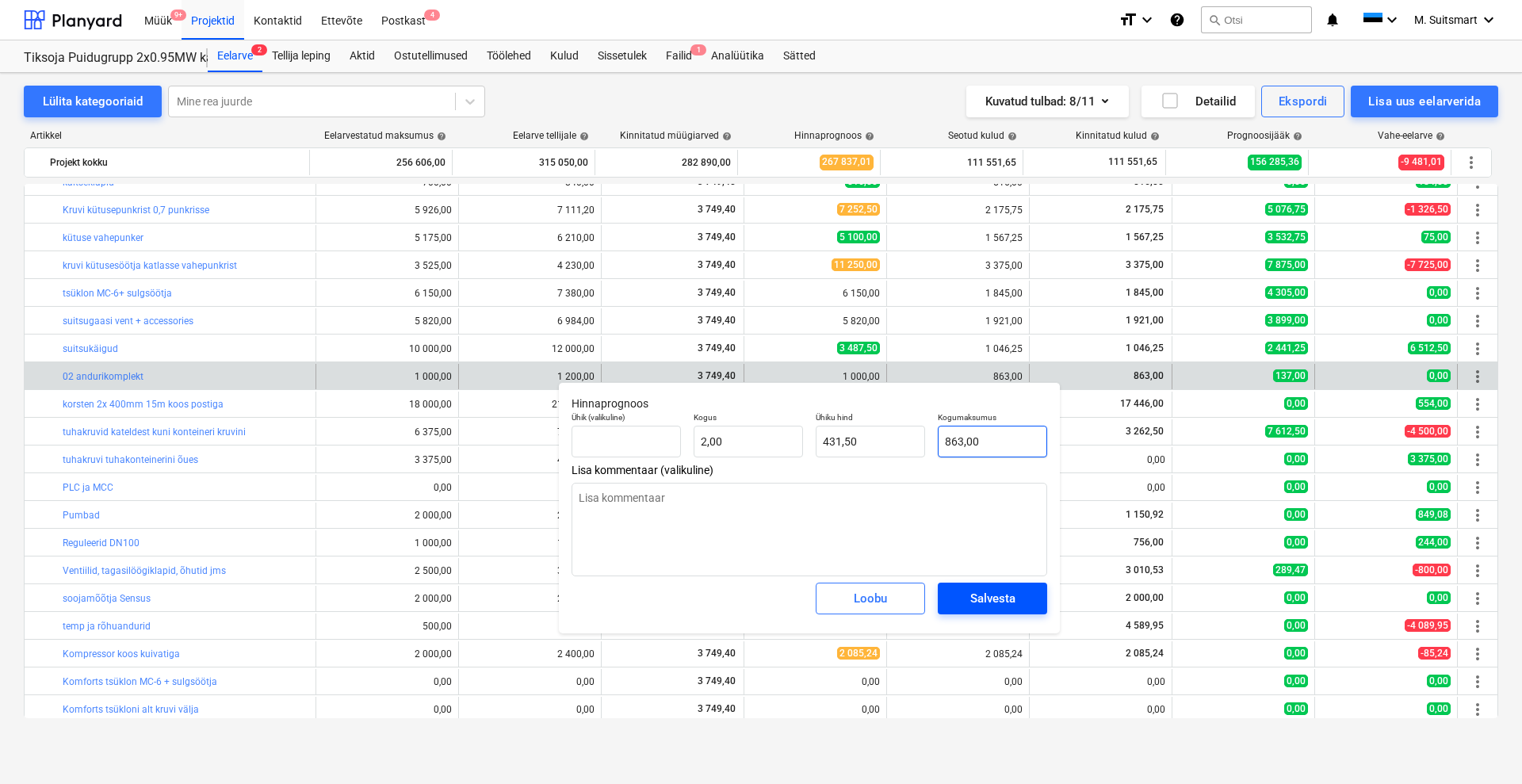 type on "863,00" 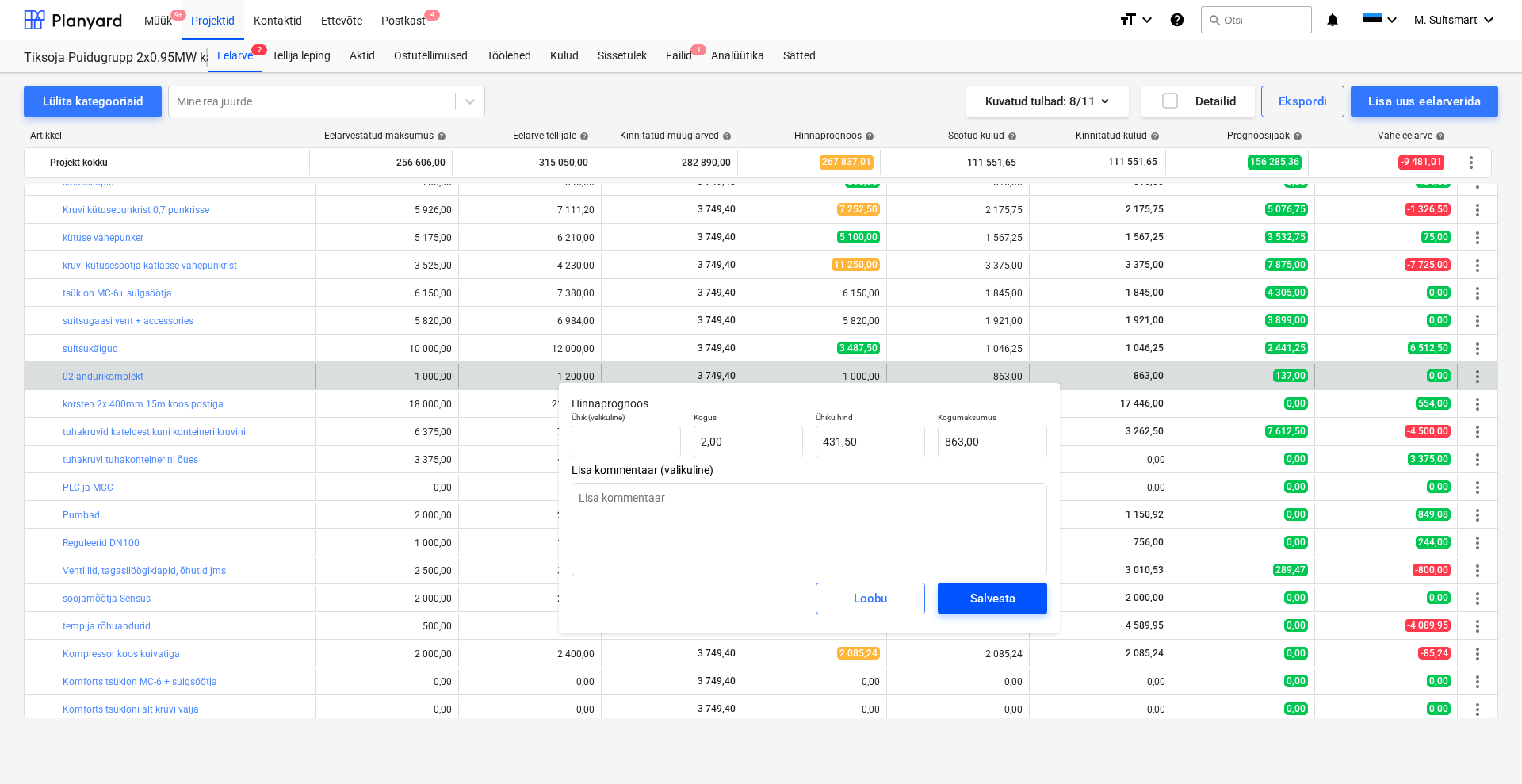 click on "Salvesta" at bounding box center (992, 599) 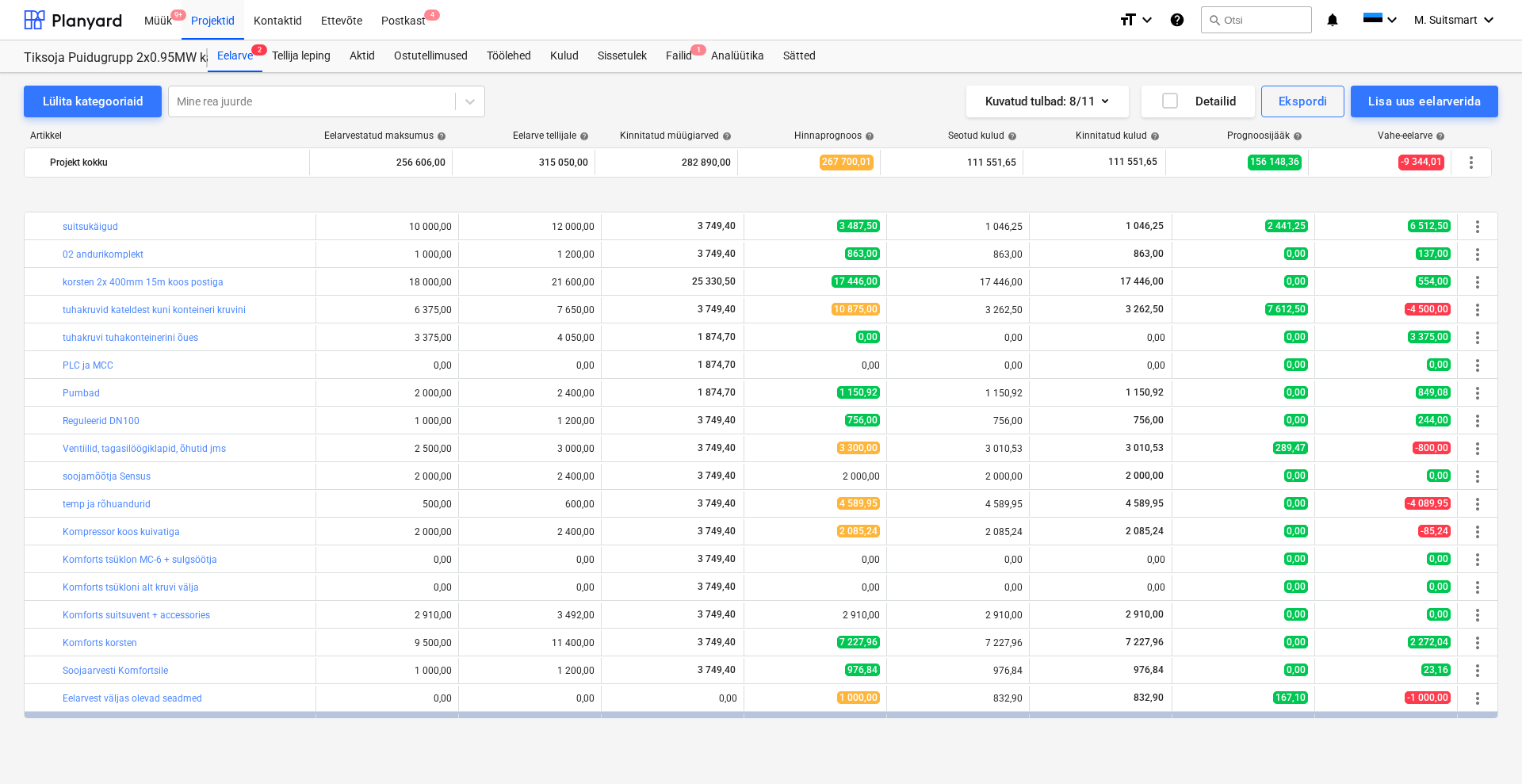 scroll, scrollTop: 409, scrollLeft: 0, axis: vertical 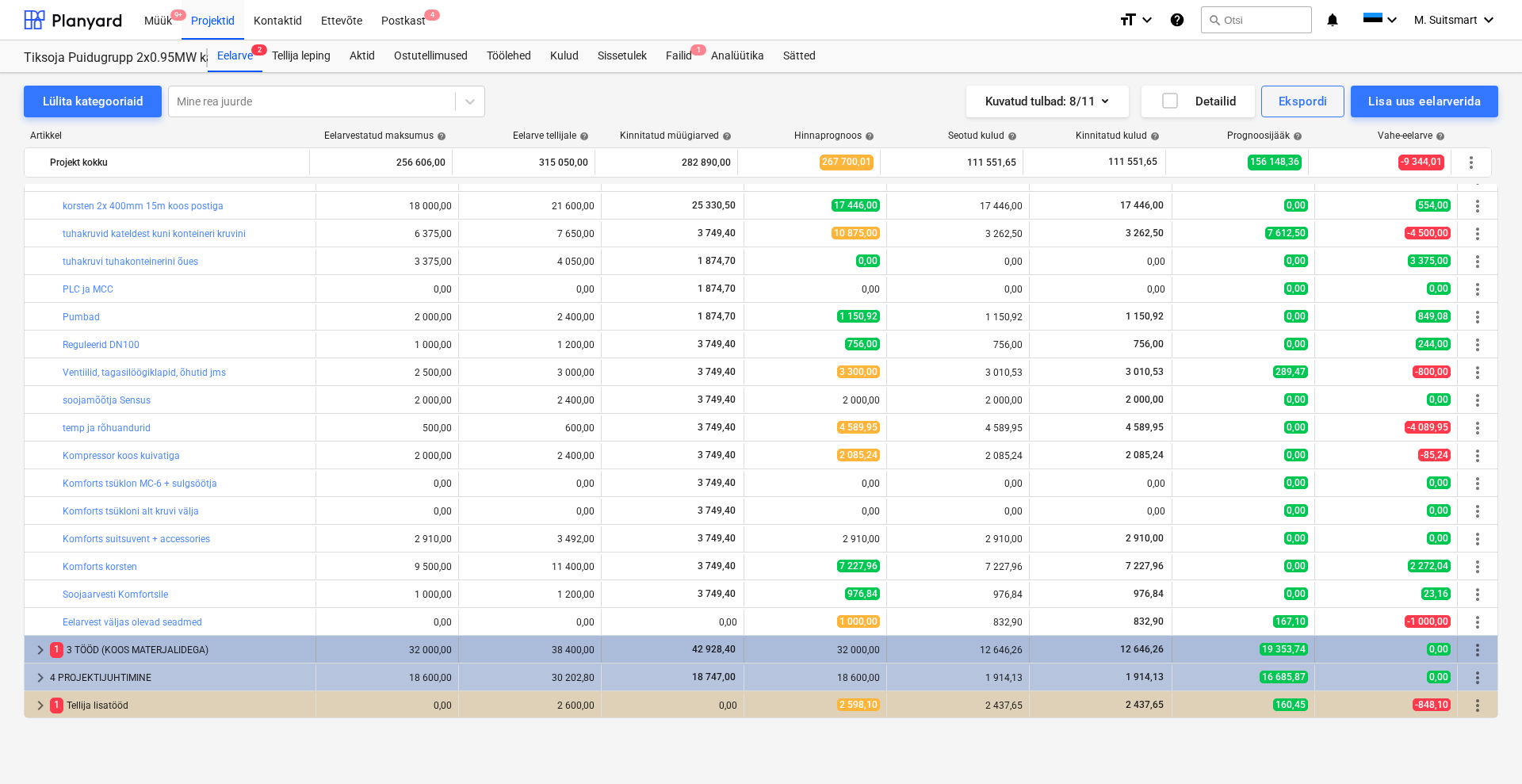 click on "keyboard_arrow_right" at bounding box center (40, 650) 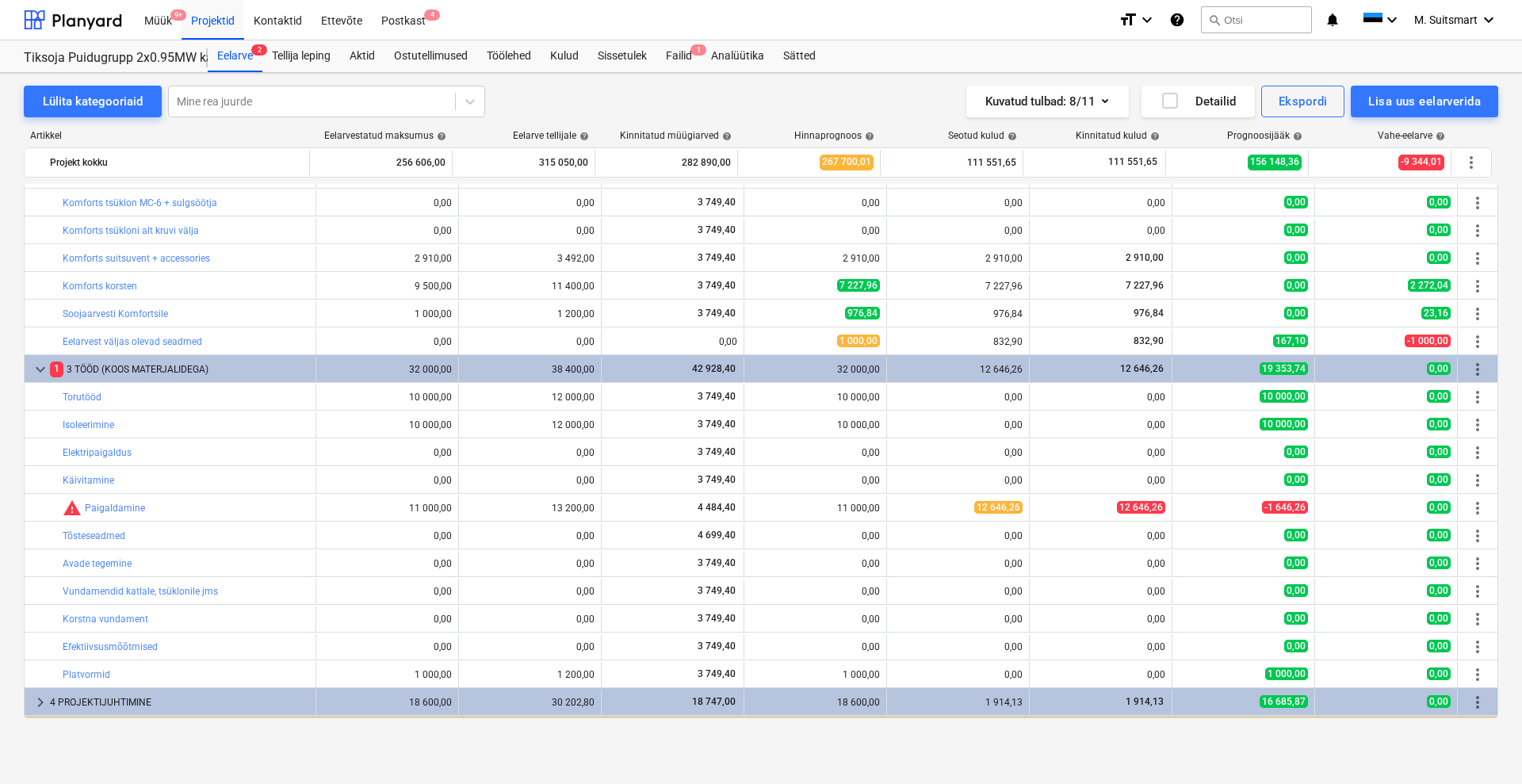 scroll, scrollTop: 714, scrollLeft: 0, axis: vertical 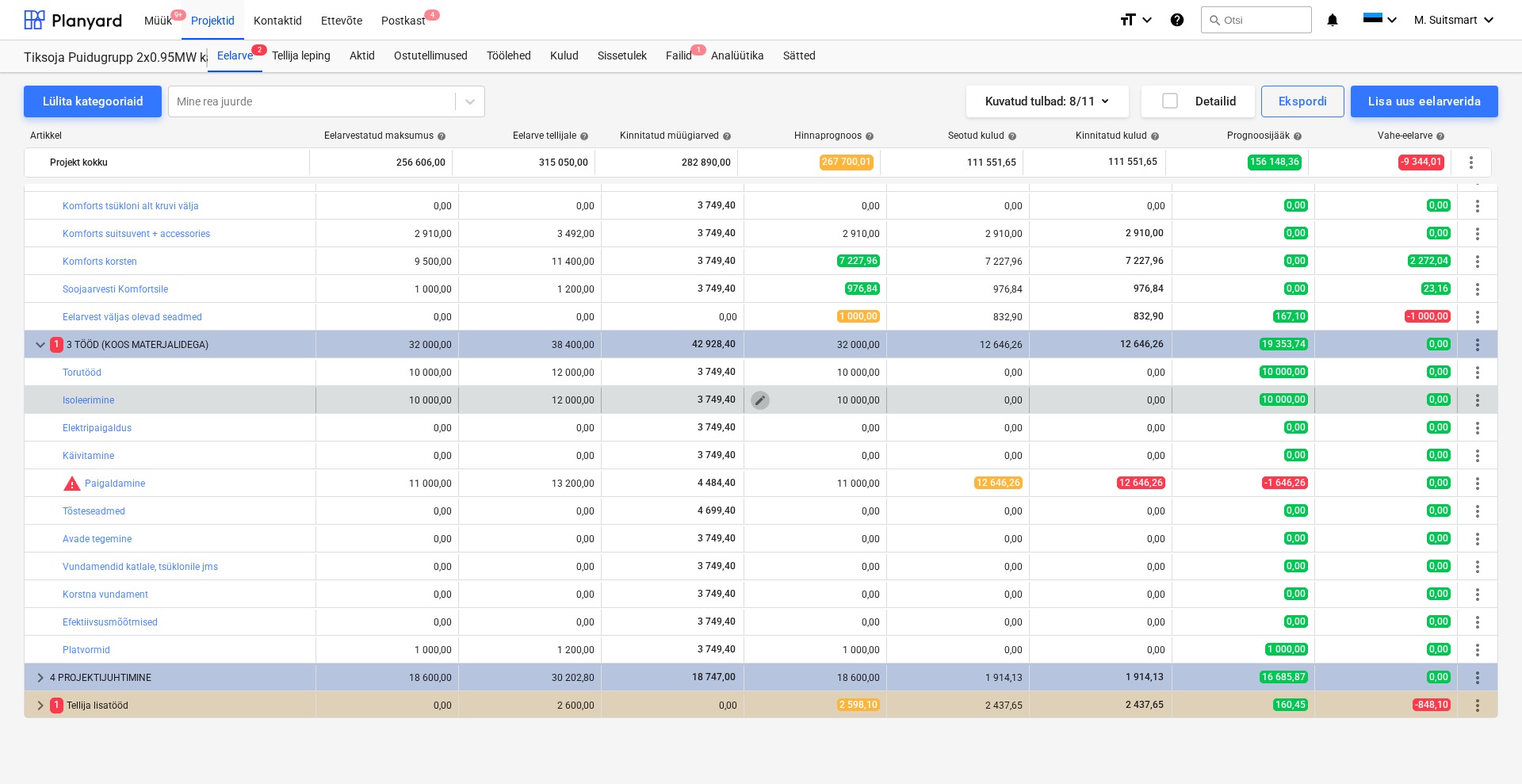 click on "edit" at bounding box center [760, 400] 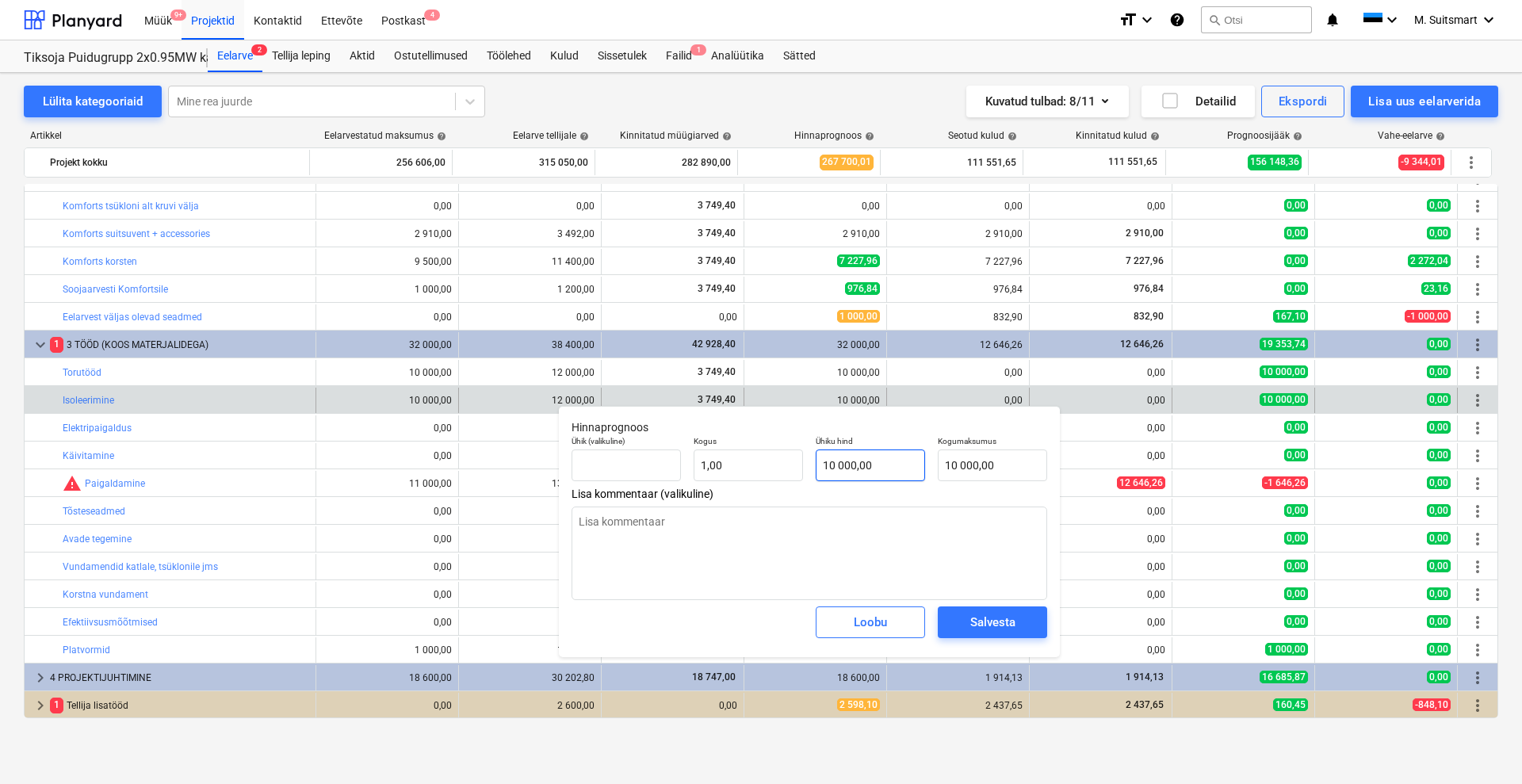 type on "10000" 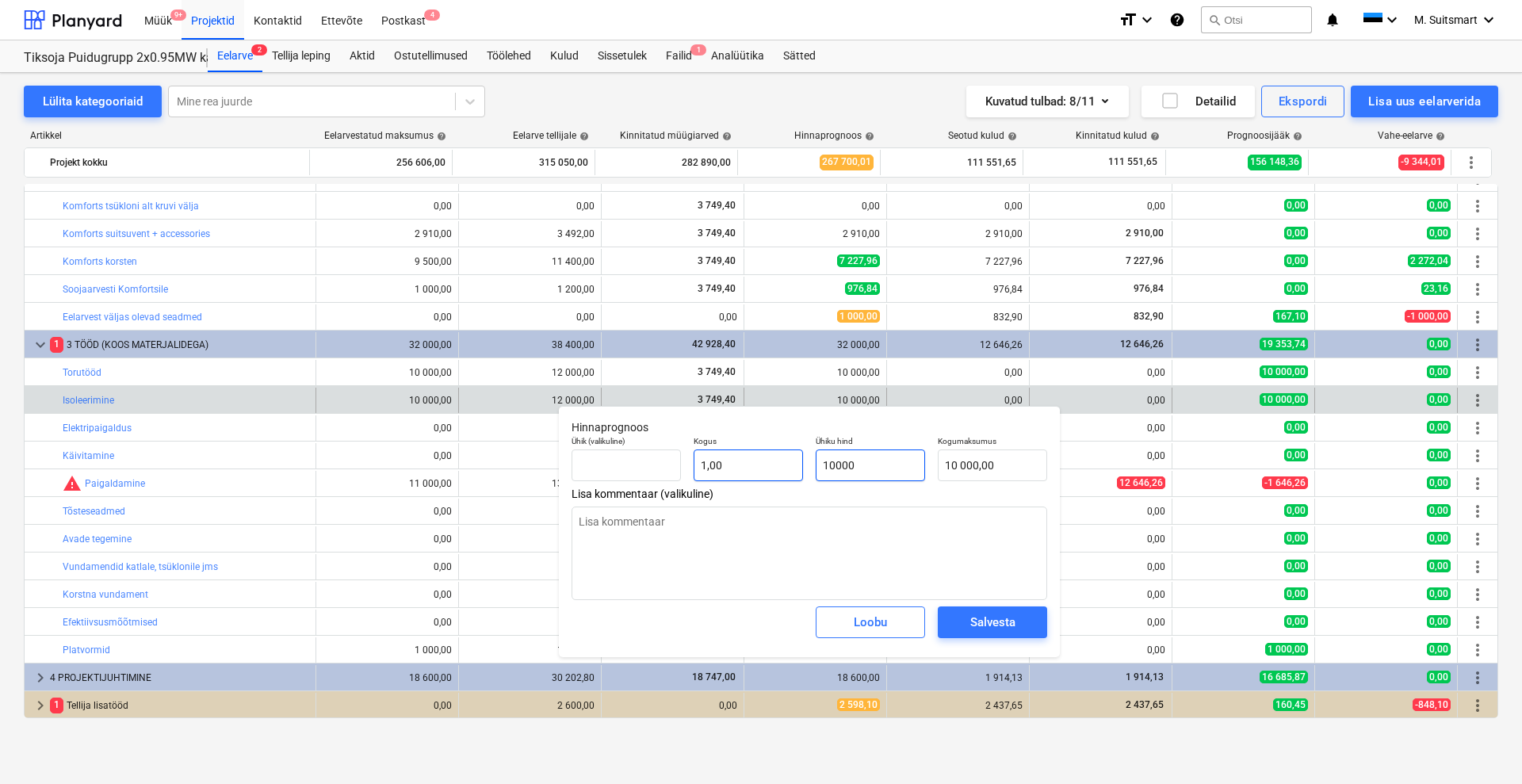 drag, startPoint x: 901, startPoint y: 464, endPoint x: 780, endPoint y: 458, distance: 121.1487 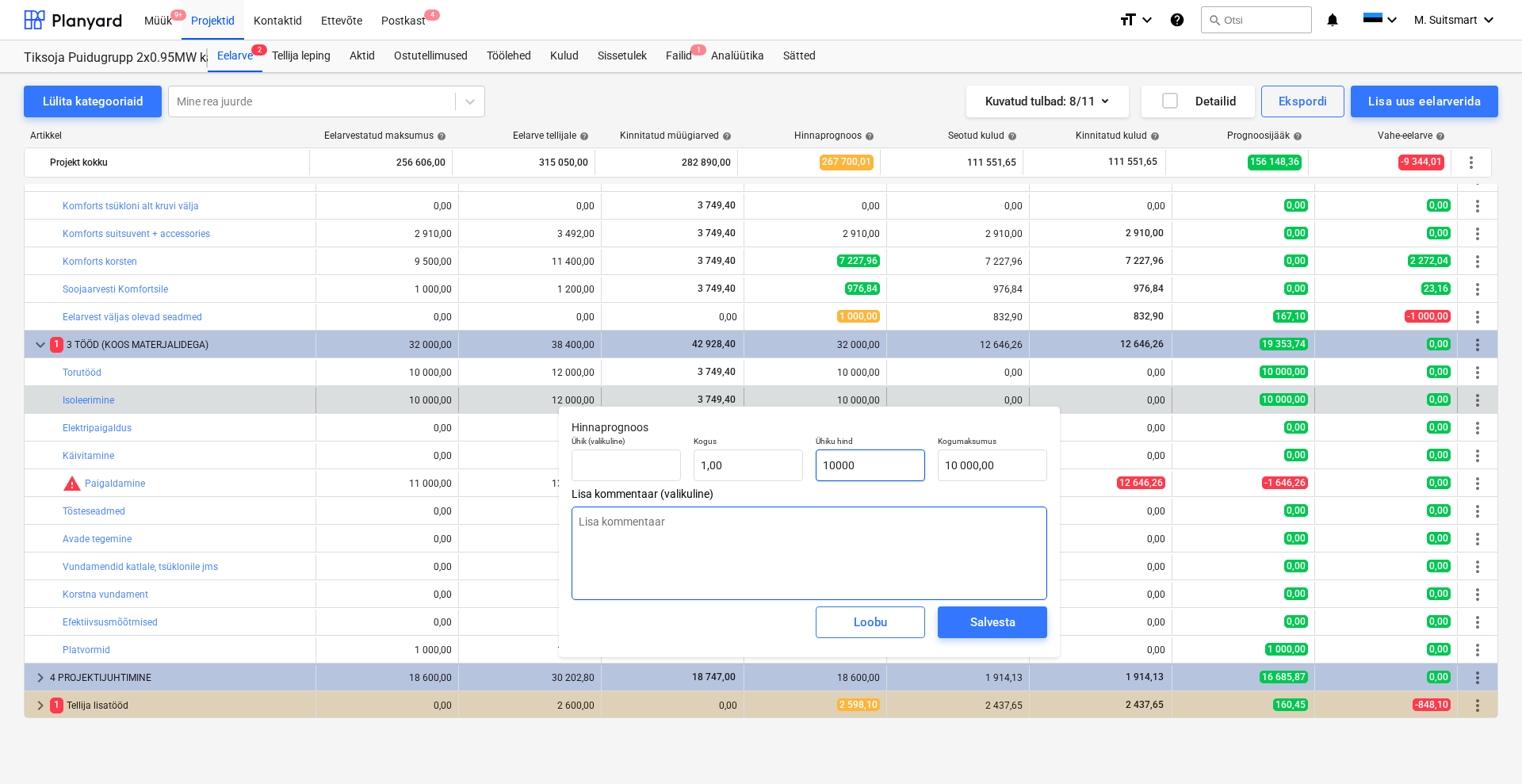 type on "x" 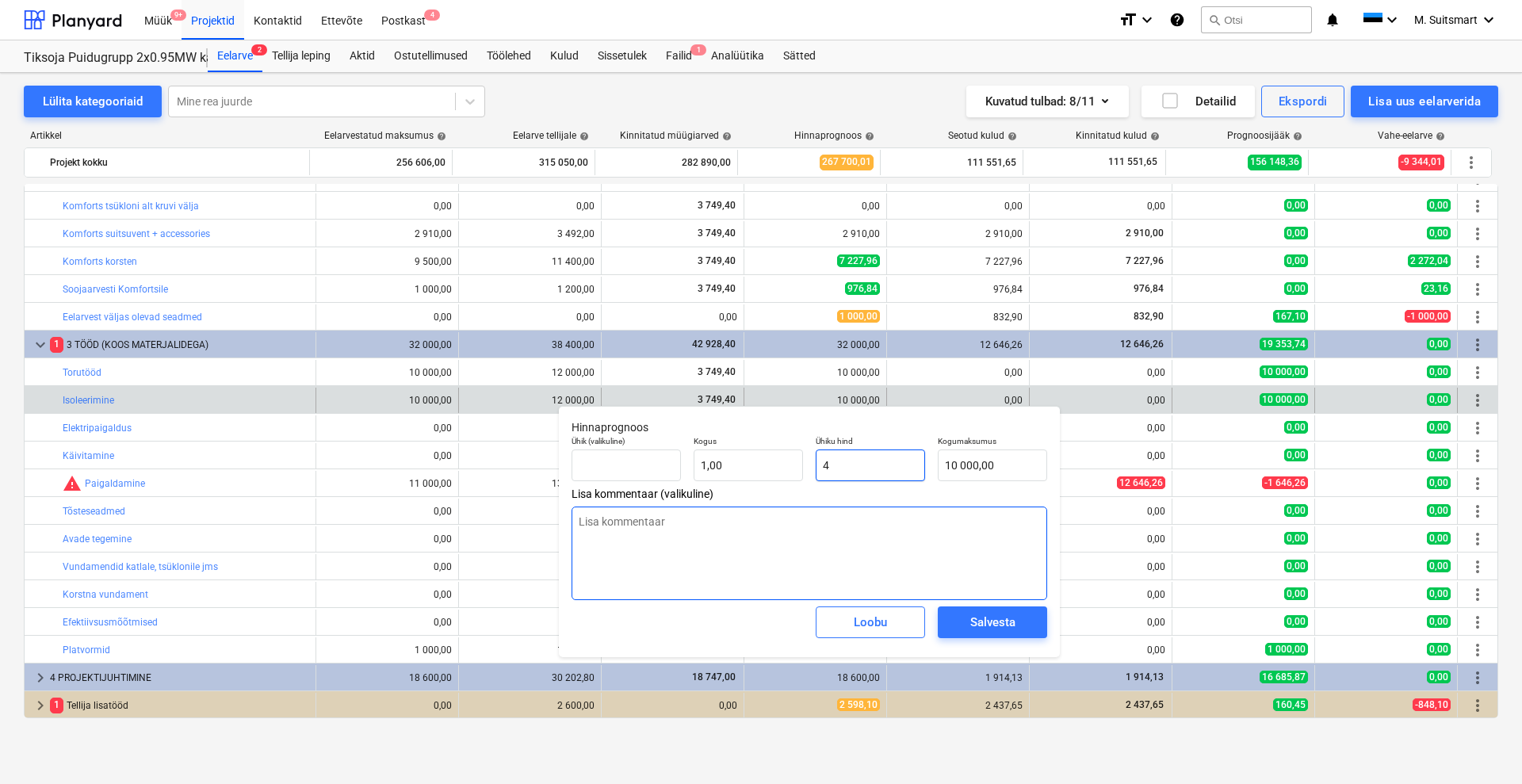 type on "4,00" 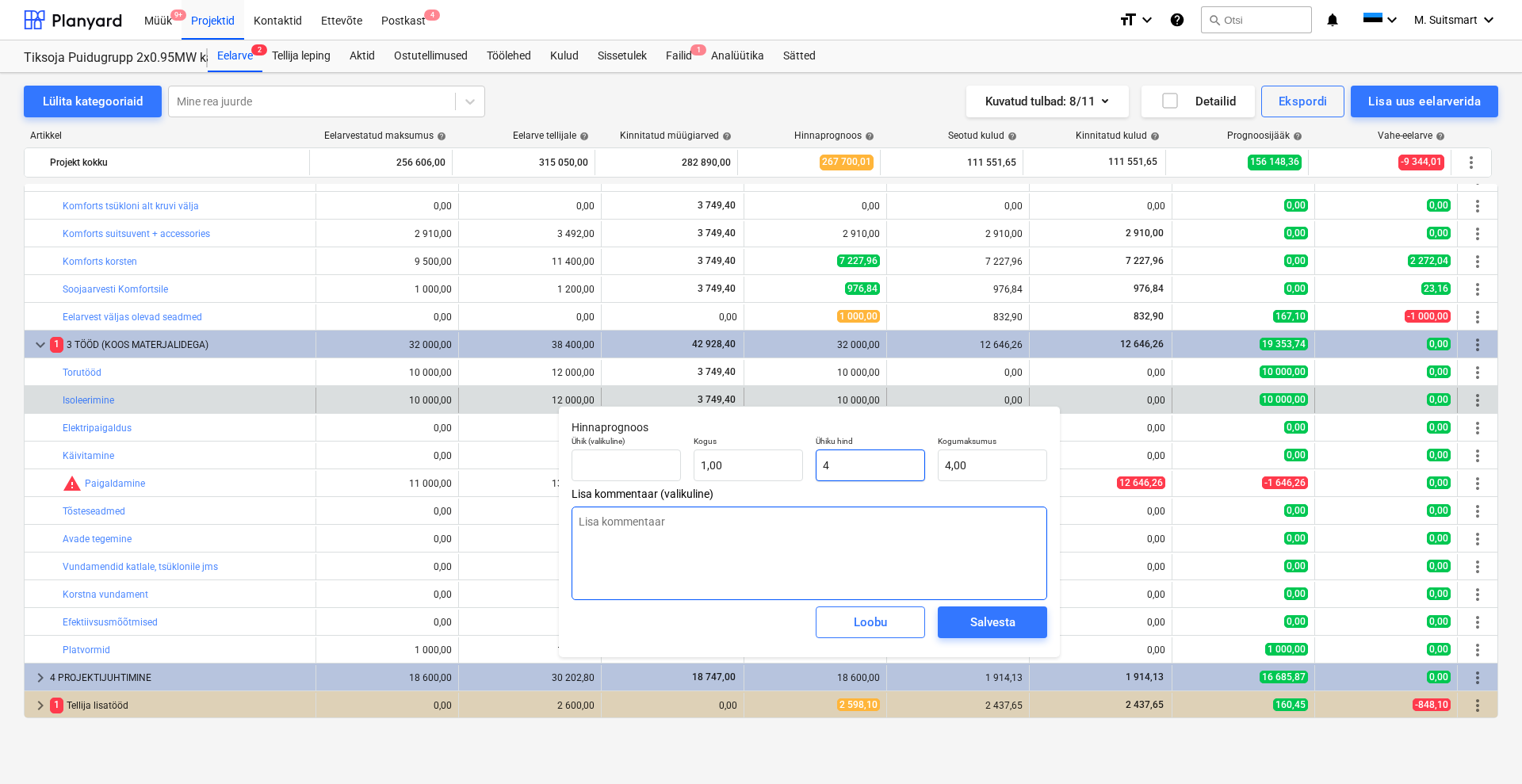type on "x" 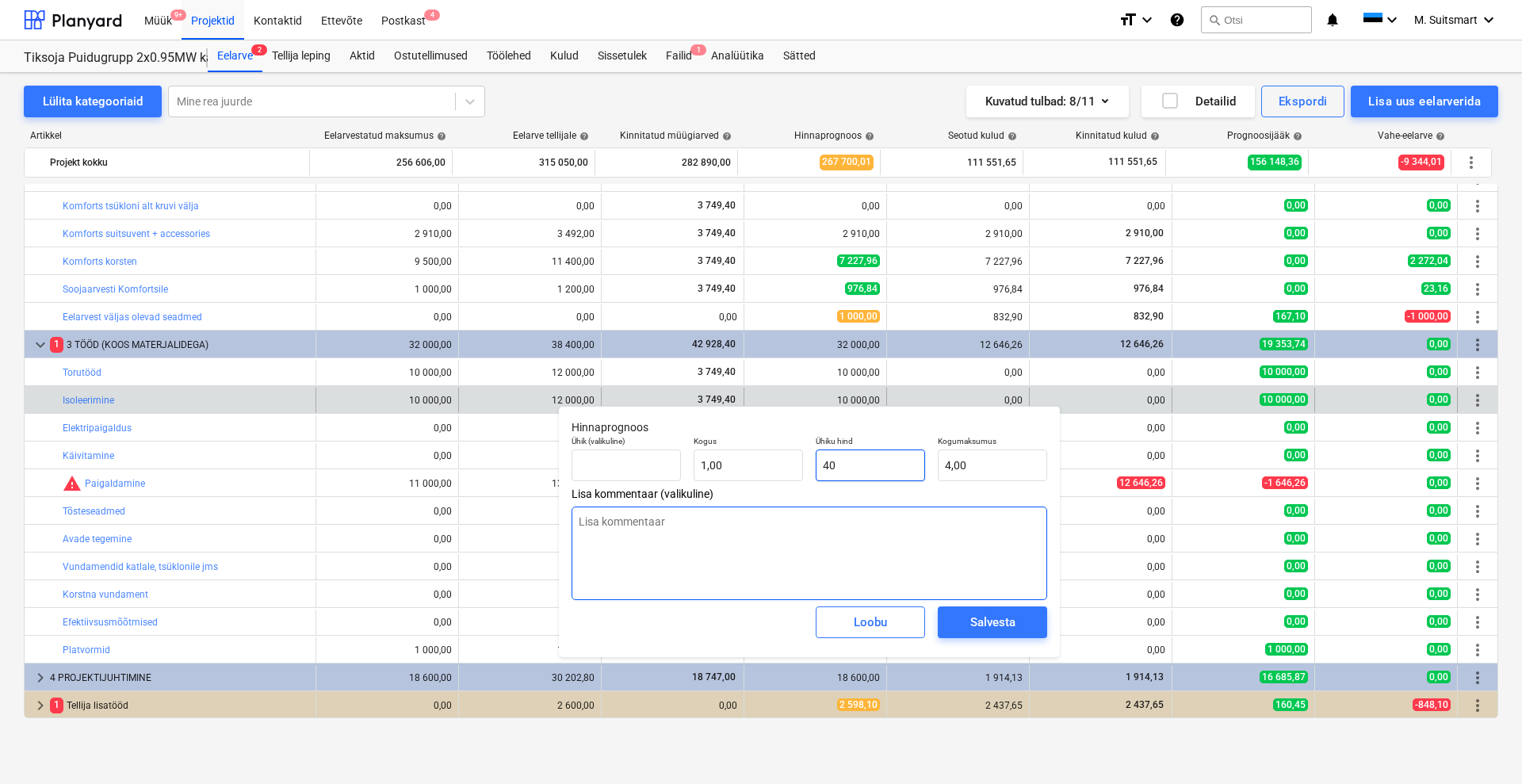 type on "40,00" 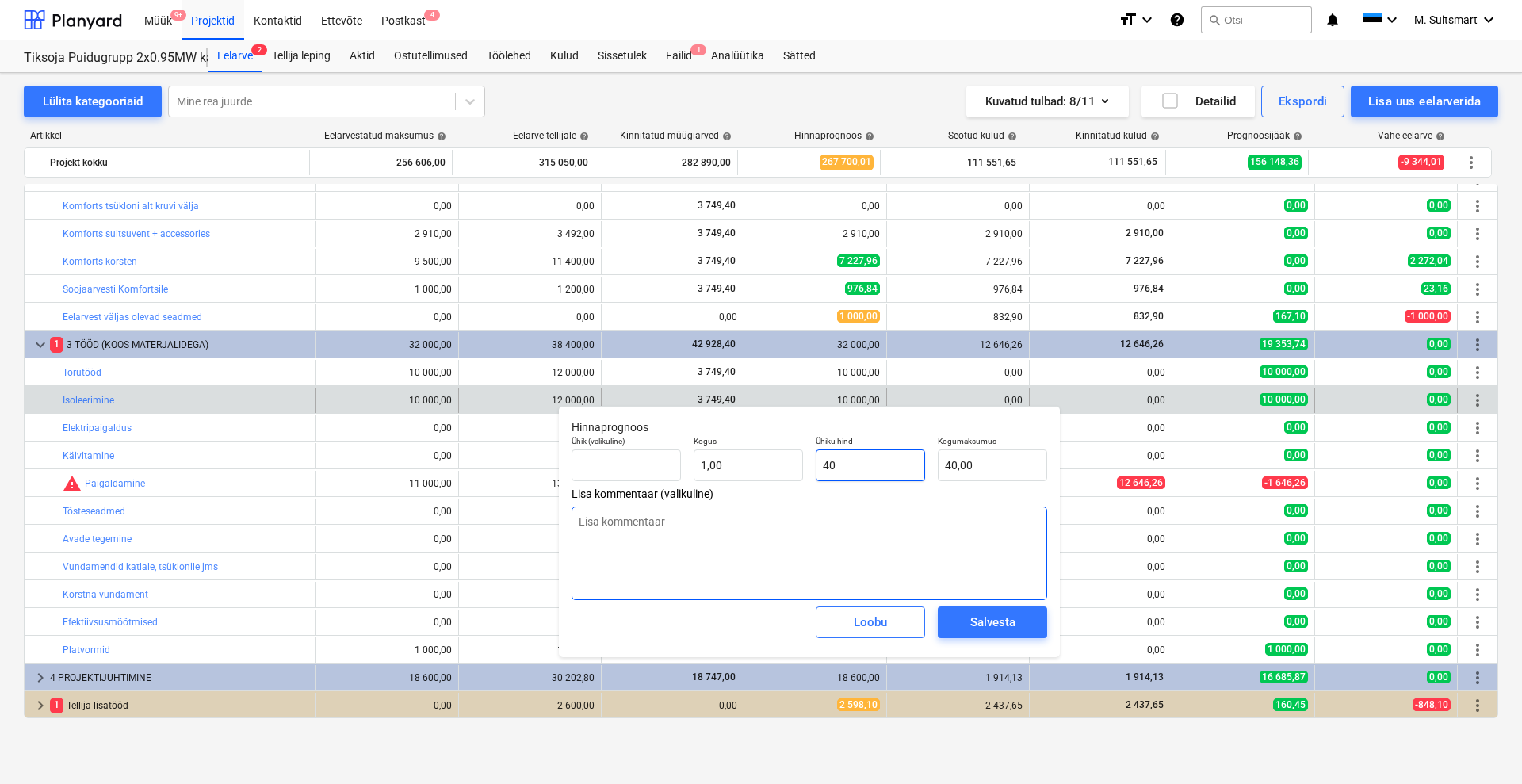 type on "x" 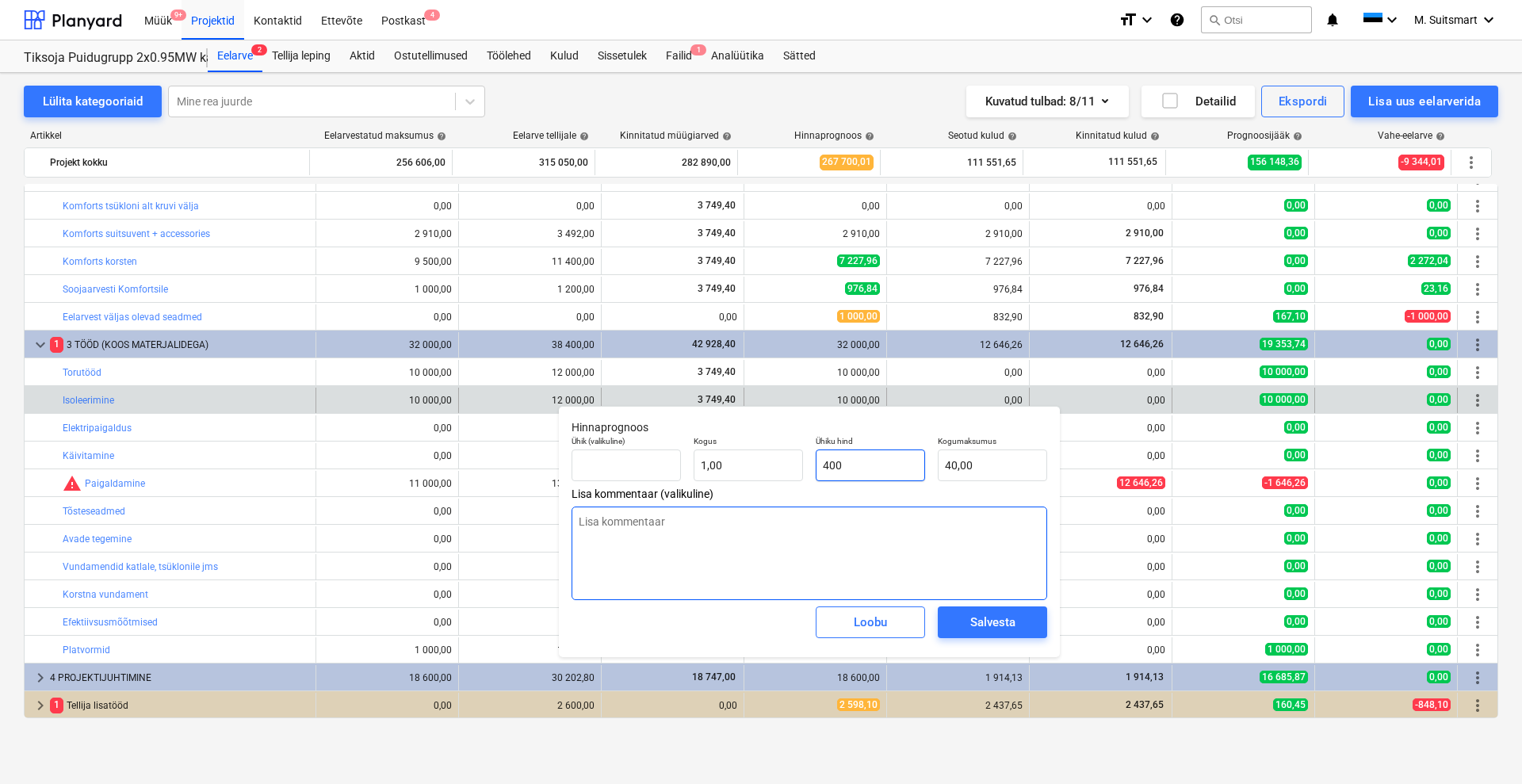 type on "400,00" 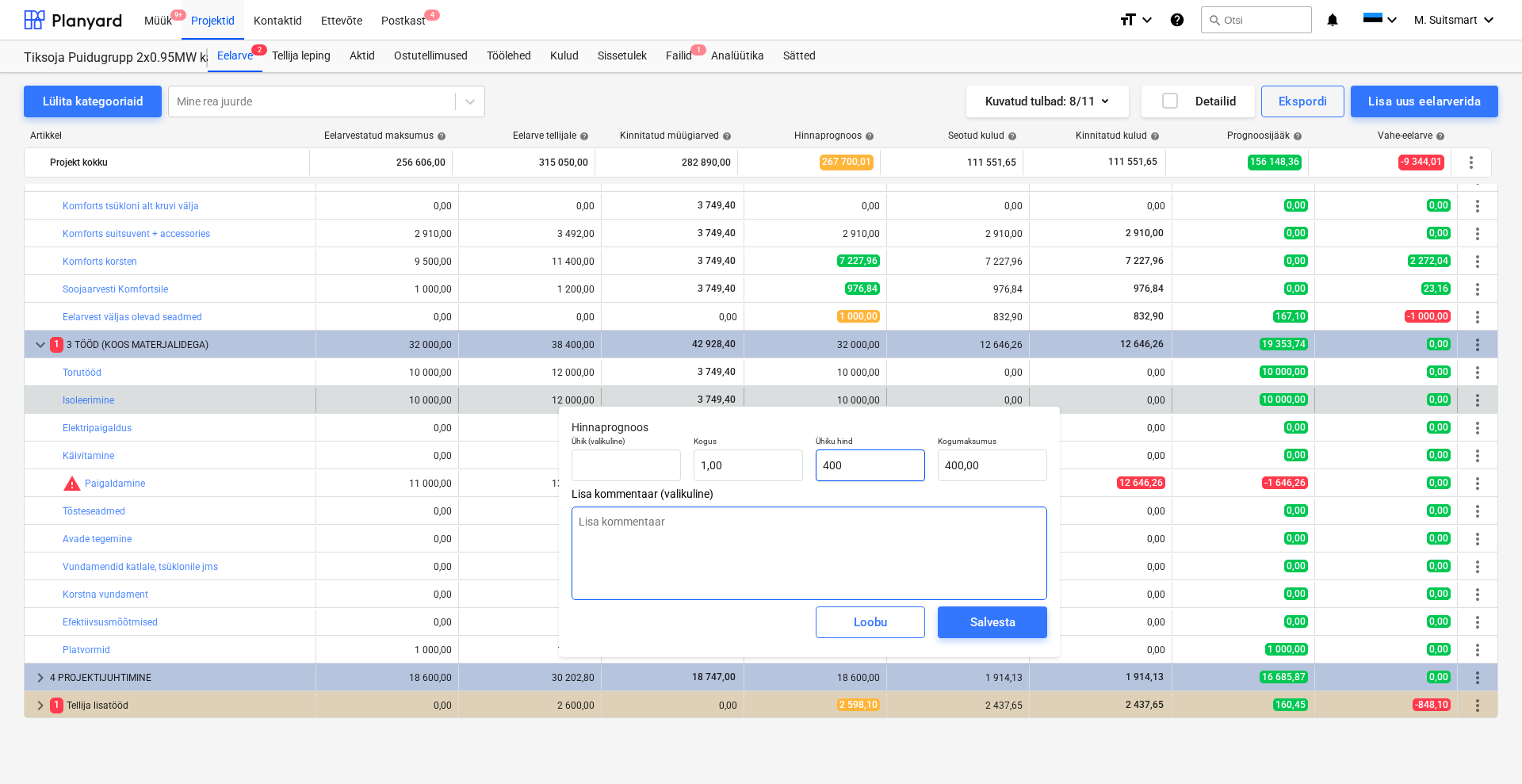 type on "x" 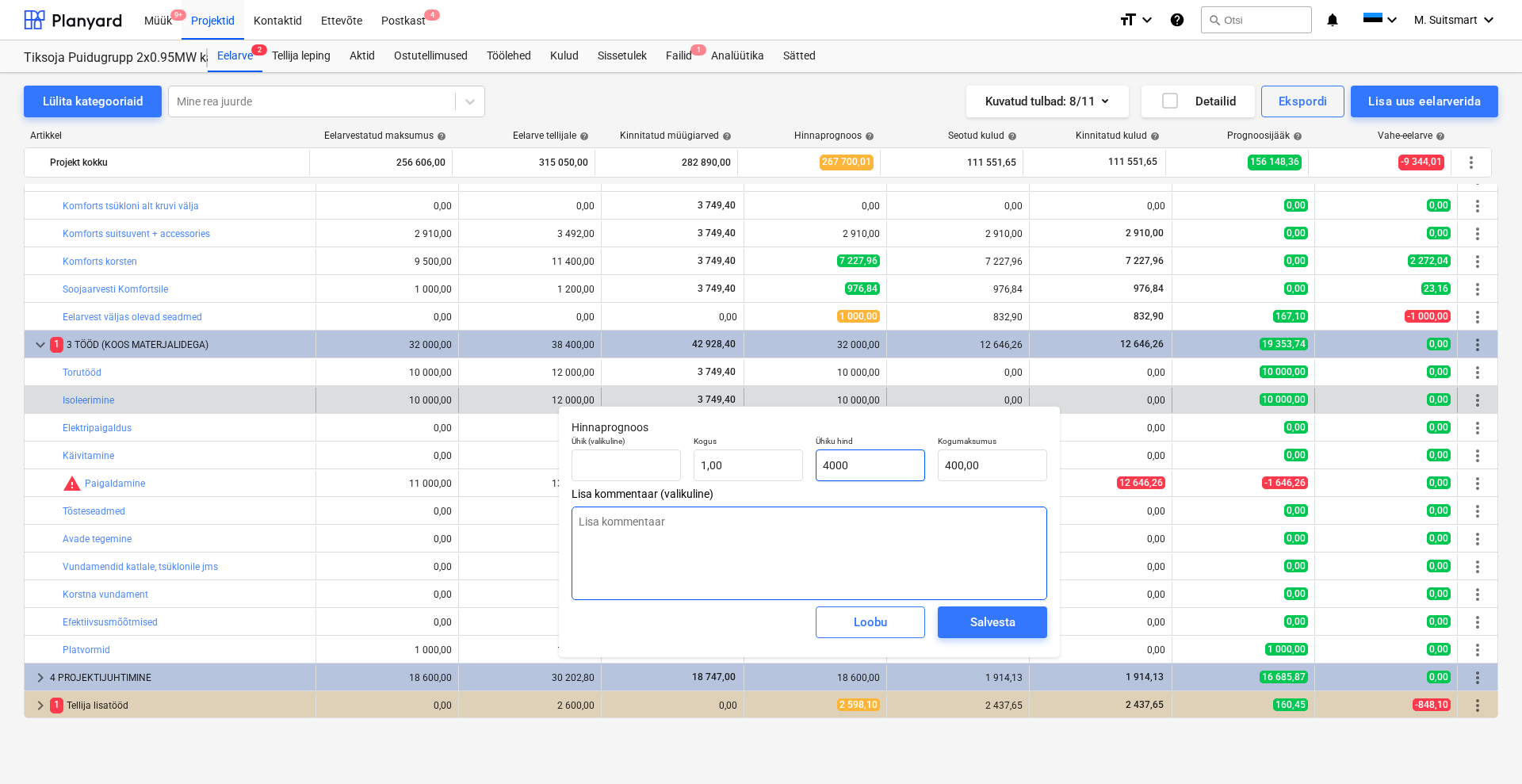 type on "4 000,00" 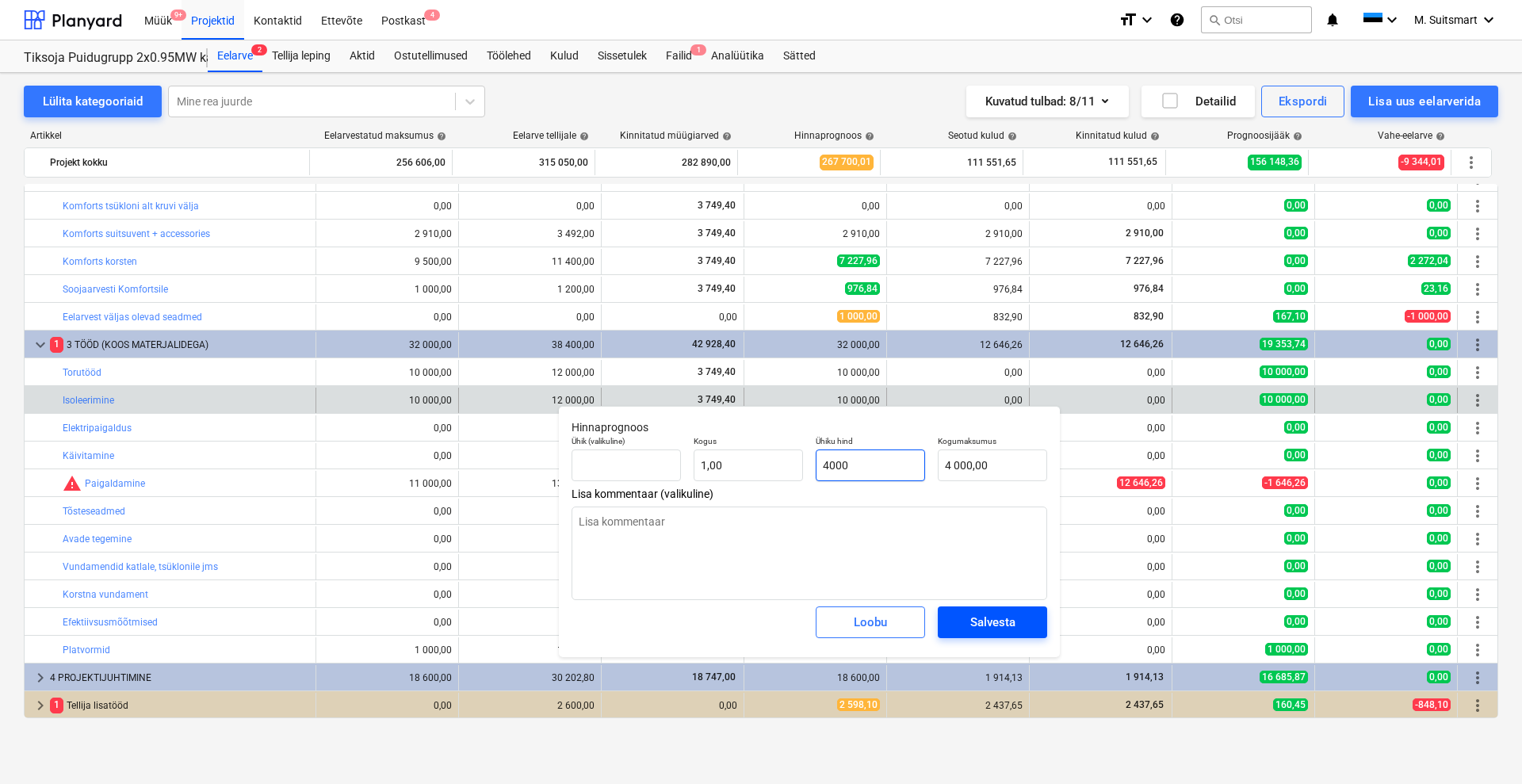 type on "4000" 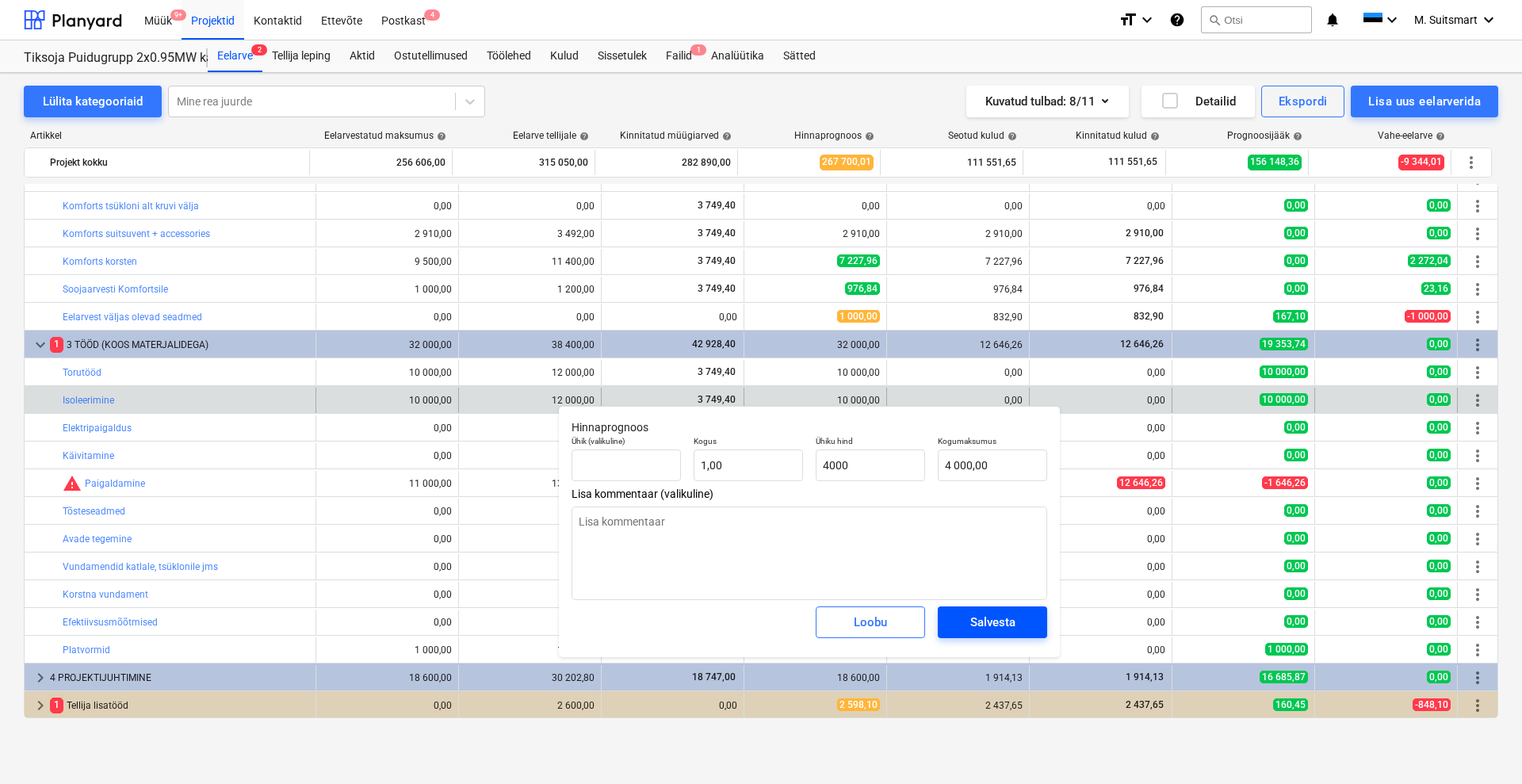 type on "x" 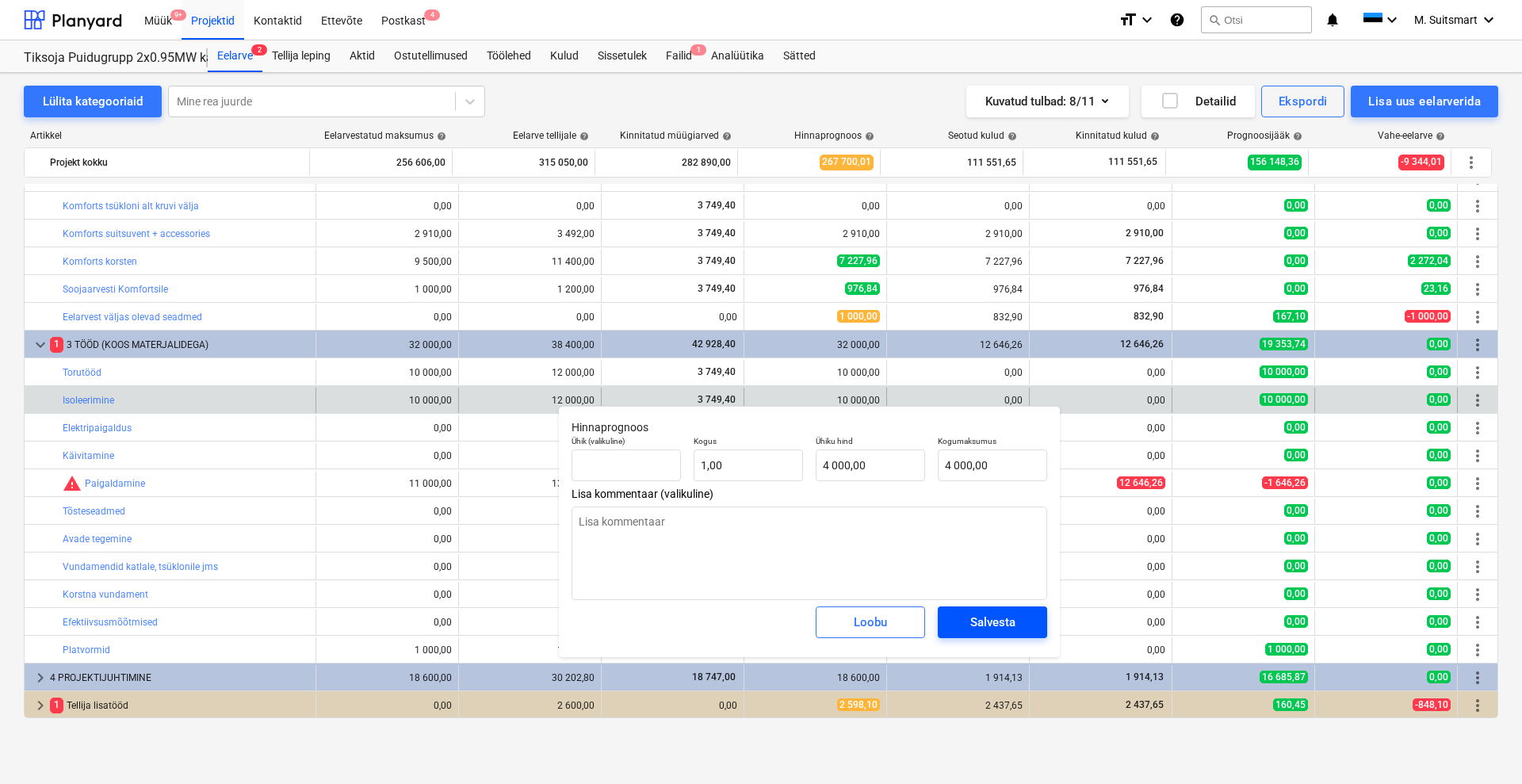 click on "Salvesta" at bounding box center [992, 622] 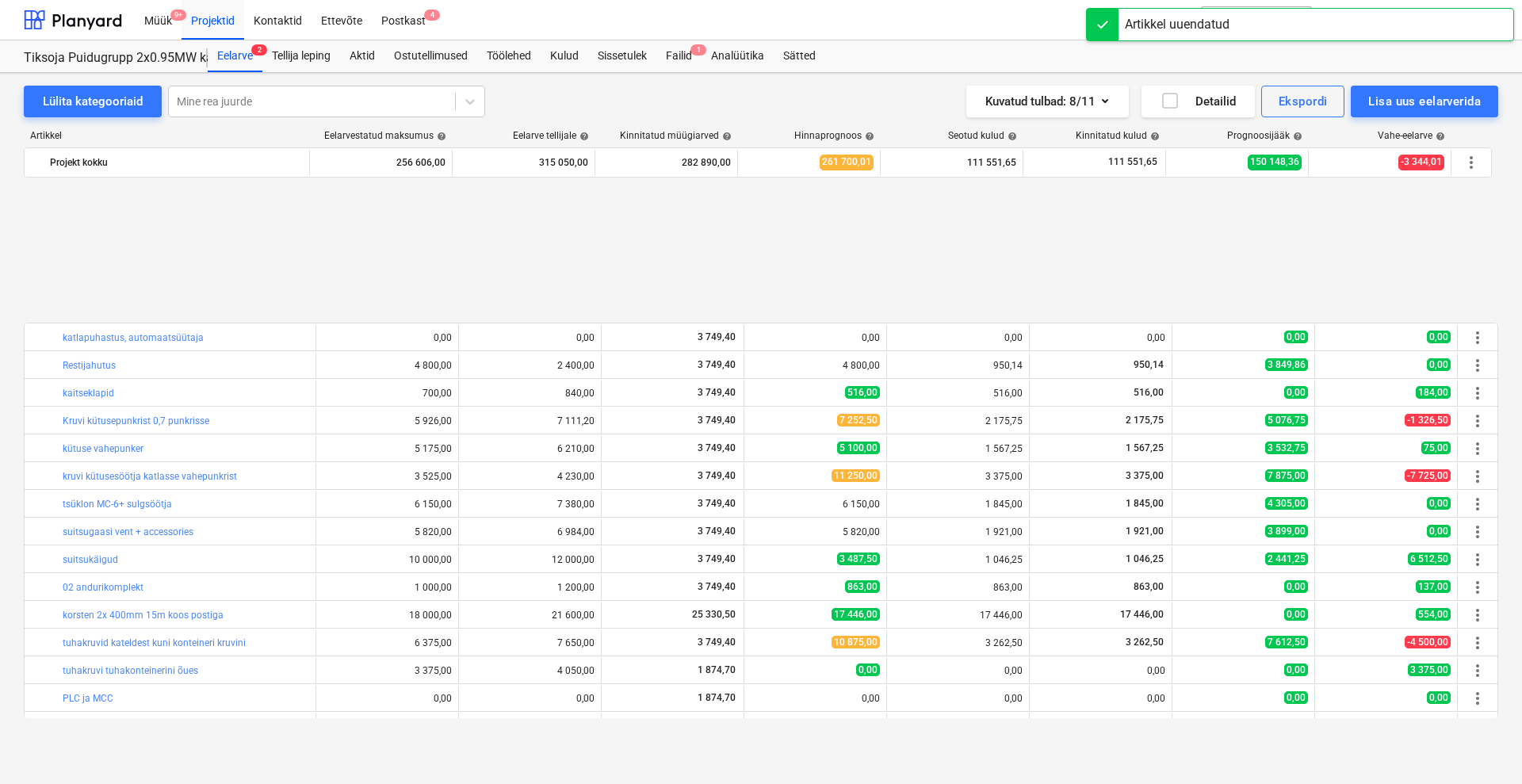 scroll, scrollTop: 714, scrollLeft: 0, axis: vertical 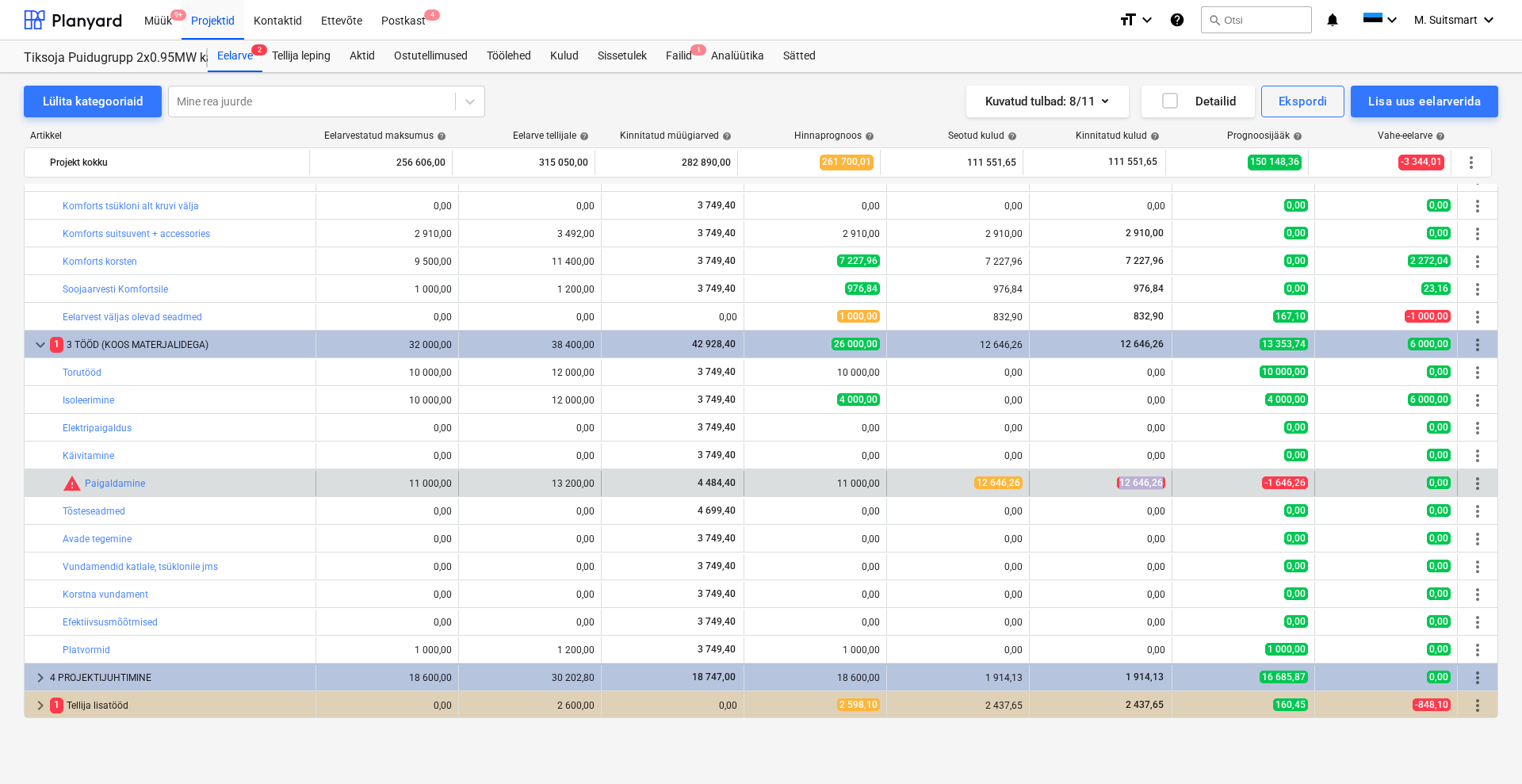 drag, startPoint x: 1111, startPoint y: 480, endPoint x: 1168, endPoint y: 481, distance: 57.00877 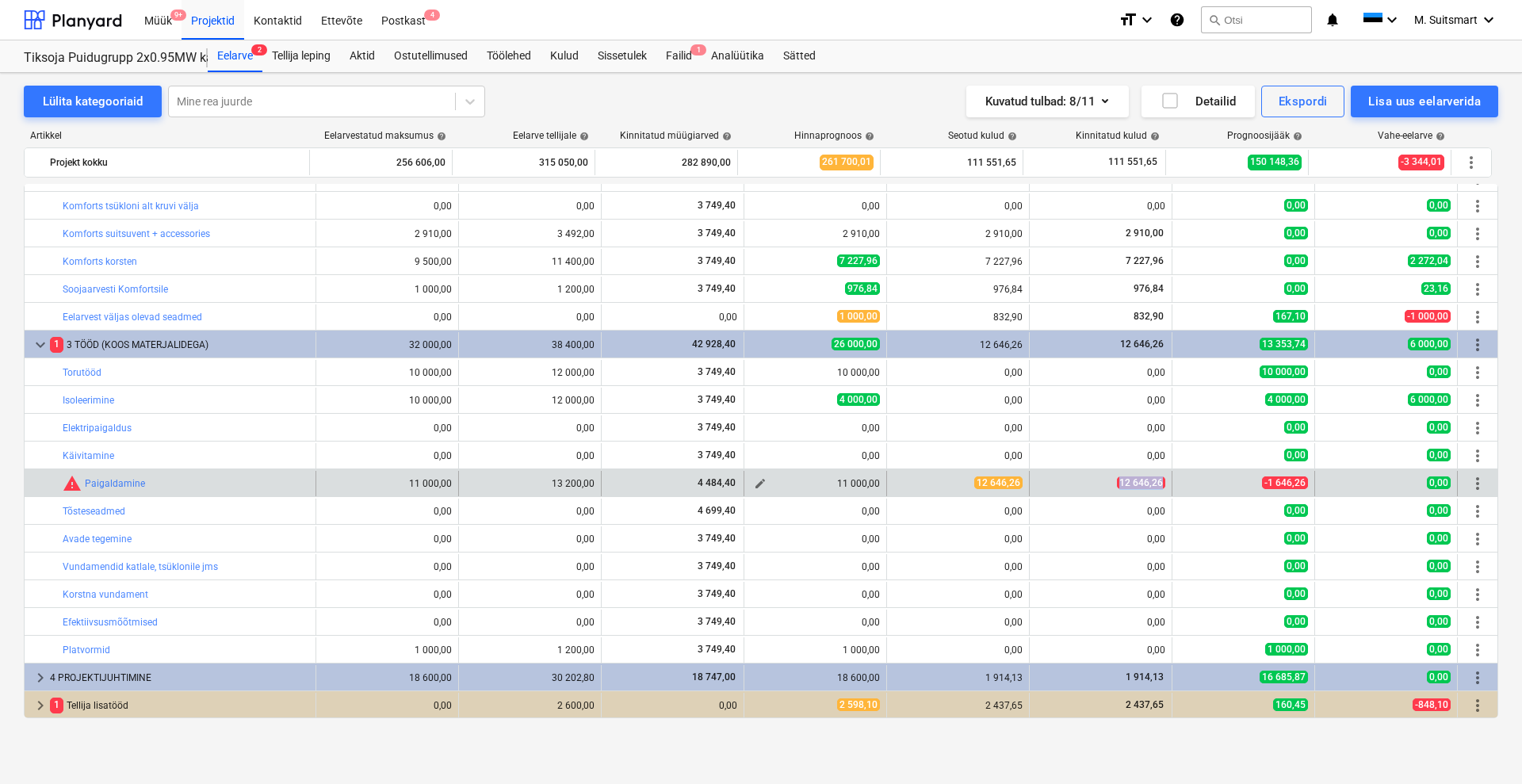 click on "edit" at bounding box center (760, 484) 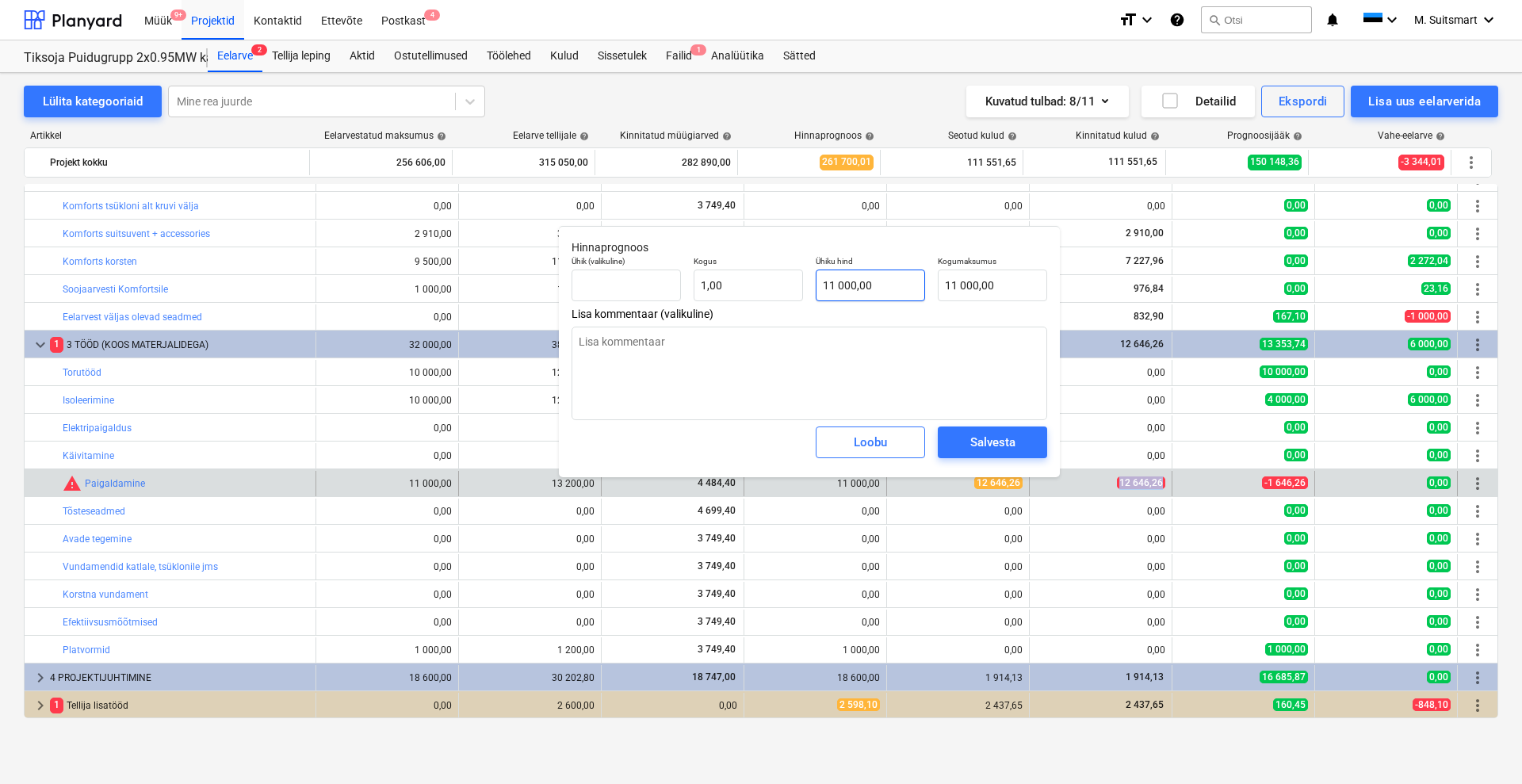 type on "11000" 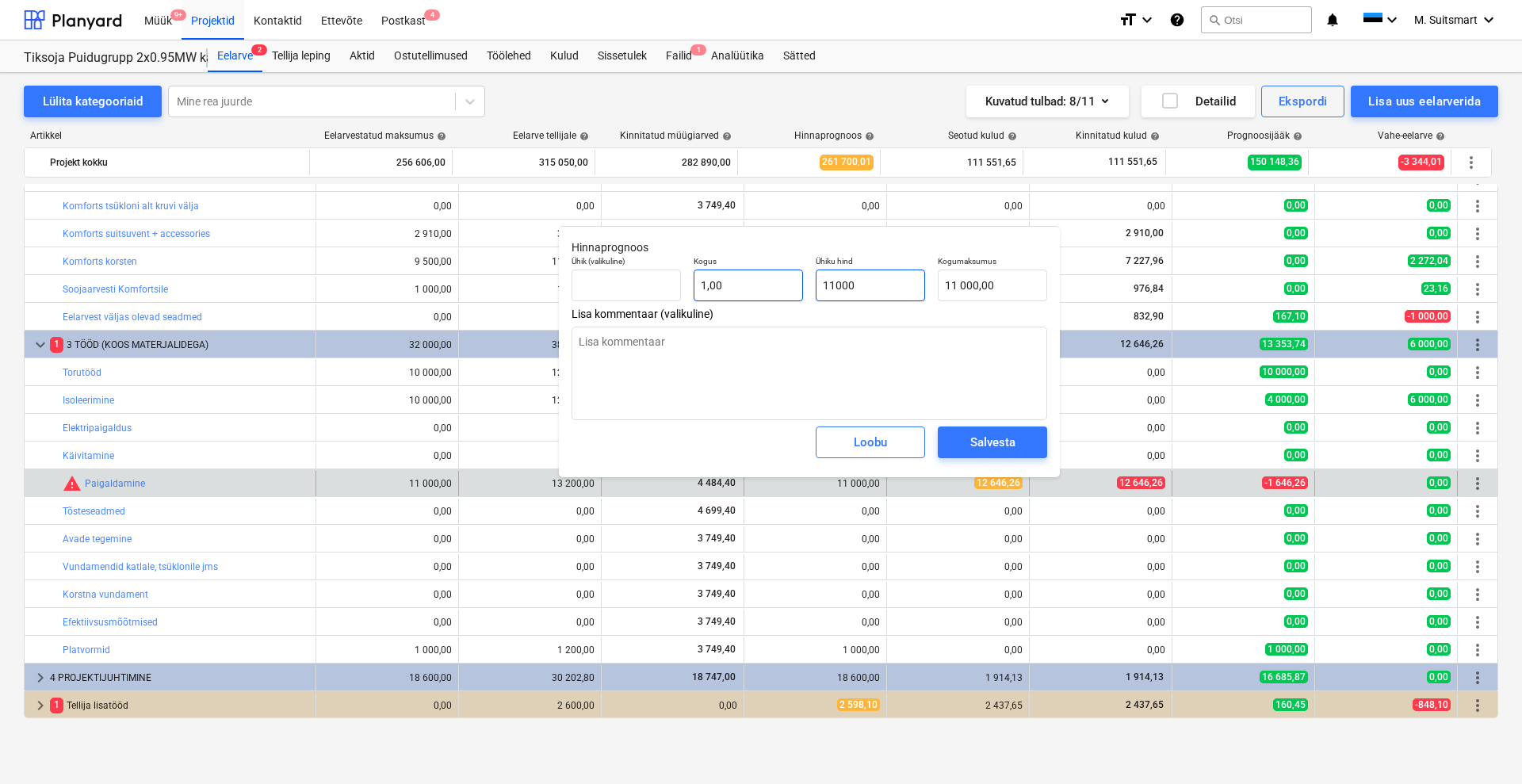 drag, startPoint x: 886, startPoint y: 278, endPoint x: 740, endPoint y: 278, distance: 146 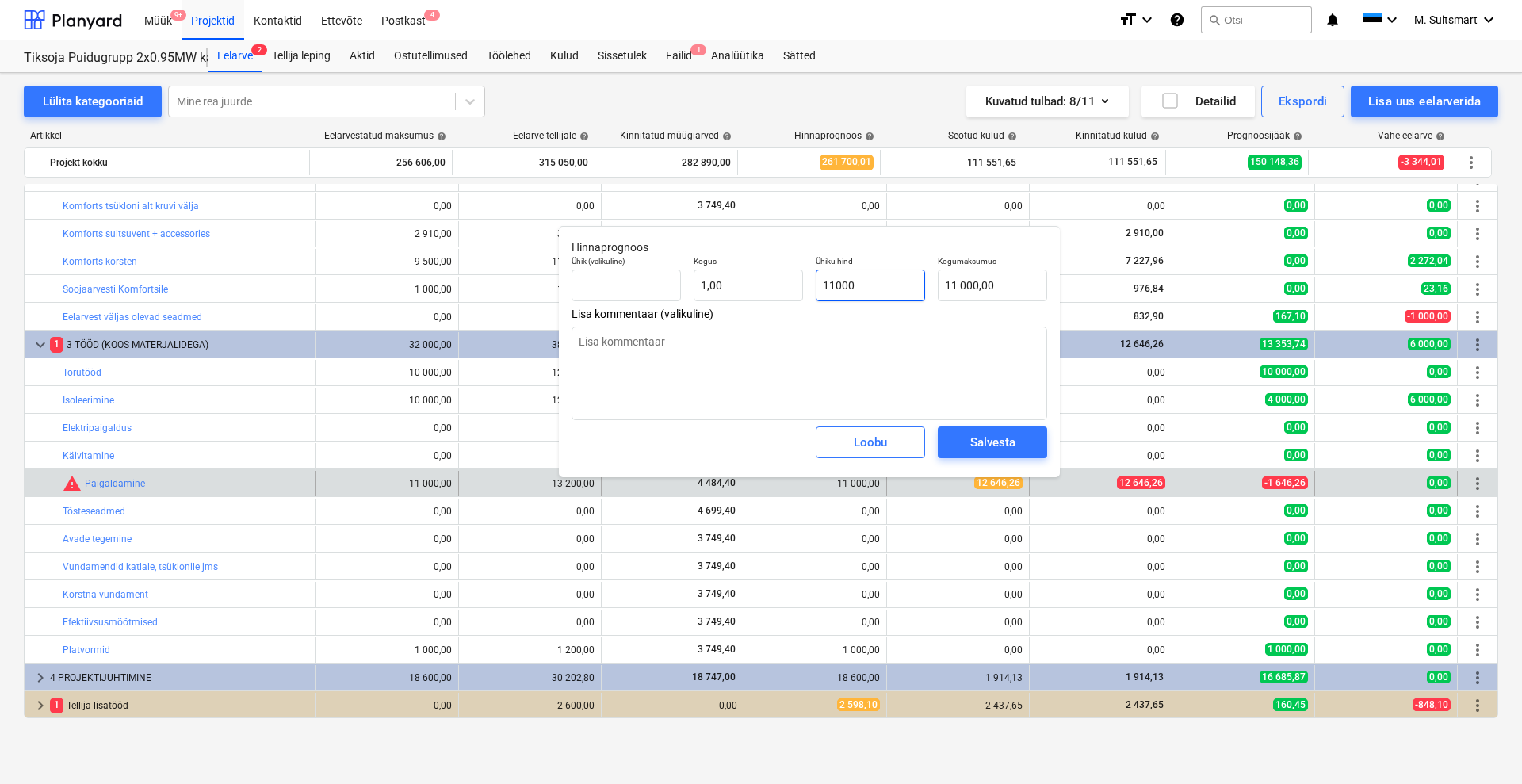 paste on "2 646,26" 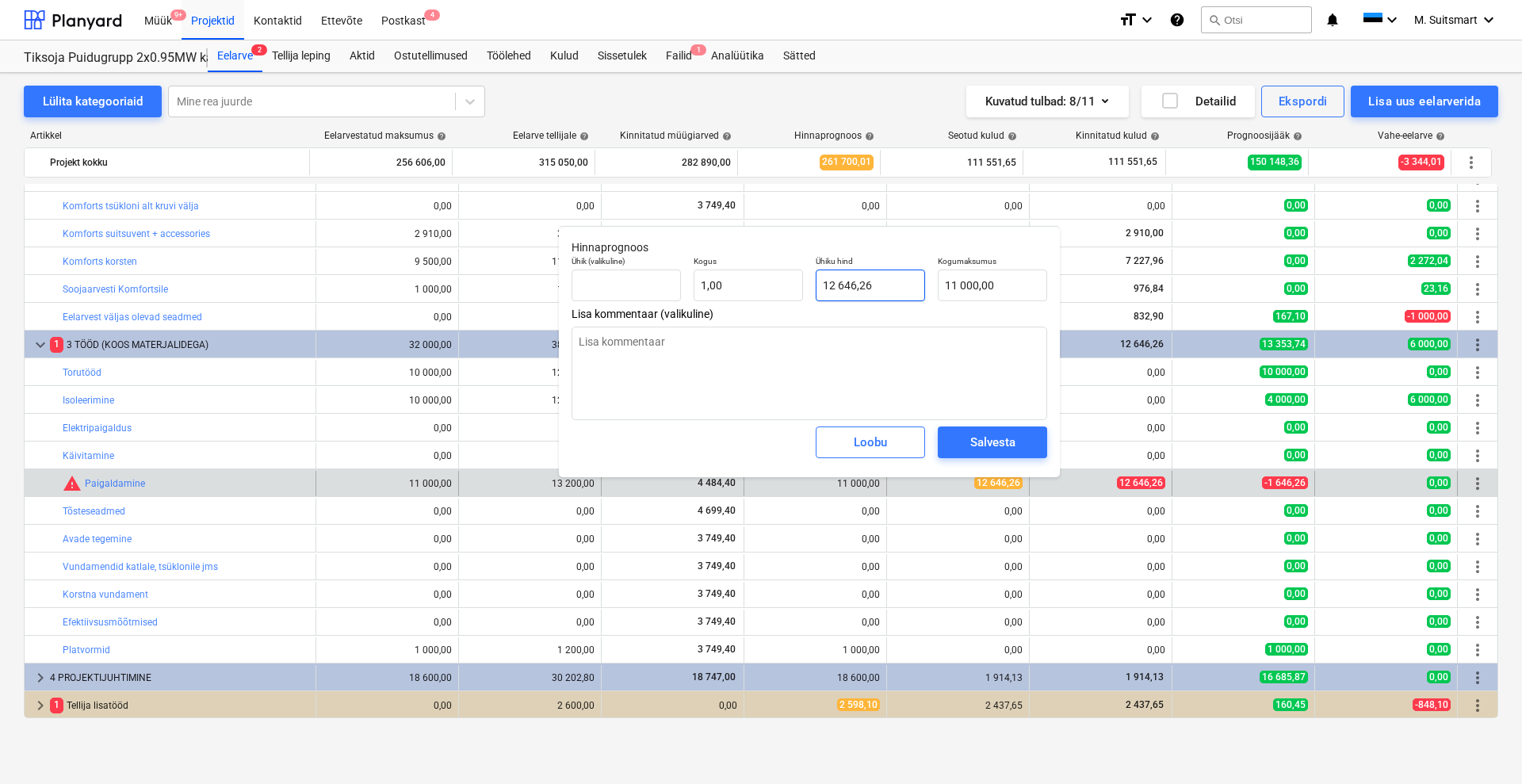 type on "12 646,26" 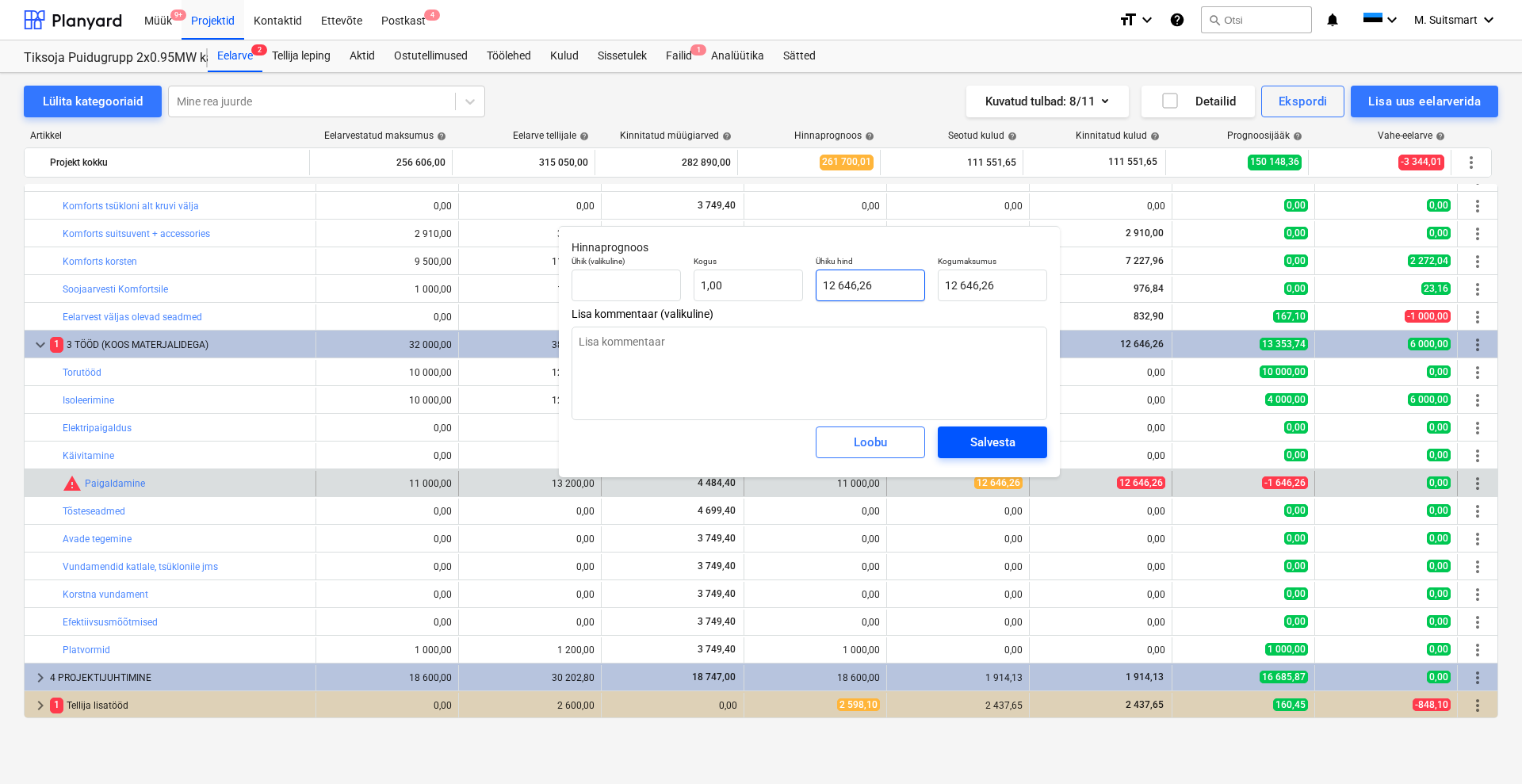 type on "12 646,26" 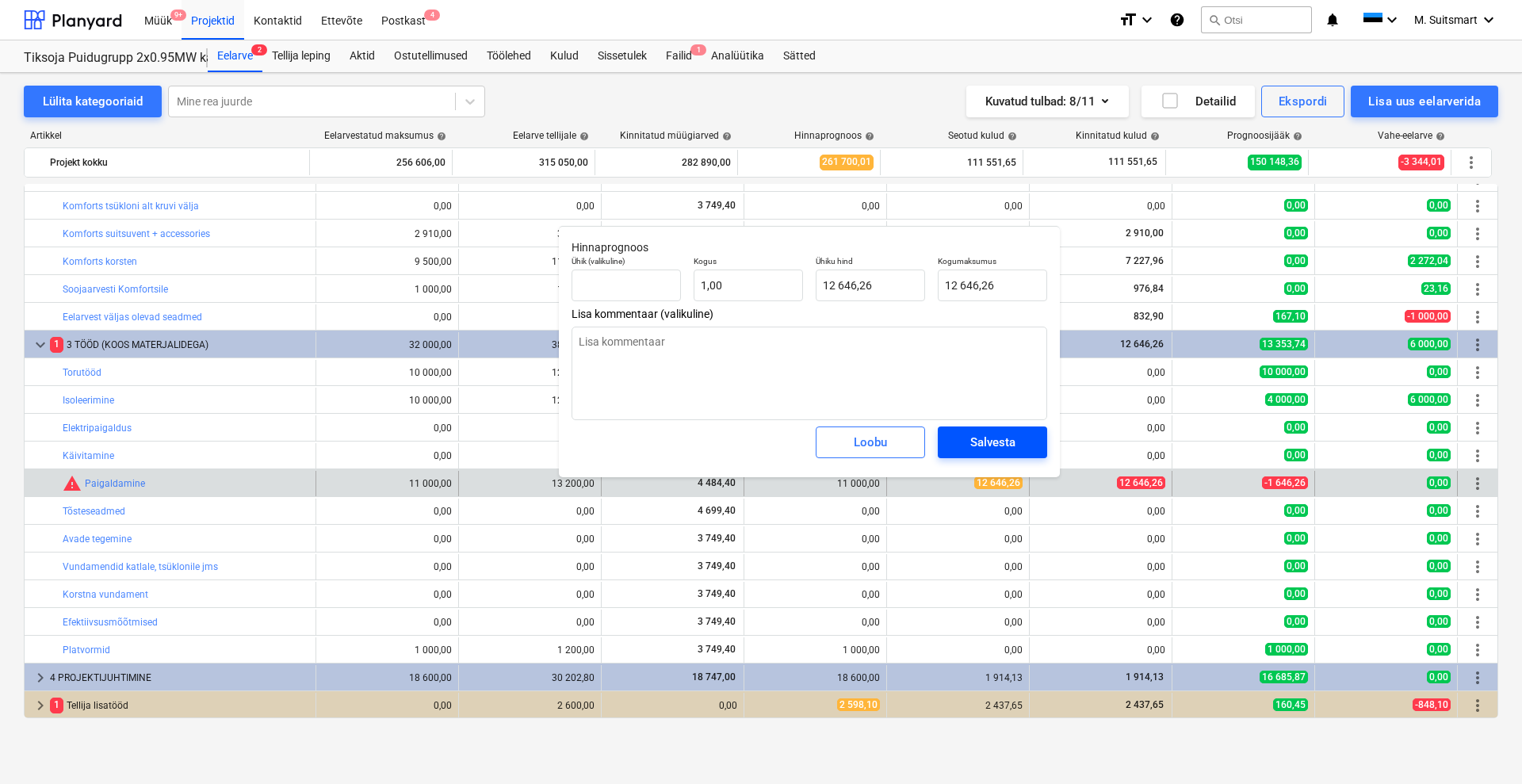 click on "Salvesta" at bounding box center (992, 442) 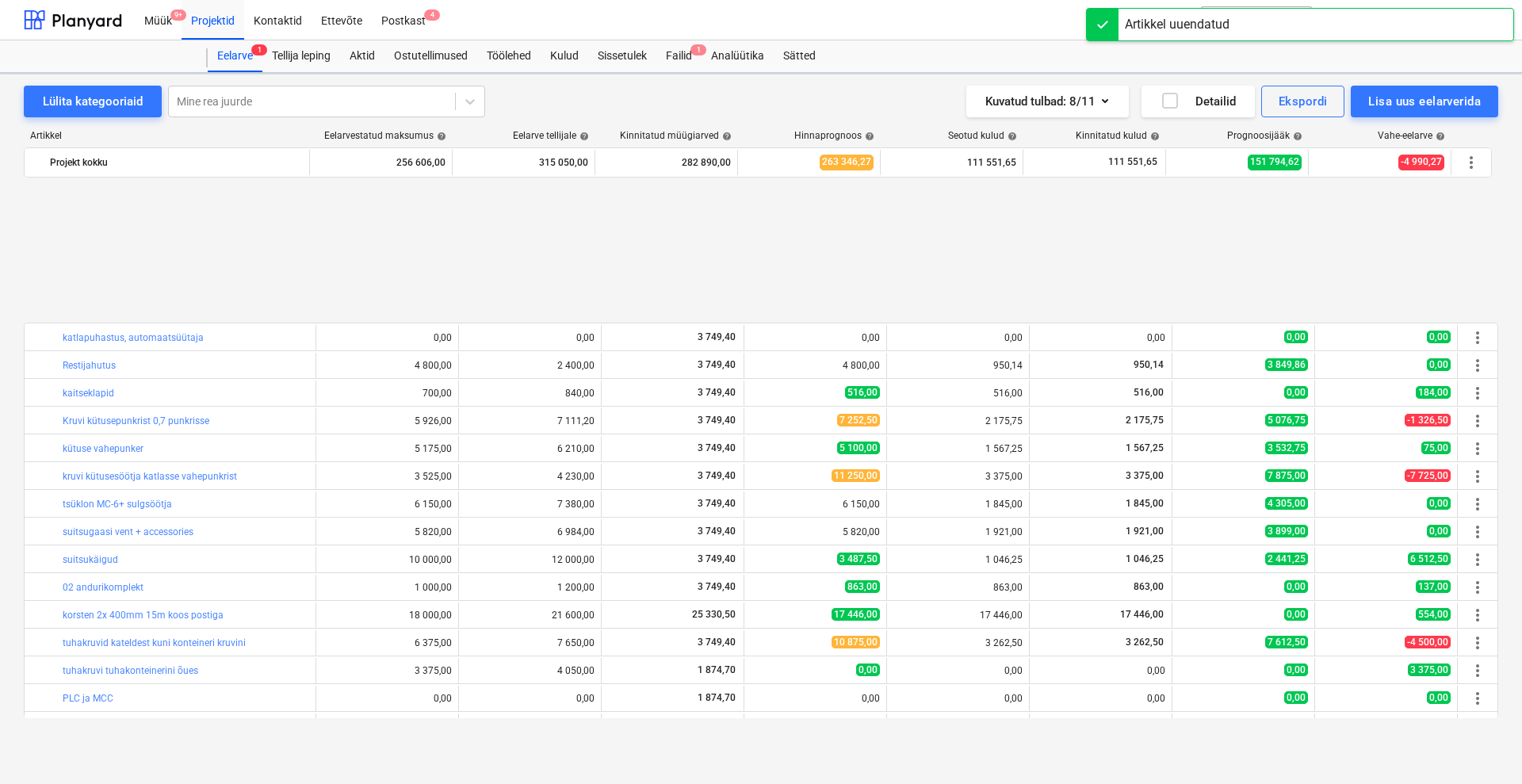 scroll, scrollTop: 714, scrollLeft: 0, axis: vertical 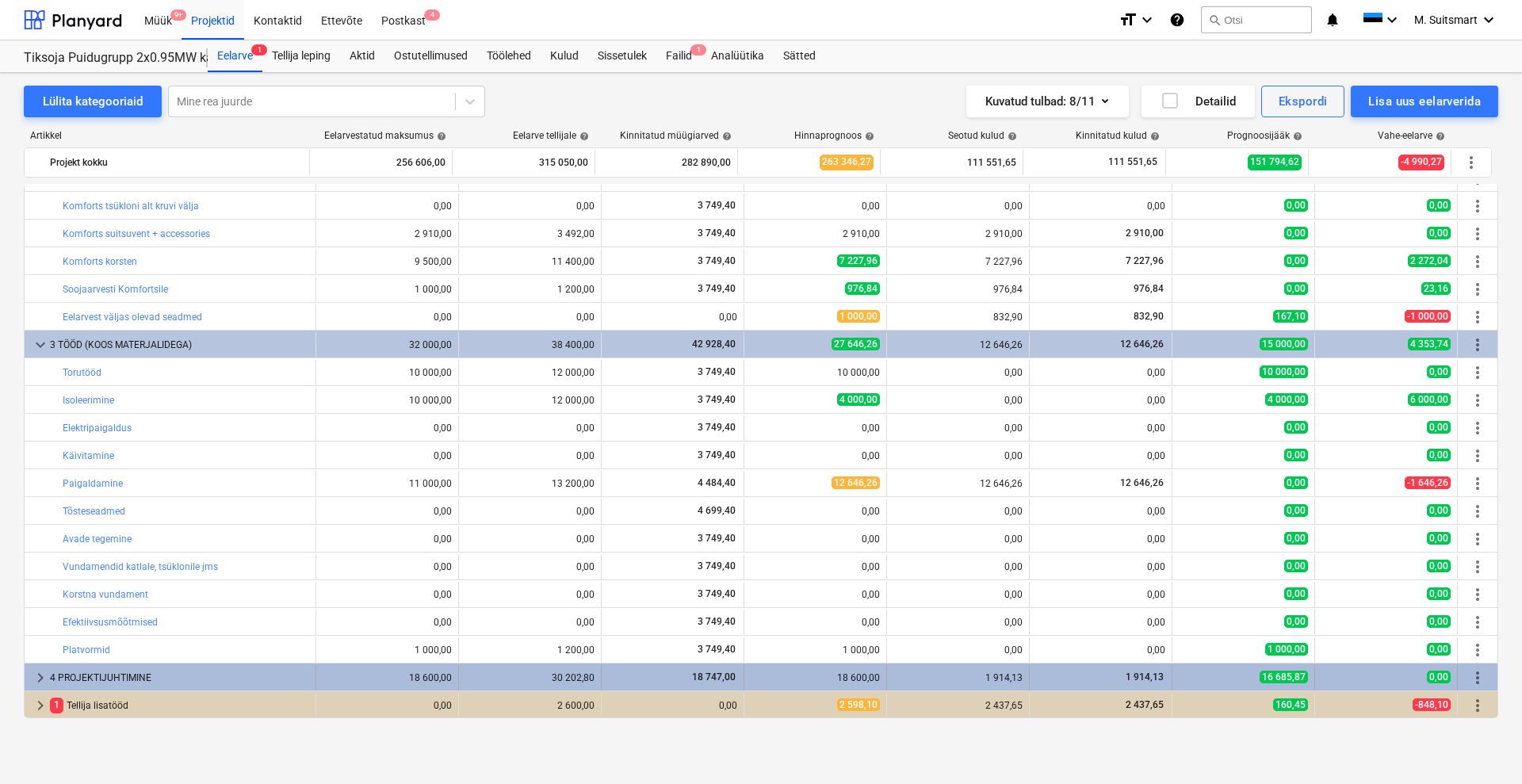 click on "keyboard_arrow_right" at bounding box center (40, 678) 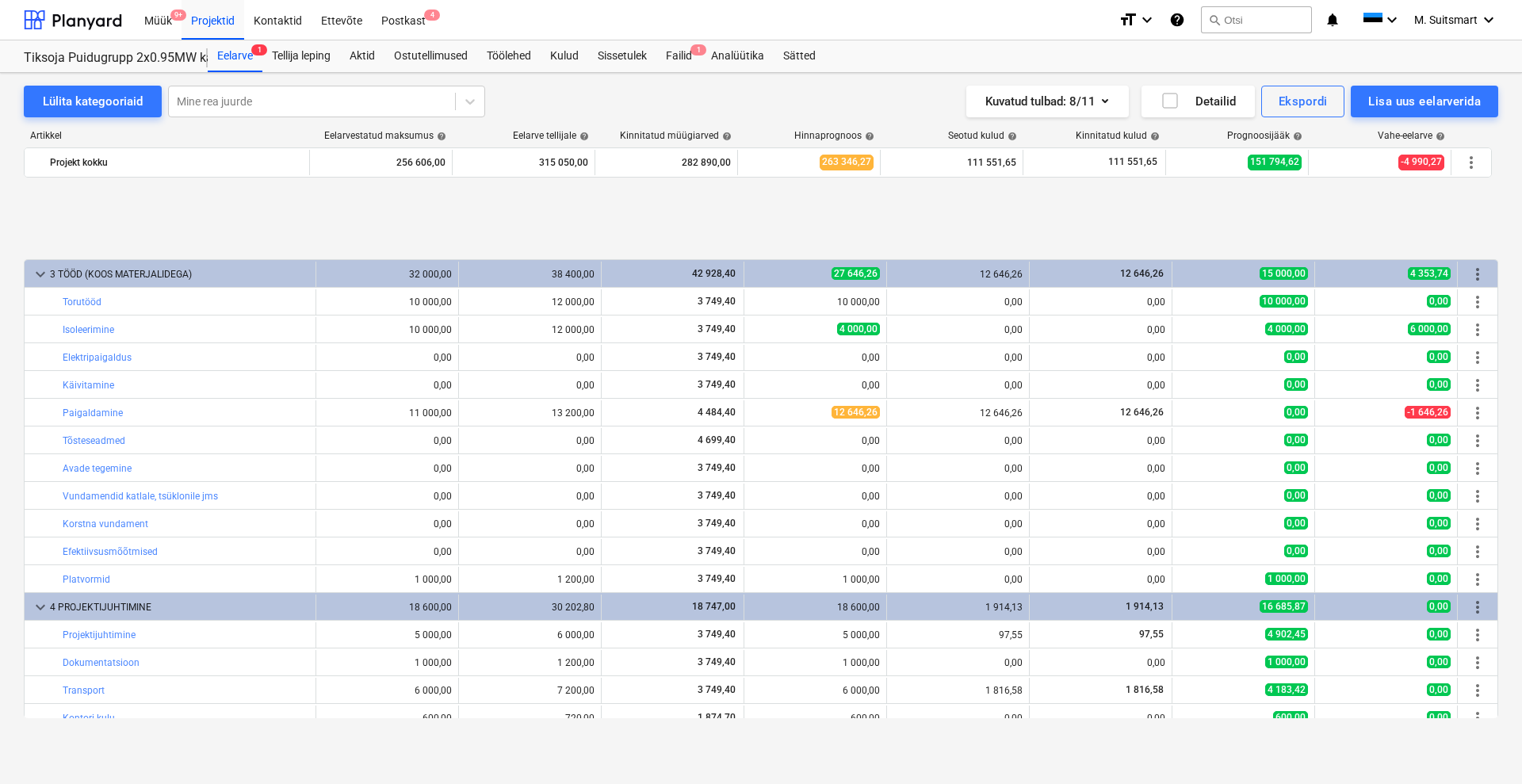 scroll, scrollTop: 908, scrollLeft: 0, axis: vertical 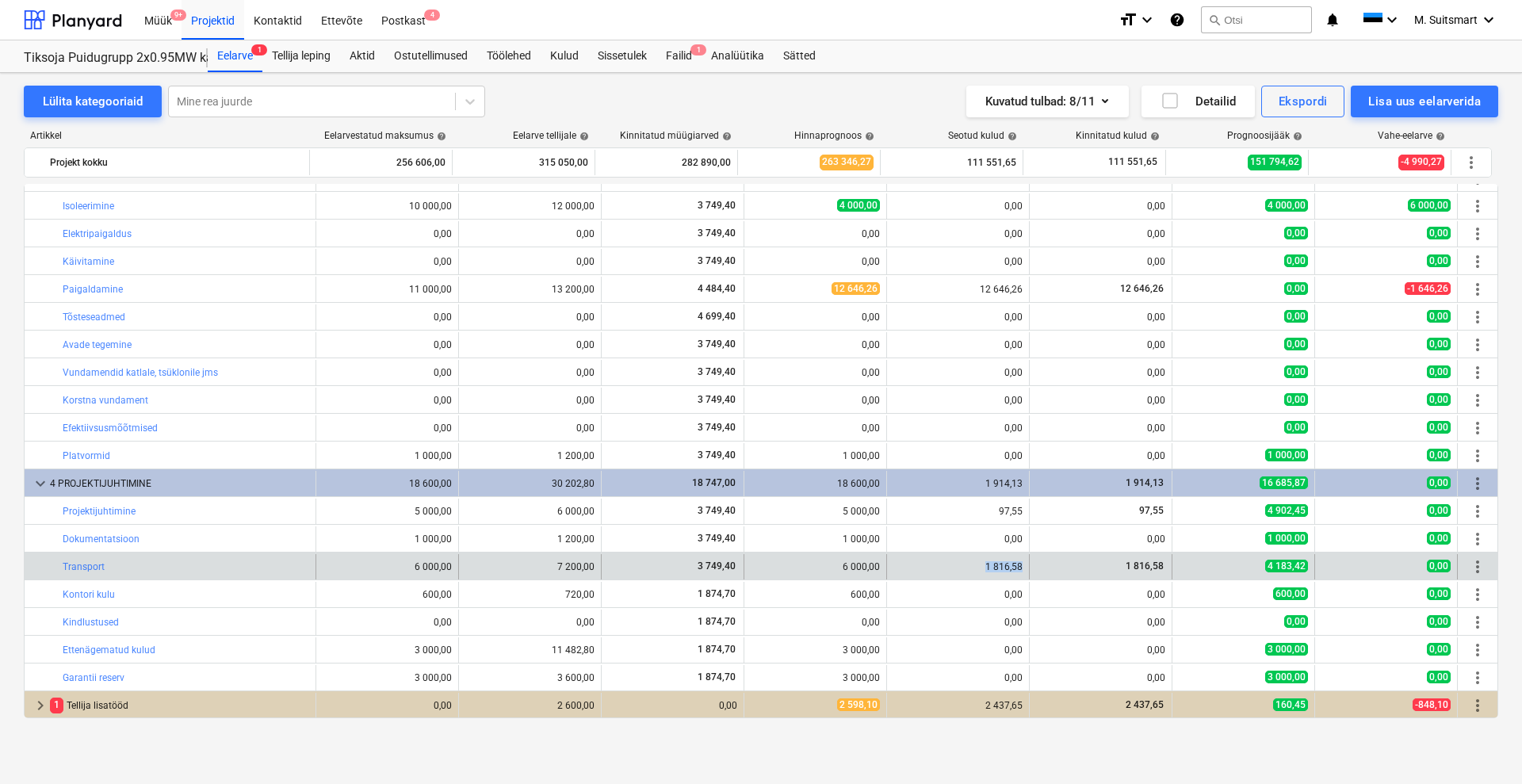 drag, startPoint x: 976, startPoint y: 565, endPoint x: 1036, endPoint y: 570, distance: 60.20797 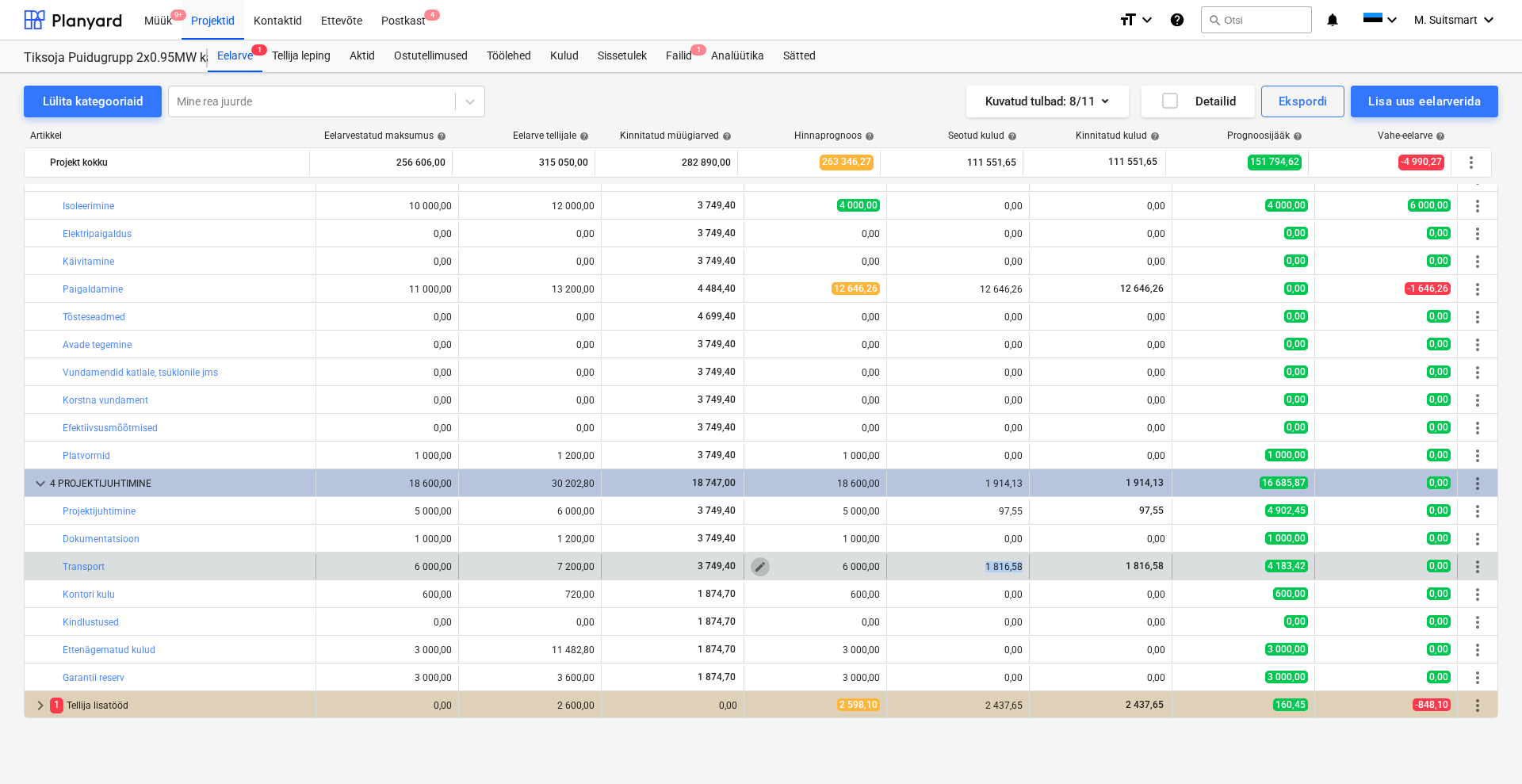 click on "edit" at bounding box center (760, 567) 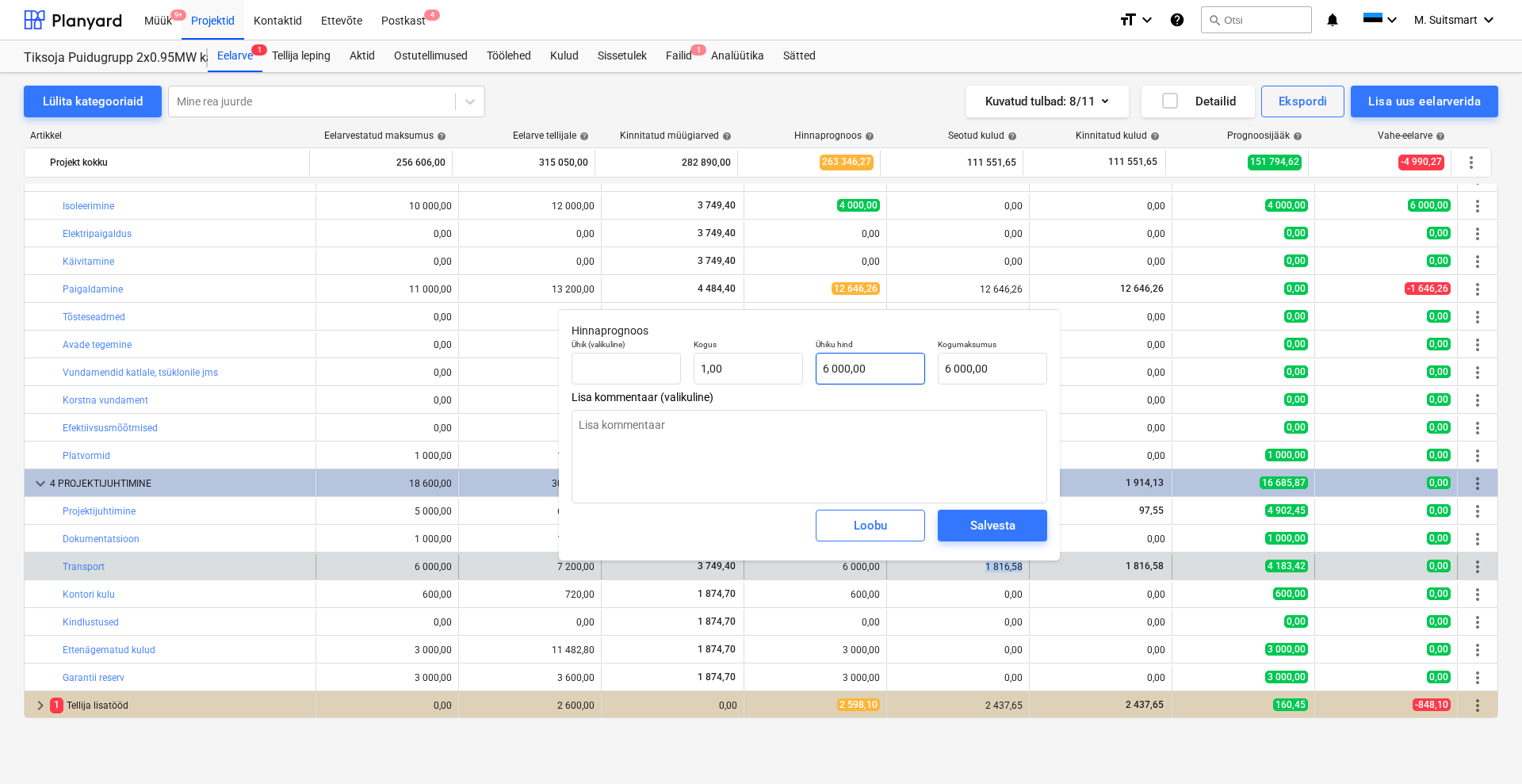 type on "6000" 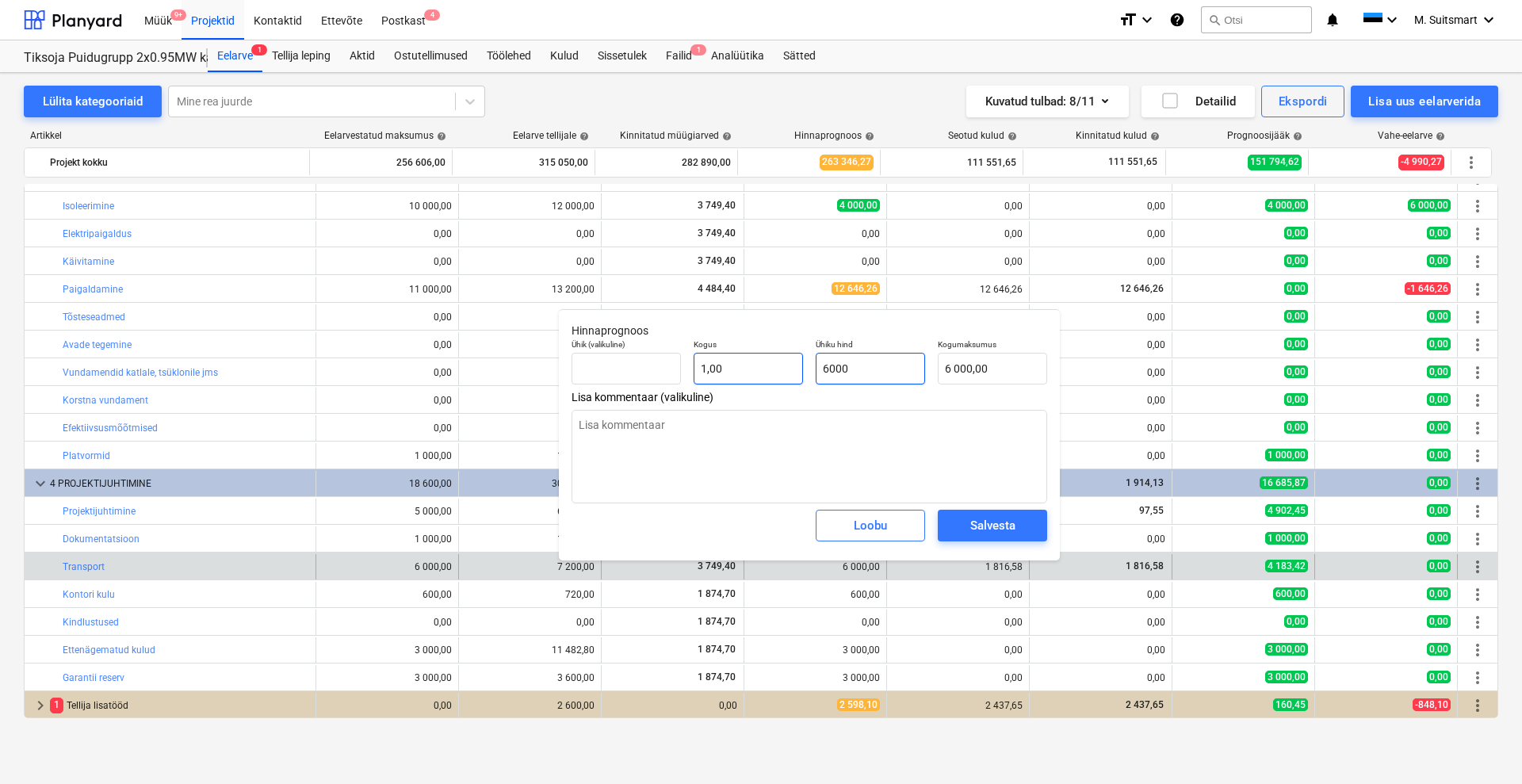 drag, startPoint x: 849, startPoint y: 362, endPoint x: 811, endPoint y: 376, distance: 40.49691 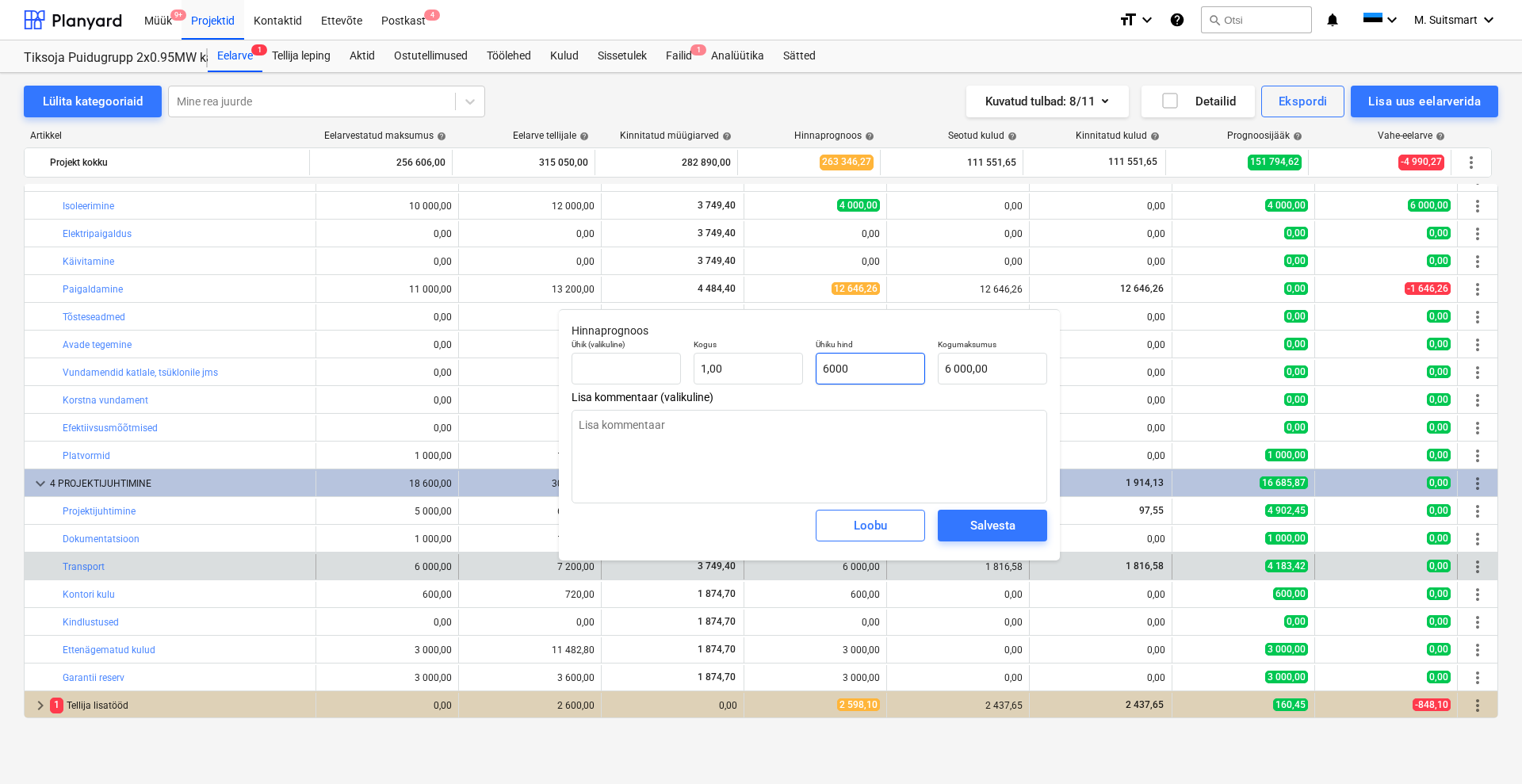click on "Ühik   (valikuline) Kogus 1,00 Ühiku hind 6000 Kogumaksumus 6 000,00" at bounding box center [809, 361] 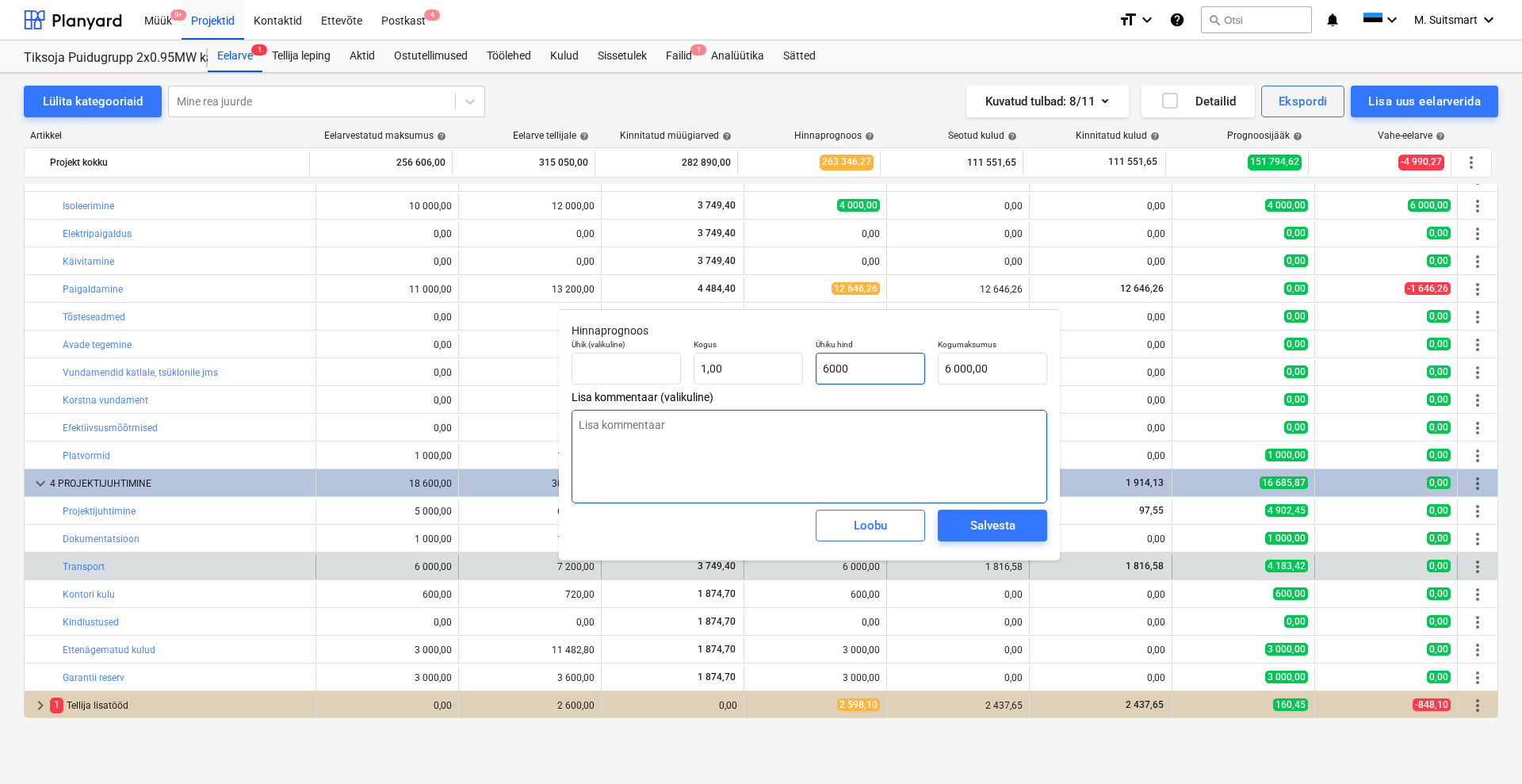 paste on "1 816,58" 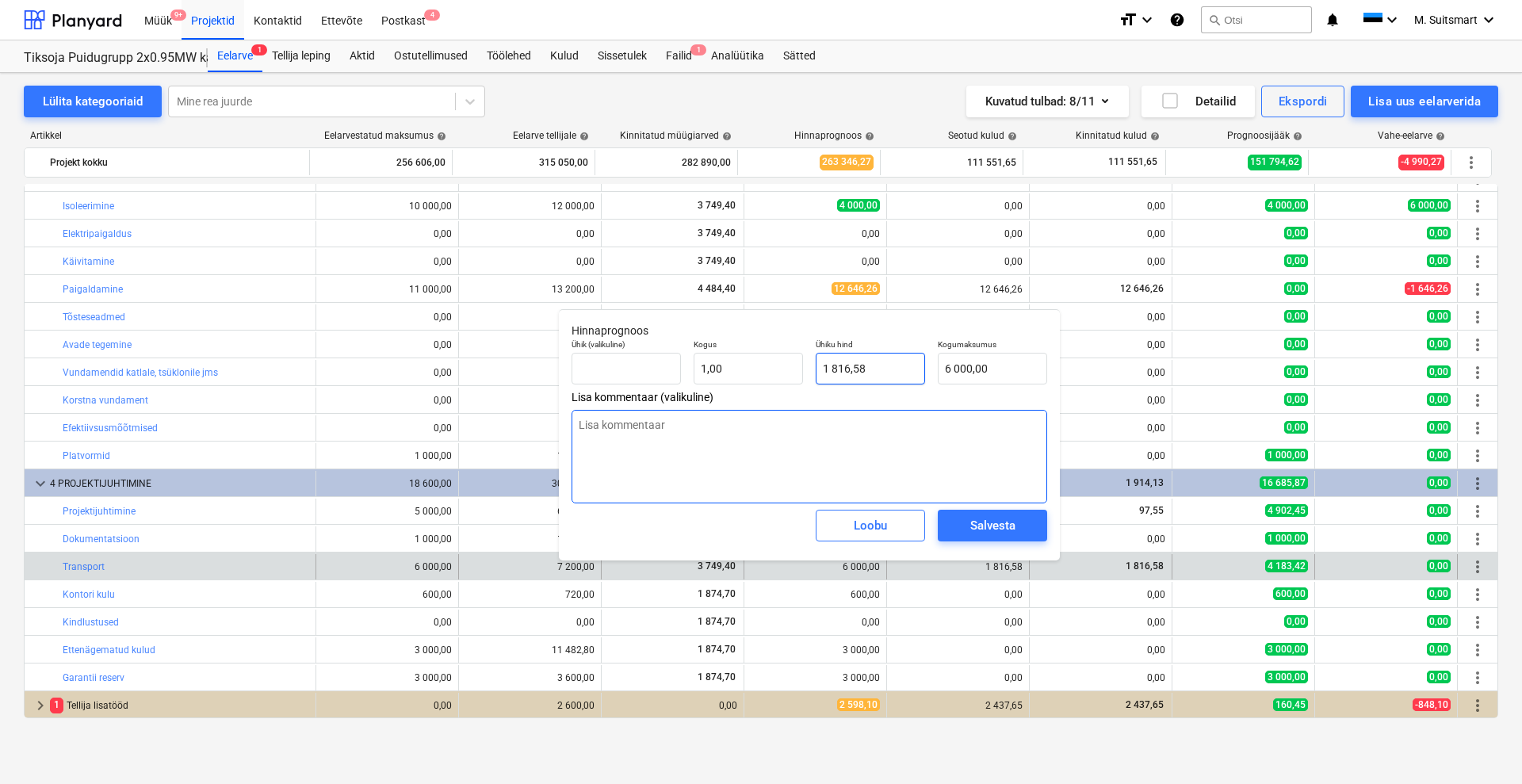 type on "1 816,58" 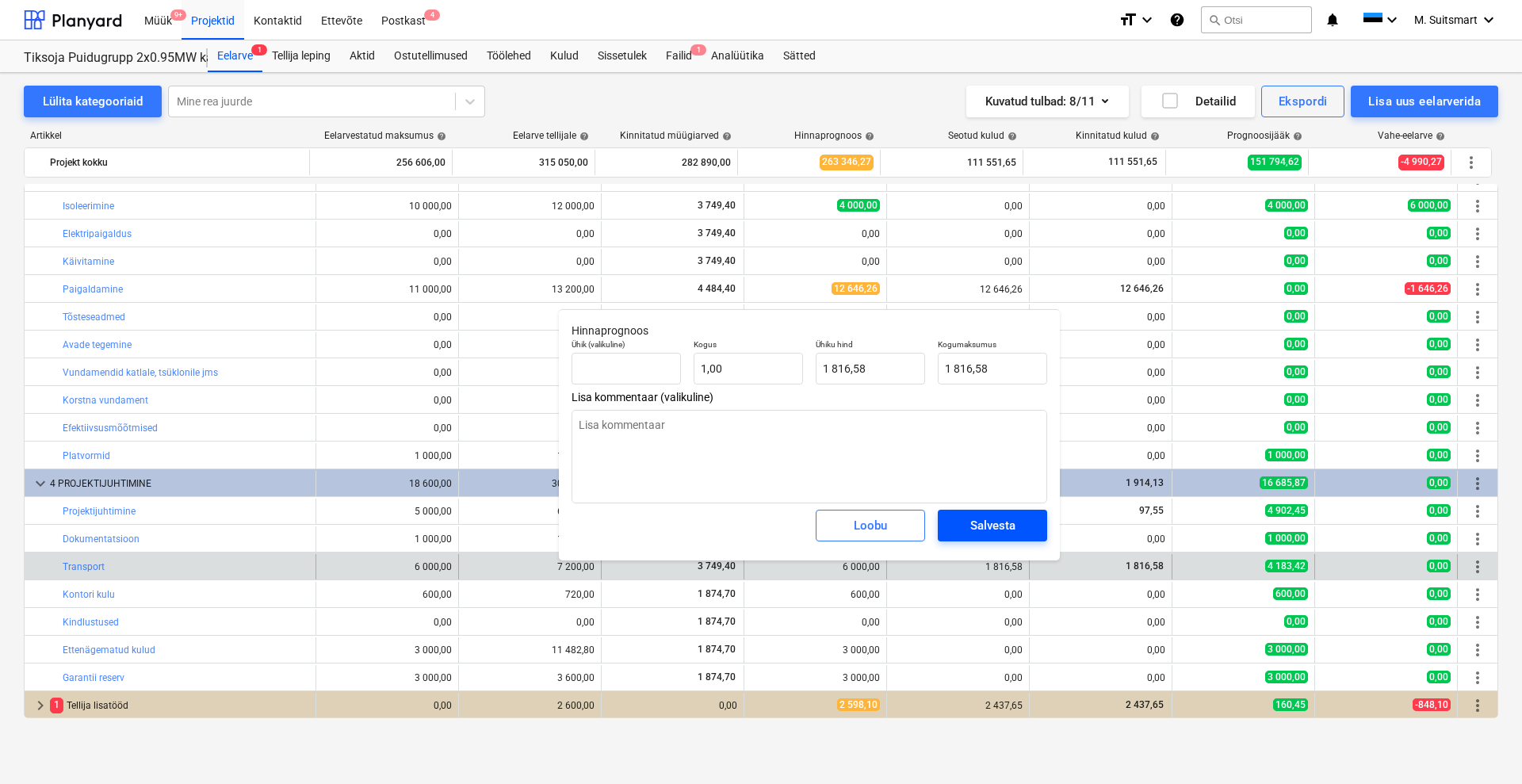 click on "Salvesta" at bounding box center [992, 526] 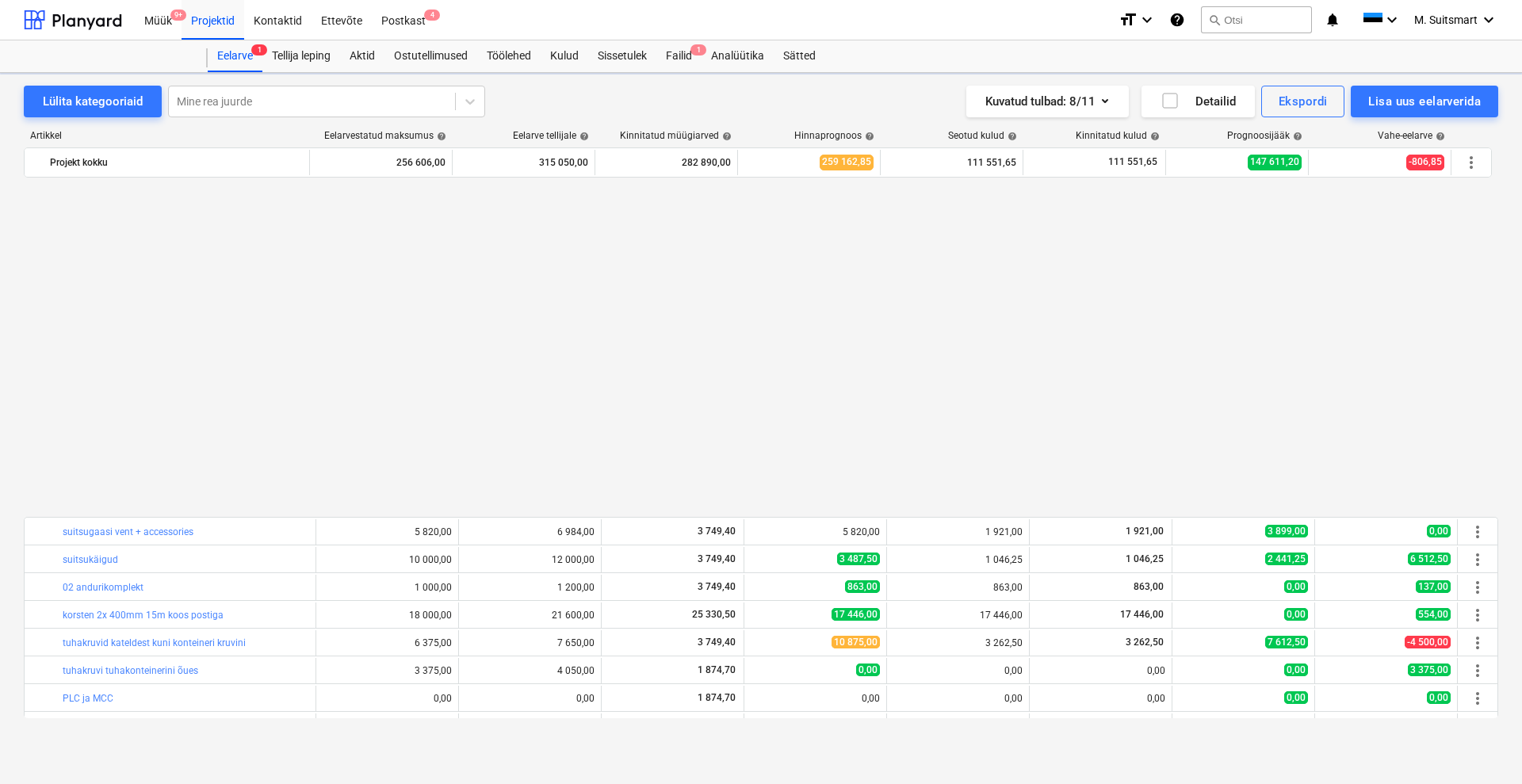 scroll, scrollTop: 908, scrollLeft: 0, axis: vertical 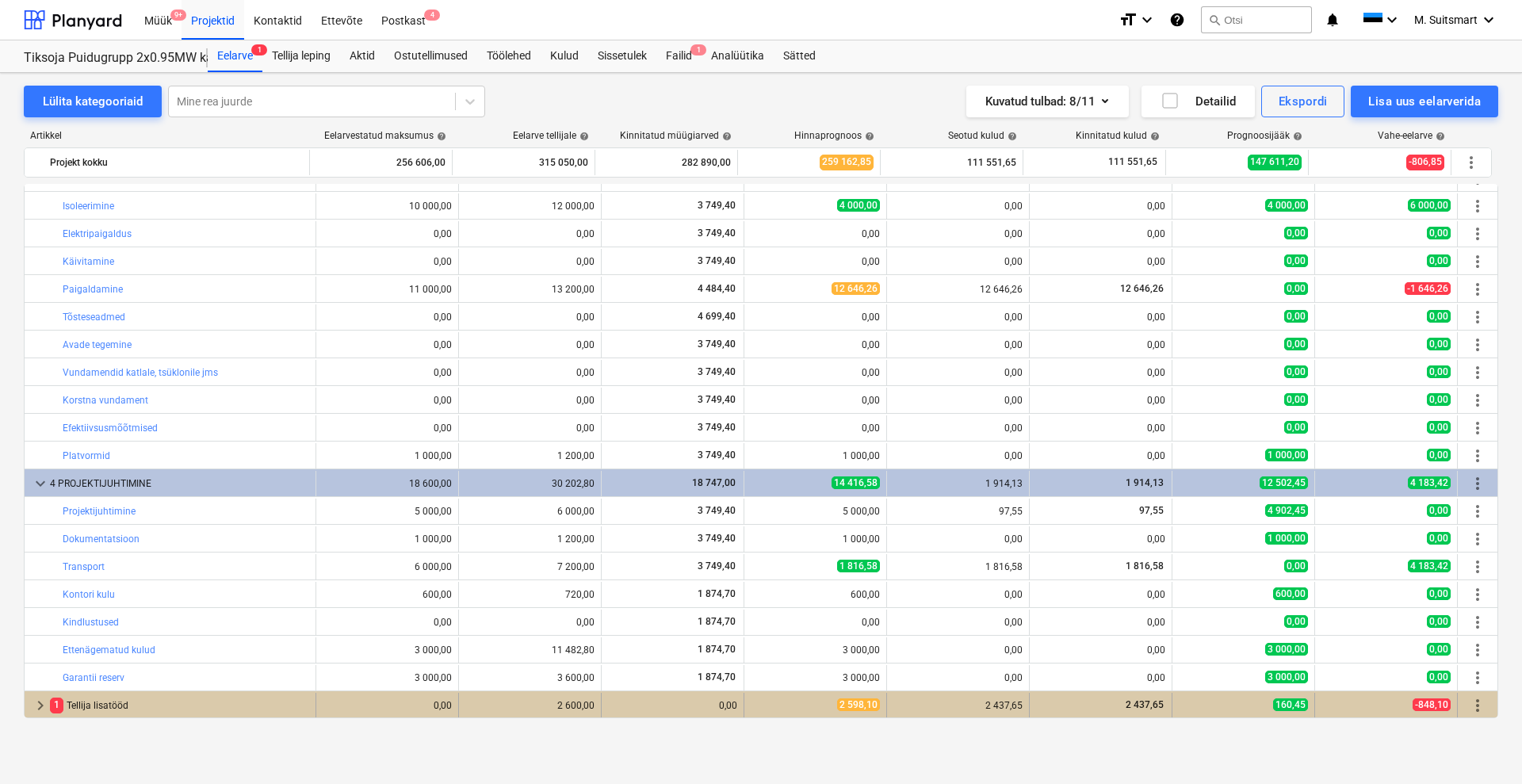 click on "keyboard_arrow_right" at bounding box center [40, 706] 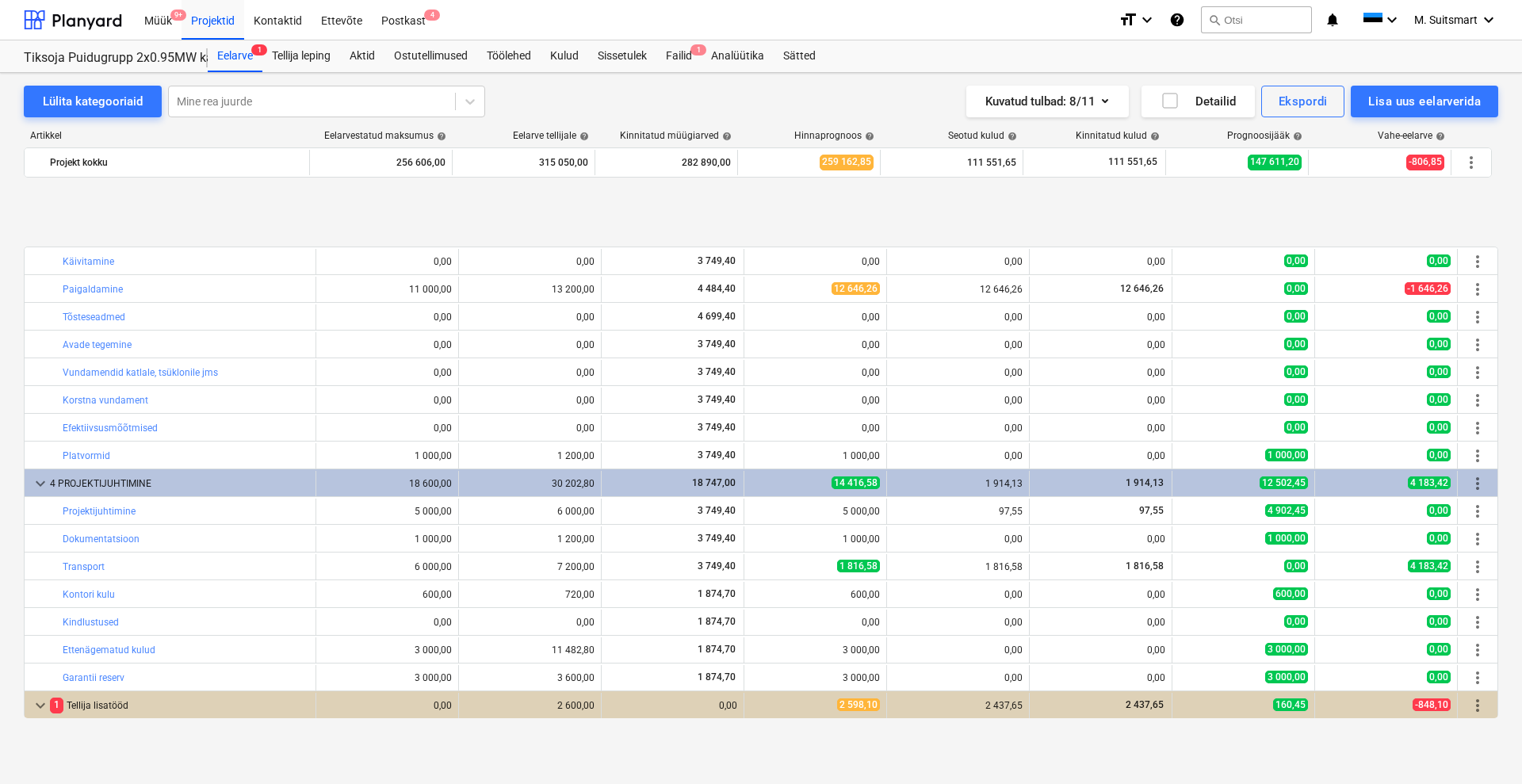 scroll, scrollTop: 1019, scrollLeft: 0, axis: vertical 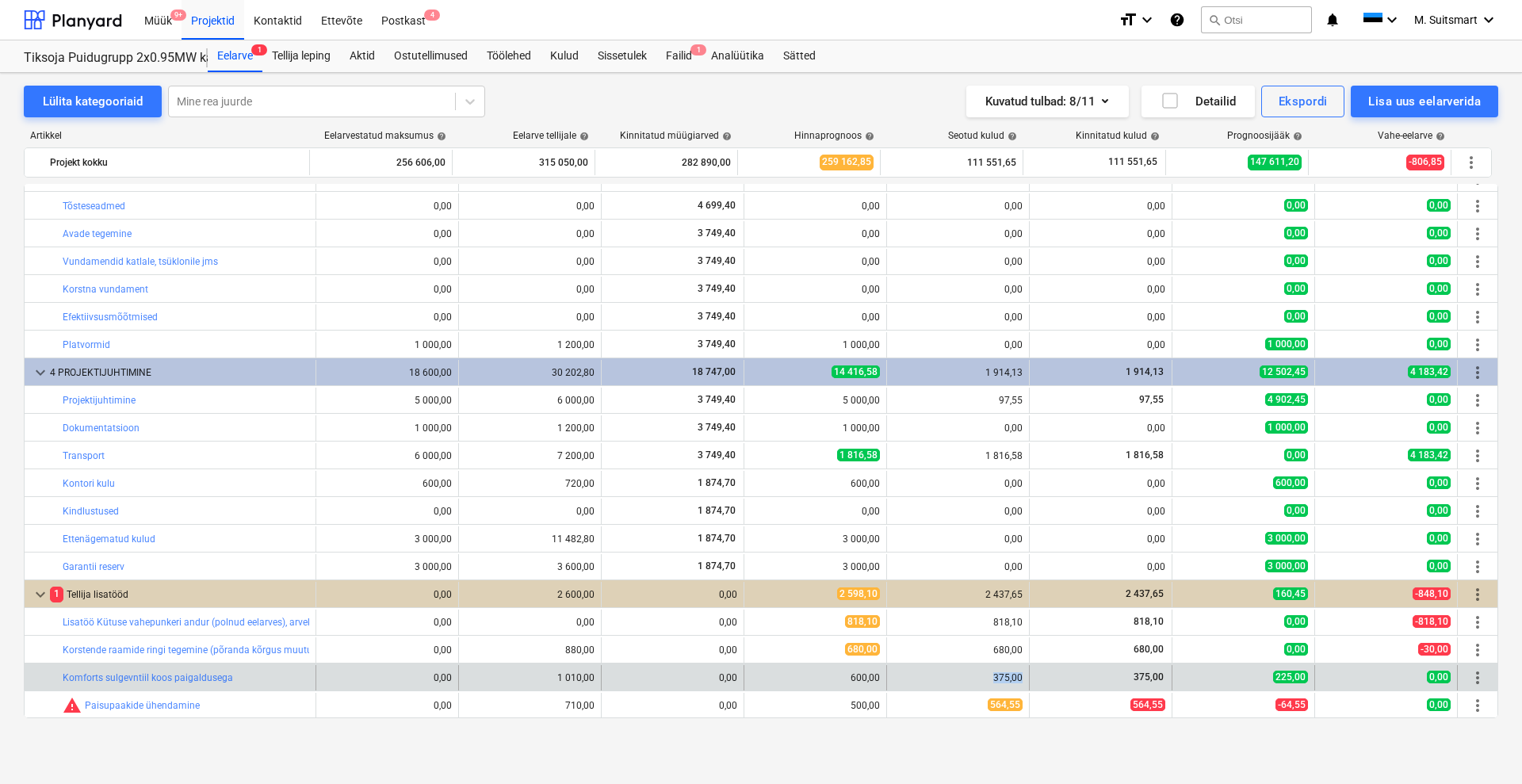 drag, startPoint x: 984, startPoint y: 680, endPoint x: 1033, endPoint y: 683, distance: 49.091751 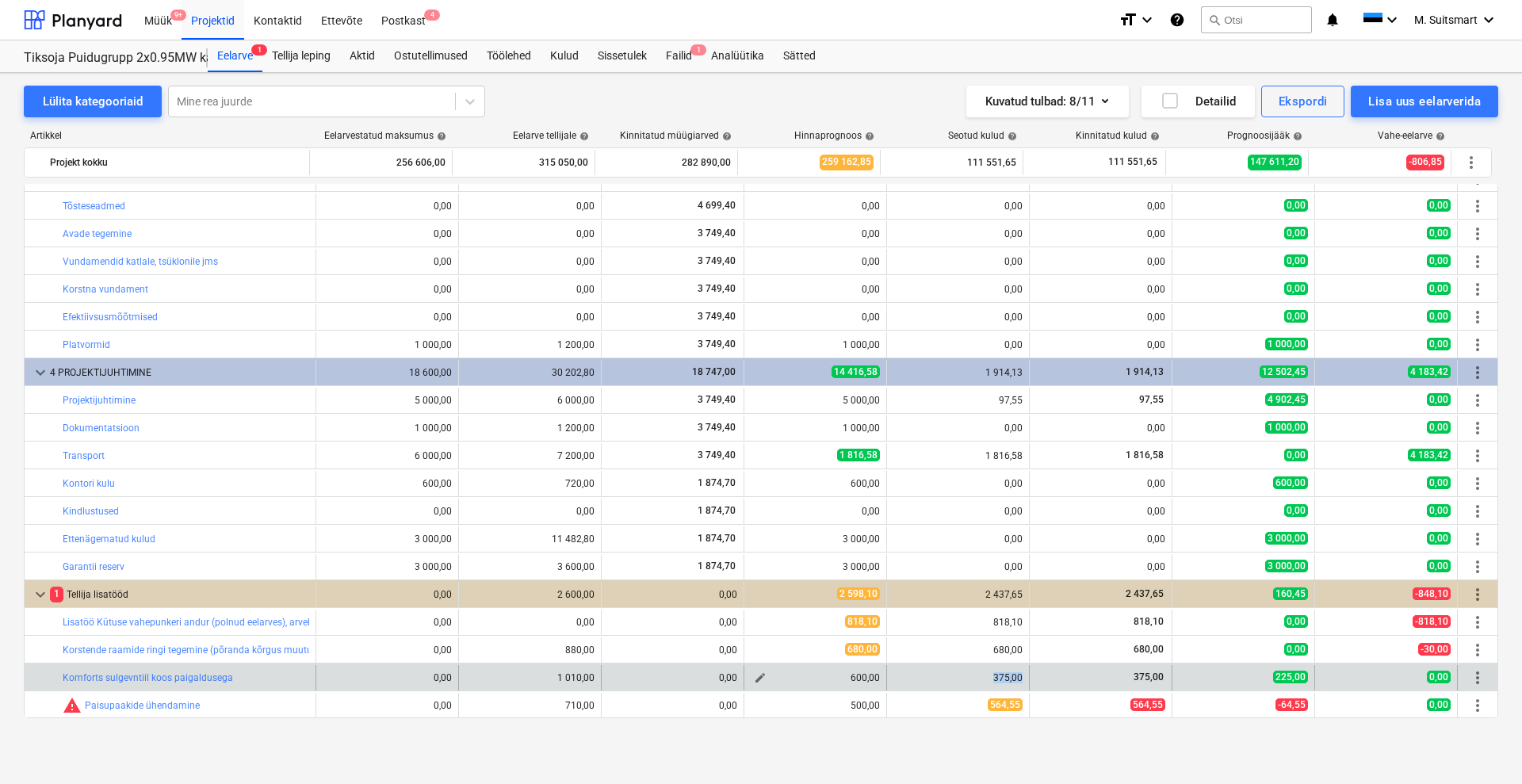 click on "edit" at bounding box center [760, 678] 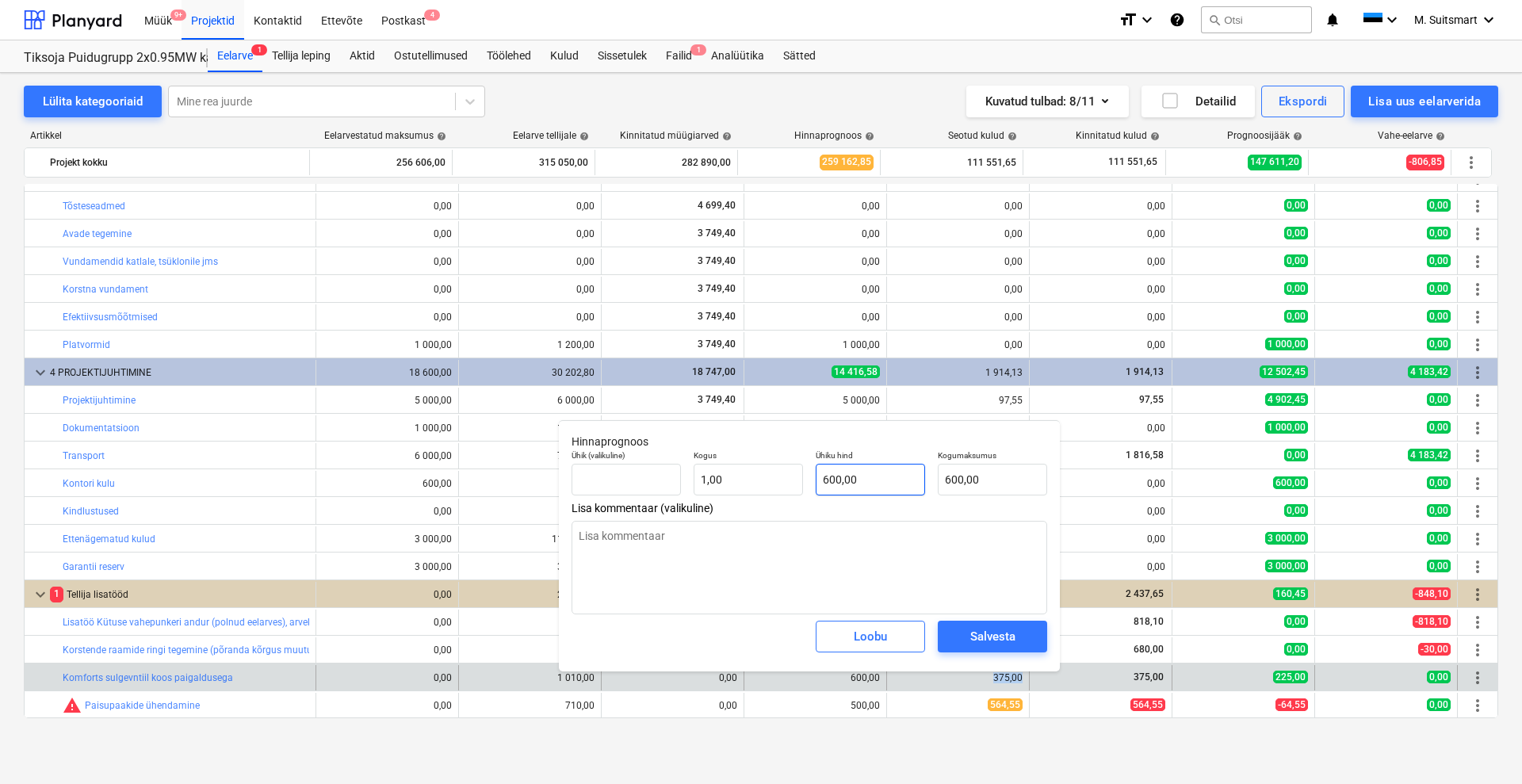 type on "600" 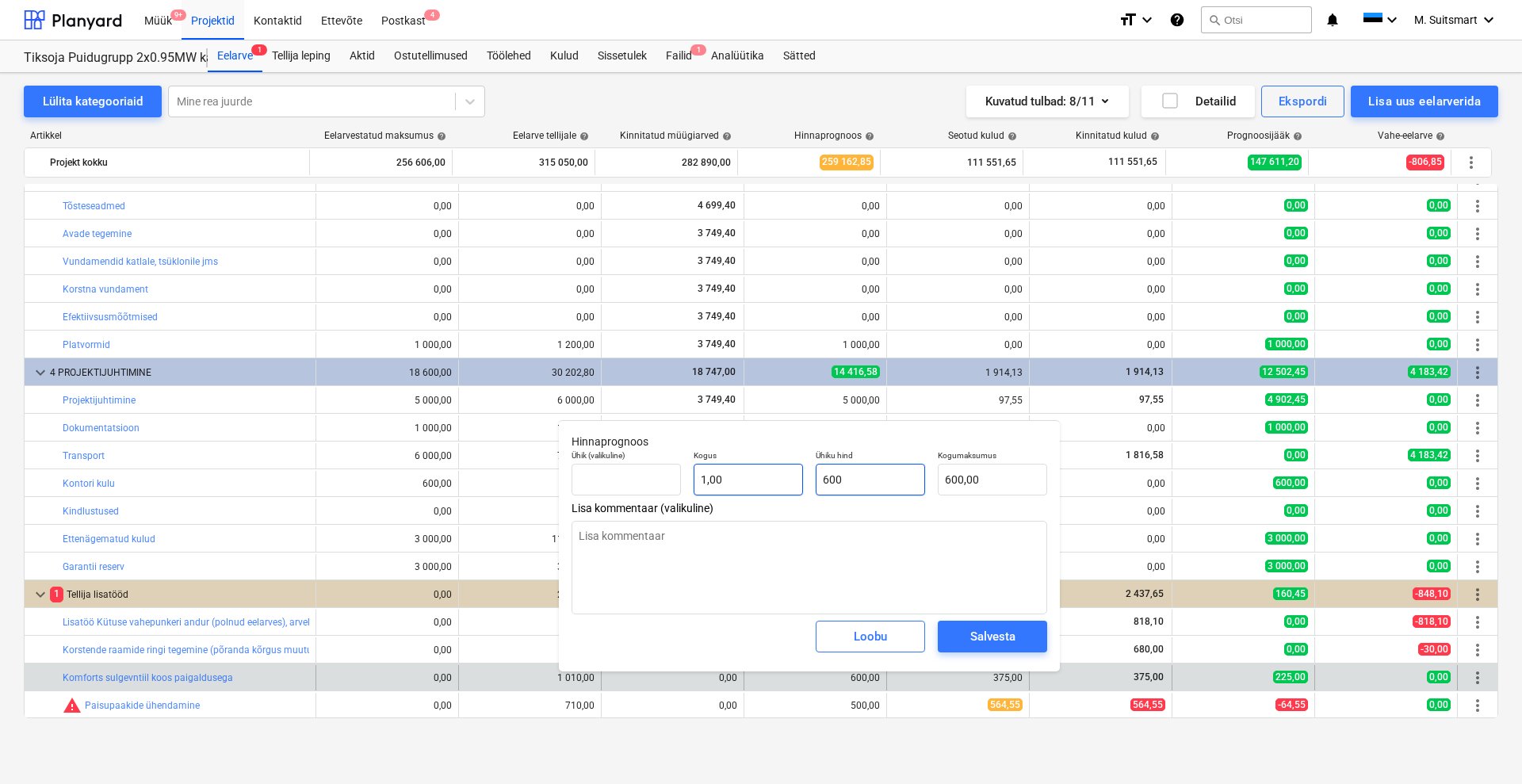 drag, startPoint x: 879, startPoint y: 480, endPoint x: 772, endPoint y: 476, distance: 107.07474 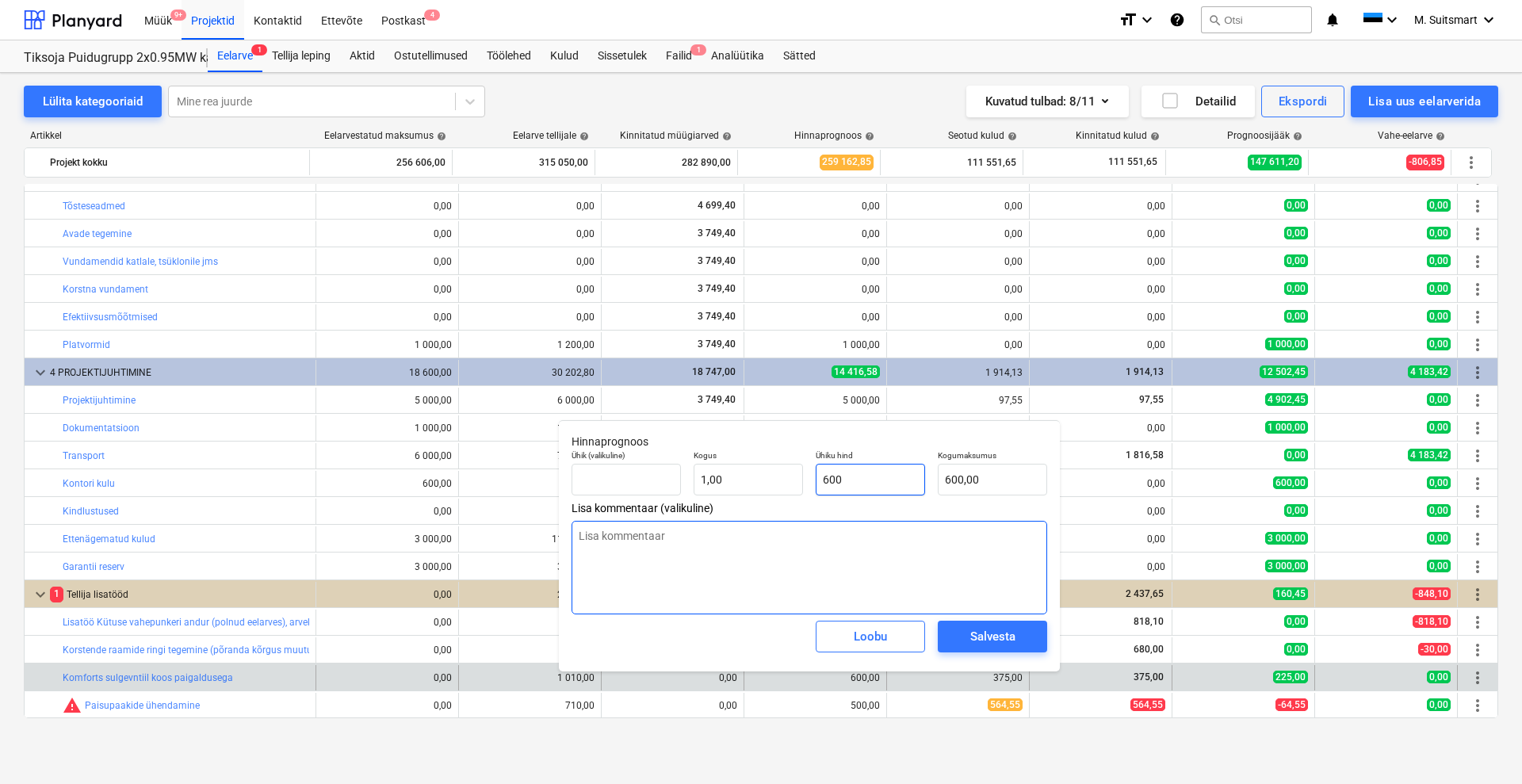 paste on "375," 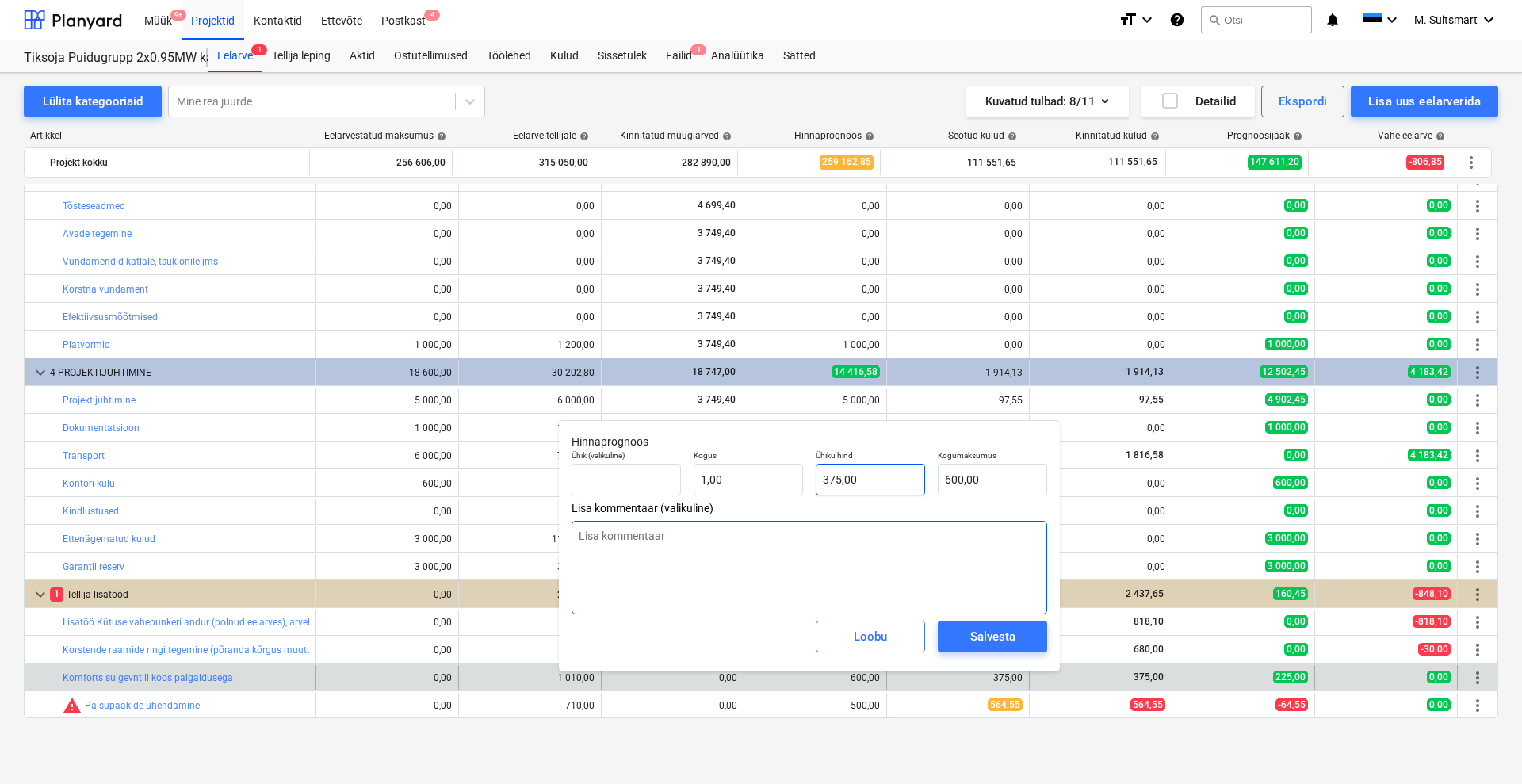 type on "375,00" 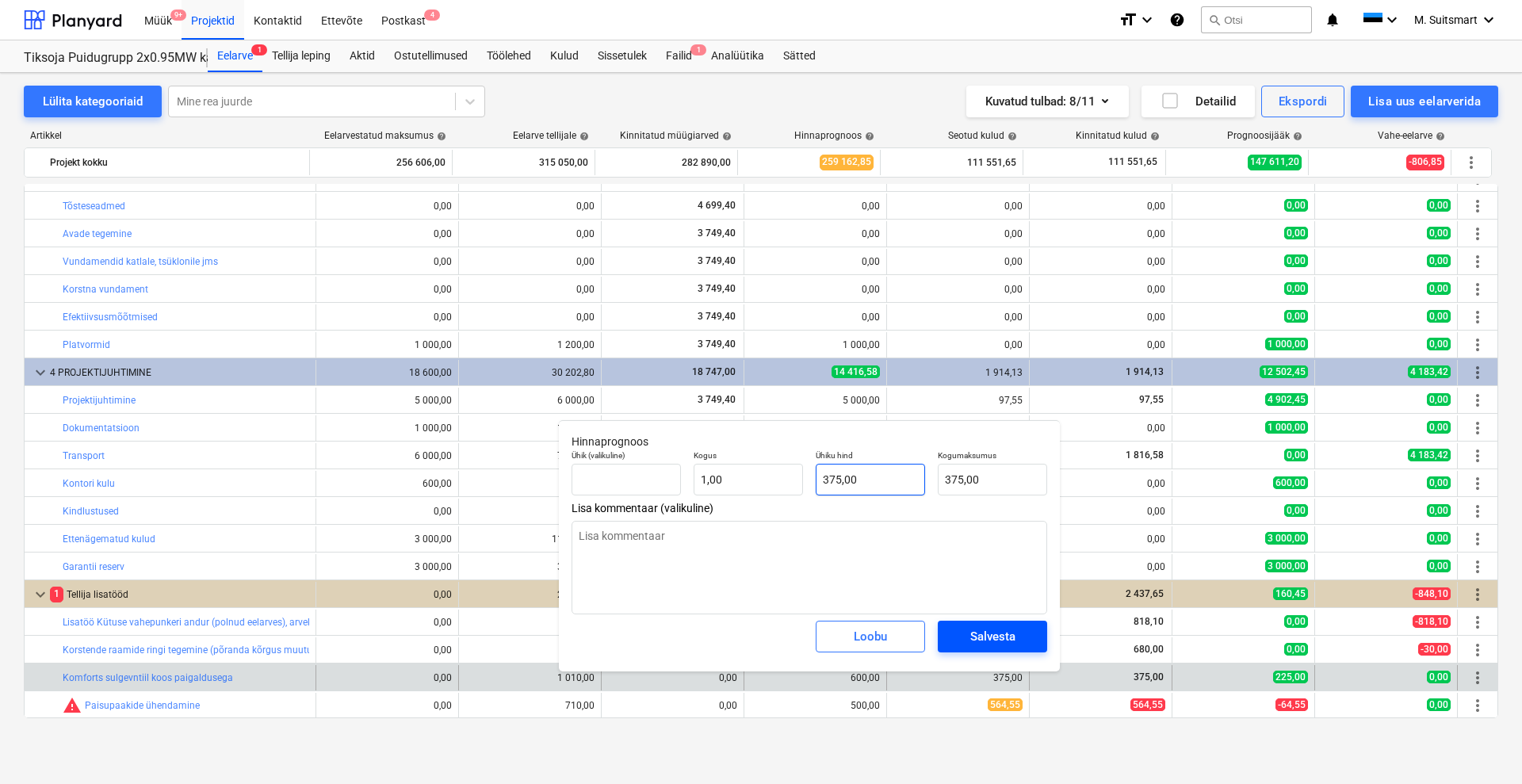 type on "375,00" 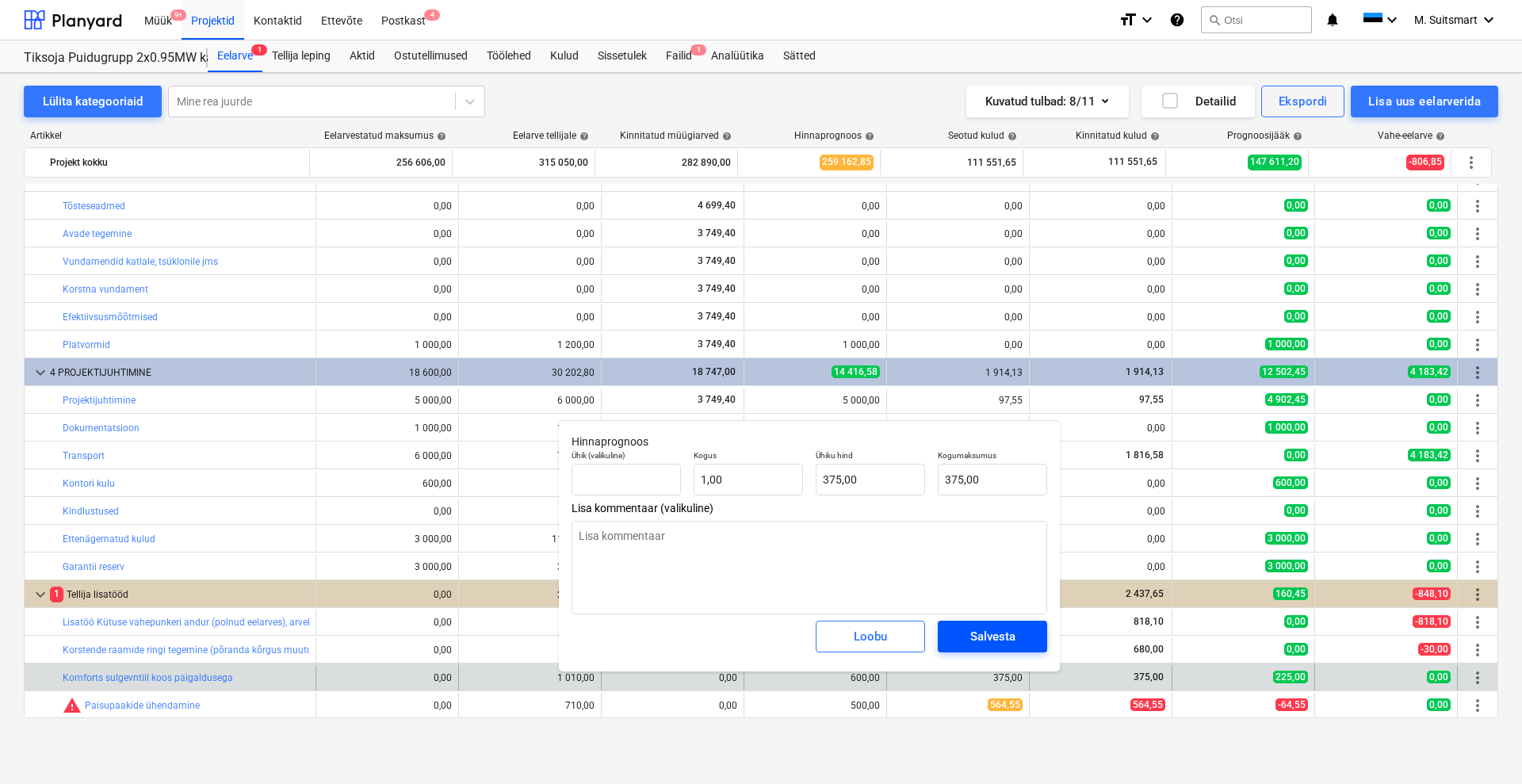 click on "Salvesta" at bounding box center (992, 637) 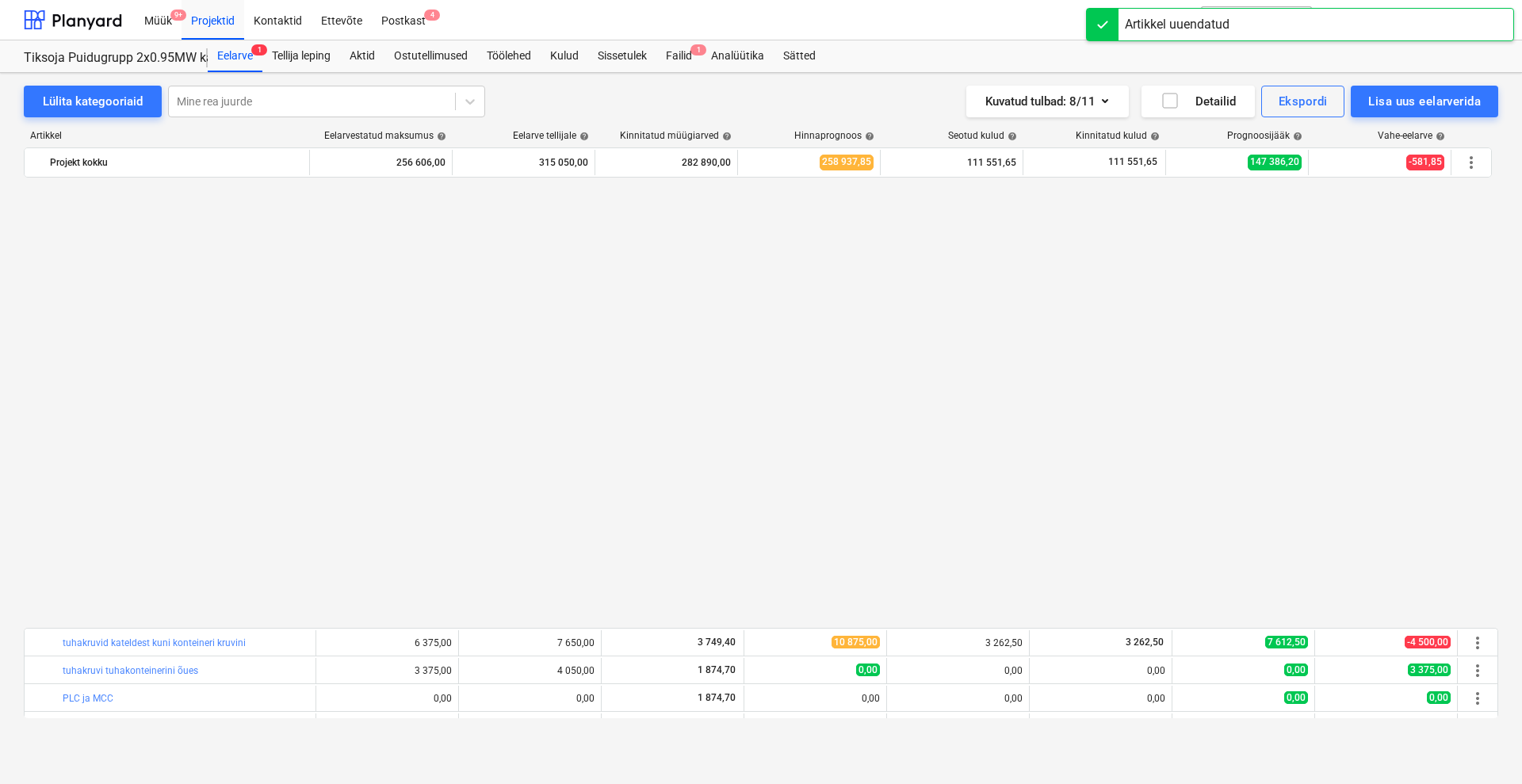 scroll, scrollTop: 1019, scrollLeft: 0, axis: vertical 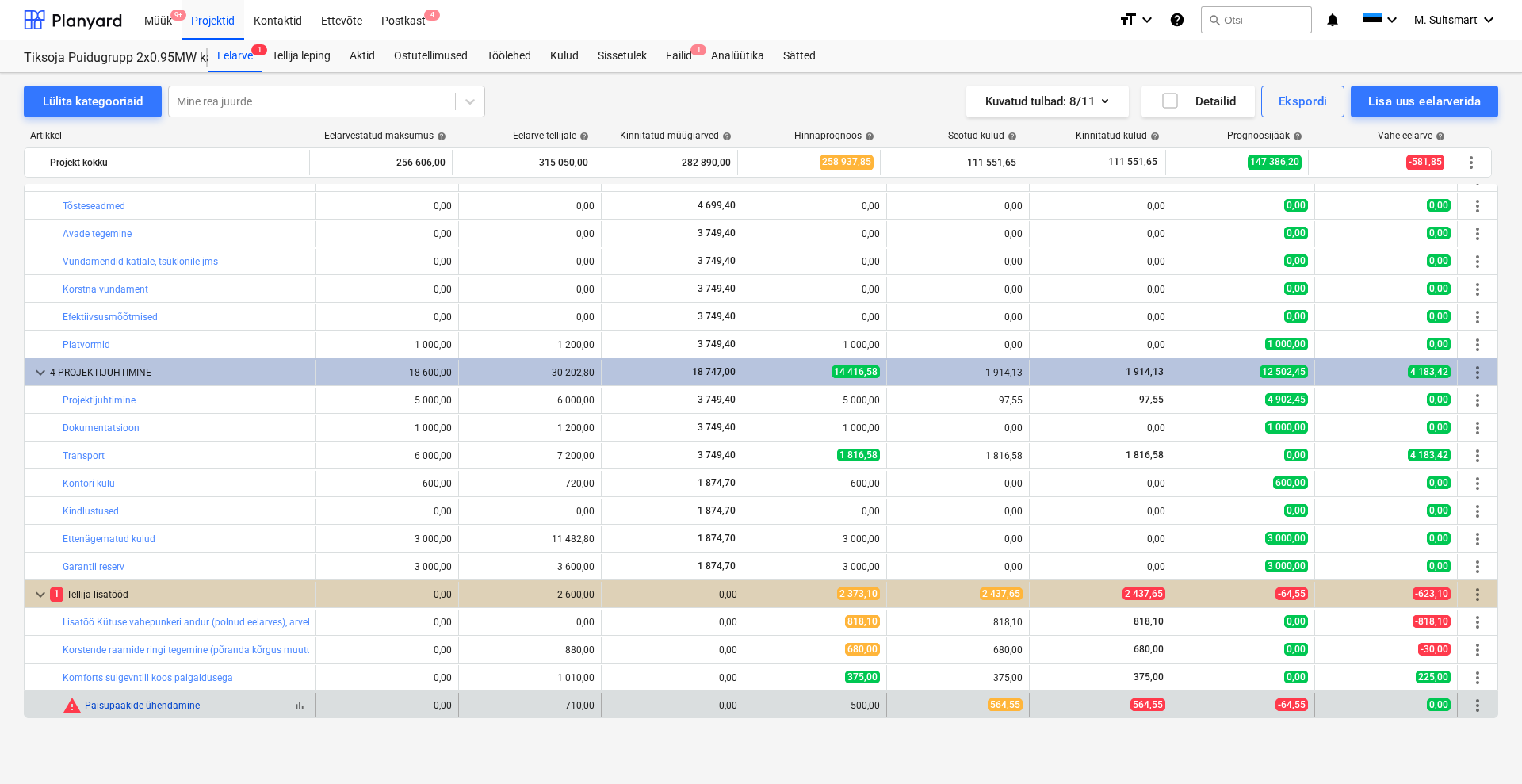 click on "Paisupaakide ühendamine" at bounding box center [142, 706] 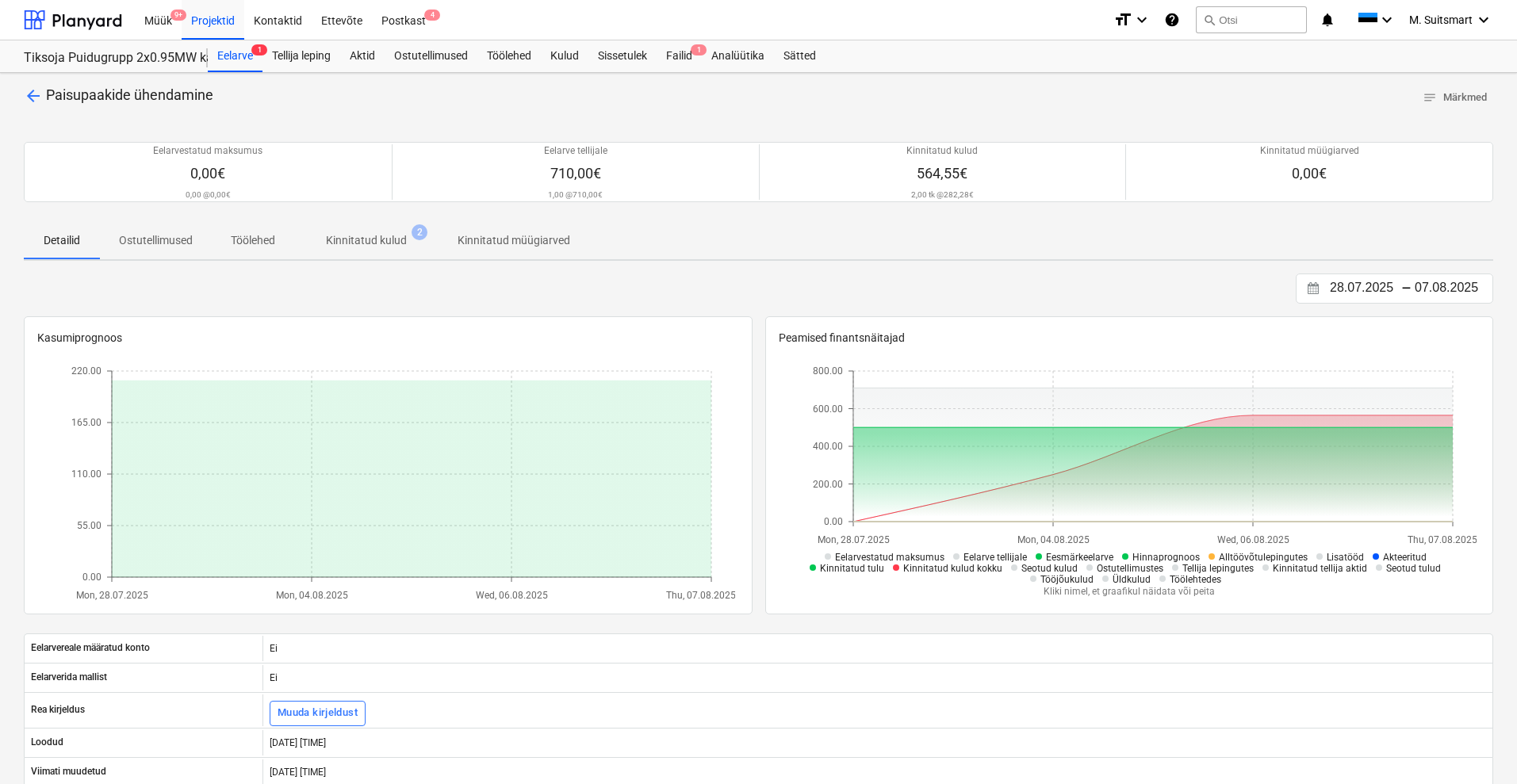 click on "Kinnitatud kulud" at bounding box center [366, 240] 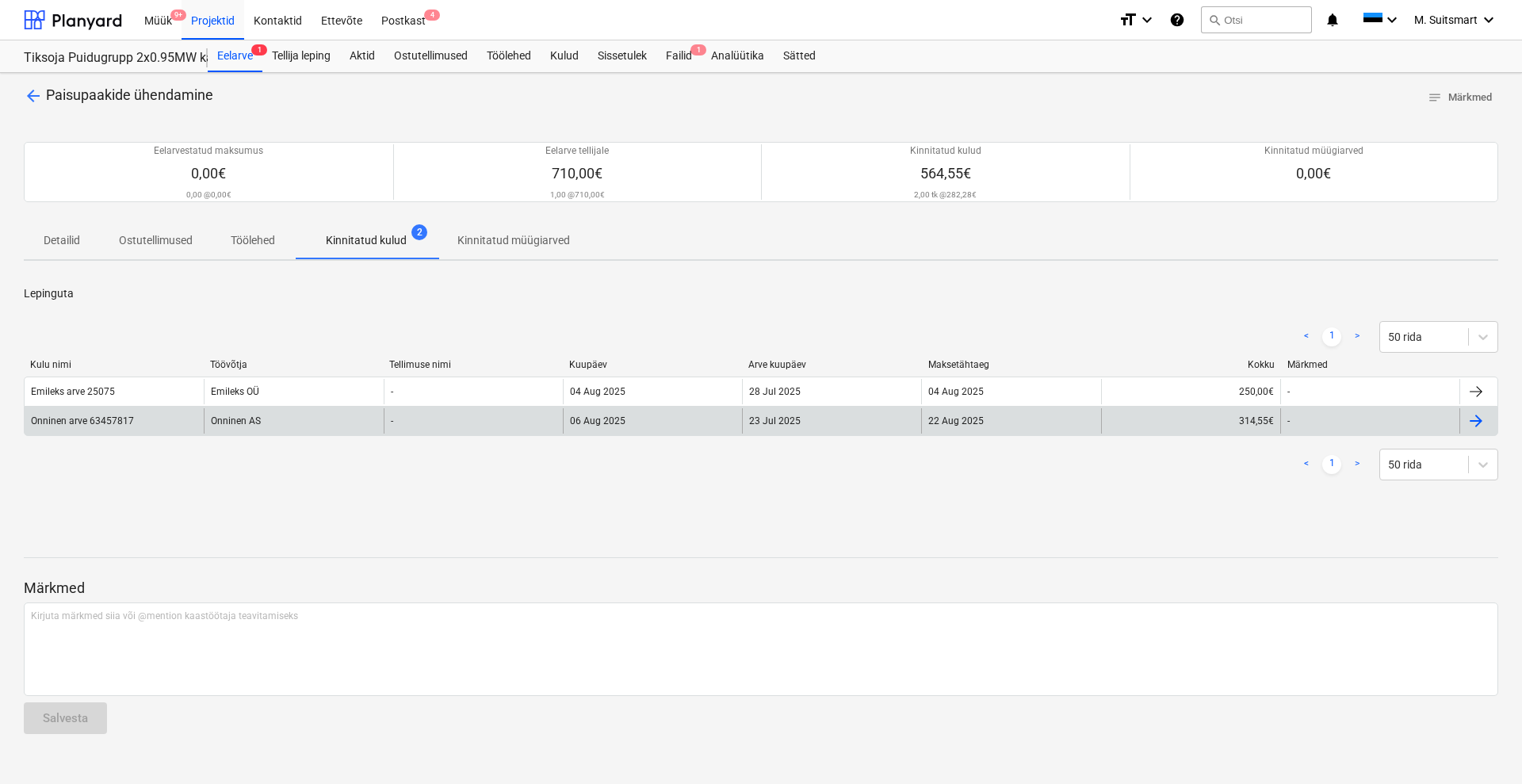click at bounding box center [1476, 421] 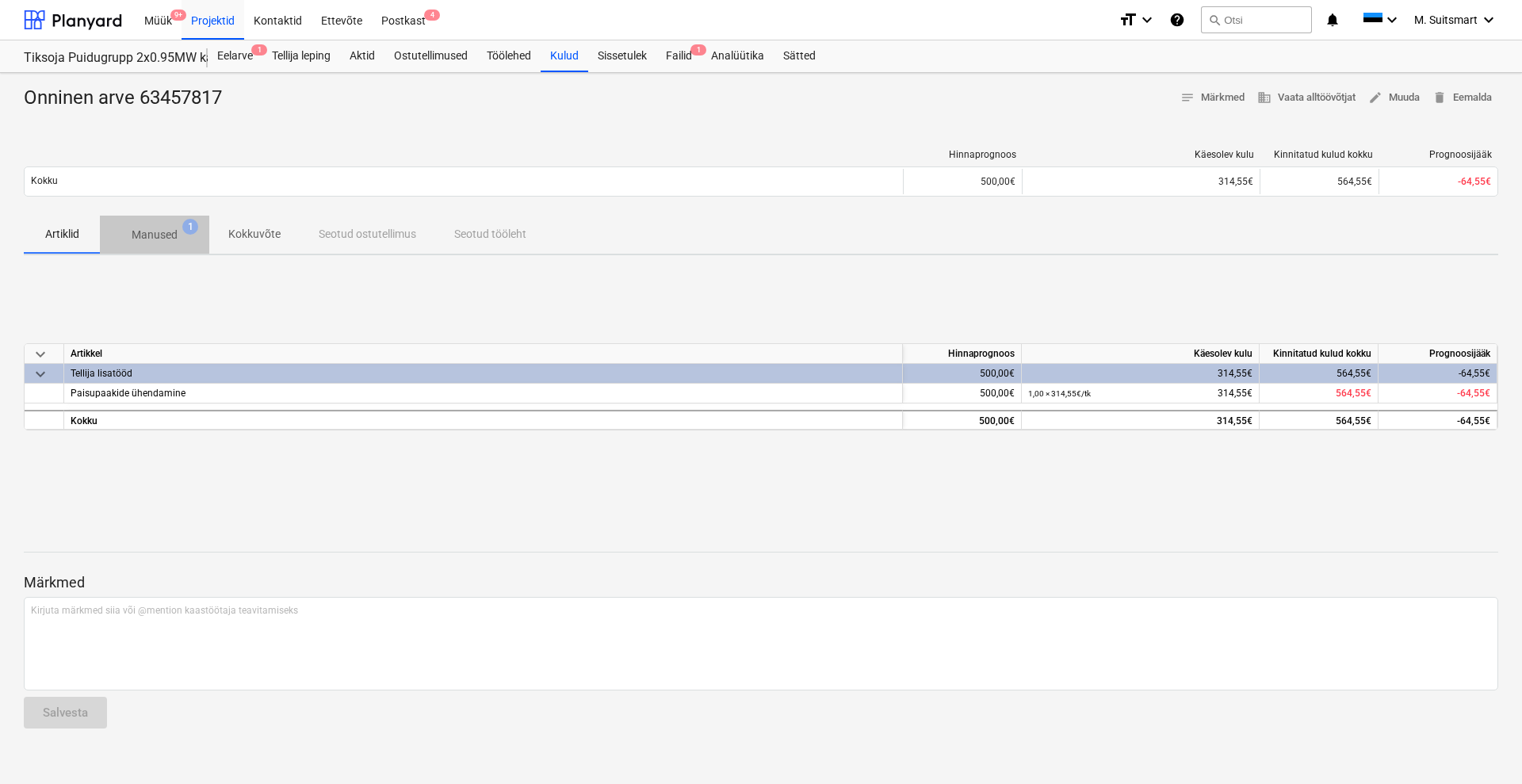 click on "Manused" at bounding box center (155, 235) 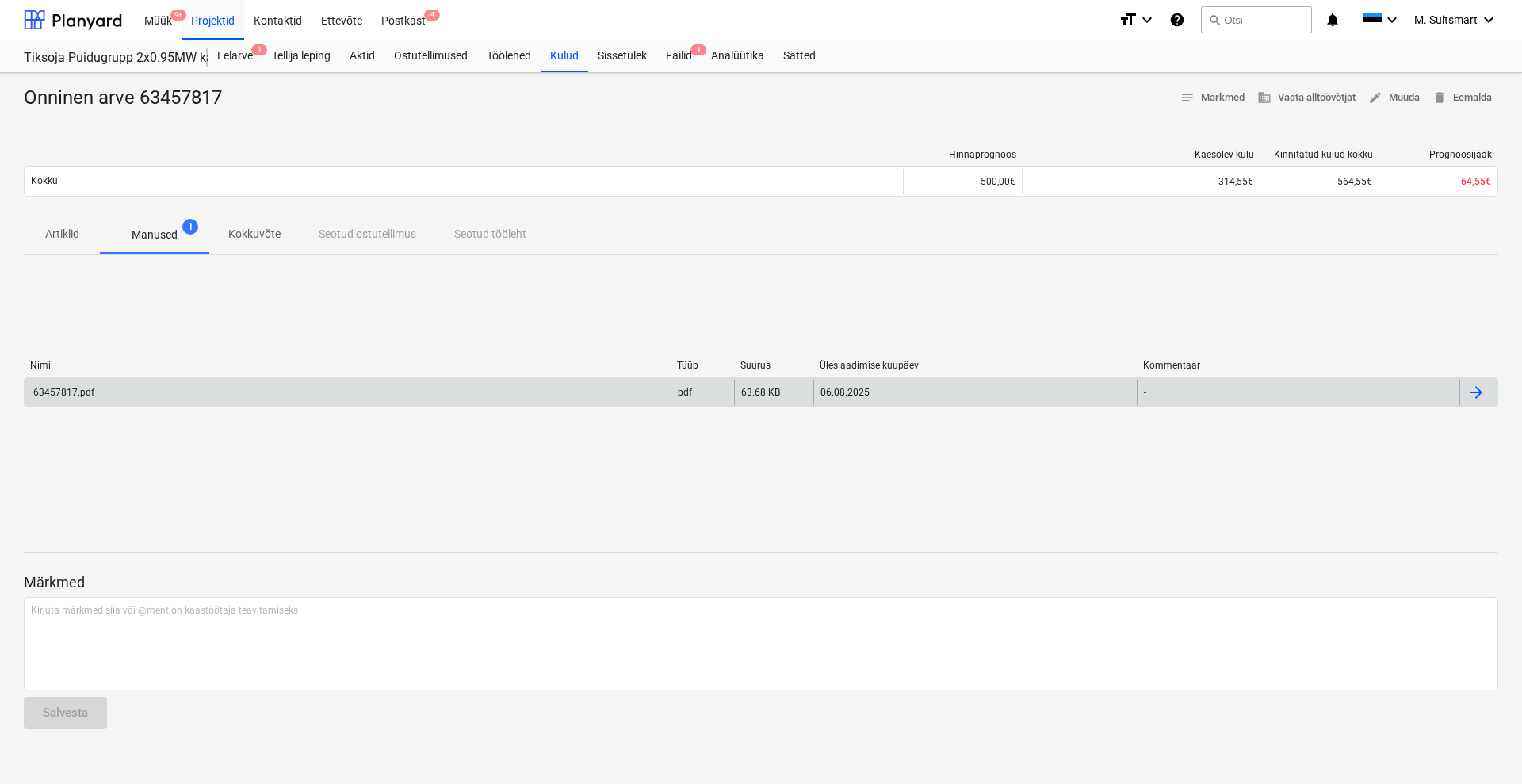 click at bounding box center (1478, 392) 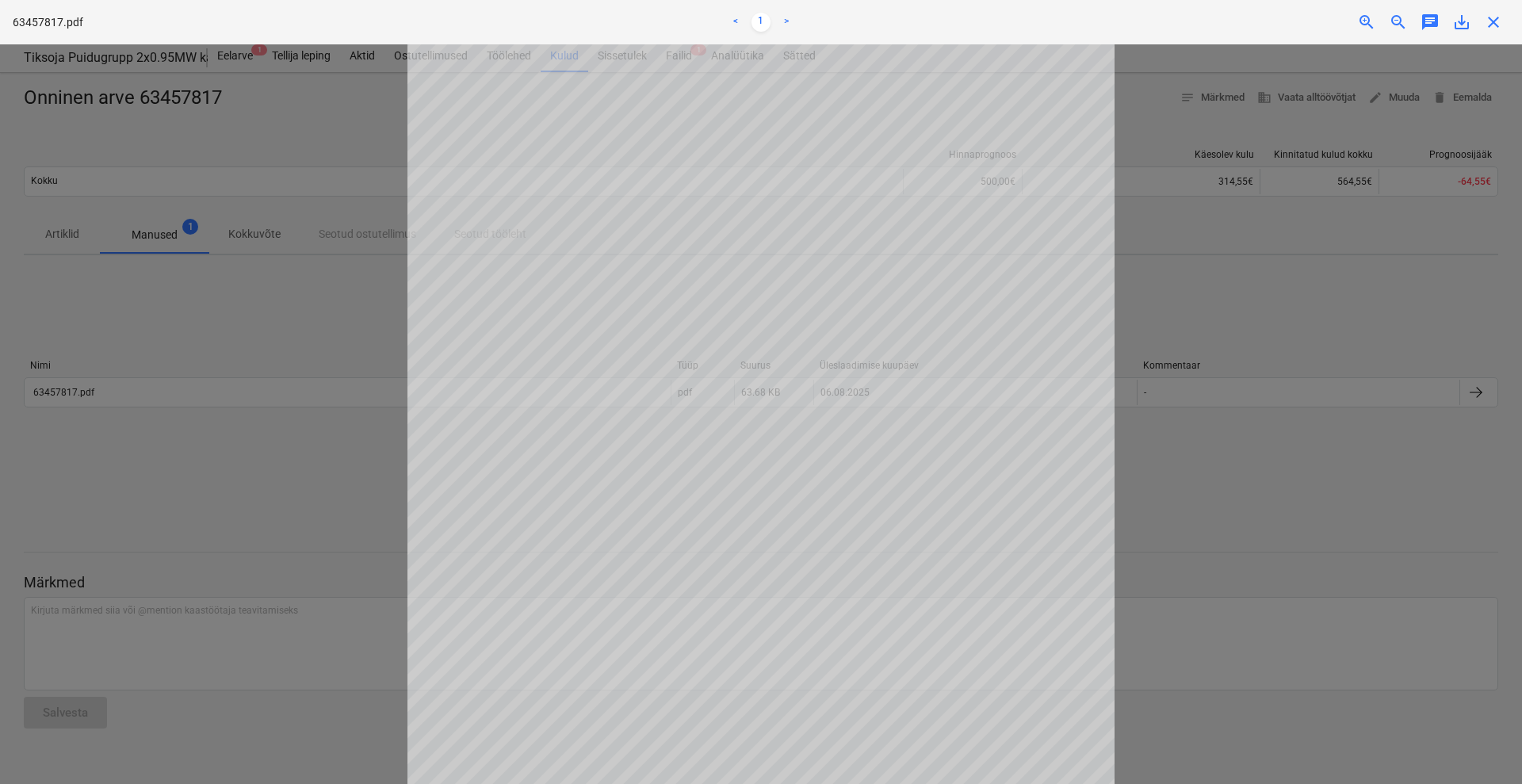 scroll, scrollTop: 99, scrollLeft: 0, axis: vertical 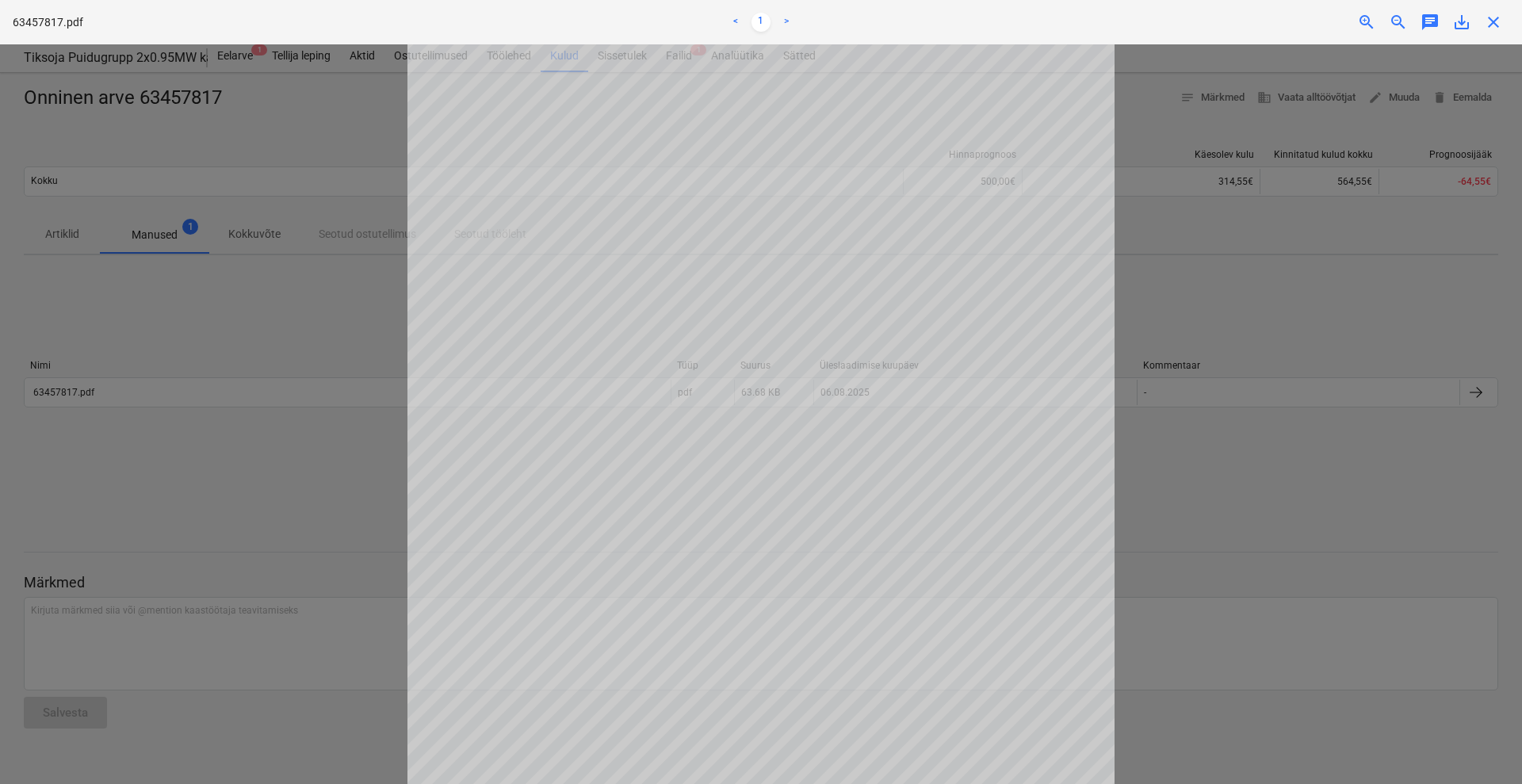 click at bounding box center (761, 414) 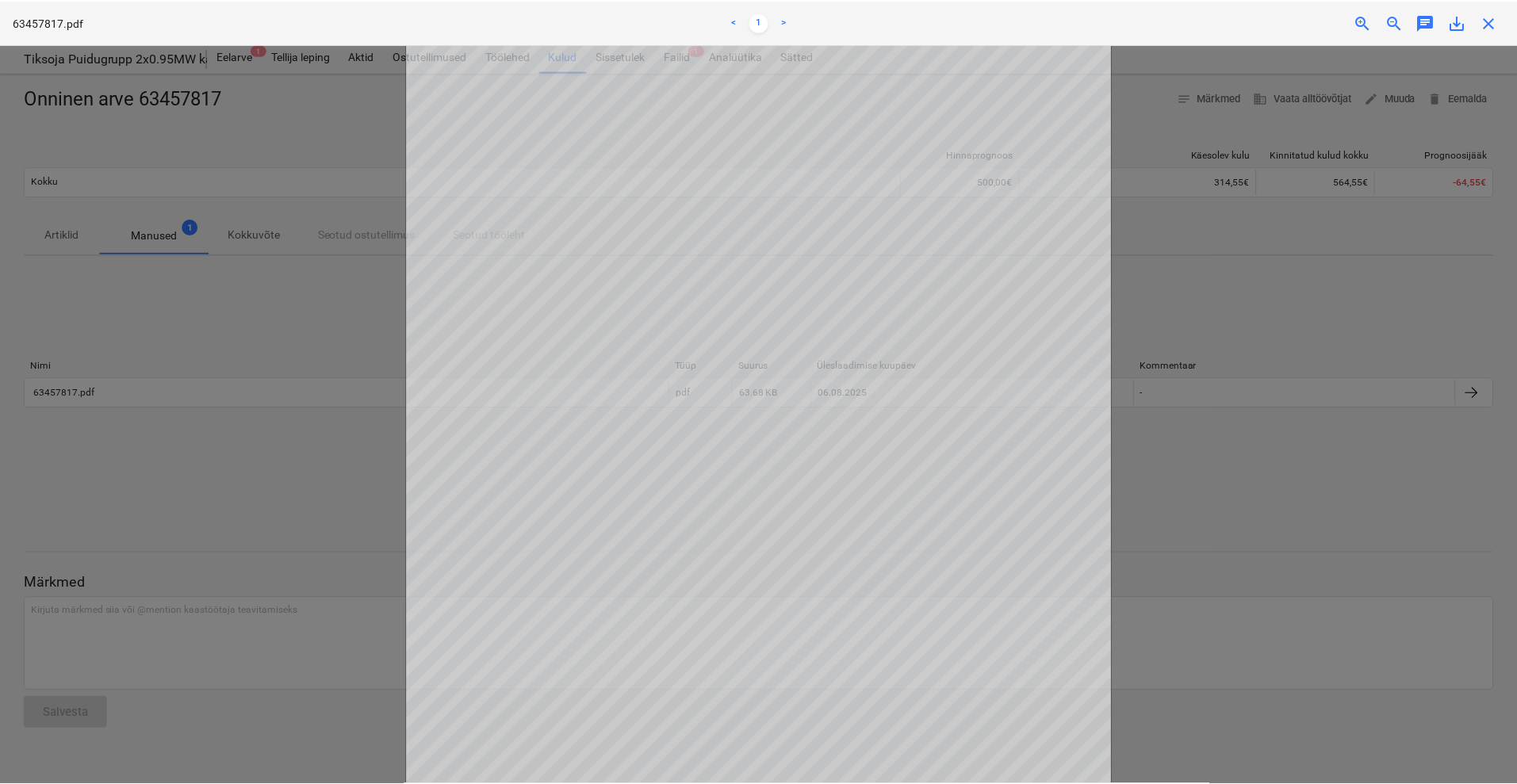 scroll, scrollTop: 100, scrollLeft: 0, axis: vertical 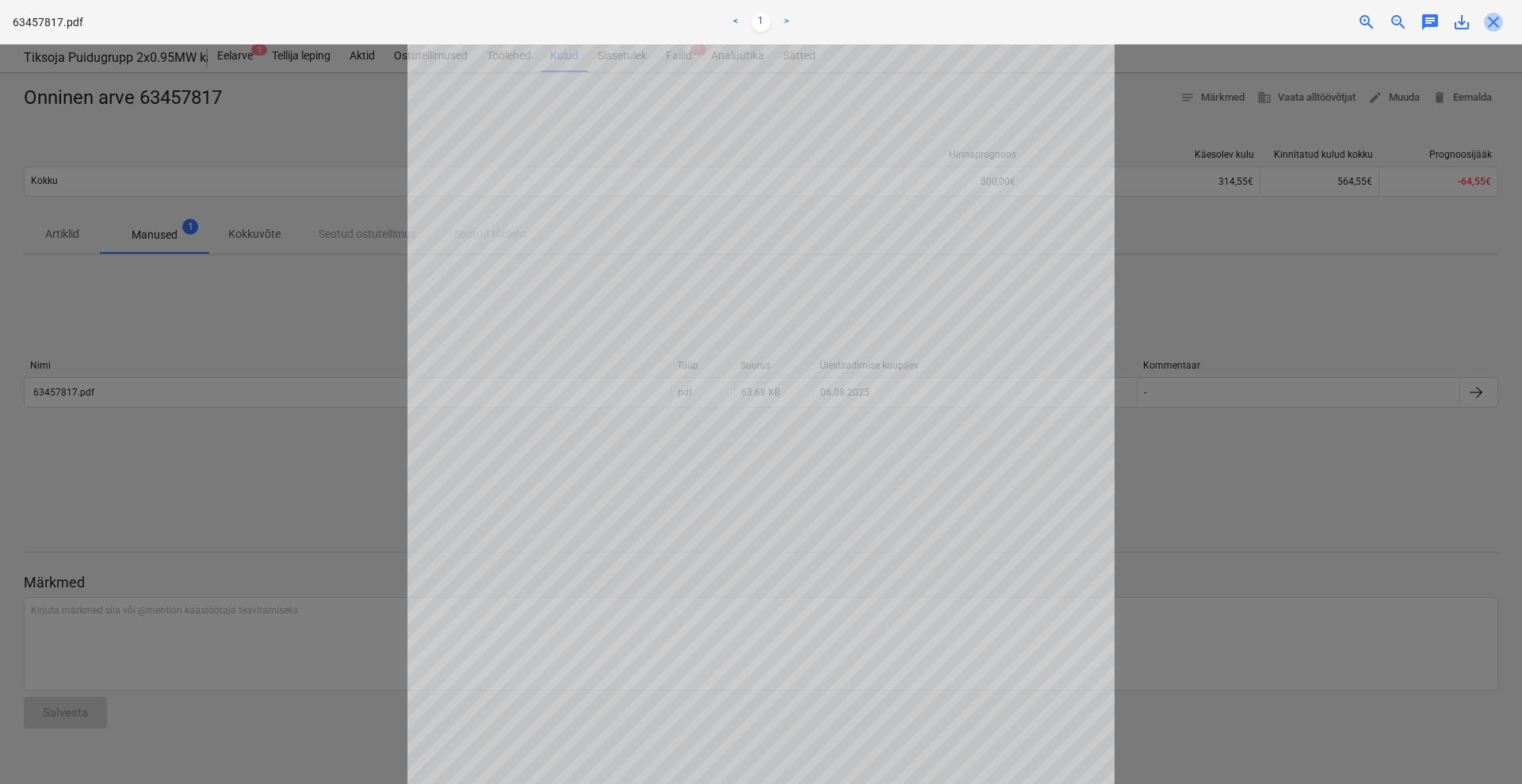 click on "close" at bounding box center (1493, 22) 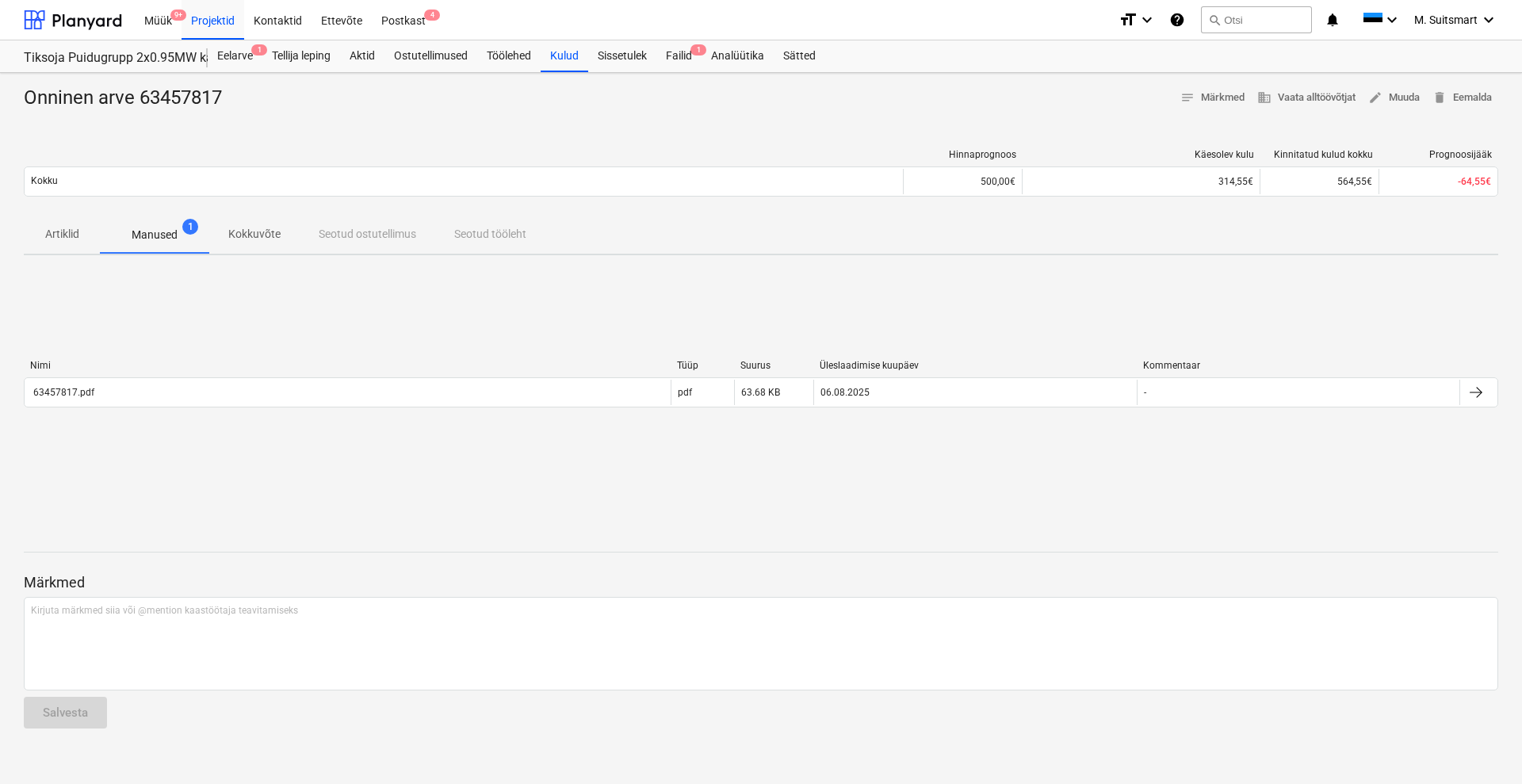 click on "Kokkuvõte" at bounding box center (254, 234) 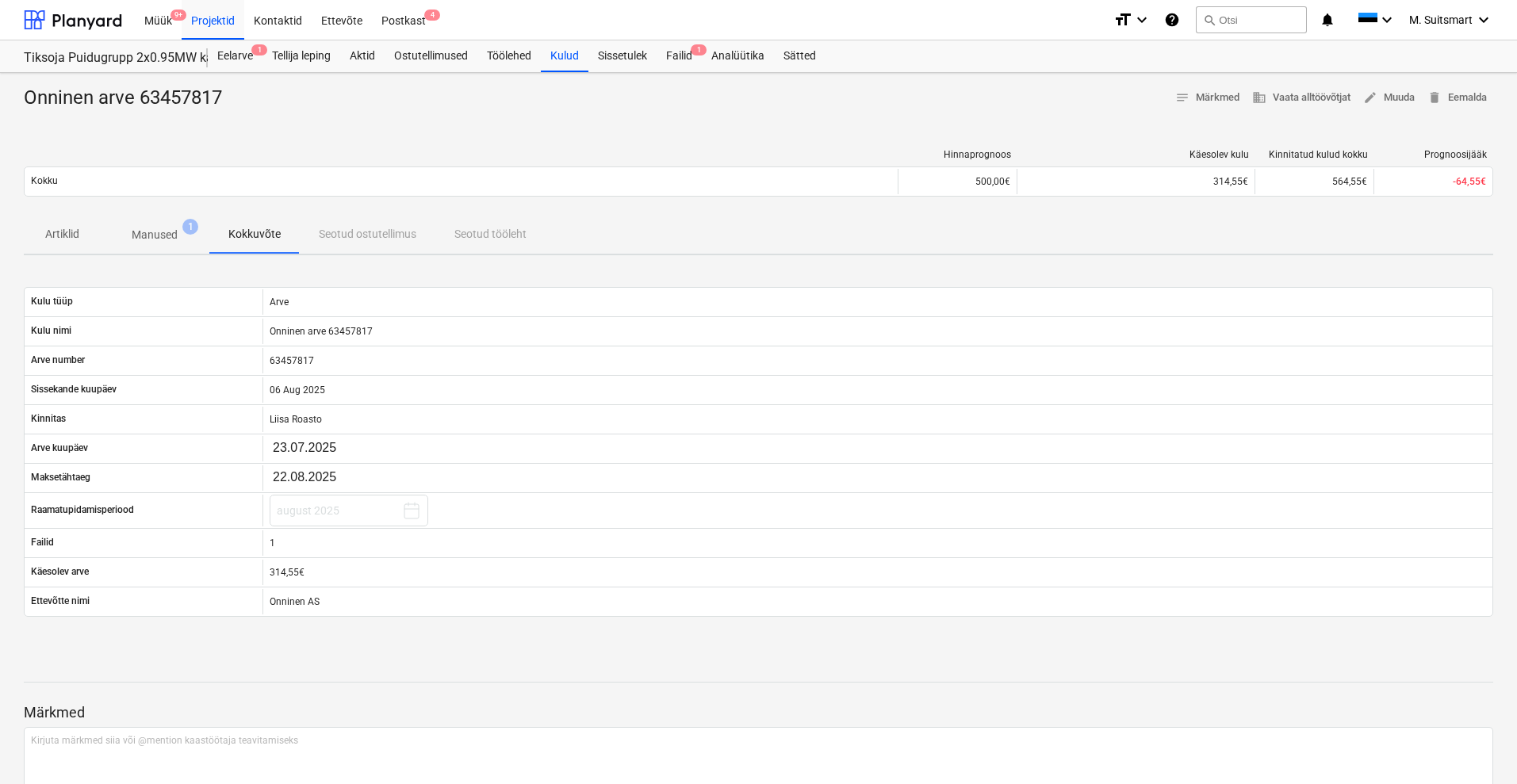 click on "Manused" at bounding box center (155, 235) 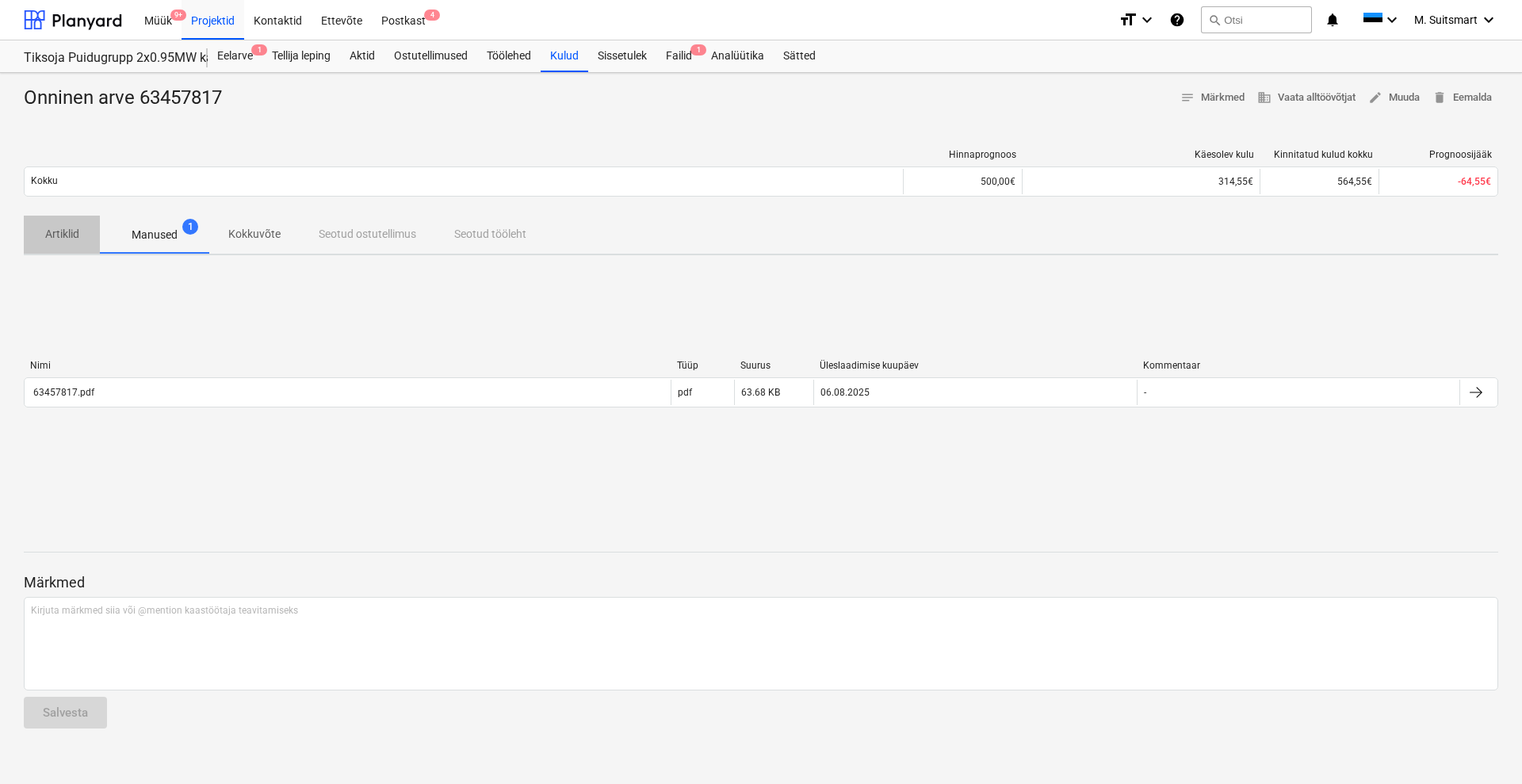 click on "Artiklid" at bounding box center [62, 234] 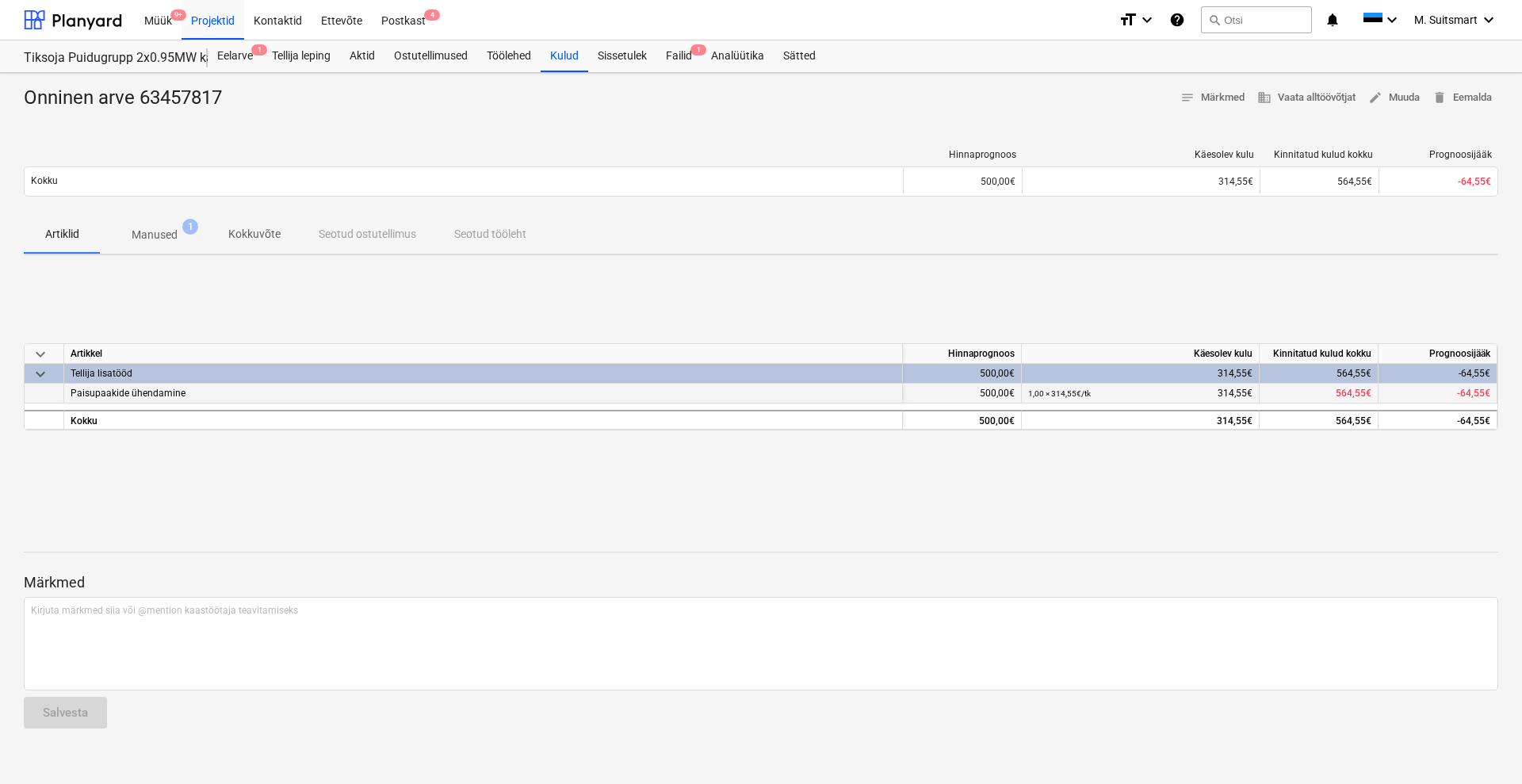 click on "Paisupaakide ühendamine" at bounding box center (484, 393) 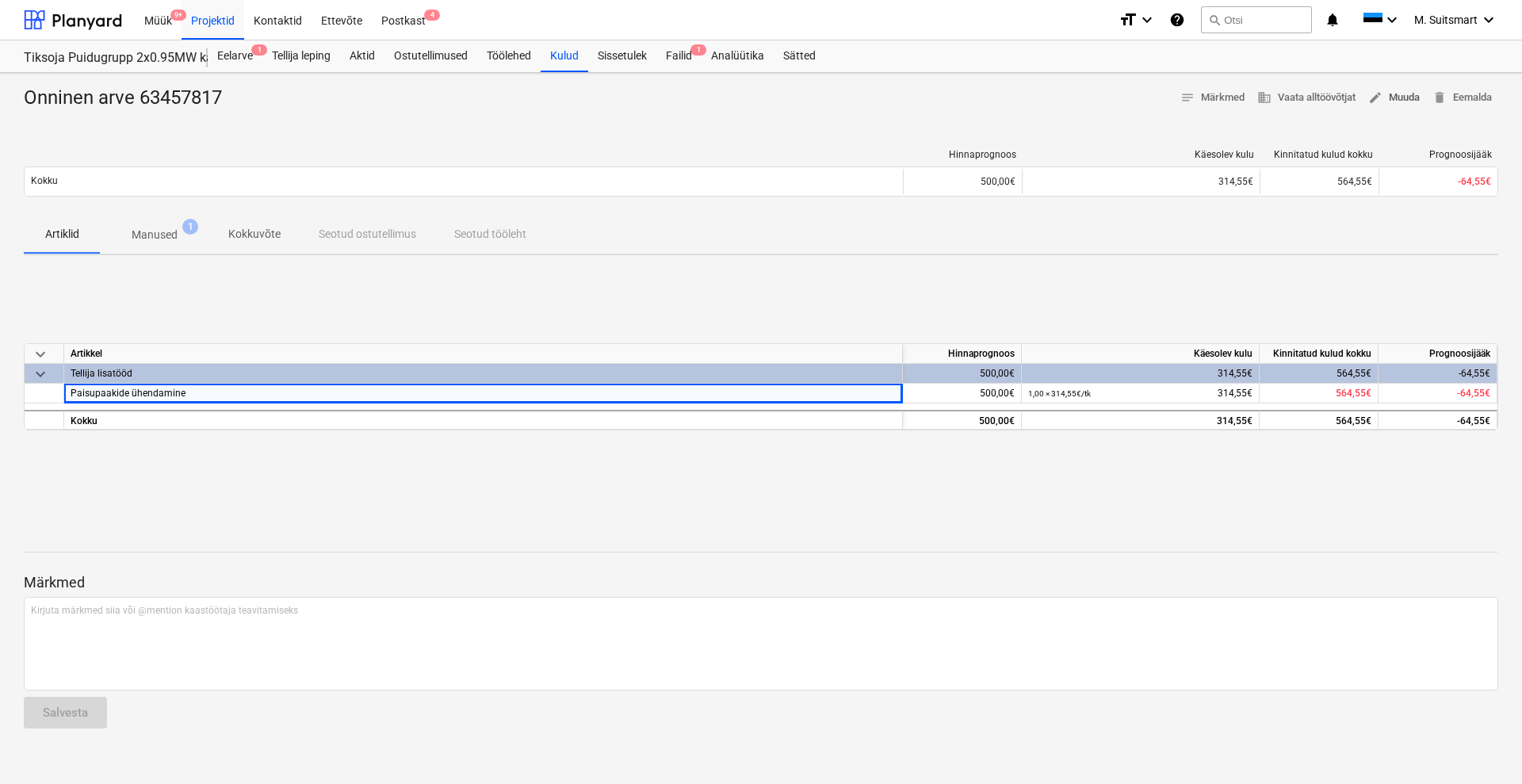 click on "edit Muuda" at bounding box center (1394, 98) 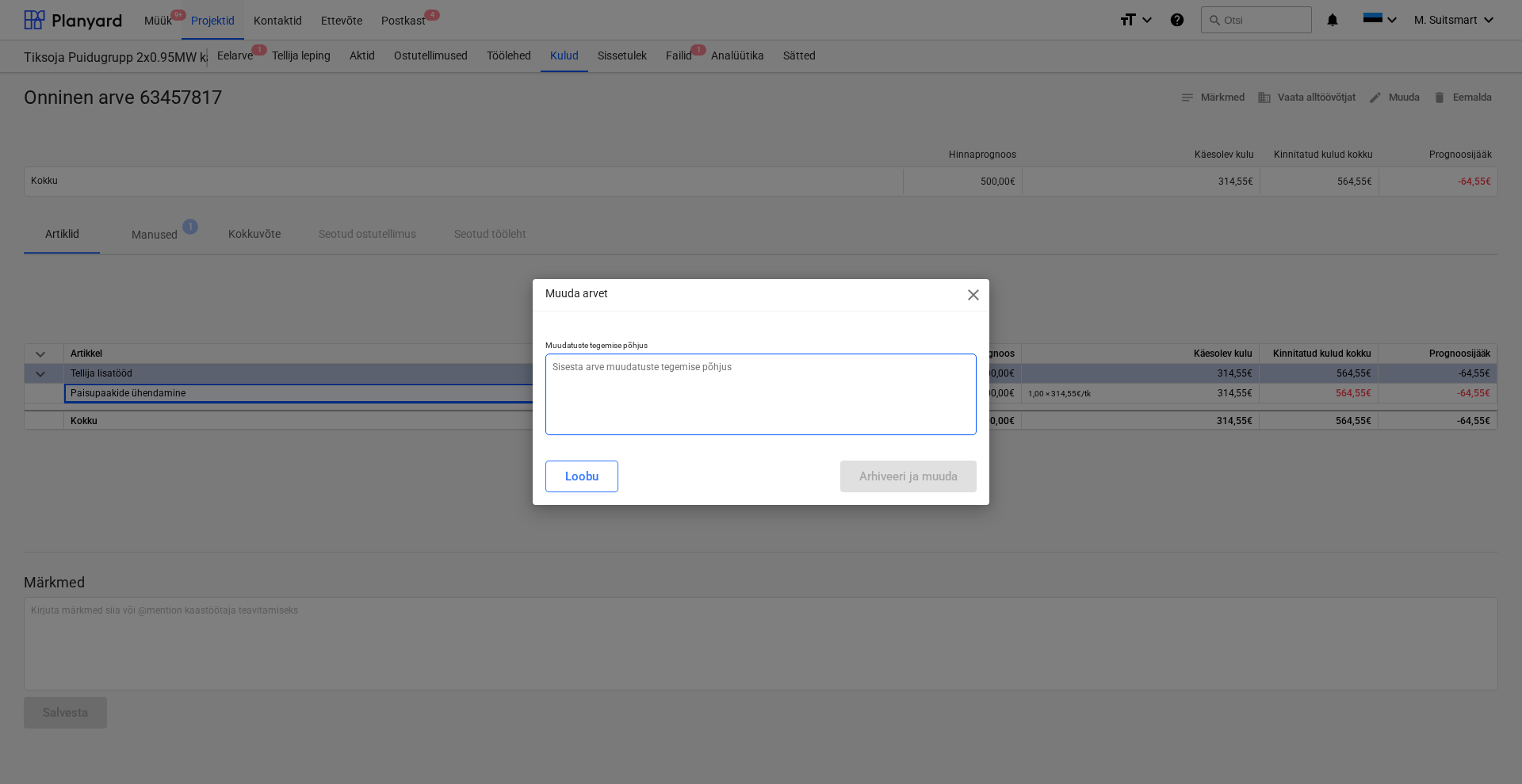 click at bounding box center [761, 394] 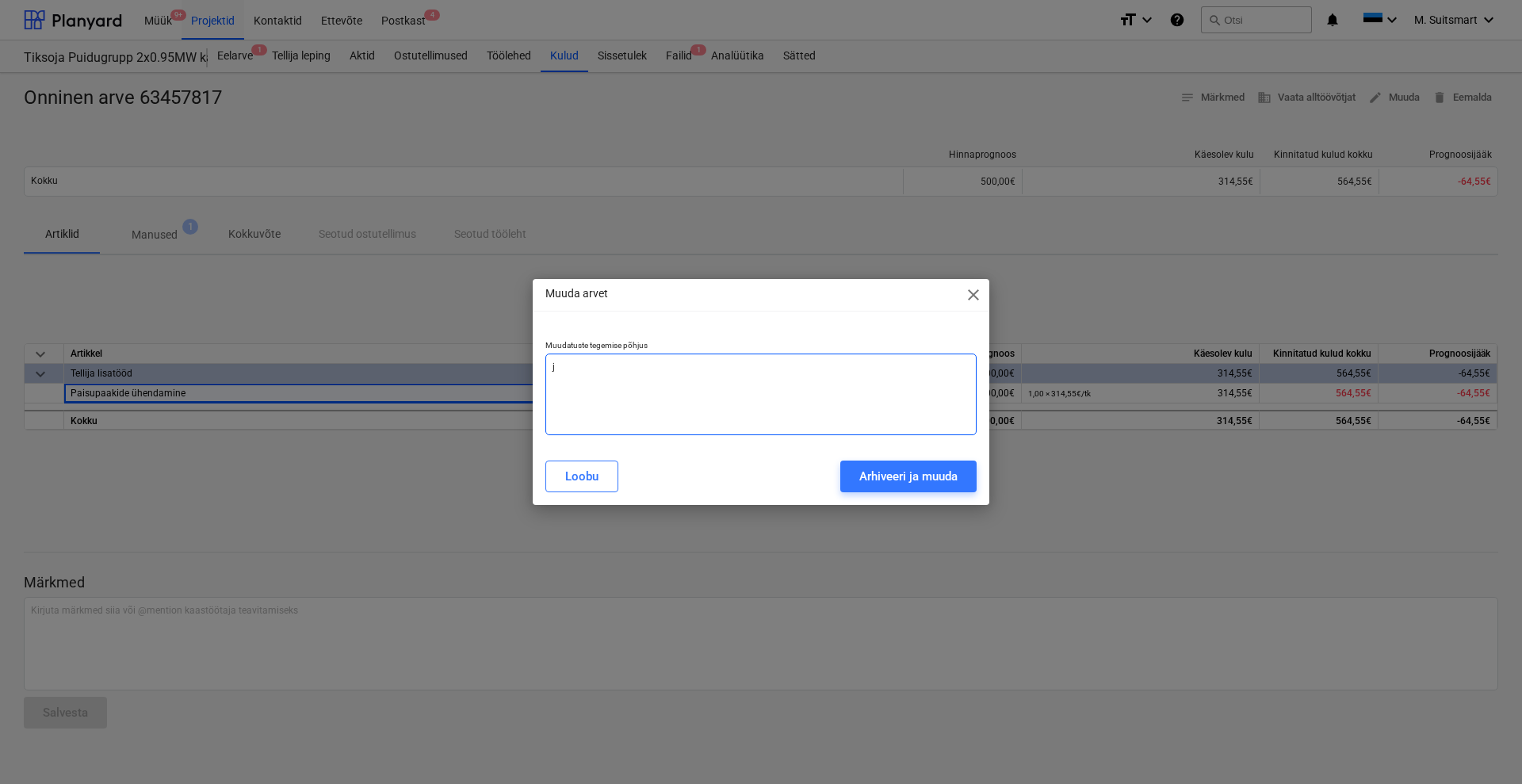 type on "x" 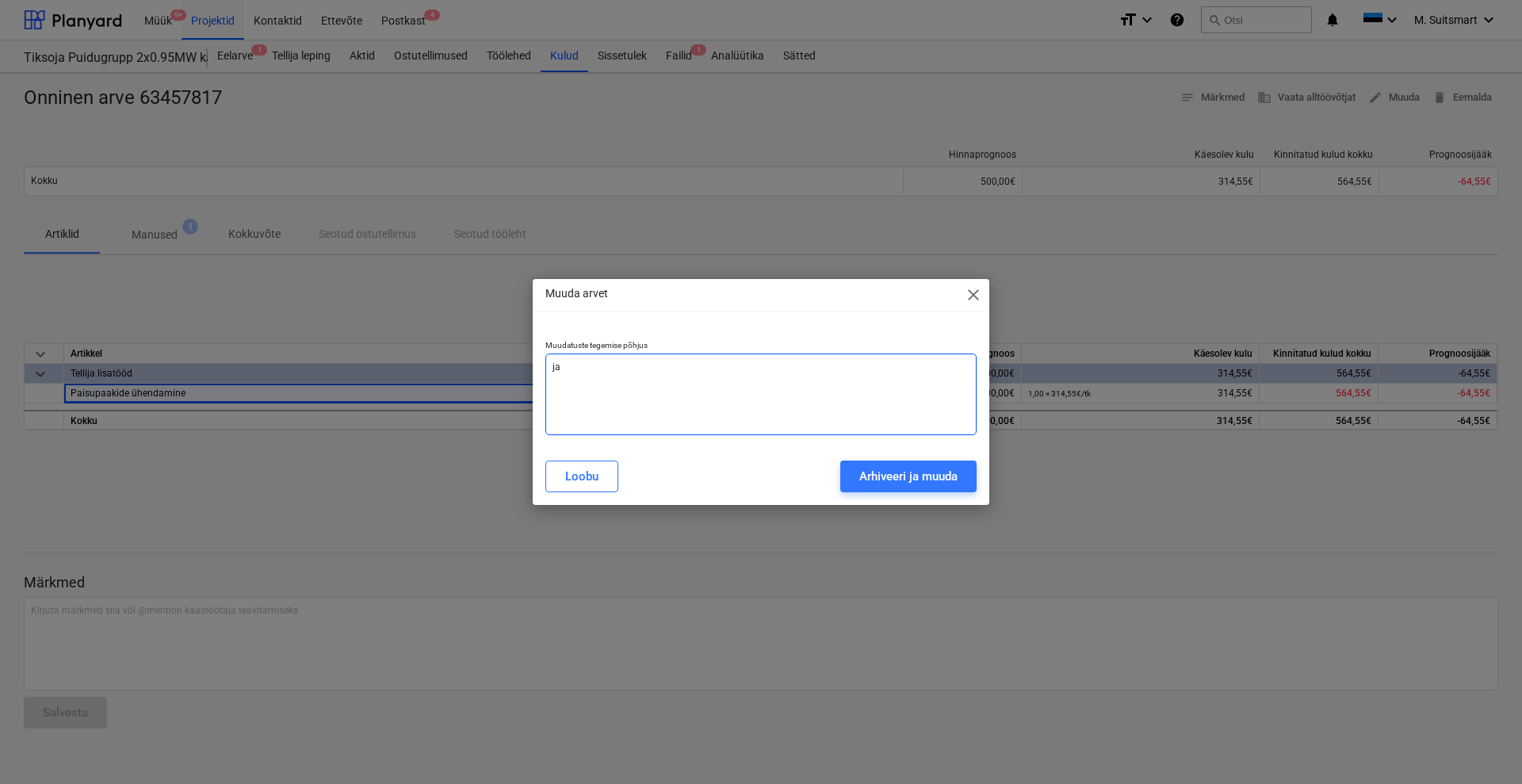 type on "x" 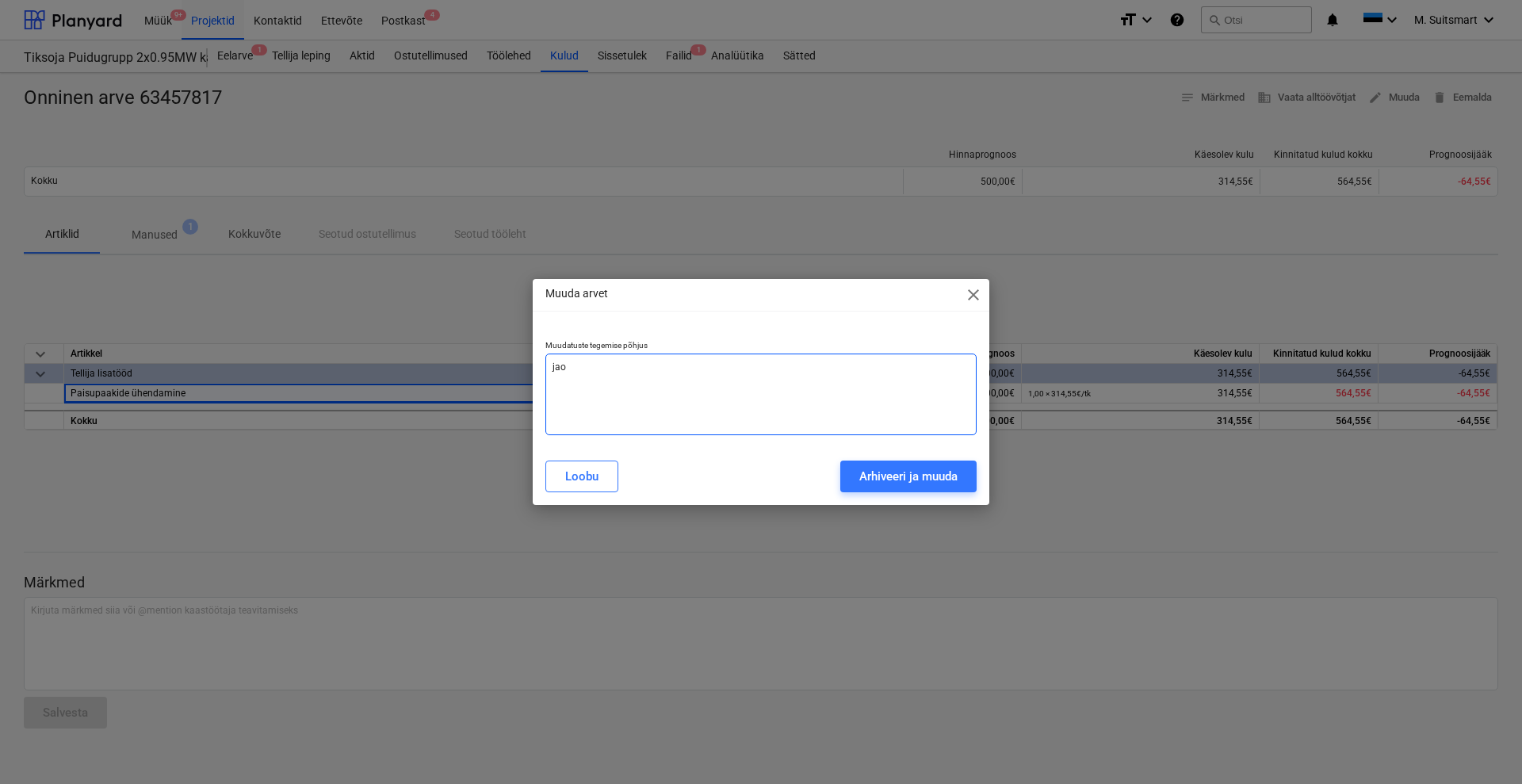 type on "x" 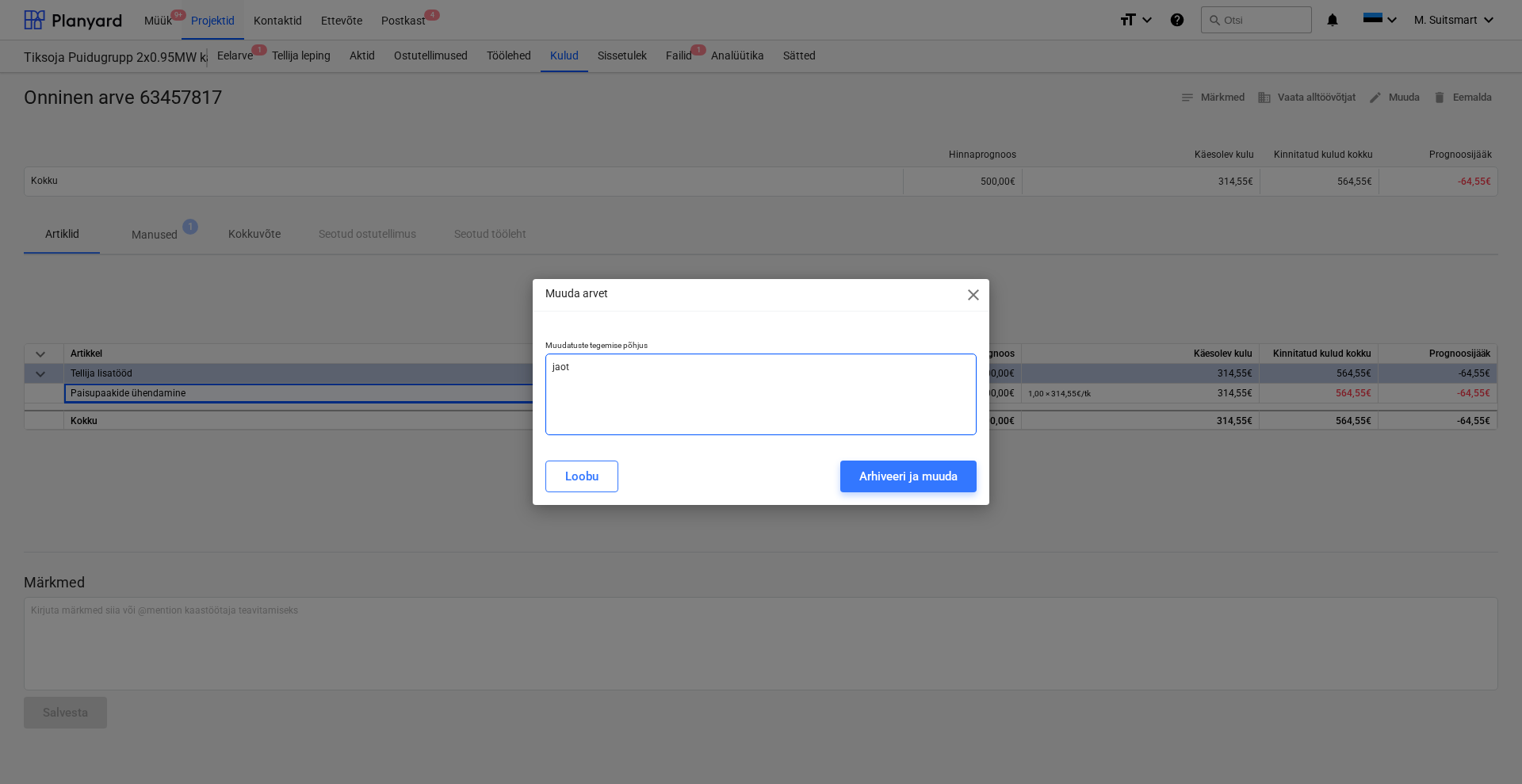 type on "x" 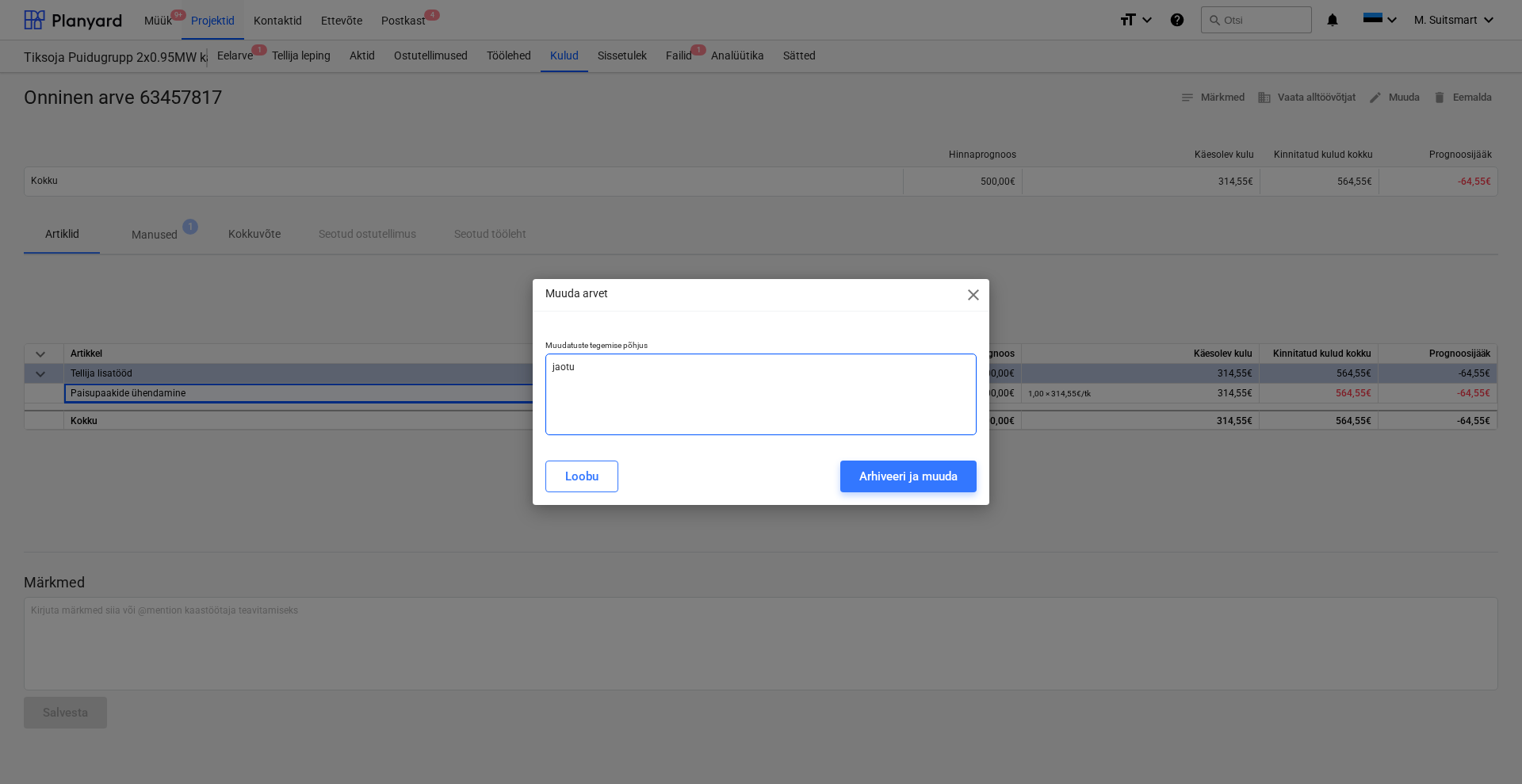 type on "x" 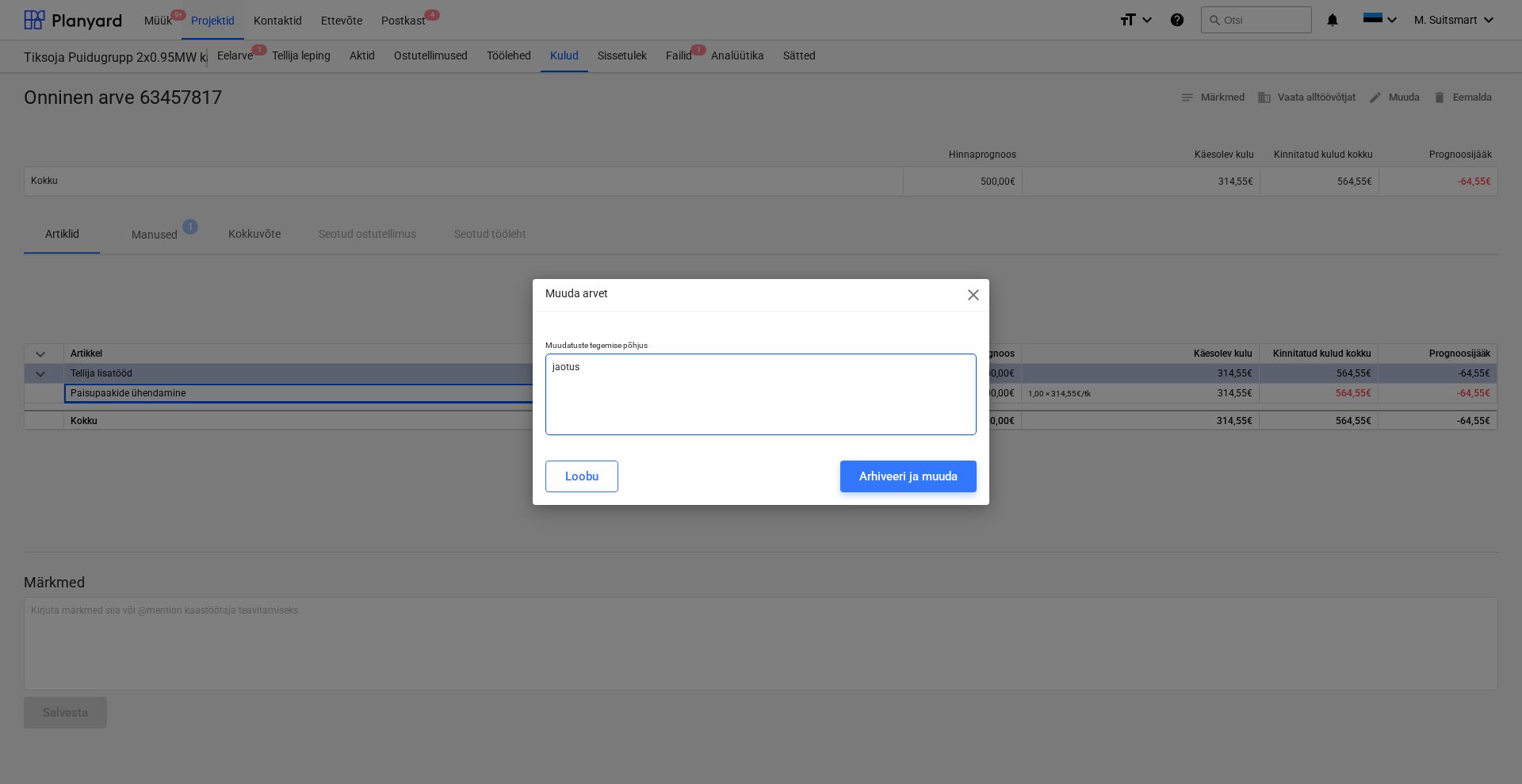 type on "x" 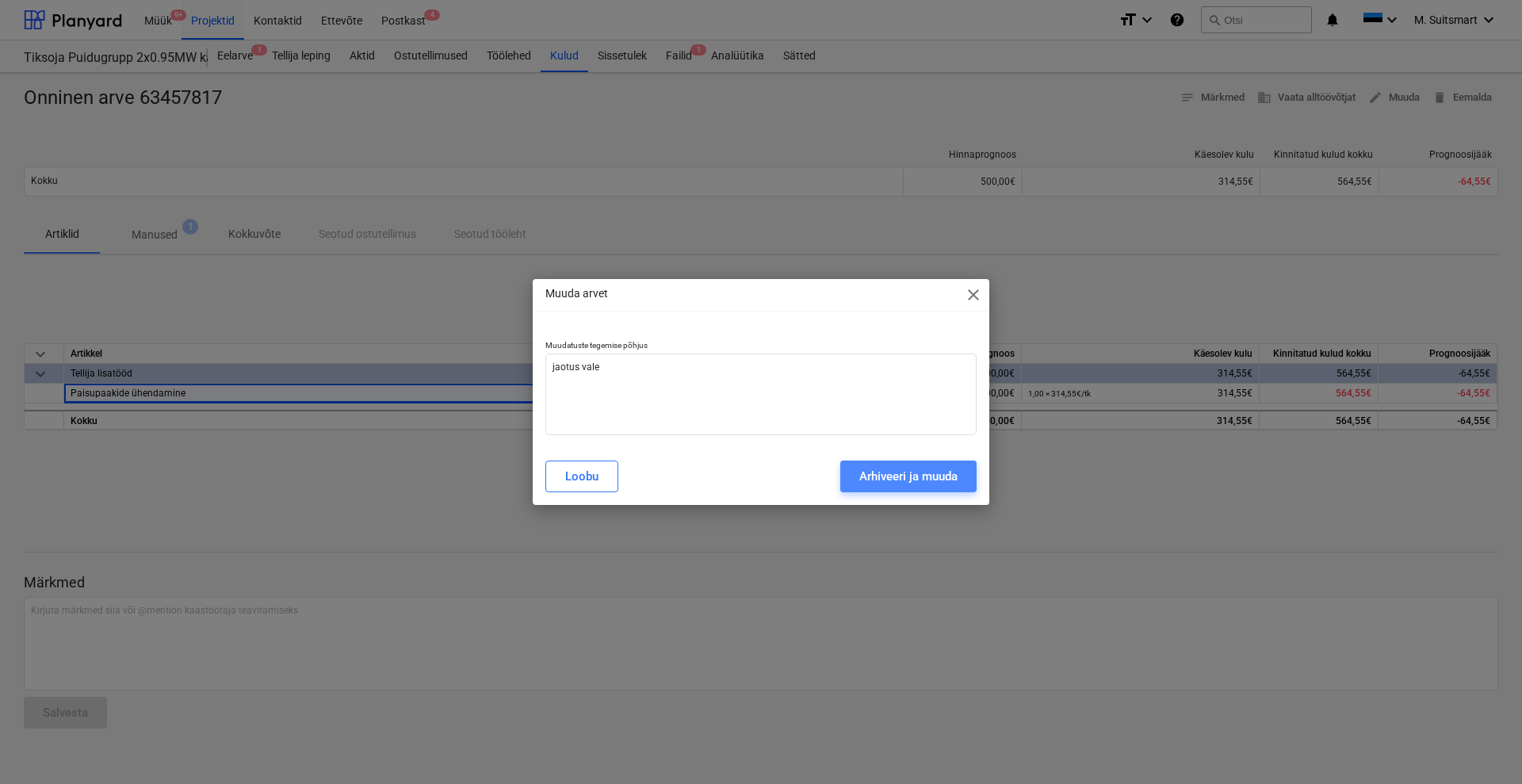 click on "Arhiveeri ja muuda" at bounding box center (908, 476) 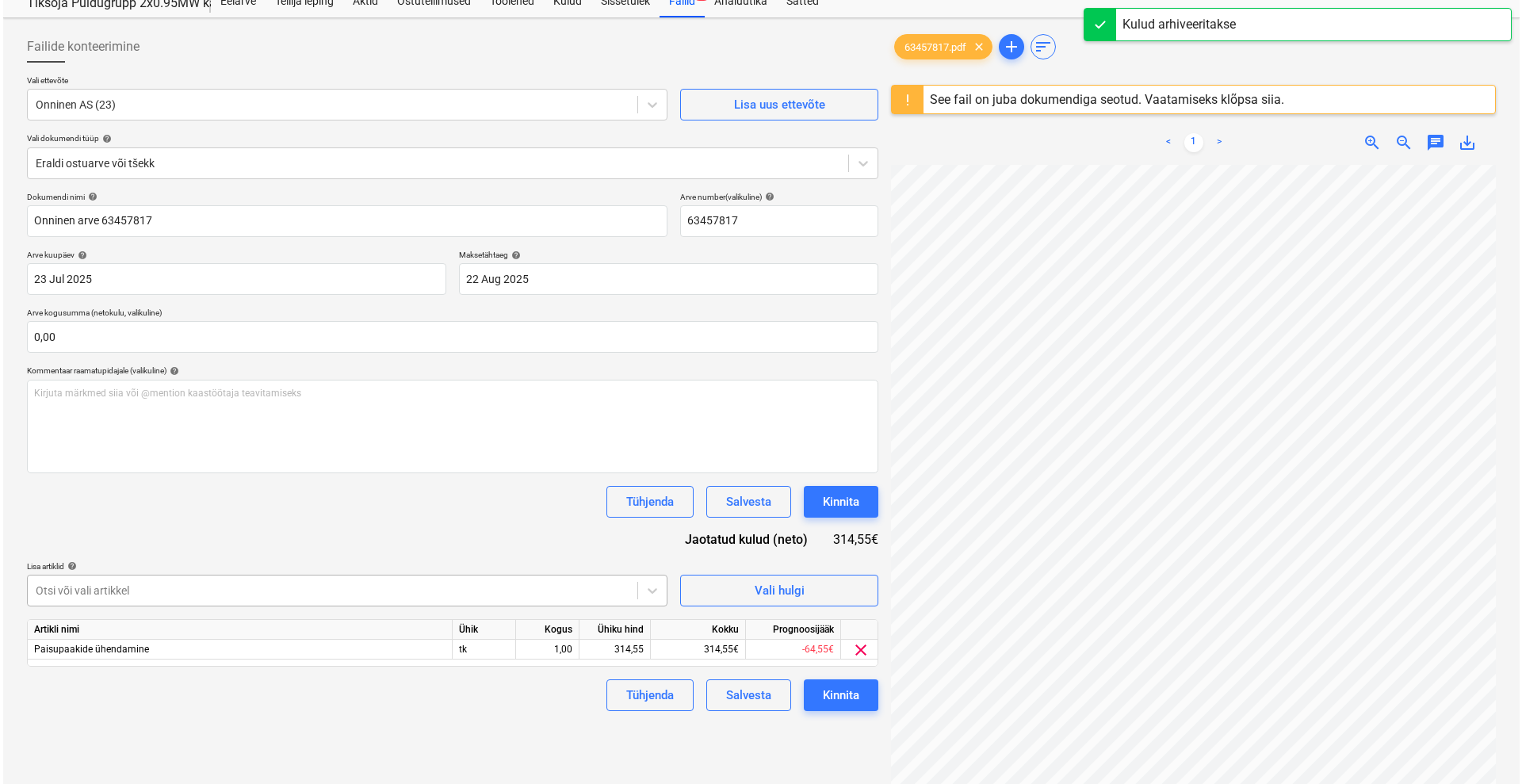 scroll, scrollTop: 188, scrollLeft: 0, axis: vertical 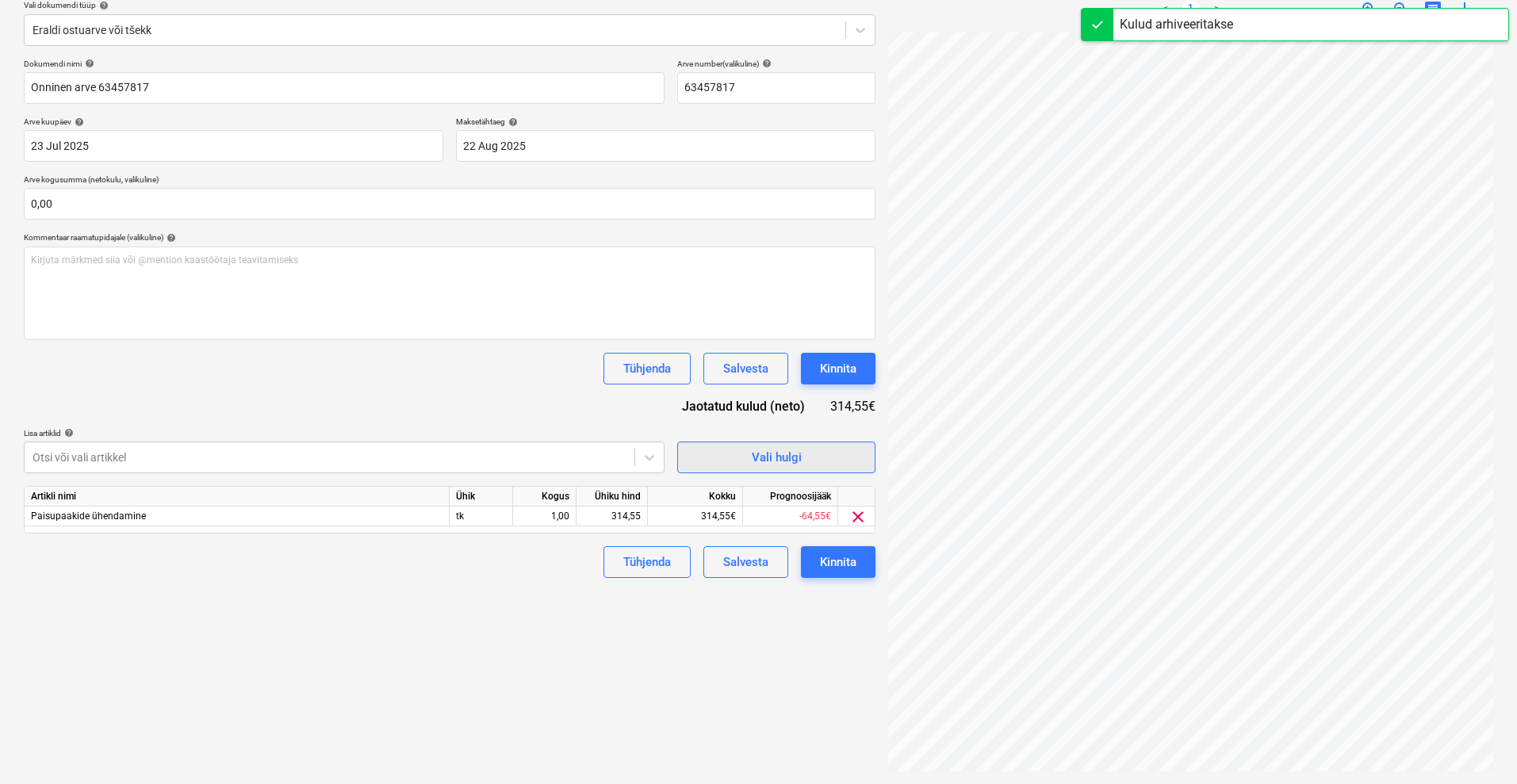 click on "Vali hulgi" at bounding box center [776, 457] 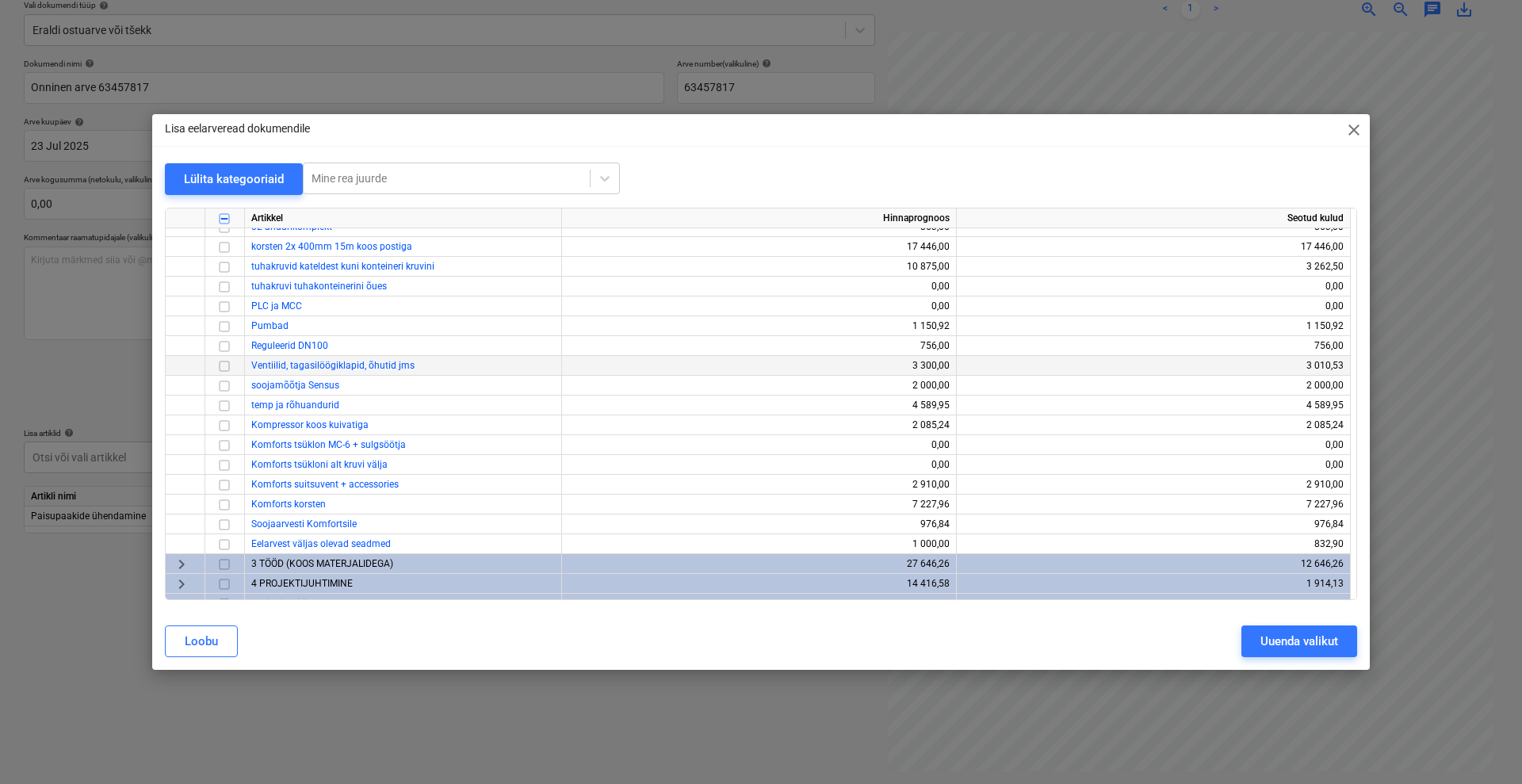 scroll, scrollTop: 303, scrollLeft: 0, axis: vertical 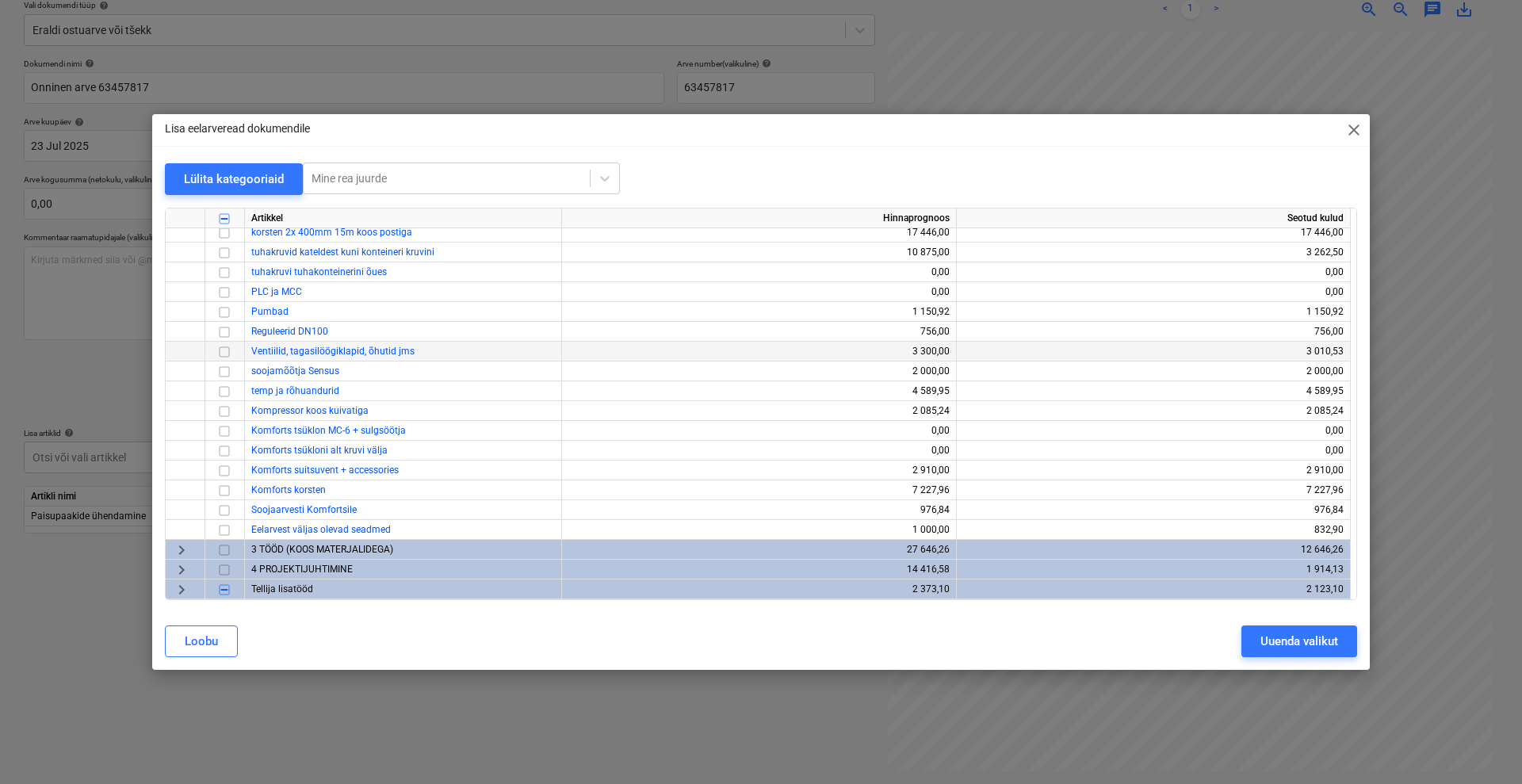 click at bounding box center (224, 352) 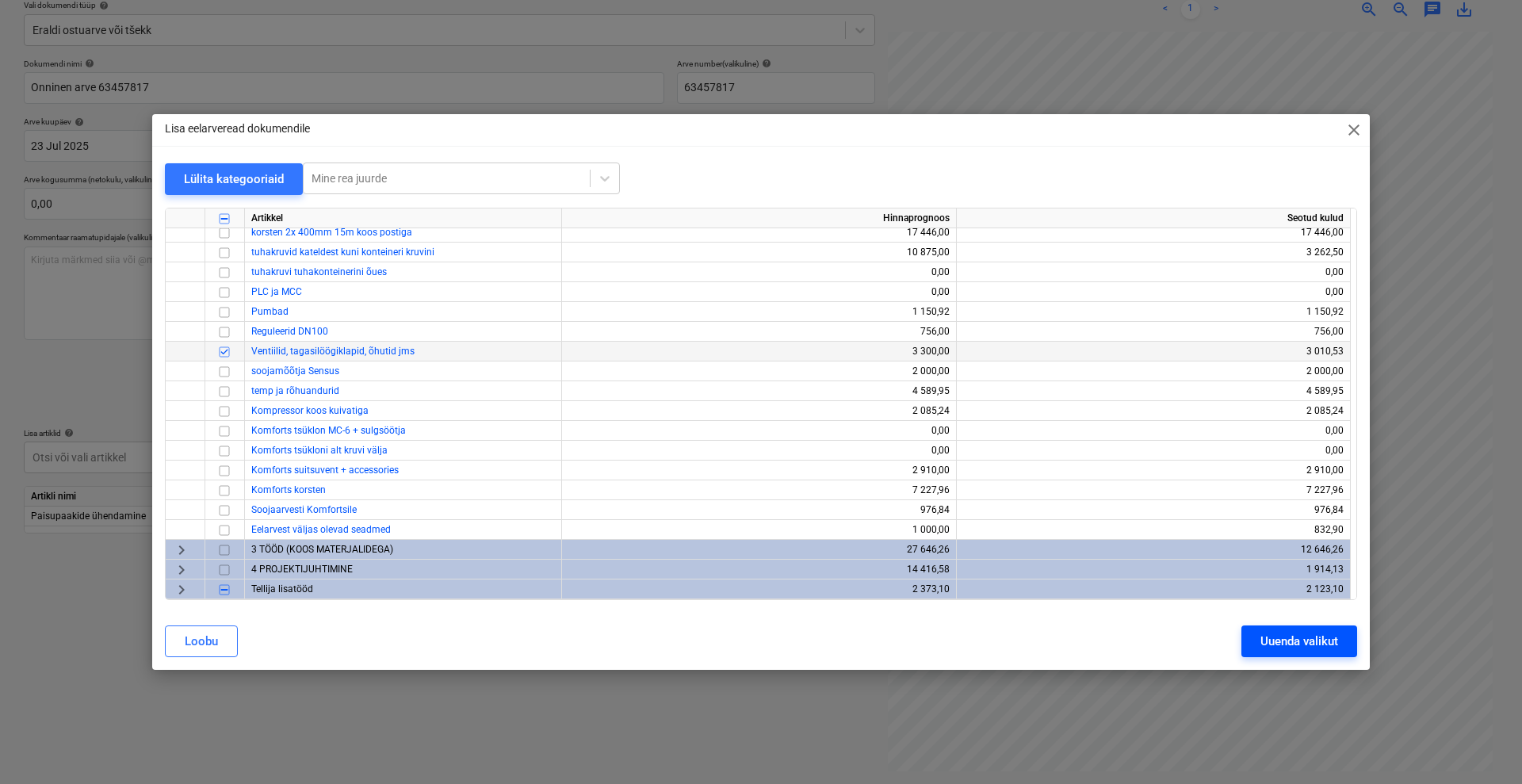 click on "Uuenda valikut" at bounding box center (1299, 641) 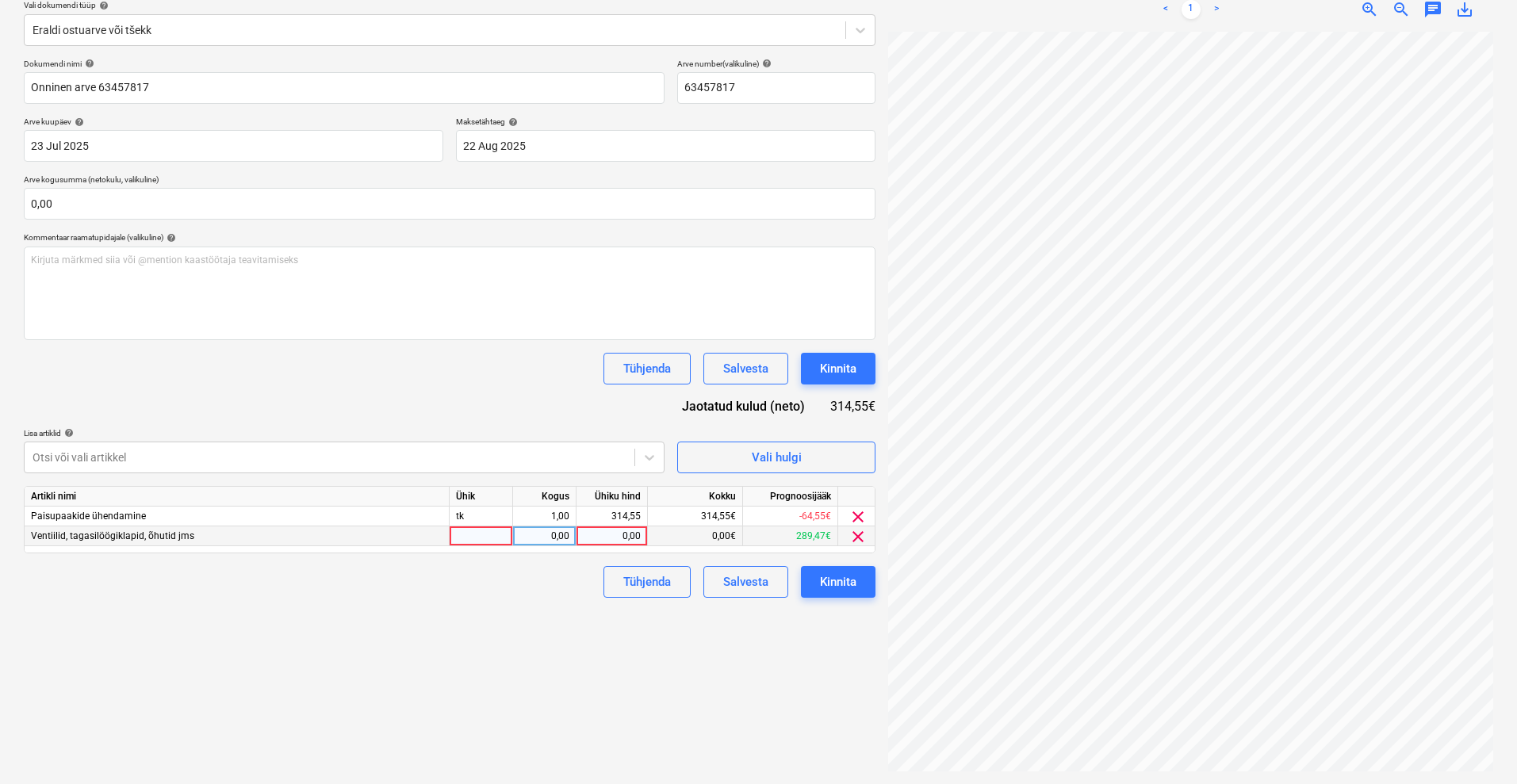click on "0,00" at bounding box center (611, 536) 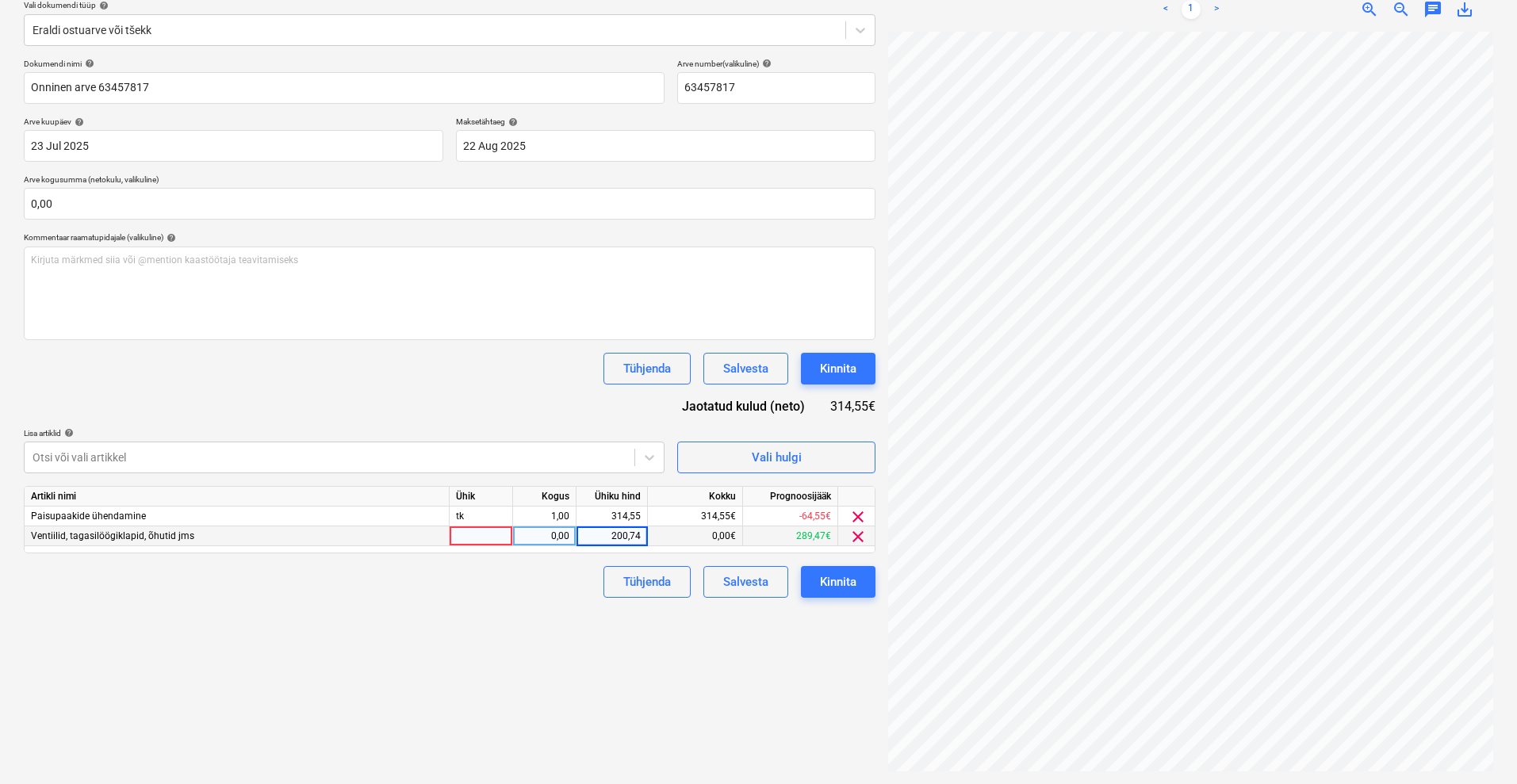 click on "Failide konteerimine Vali ettevõte Onninen AS (23)  Lisa uus ettevõte Vali dokumendi tüüp help Eraldi ostuarve või tšekk Dokumendi nimi help Onninen arve 63457817 Arve number  (valikuline) help 63457817 Arve kuupäev help 23 Jul [DATE] 23.07.[DATE] Press the down arrow key to interact with the calendar and
select a date. Press the question mark key to get the keyboard shortcuts for changing dates. Maksetähtaeg help 22 Aug [DATE] 22.08.[DATE] Press the down arrow key to interact with the calendar and
select a date. Press the question mark key to get the keyboard shortcuts for changing dates. Arve kogusumma (netokulu, valikuline) 0,00 Kommentaar raamatupidajale (valikuline) help Kirjuta märkmed siia või @mention kaastöötaja teavitamiseks ﻿ Tühjenda Salvesta Kinnita Jaotatud kulud (neto) 314,55€ Lisa artiklid help Otsi või vali artikkel Vali hulgi Artikli nimi Ühik Kogus Ühiku hind Kokku Prognoosijääk  Paisupaakide ühendamine tk 1,00 314,55 314,55€ -64,55€ clear 0,00 200,74 0,00€ clear" at bounding box center (450, 335) 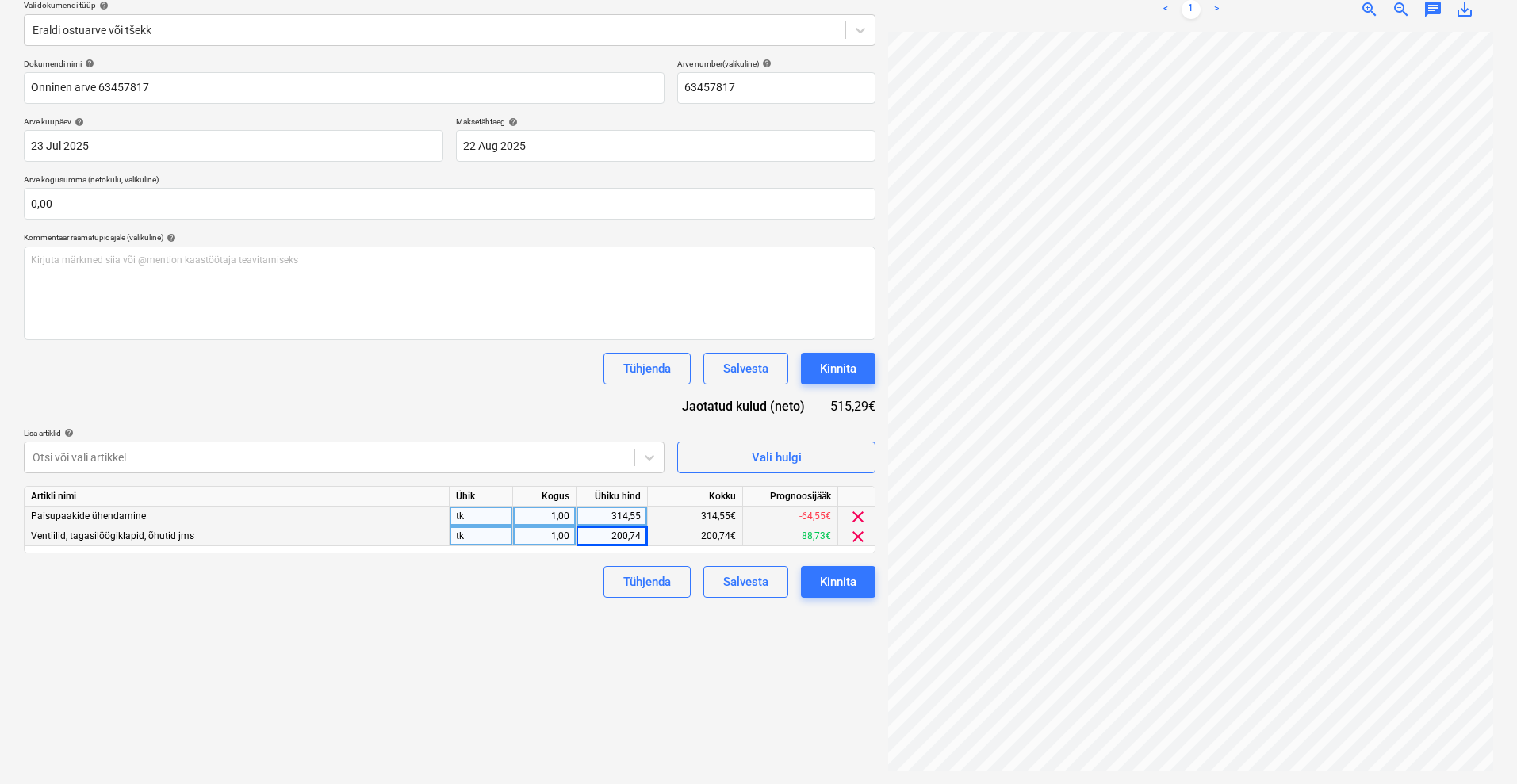 click on "314,55" at bounding box center (611, 516) 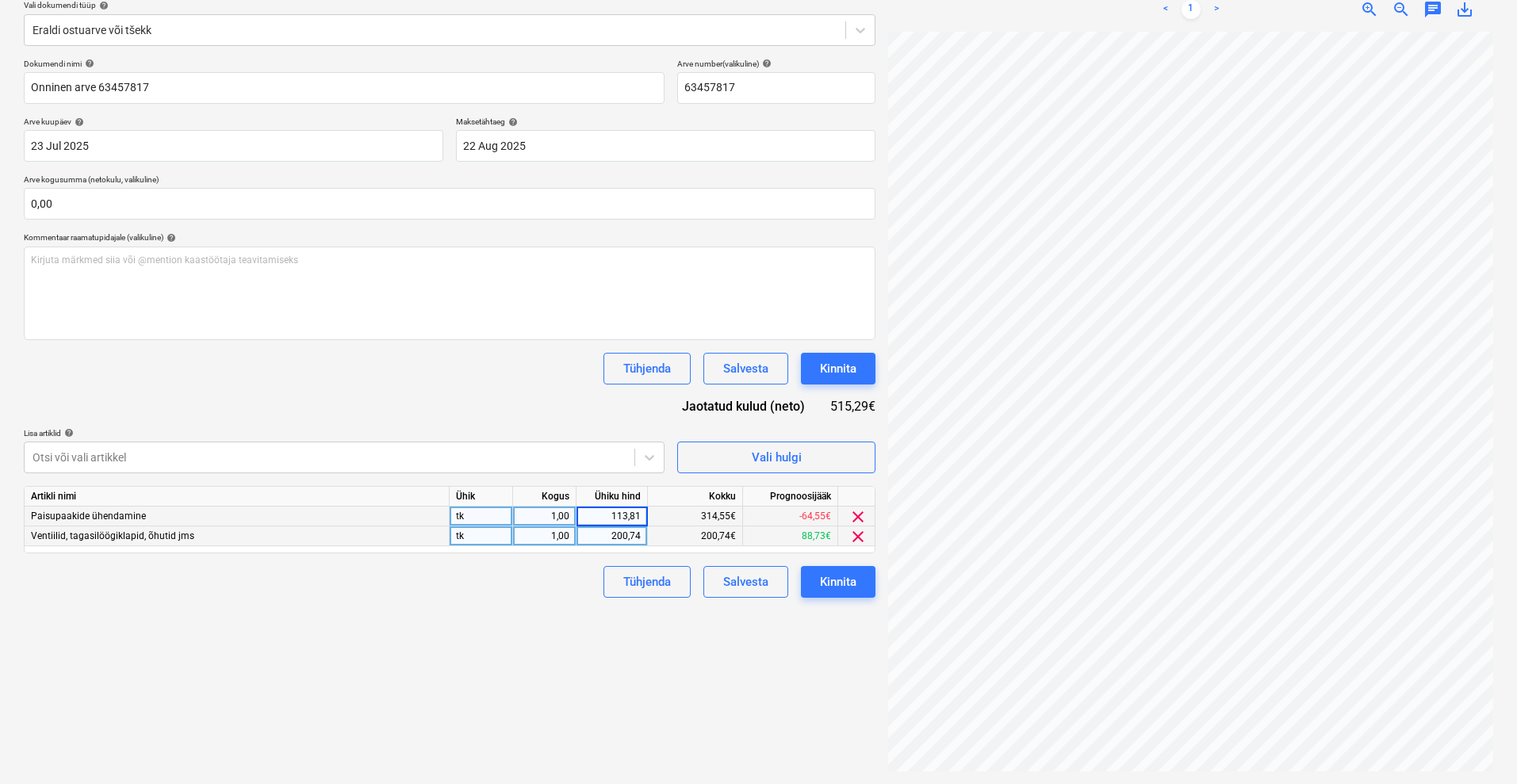 click on "Failide konteerimine Vali ettevõte Onninen AS (23)  Lisa uus ettevõte Vali dokumendi tüüp help Eraldi ostuarve või tšekk Dokumendi nimi help Onninen arve 63457817 Arve number  (valikuline) help 63457817 Arve kuupäev help 23 Jul [DATE] 23.07.[DATE] Press the down arrow key to interact with the calendar and
select a date. Press the question mark key to get the keyboard shortcuts for changing dates. Maksetähtaeg help 22 Aug [DATE] 22.08.[DATE] Press the down arrow key to interact with the calendar and
select a date. Press the question mark key to get the keyboard shortcuts for changing dates. Arve kogusumma (netokulu, valikuline) 0,00 Kommentaar raamatupidajale (valikuline) help Kirjuta märkmed siia või @mention kaastöötaja teavitamiseks ﻿ Tühjenda Salvesta Kinnita Jaotatud kulud (neto) 515,29€ Lisa artiklid help Otsi või vali artikkel Vali hulgi Artikli nimi Ühik Kogus Ühiku hind Kokku Prognoosijääk  Paisupaakide ühendamine tk 1,00 113,81 314,55€ -64,55€ clear tk 1,00 200,74 200,74€" at bounding box center [450, 335] 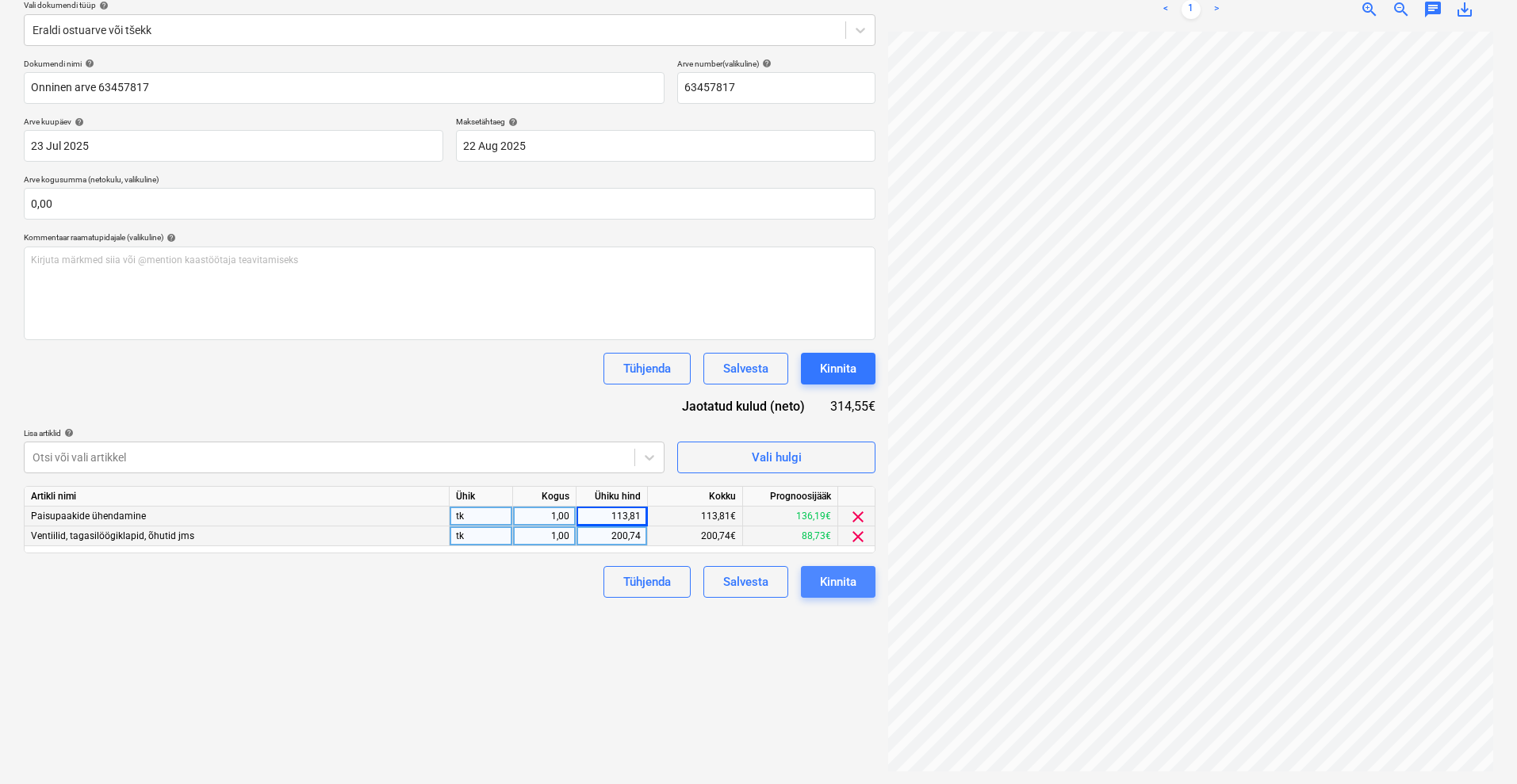 click on "Kinnita" at bounding box center (838, 582) 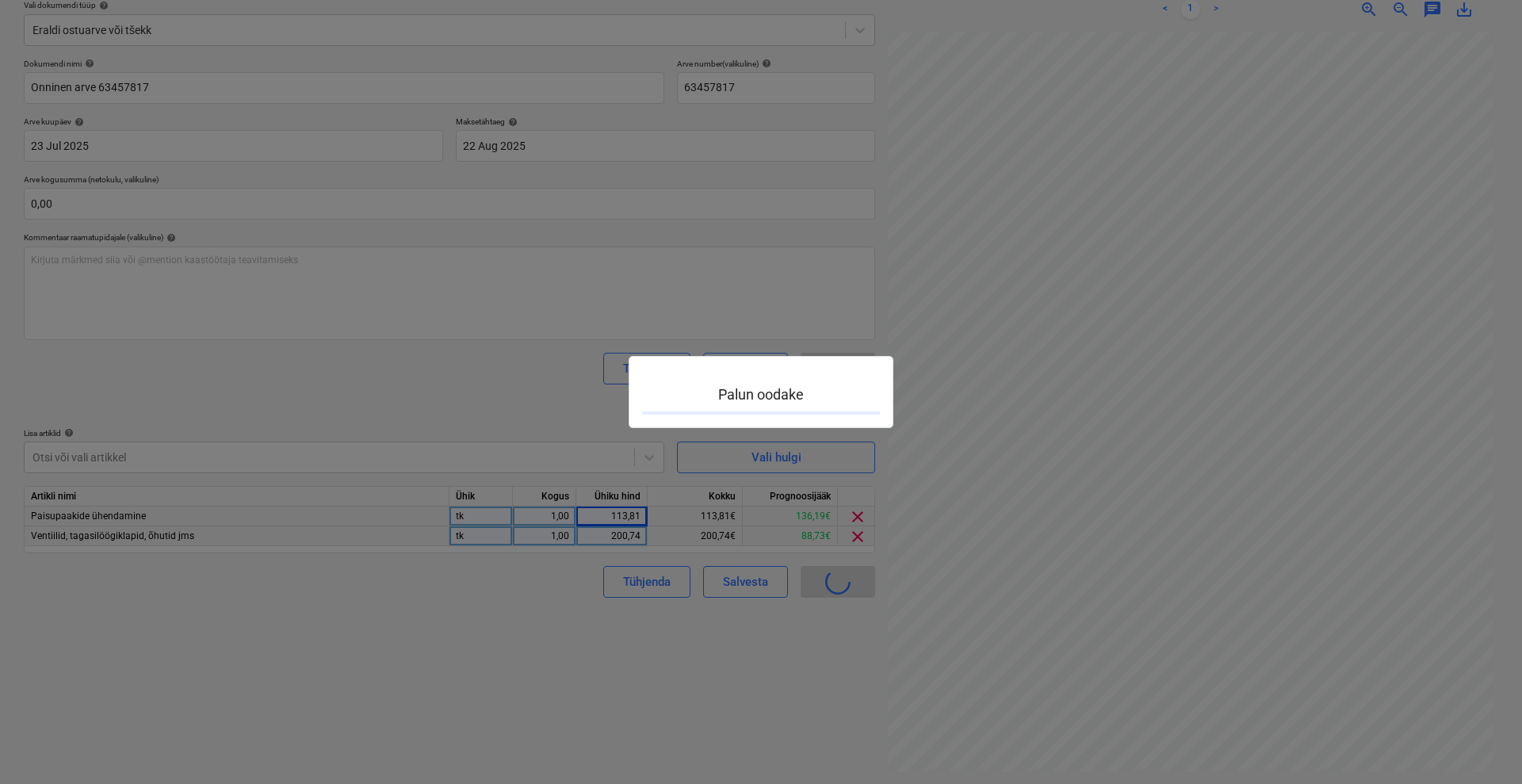 scroll, scrollTop: 0, scrollLeft: 0, axis: both 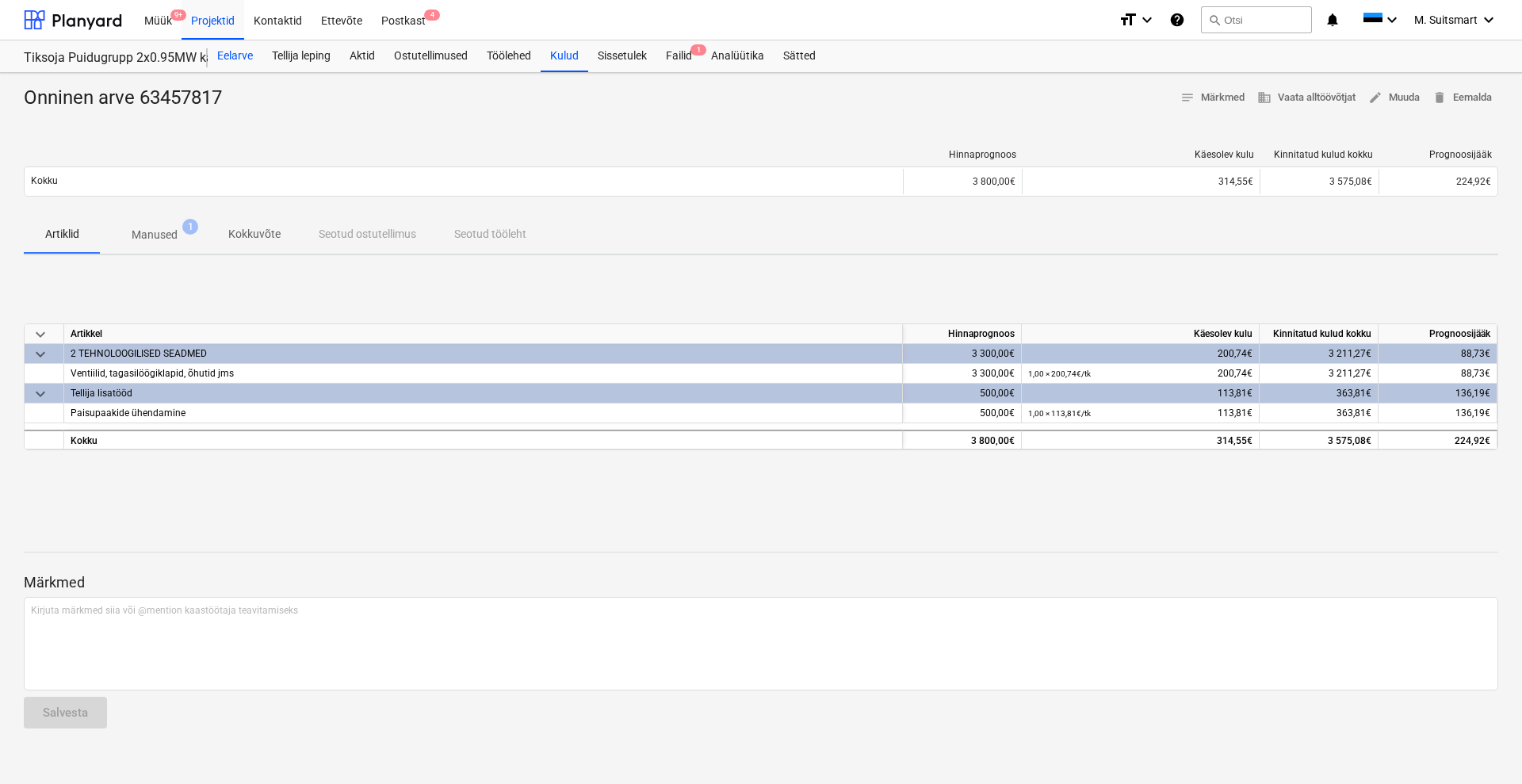 click on "Eelarve" at bounding box center (235, 56) 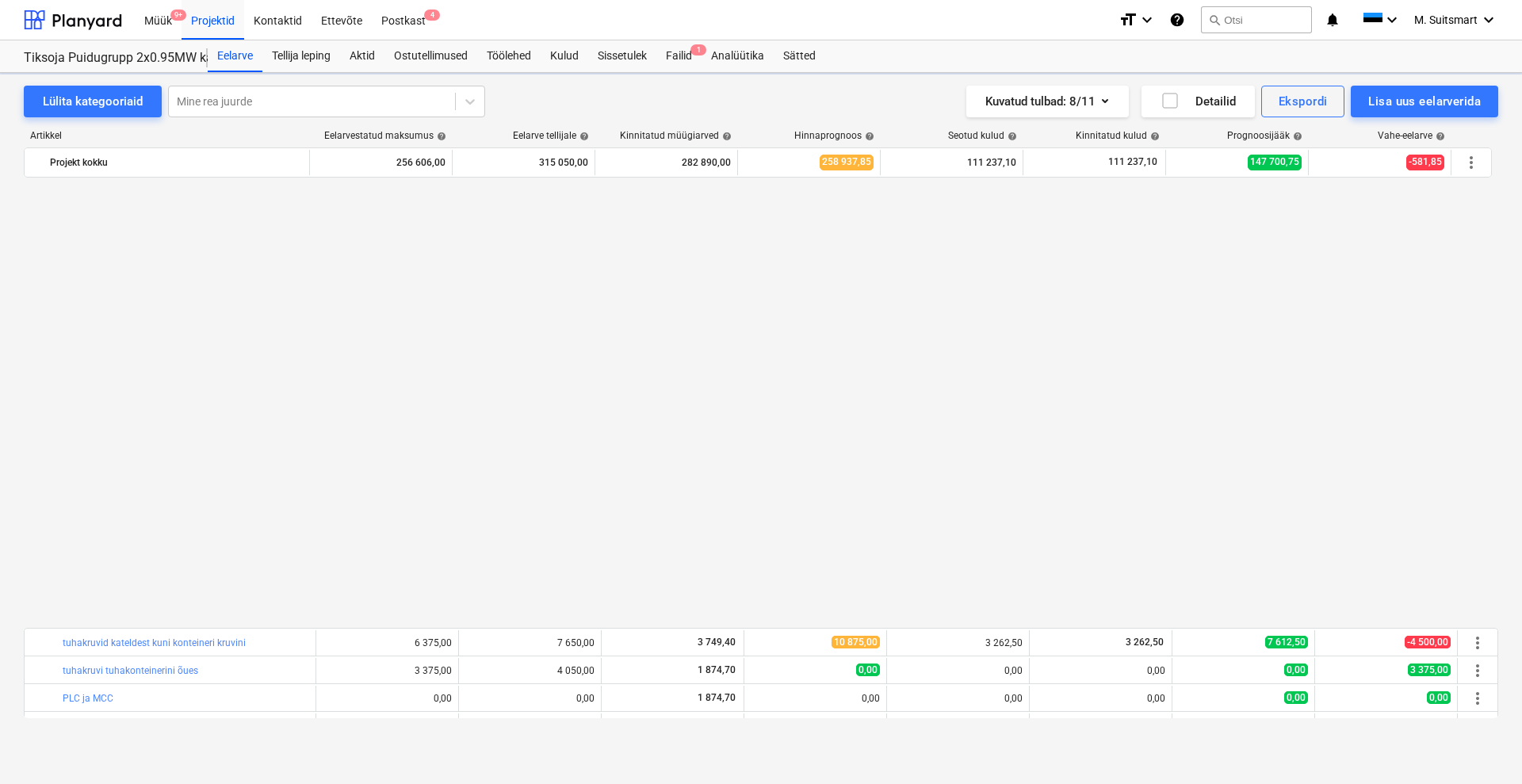 scroll, scrollTop: 1019, scrollLeft: 0, axis: vertical 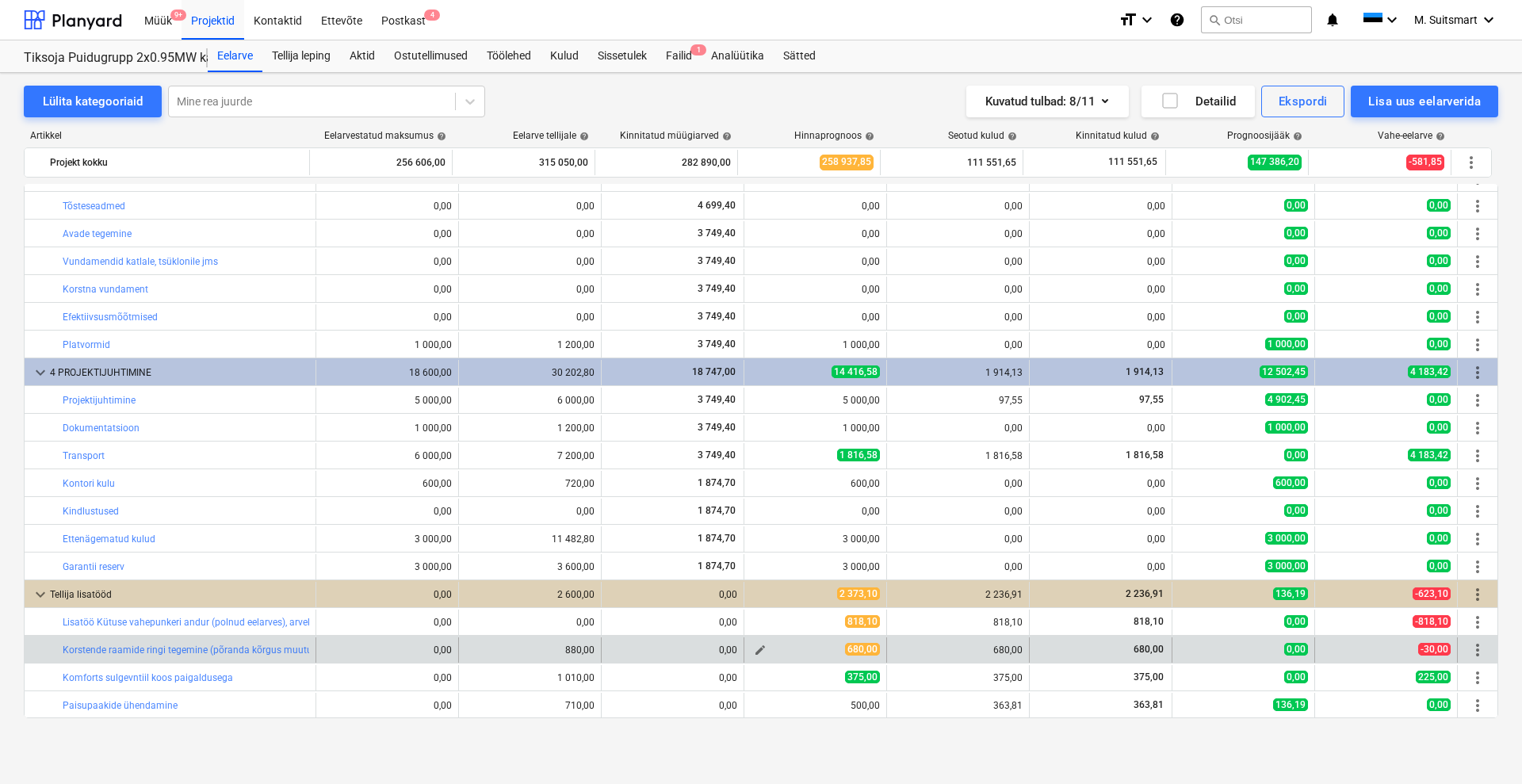 click on "edit" at bounding box center (760, 650) 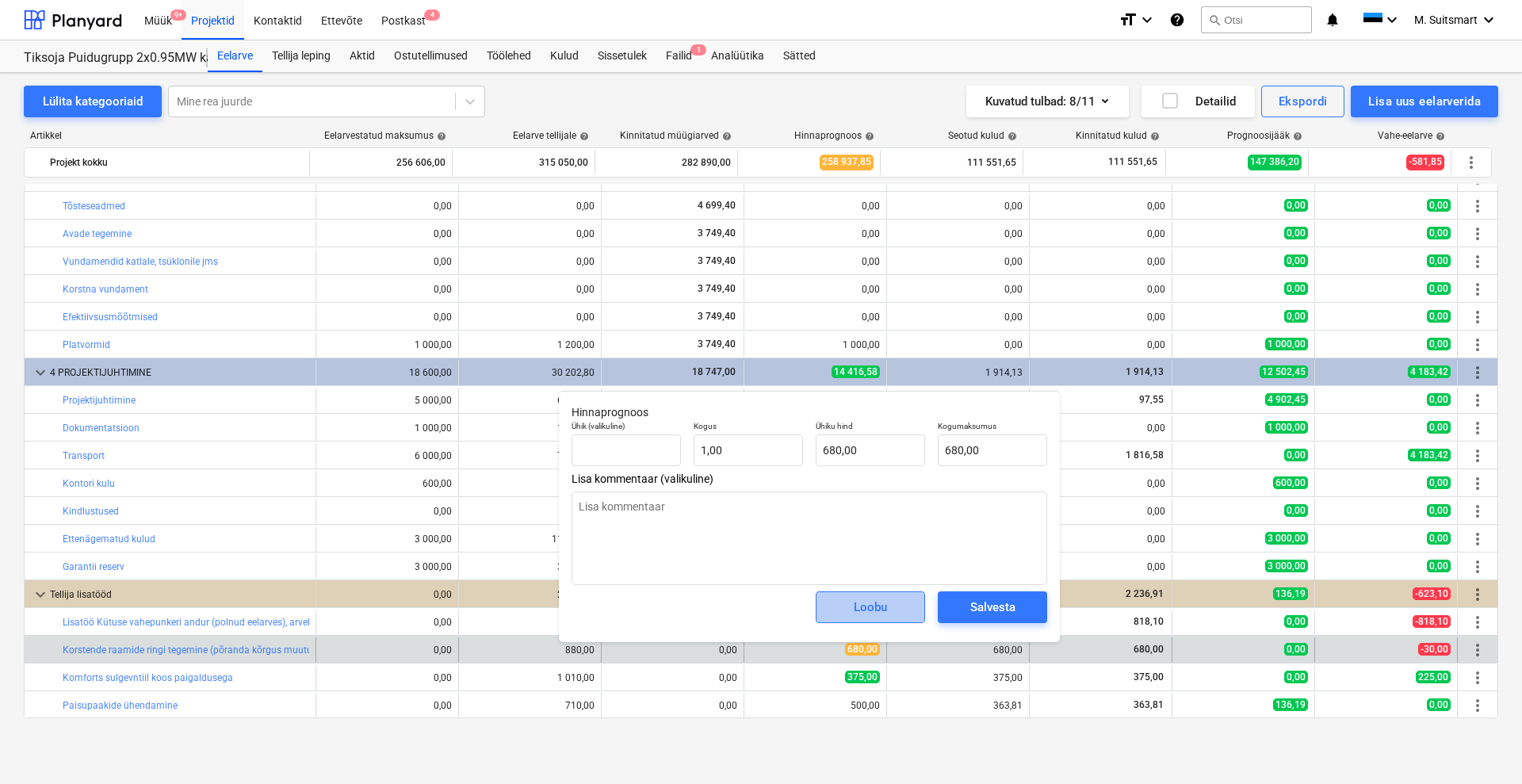 click on "Loobu" at bounding box center [870, 607] 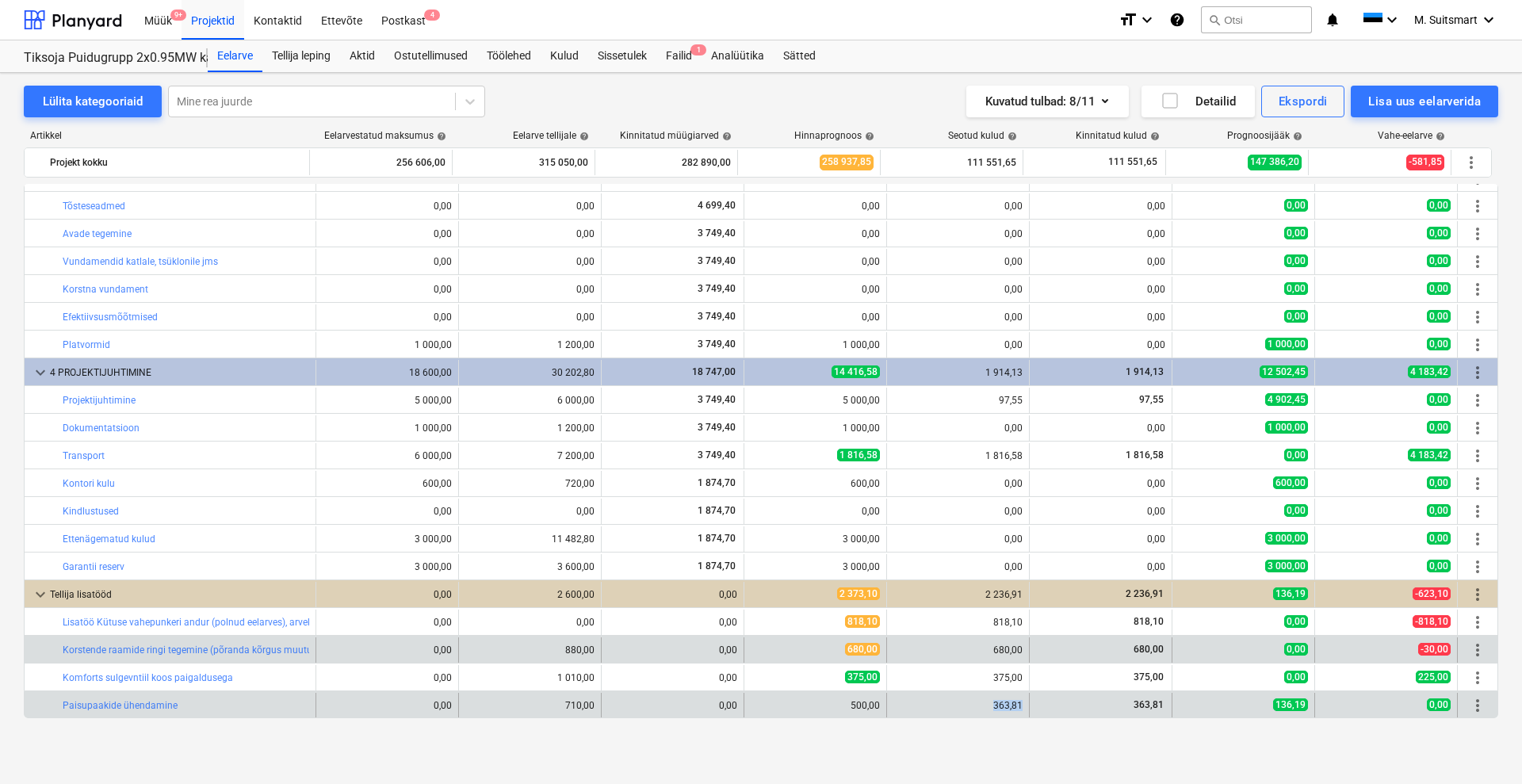 drag, startPoint x: 987, startPoint y: 706, endPoint x: 1042, endPoint y: 706, distance: 55 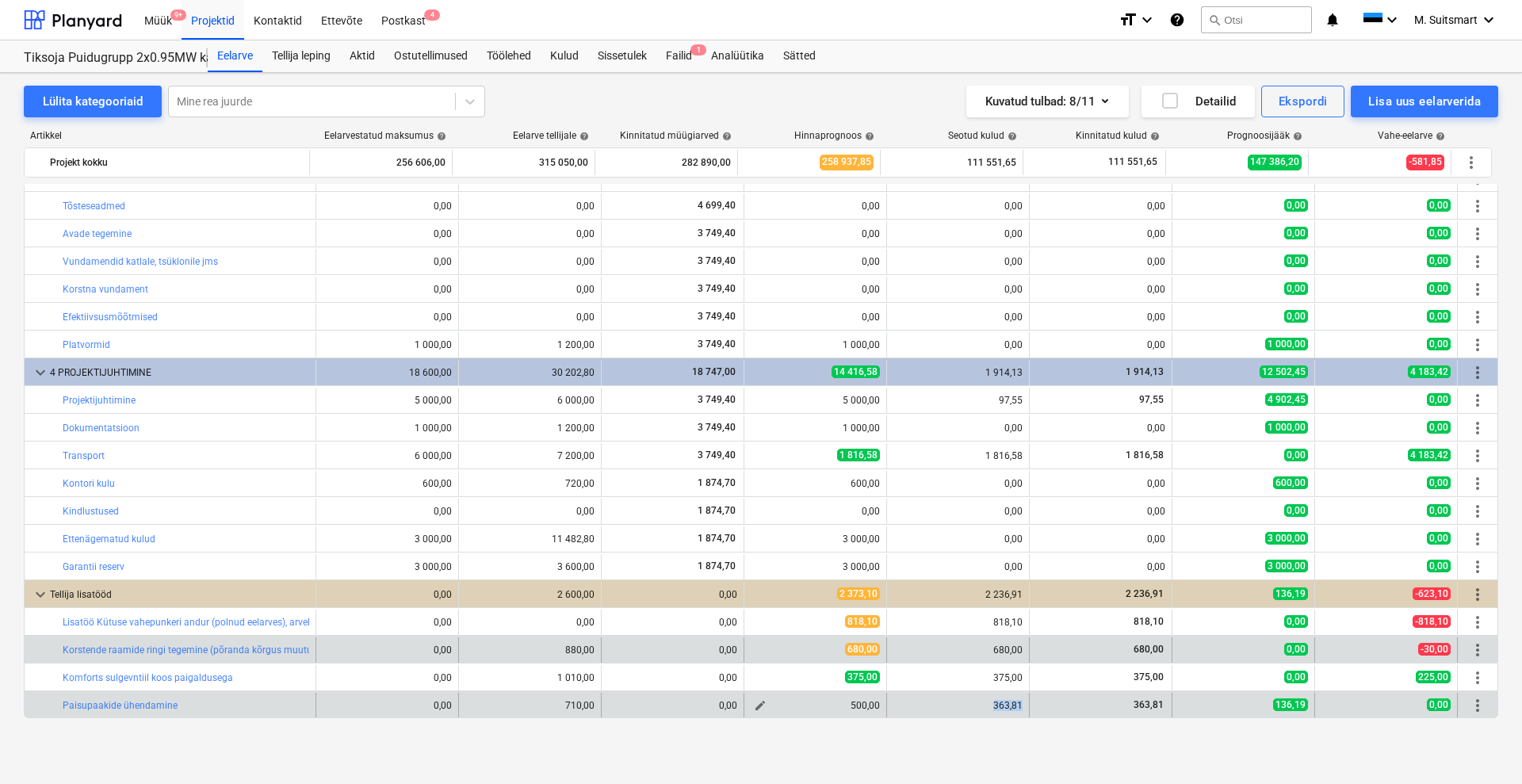 click on "edit" at bounding box center (760, 706) 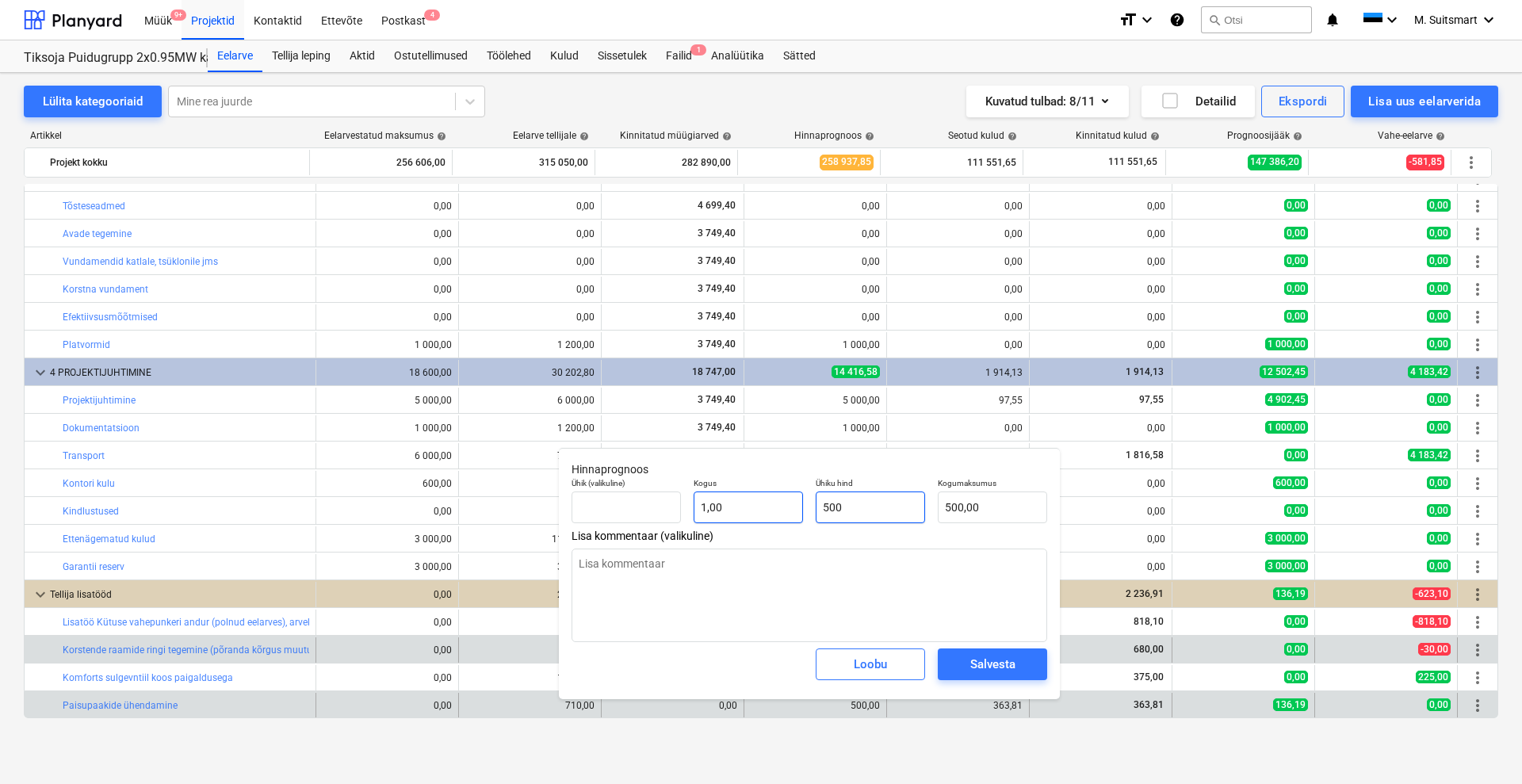 drag, startPoint x: 897, startPoint y: 506, endPoint x: 753, endPoint y: 522, distance: 144.88616 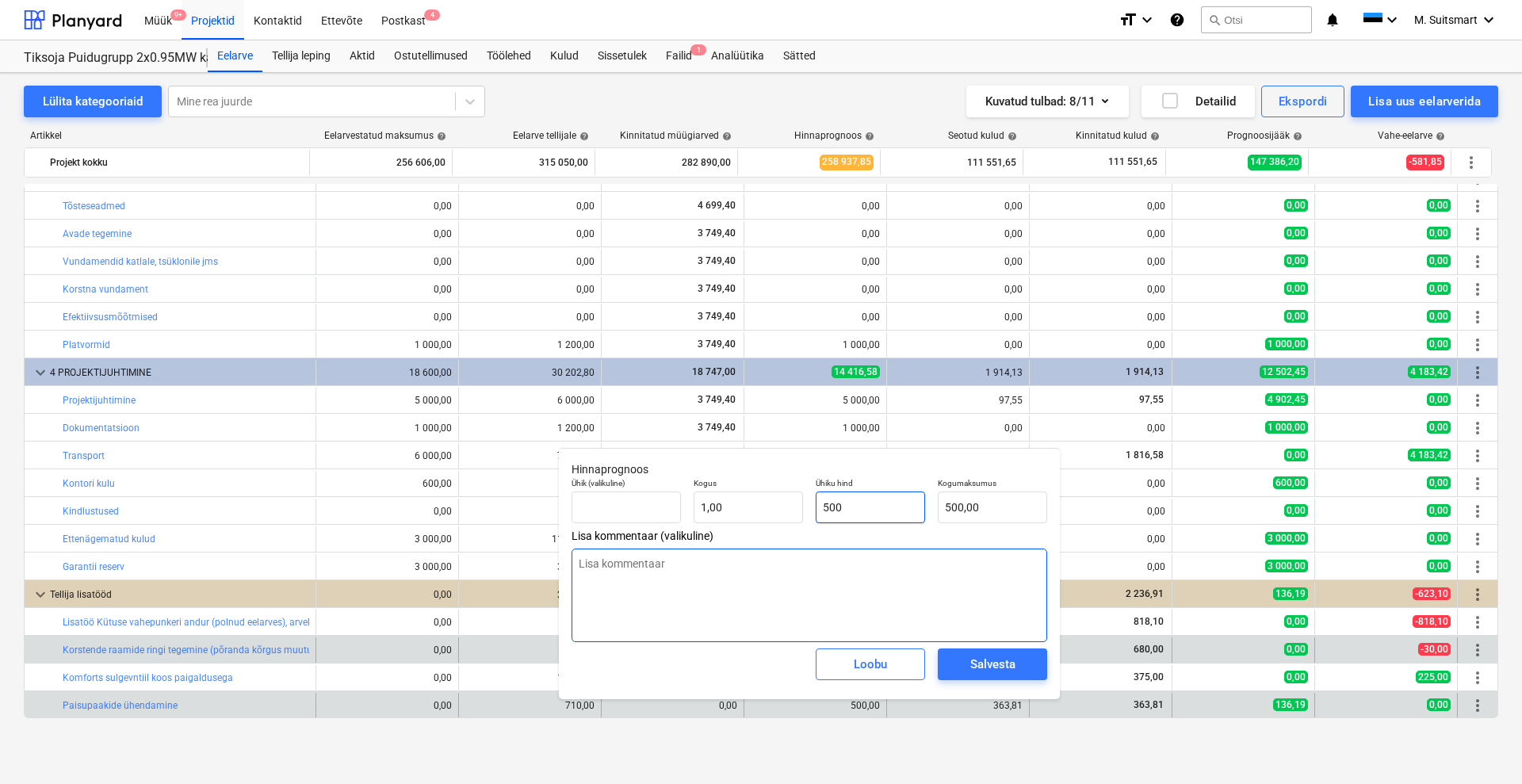 paste on "363,81" 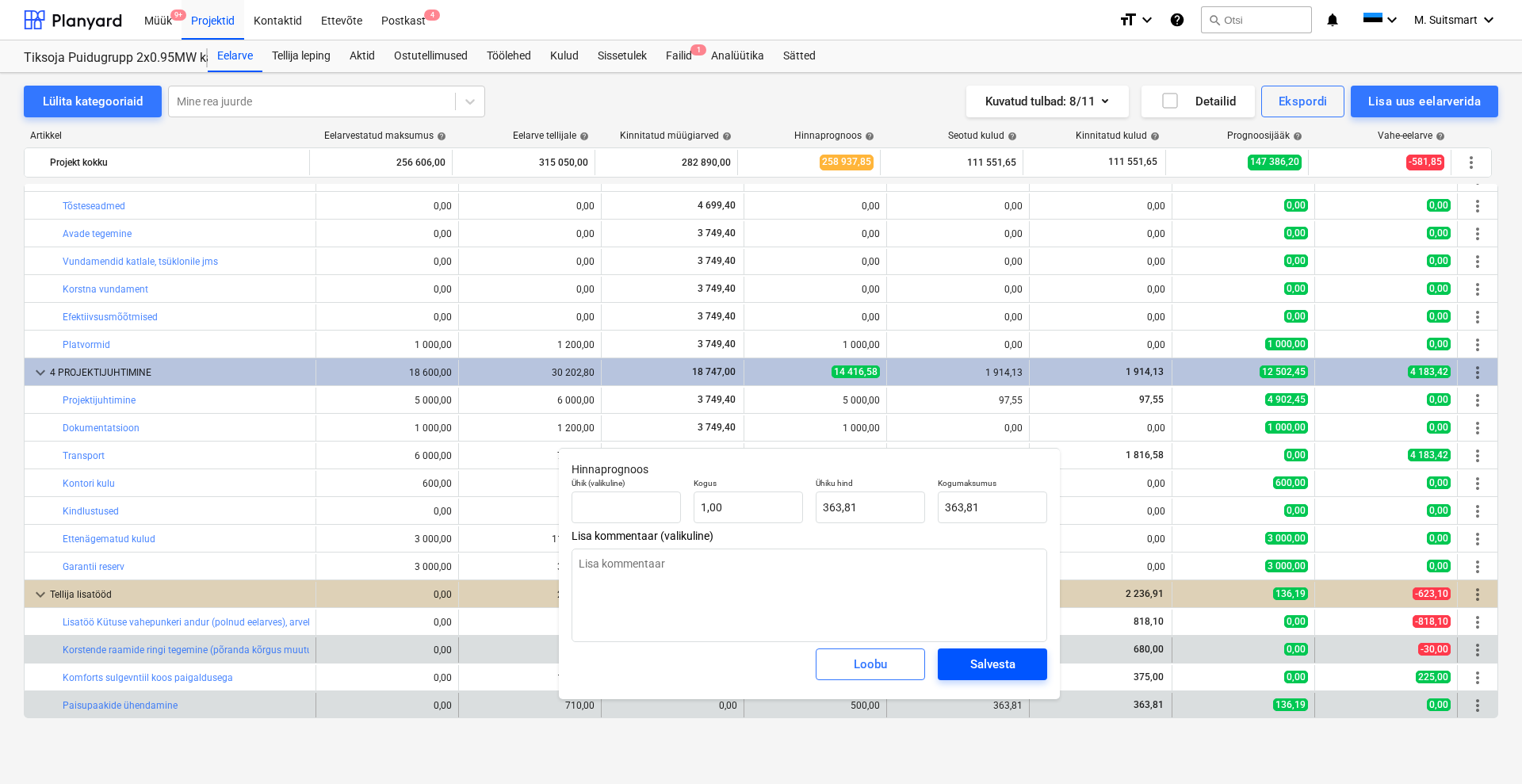 click on "Salvesta" at bounding box center [992, 664] 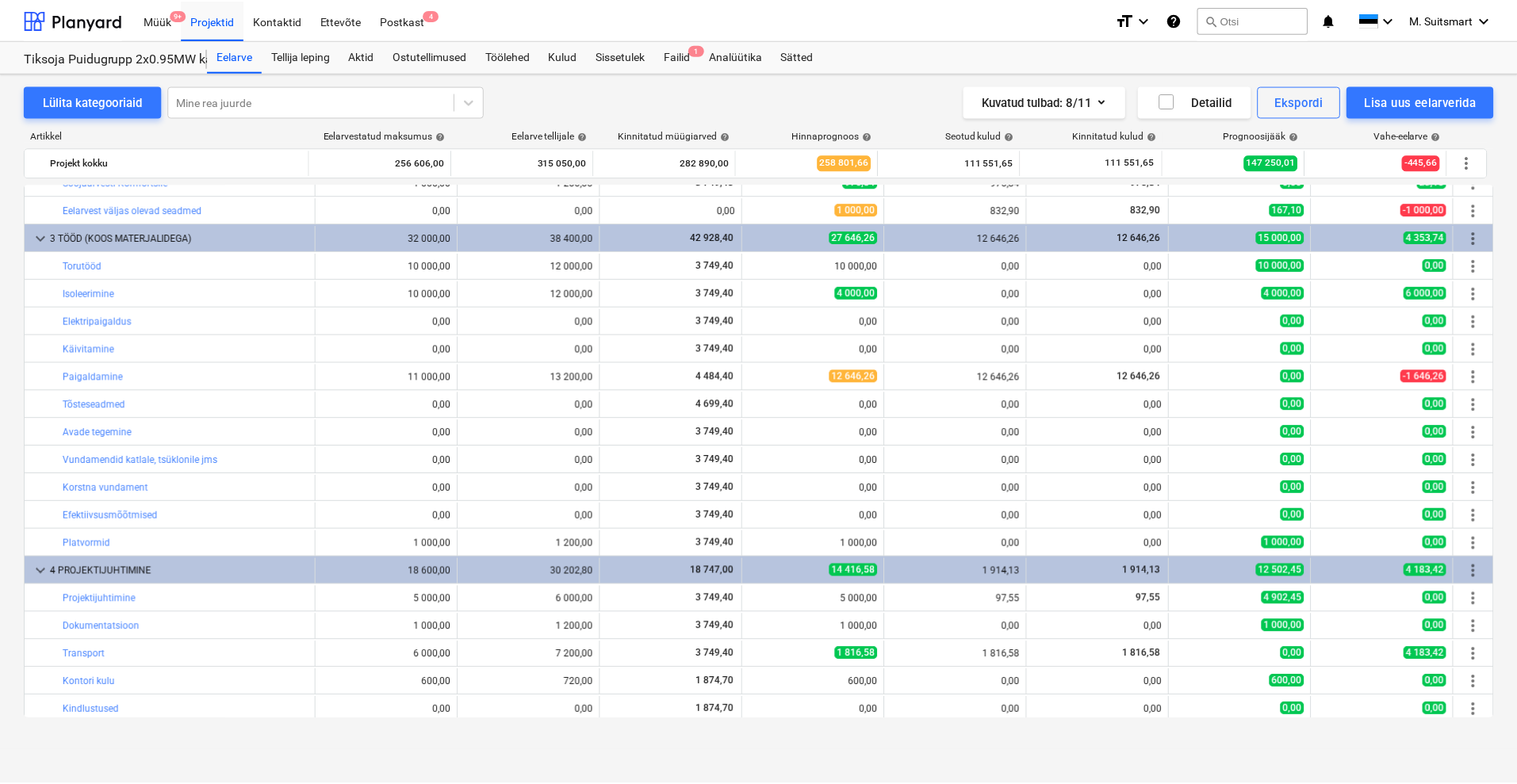 scroll, scrollTop: 1019, scrollLeft: 0, axis: vertical 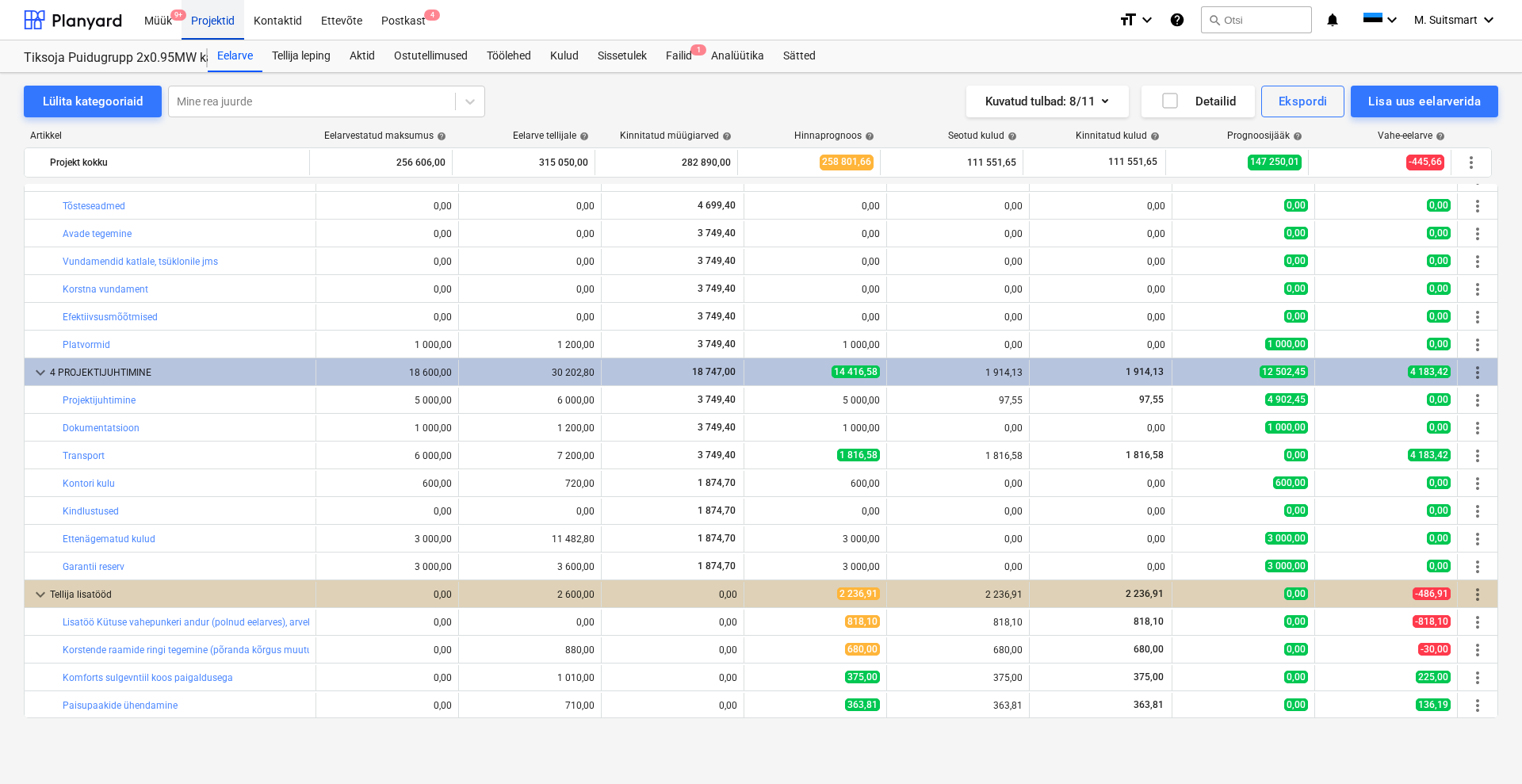 click on "Projektid" at bounding box center [212, 19] 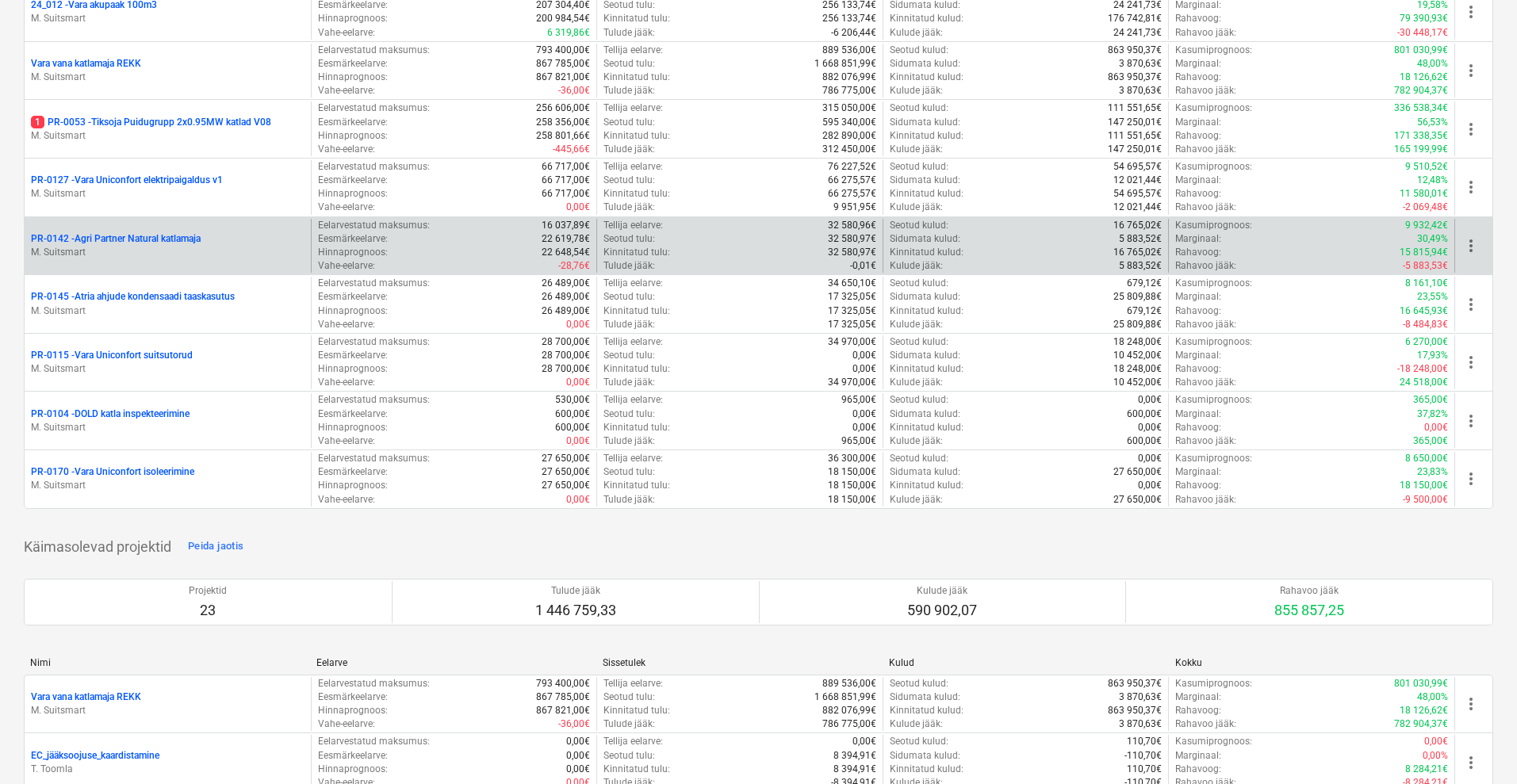 scroll, scrollTop: 198, scrollLeft: 0, axis: vertical 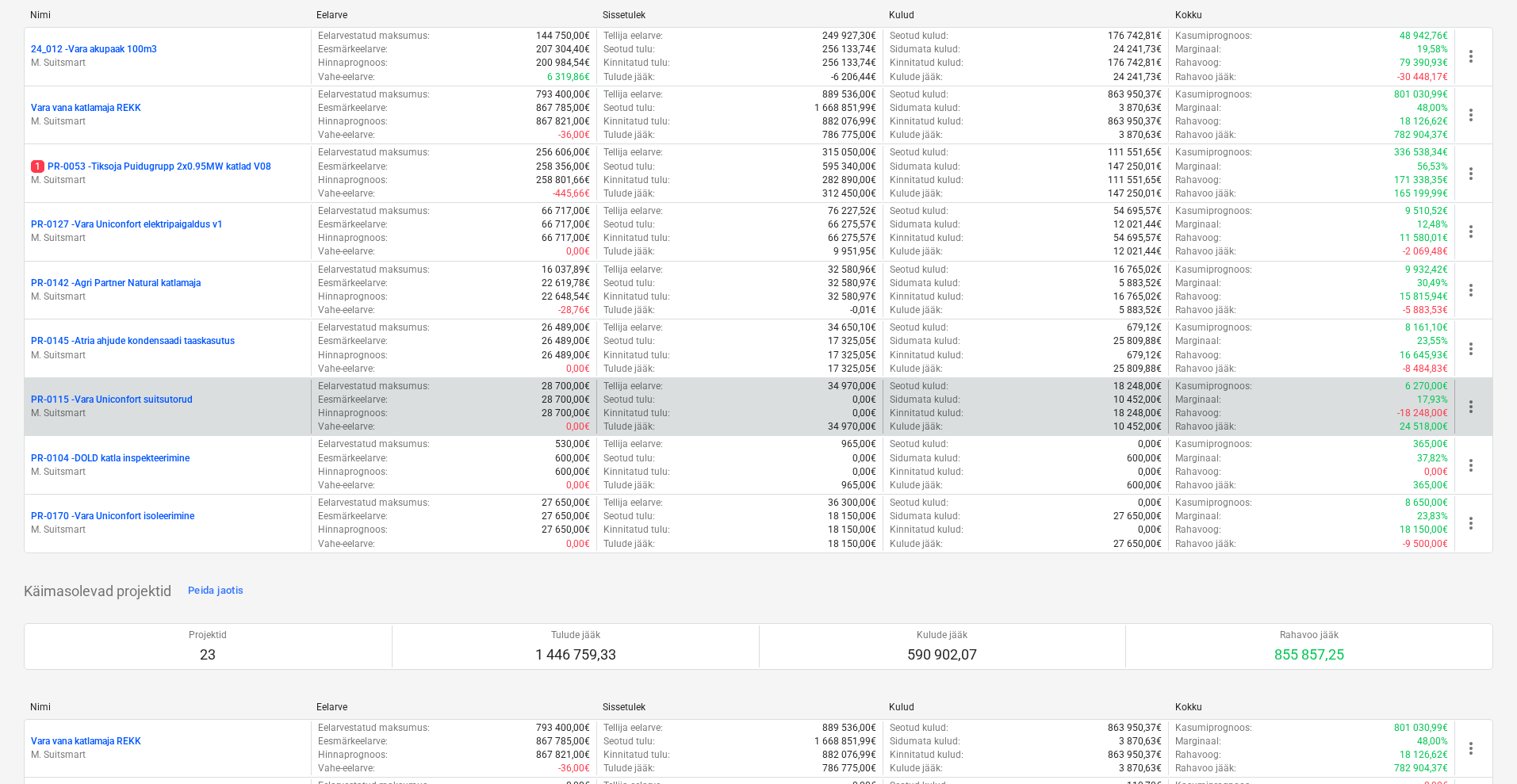 click on "PR-0115 -  Vara Uniconfort suitsutorud" at bounding box center [112, 400] 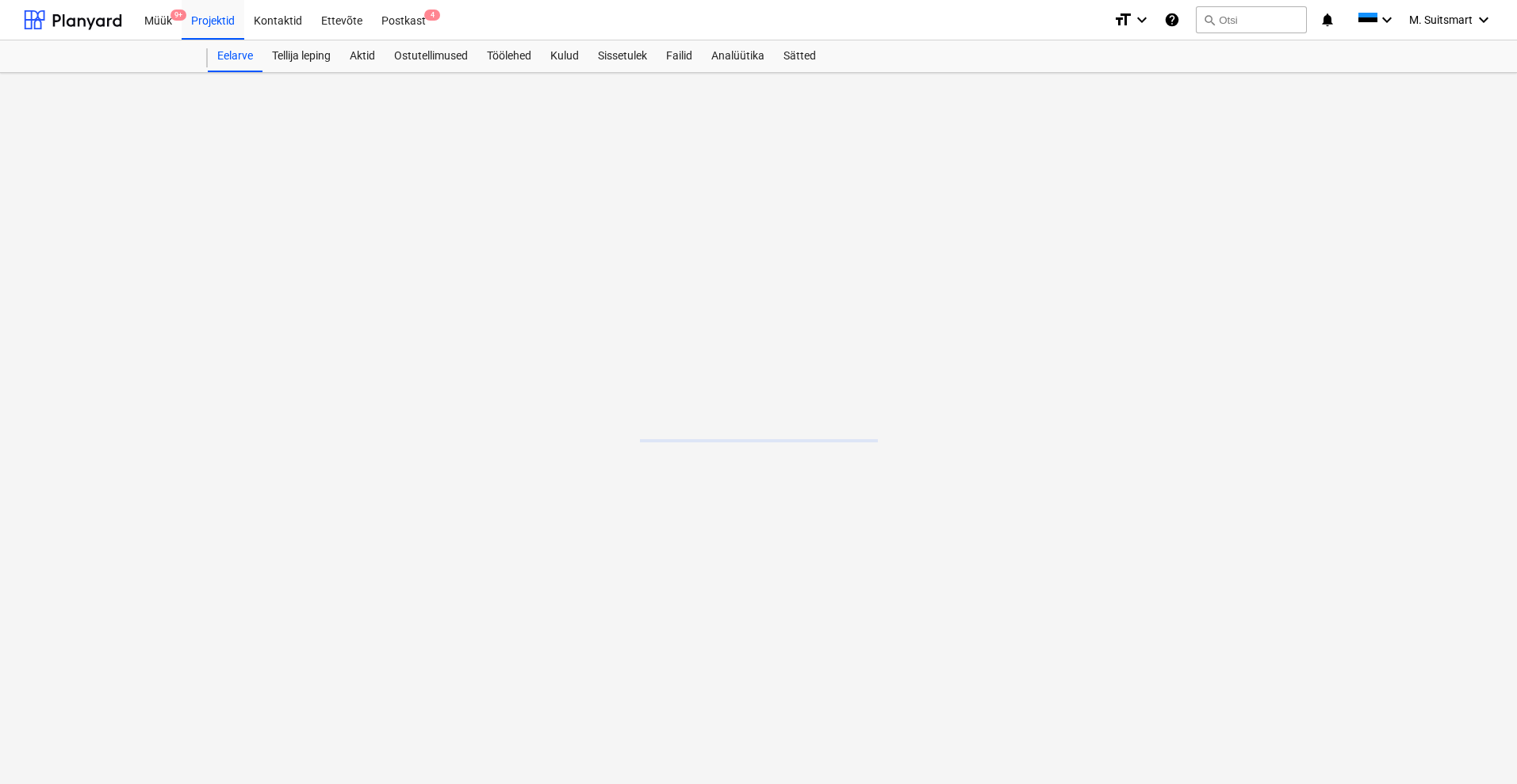 scroll, scrollTop: 0, scrollLeft: 0, axis: both 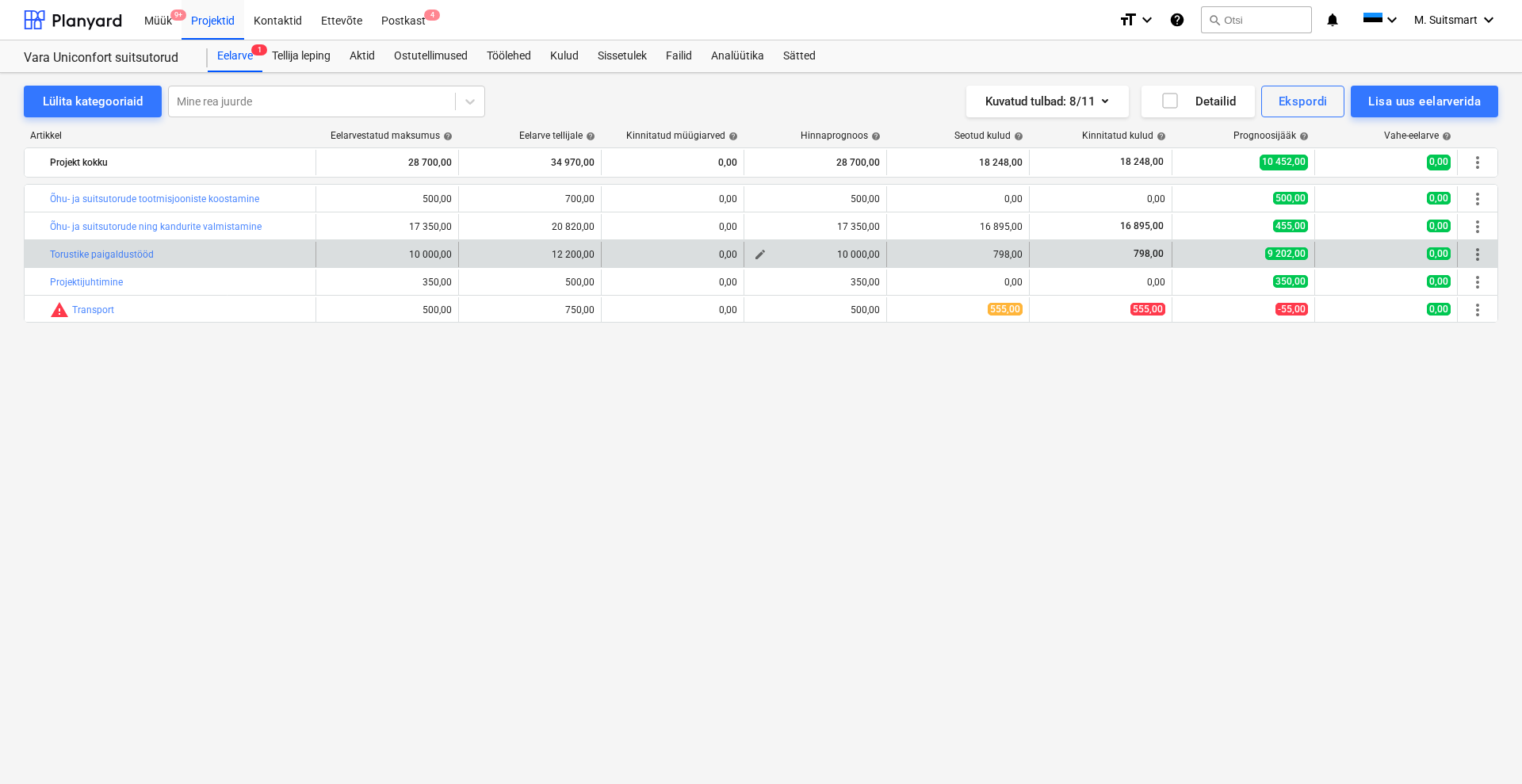 click on "edit" at bounding box center [760, 254] 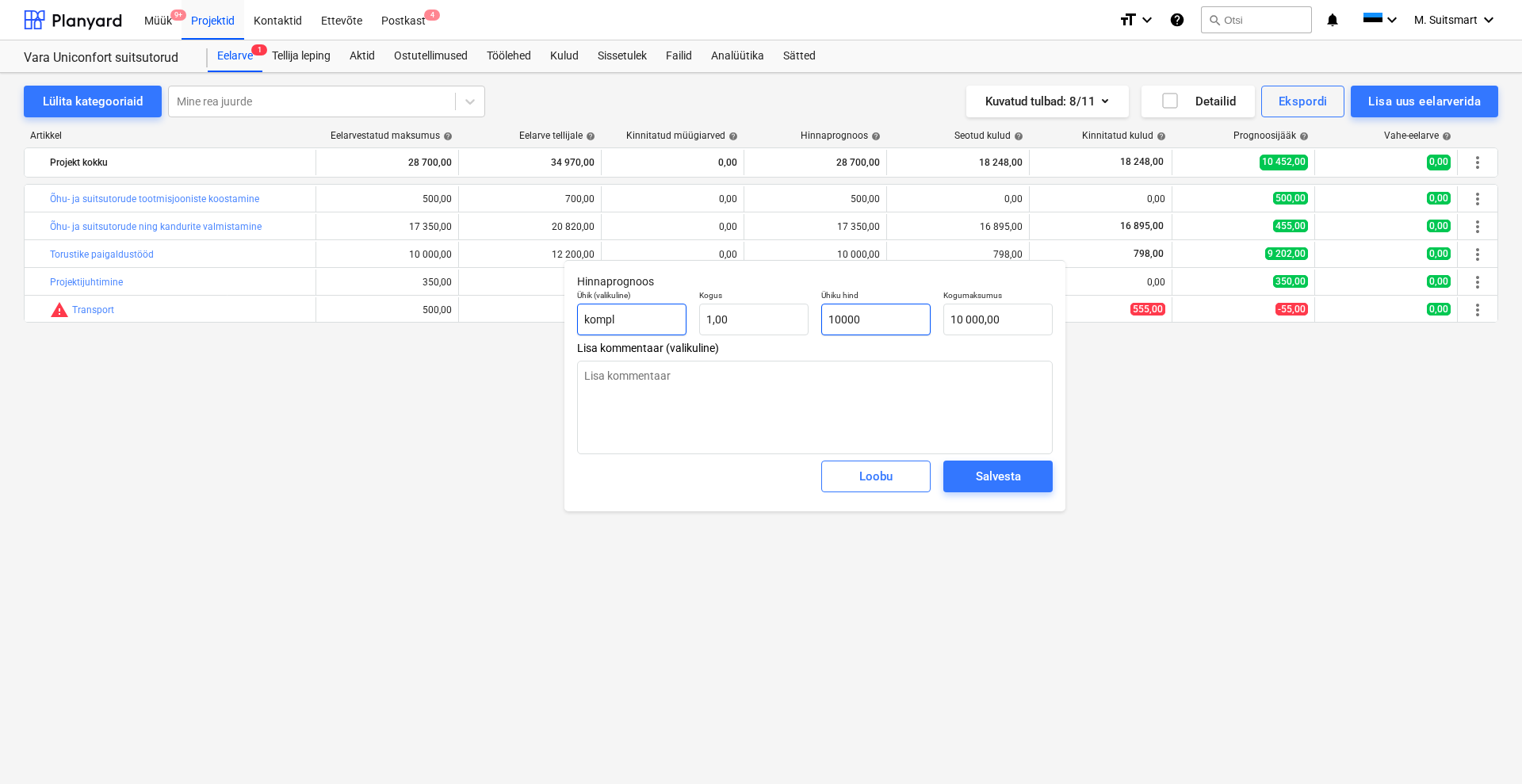 drag, startPoint x: 869, startPoint y: 312, endPoint x: 593, endPoint y: 308, distance: 276.02898 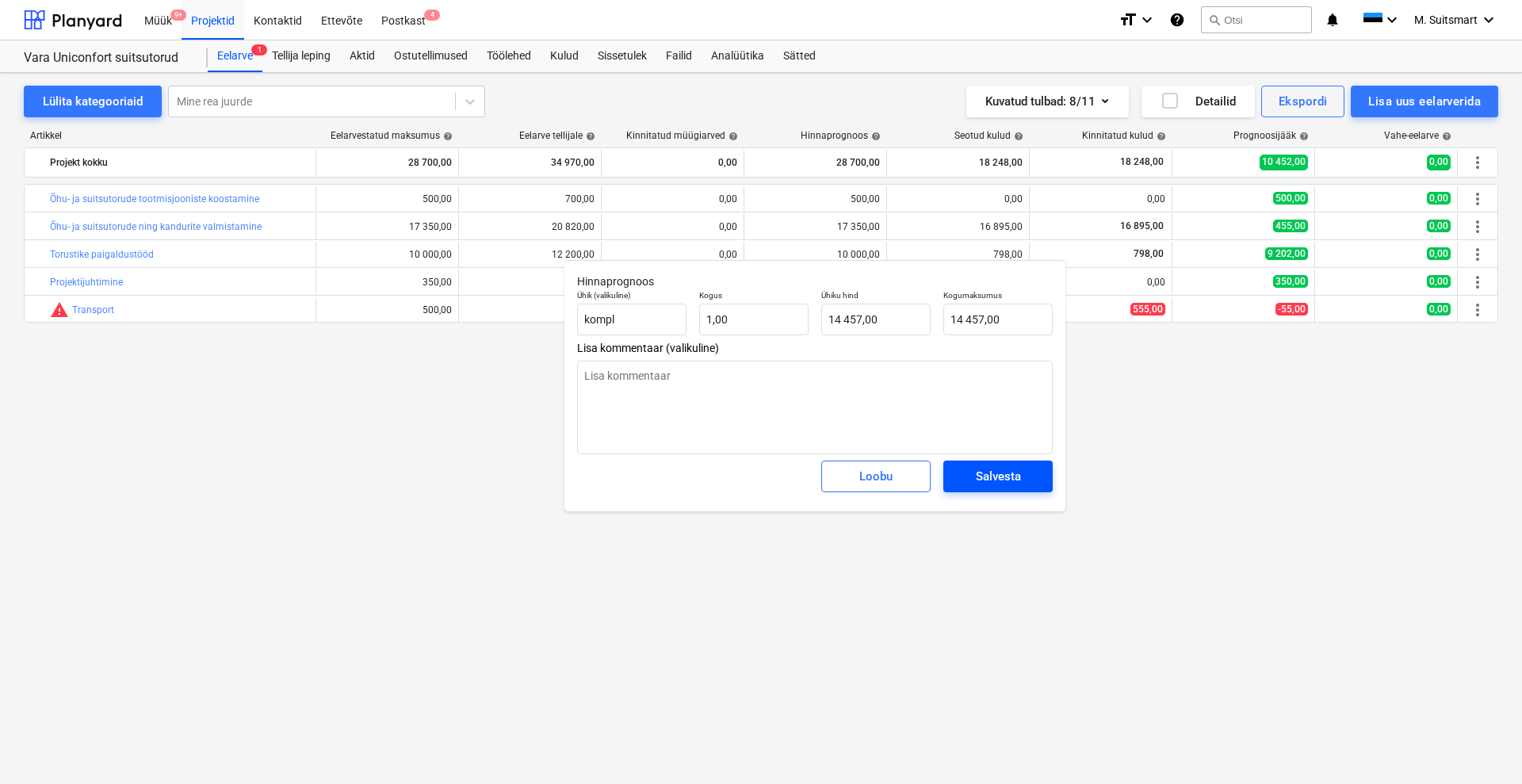 click on "Salvesta" at bounding box center [998, 476] 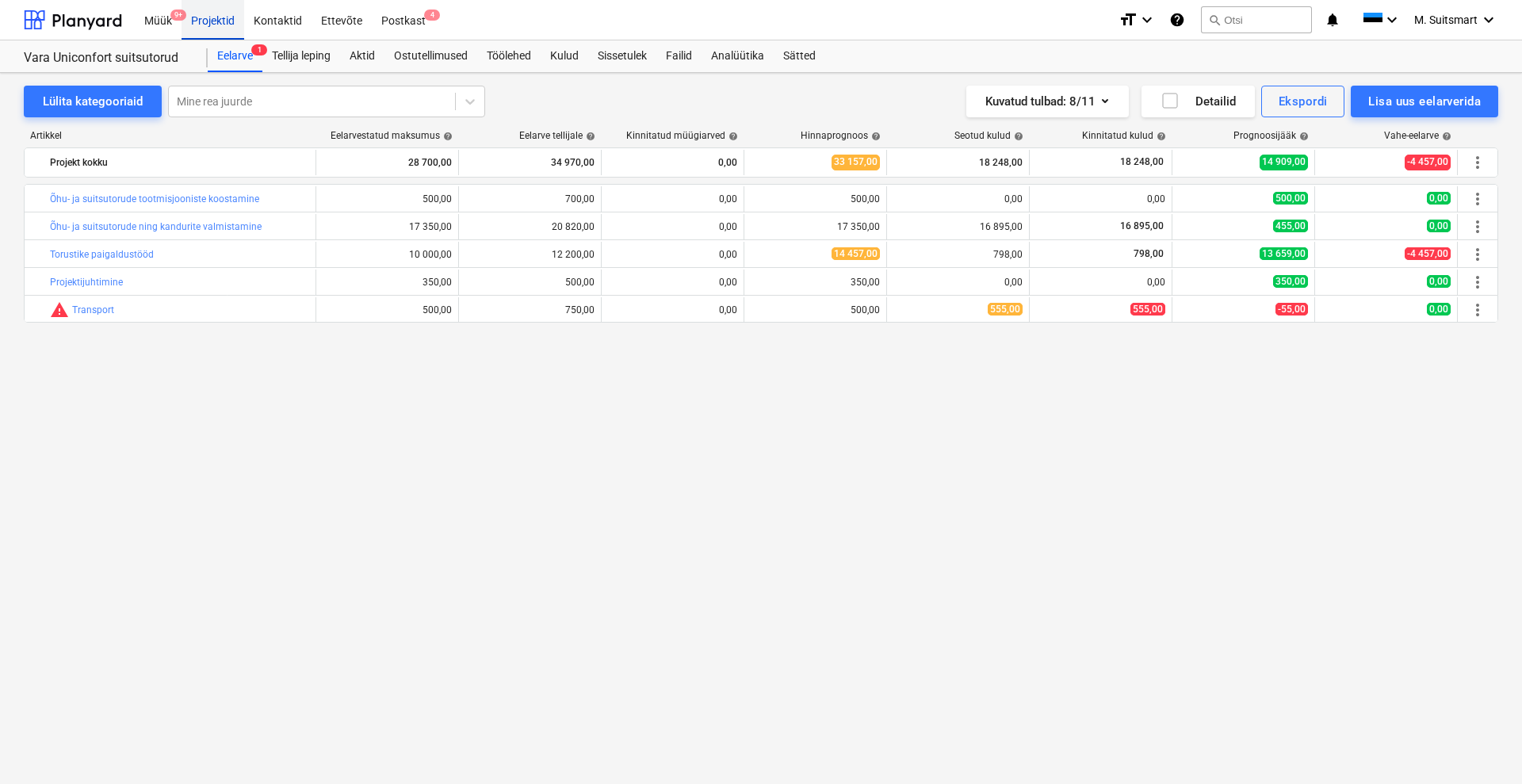 click on "Projektid" at bounding box center (212, 19) 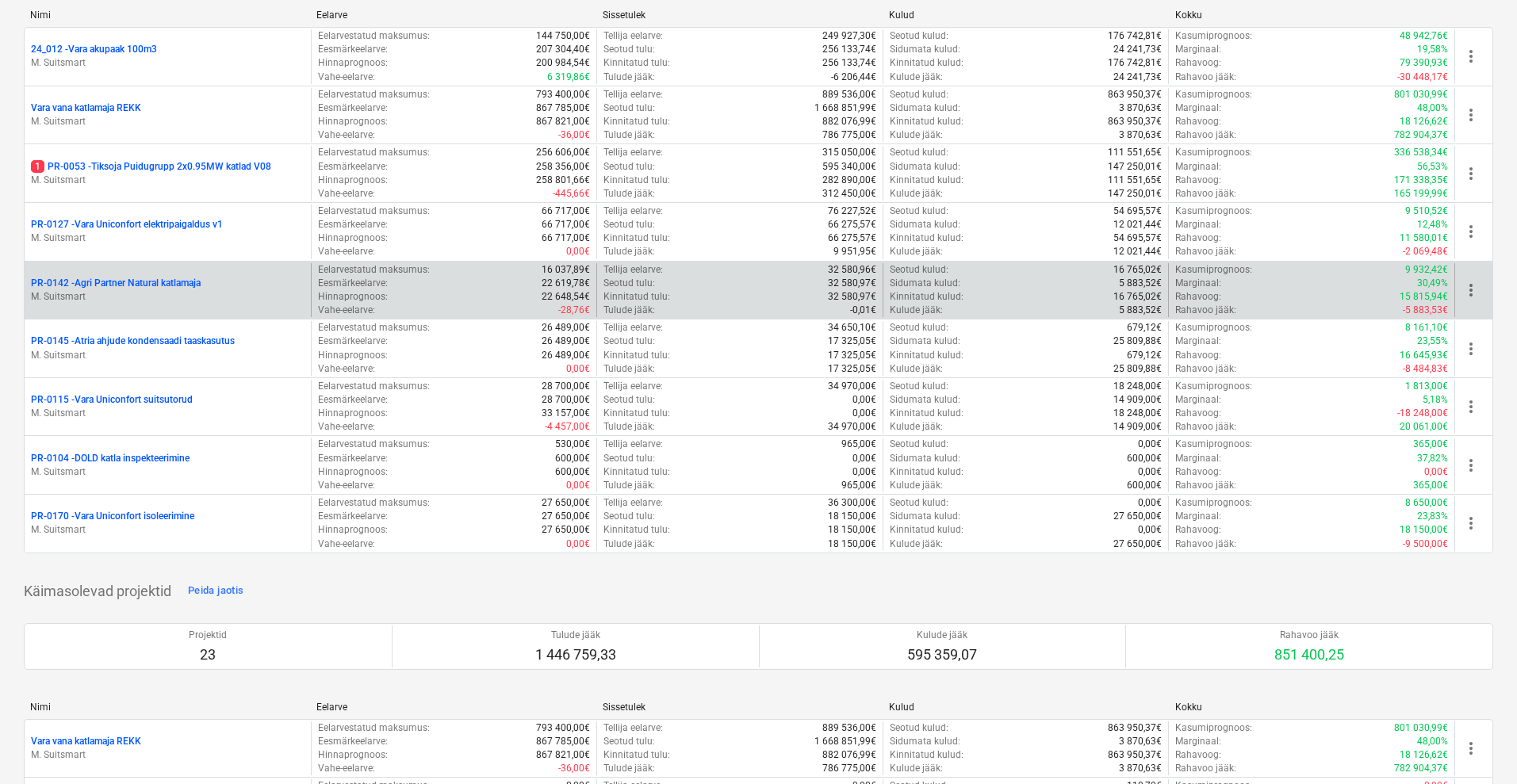scroll, scrollTop: 99, scrollLeft: 0, axis: vertical 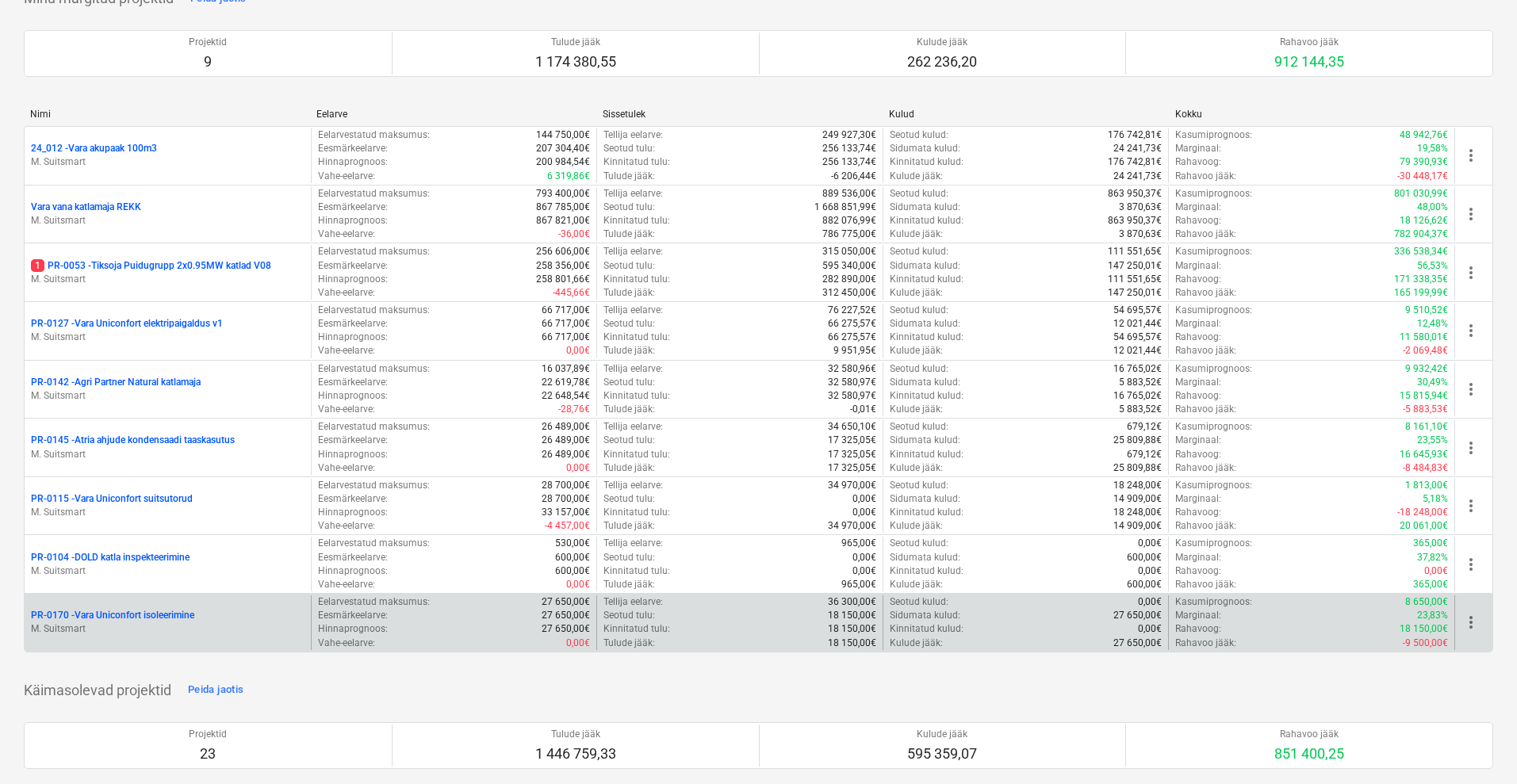 click on "PR-0170 -  Vara Uniconfort isoleerimine" at bounding box center [113, 615] 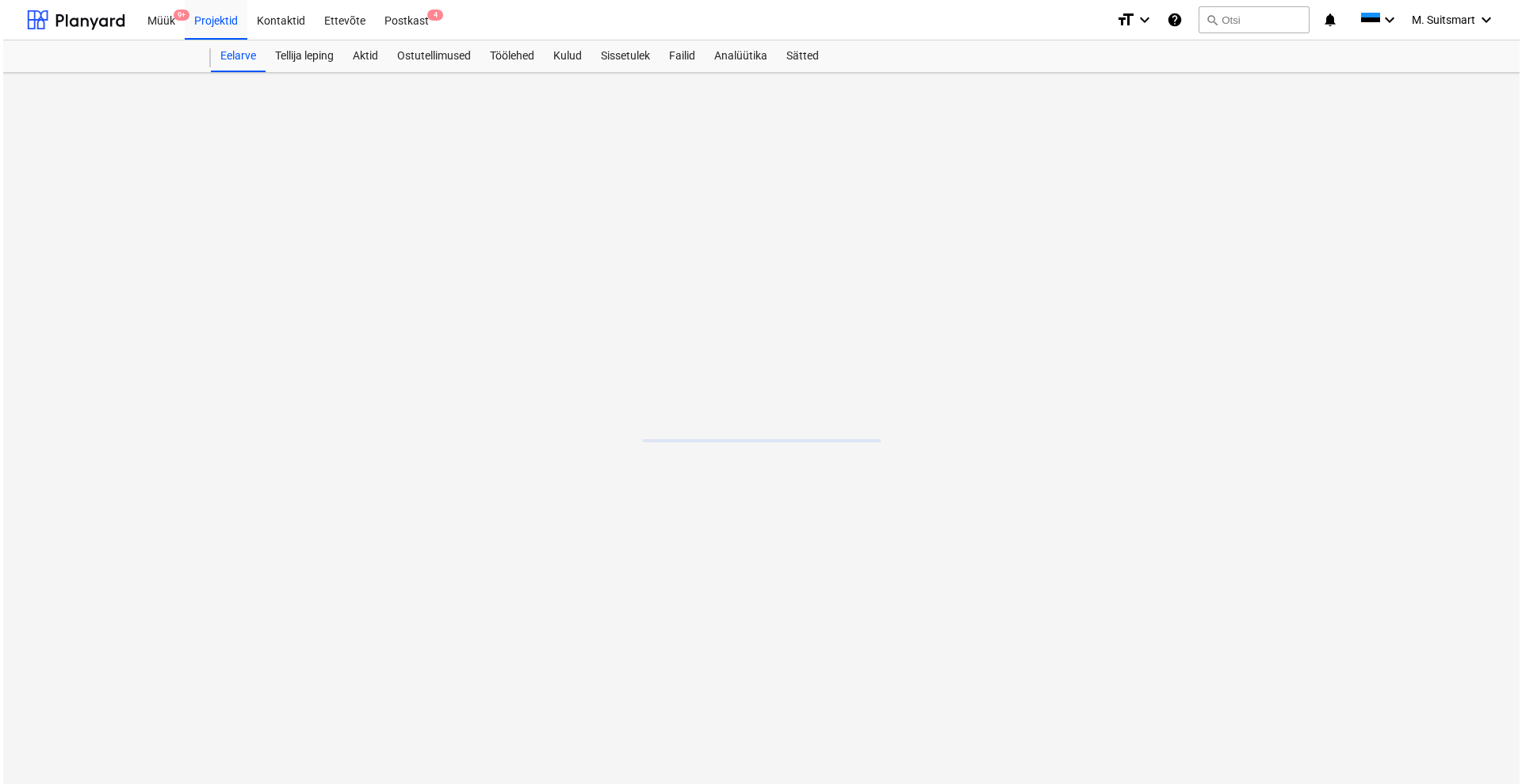 scroll, scrollTop: 0, scrollLeft: 0, axis: both 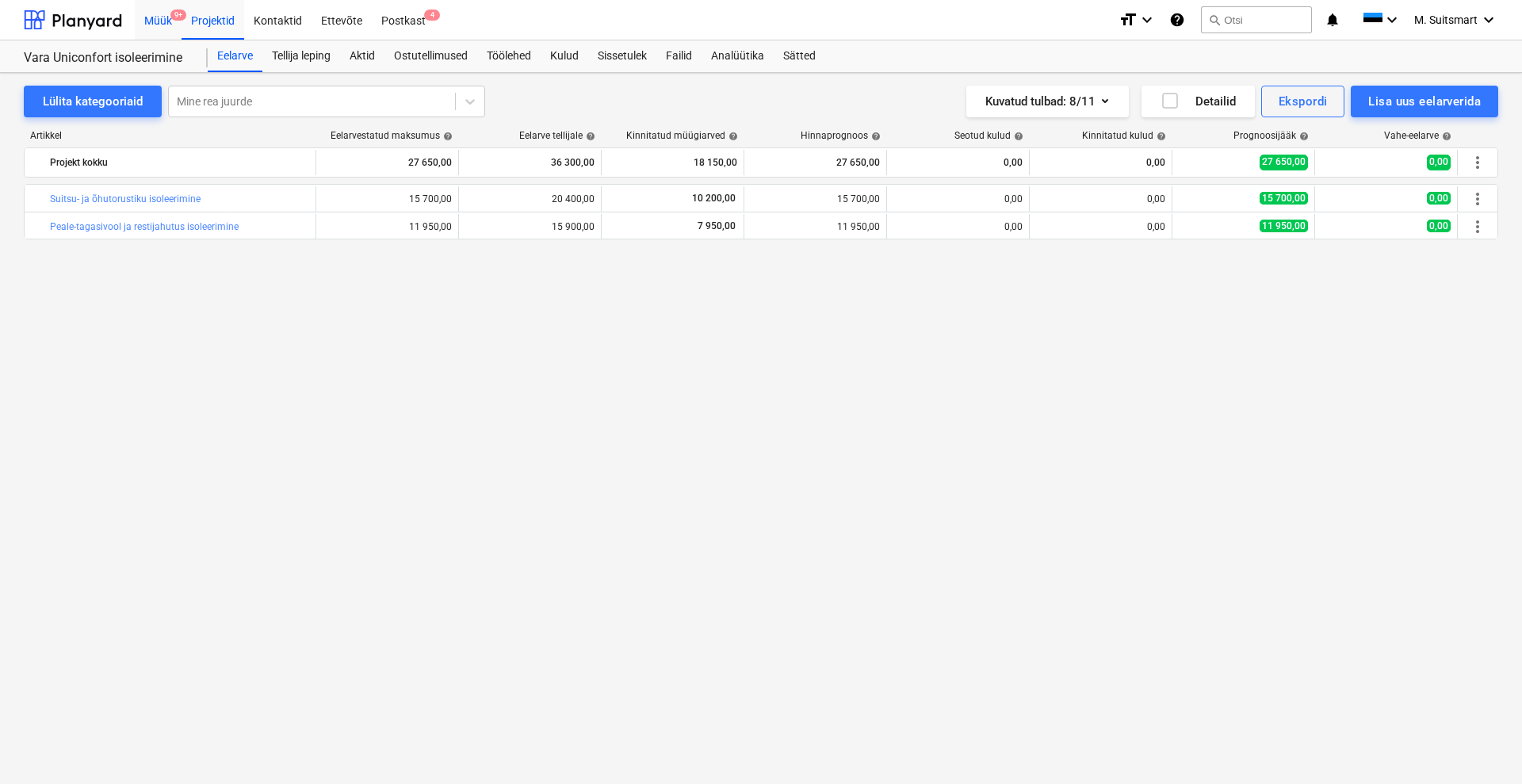 click on "Müük 9+" at bounding box center [158, 19] 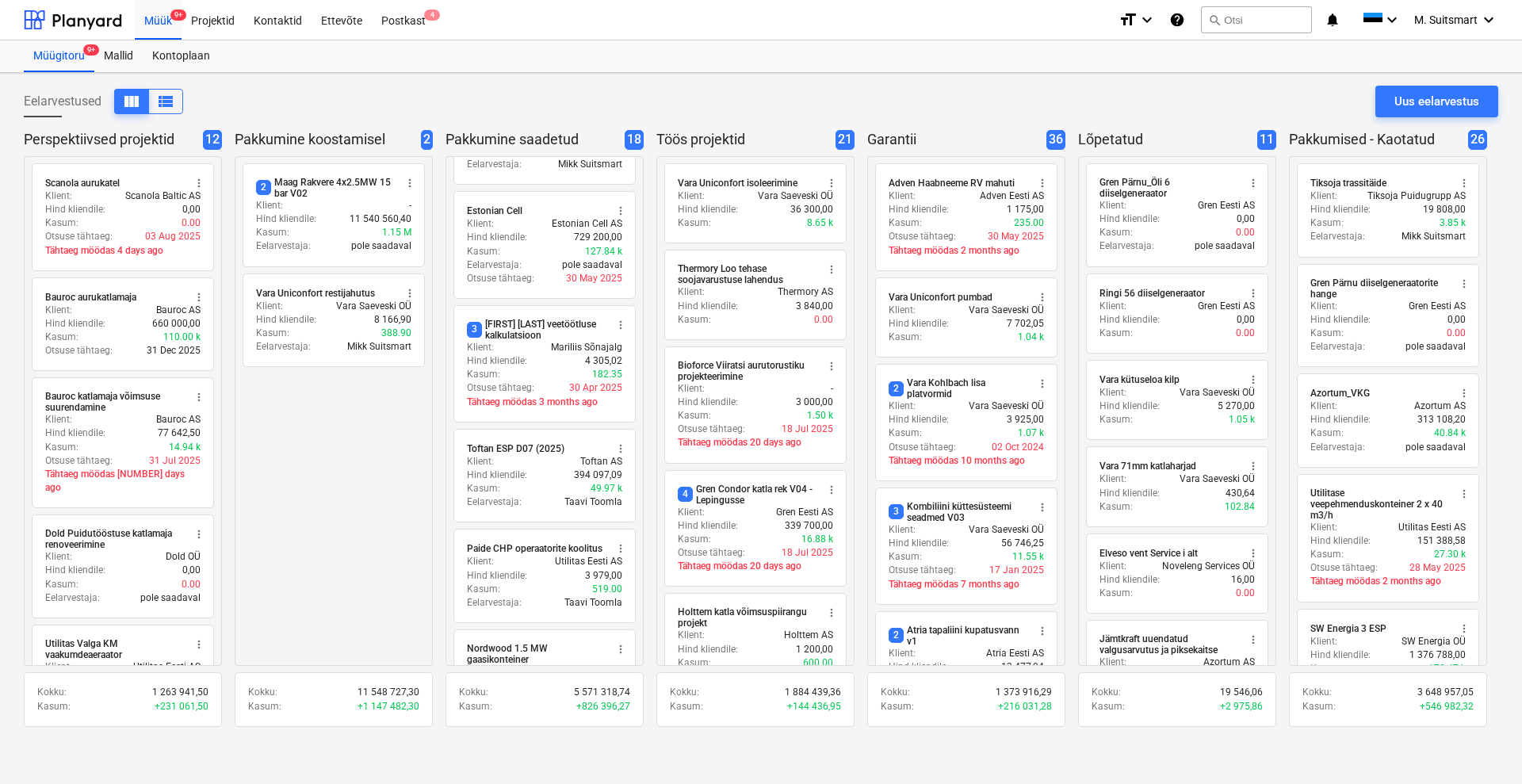 scroll, scrollTop: 892, scrollLeft: 0, axis: vertical 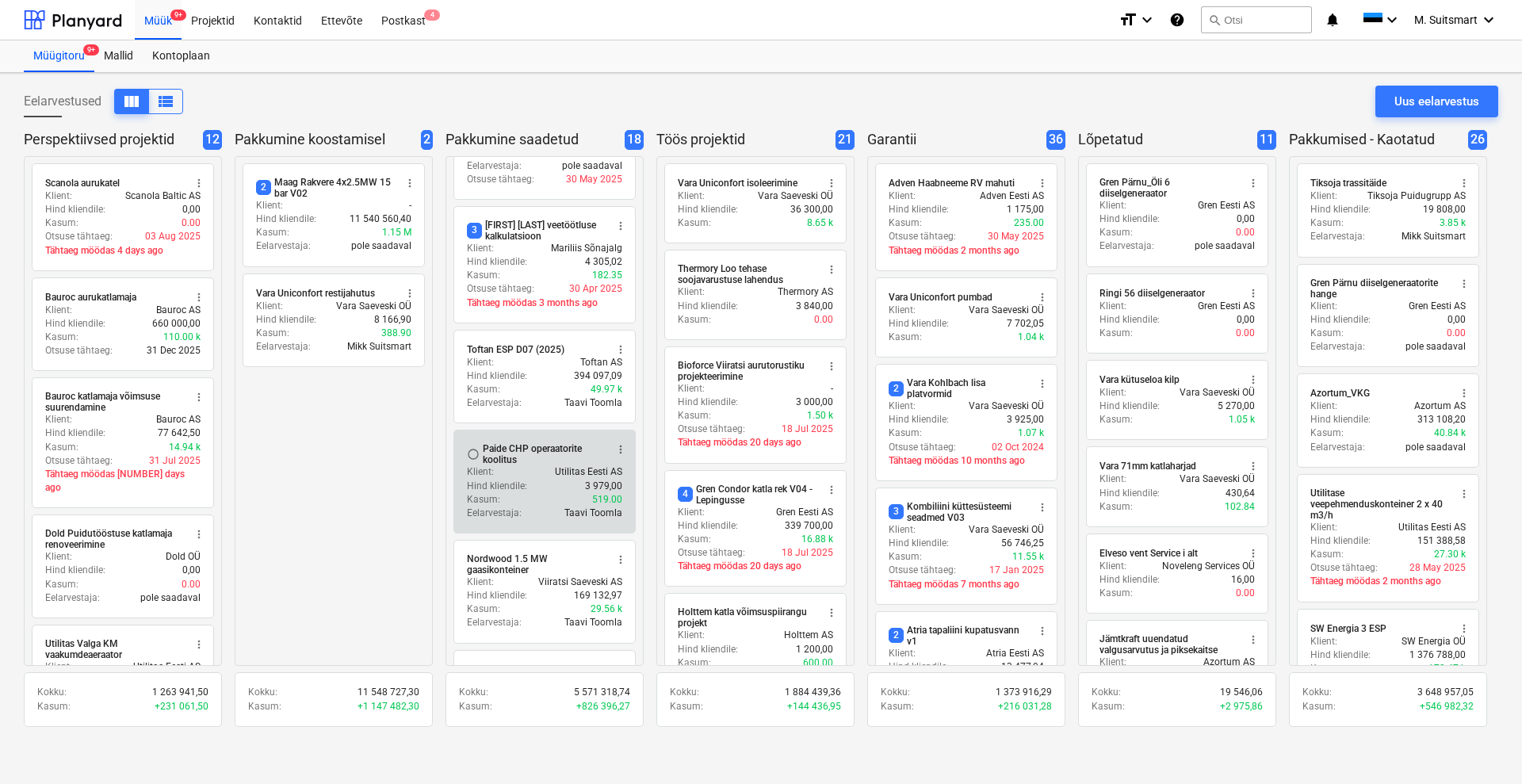 click on "radio_button_unchecked" at bounding box center [473, 454] 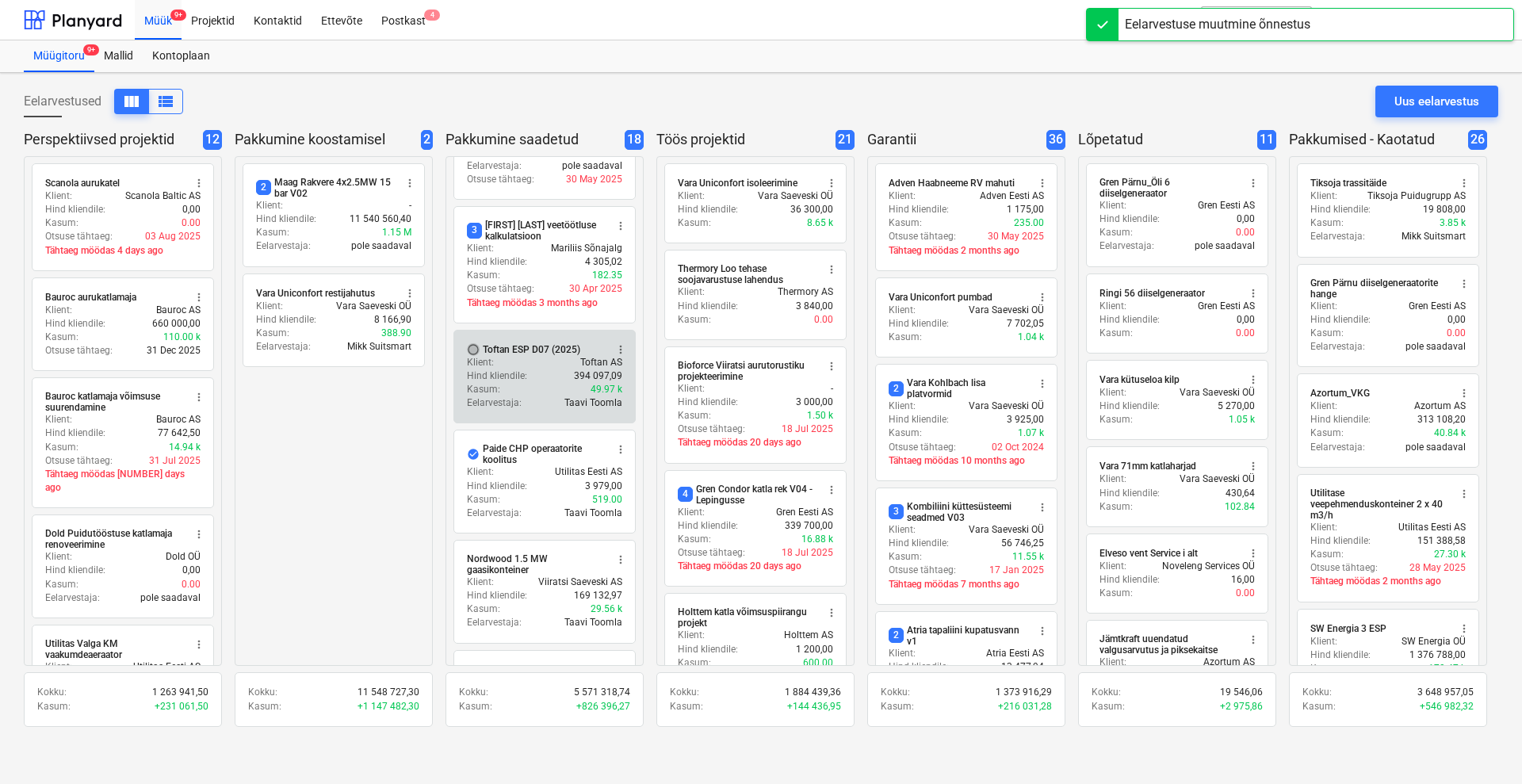 click on "radio_button_unchecked" at bounding box center (473, 350) 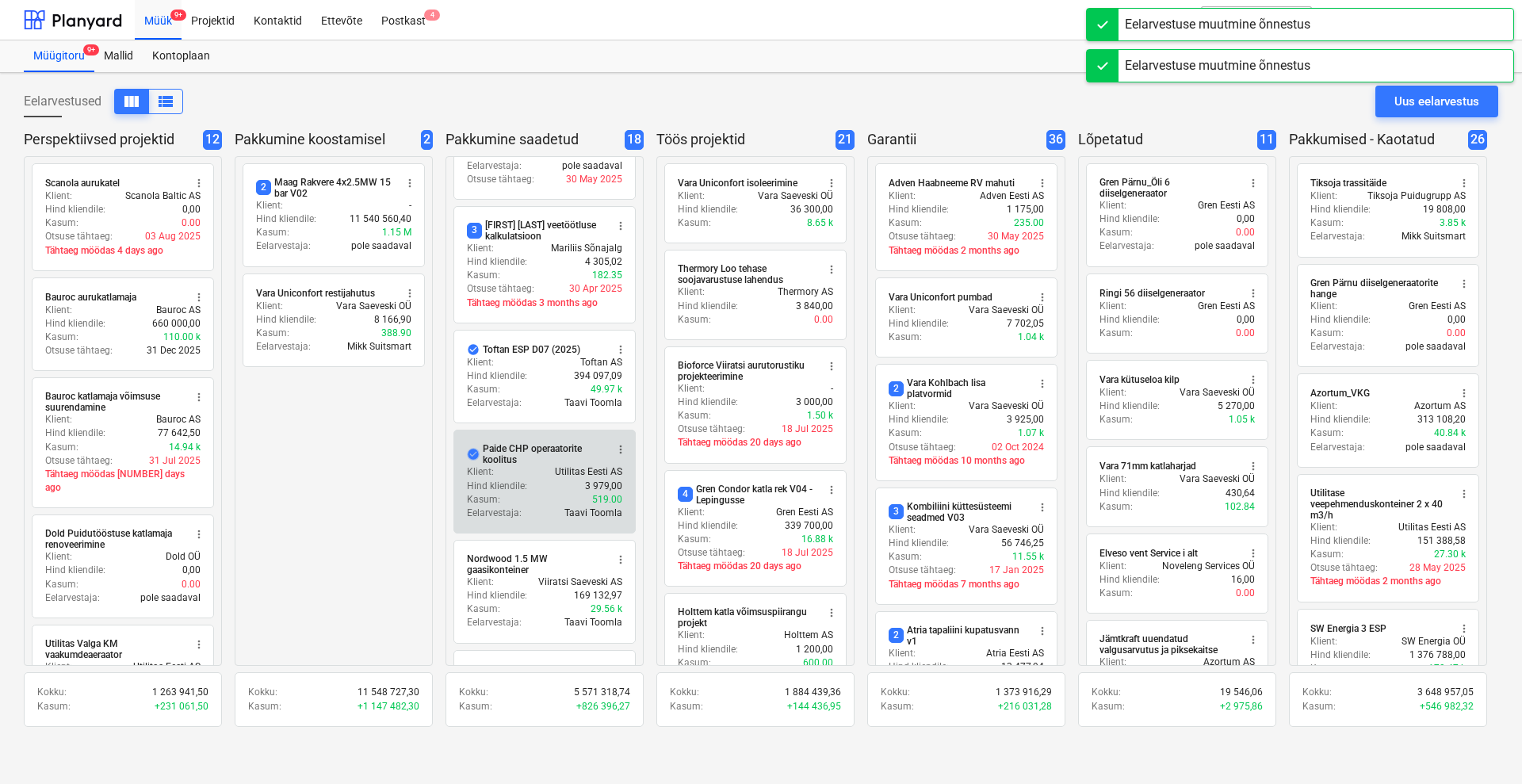 click on "check_circle" at bounding box center [473, 454] 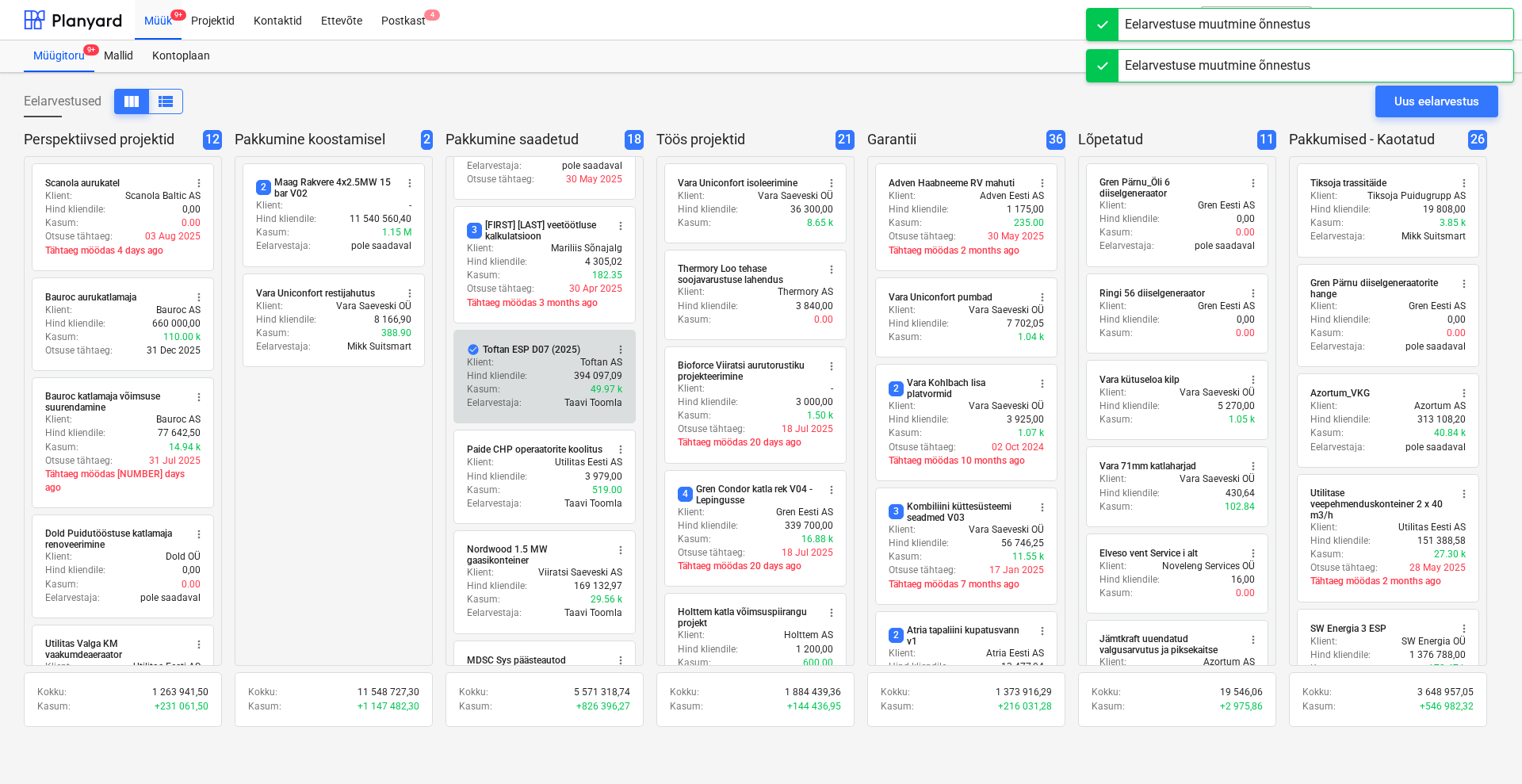 click on "check_circle" at bounding box center [473, 350] 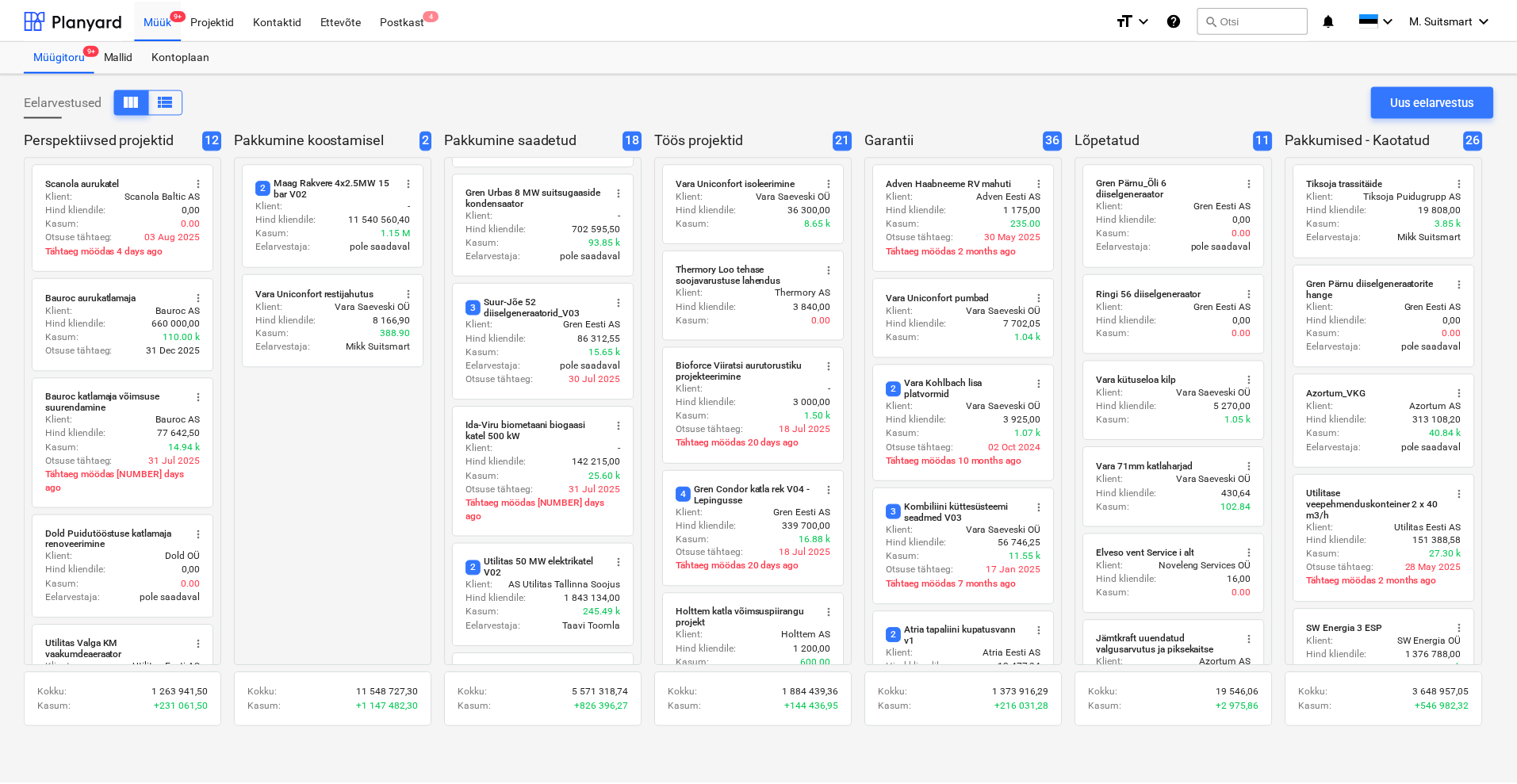 scroll, scrollTop: 99, scrollLeft: 0, axis: vertical 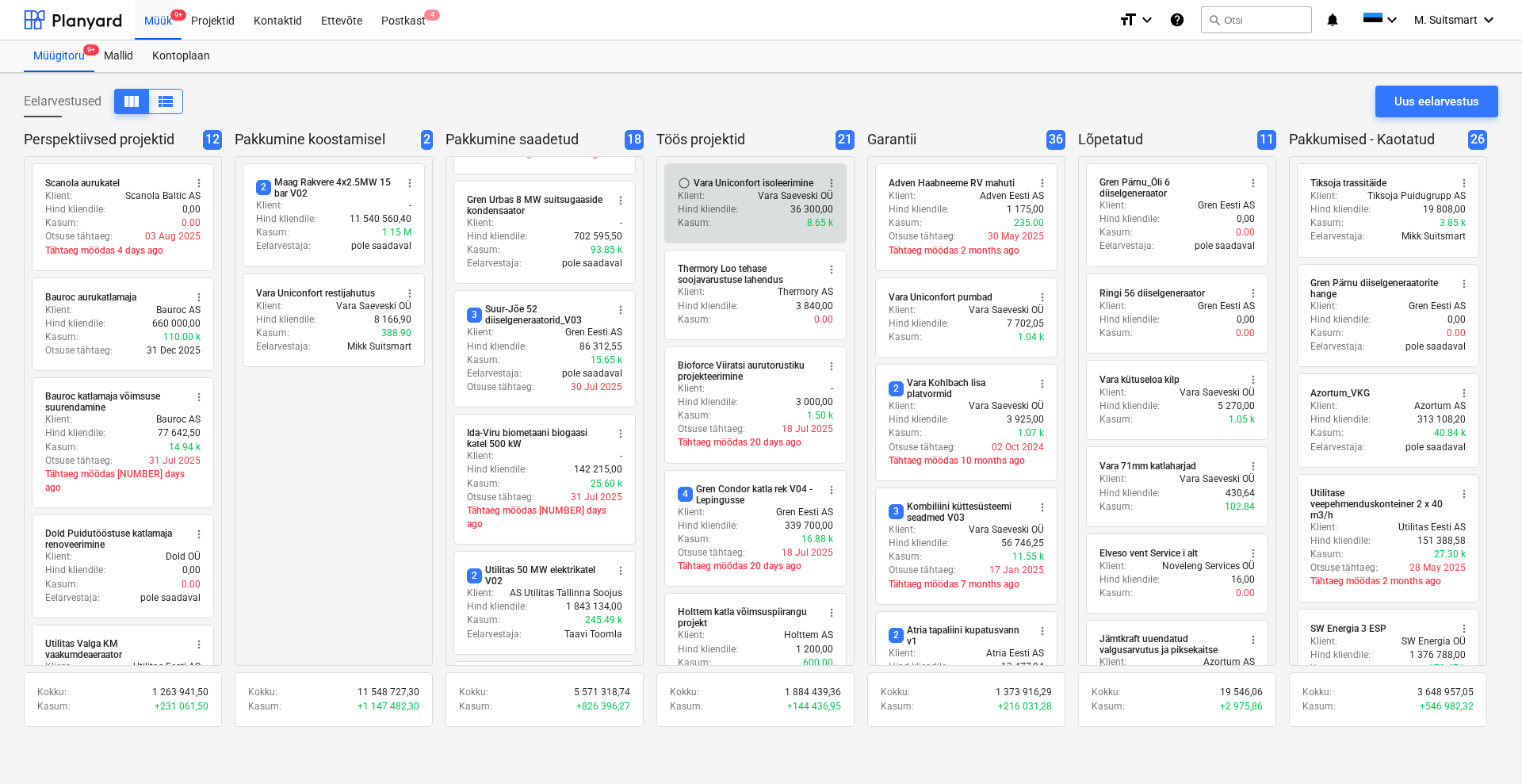 click on "Hind kliendile :" at bounding box center [708, 209] 